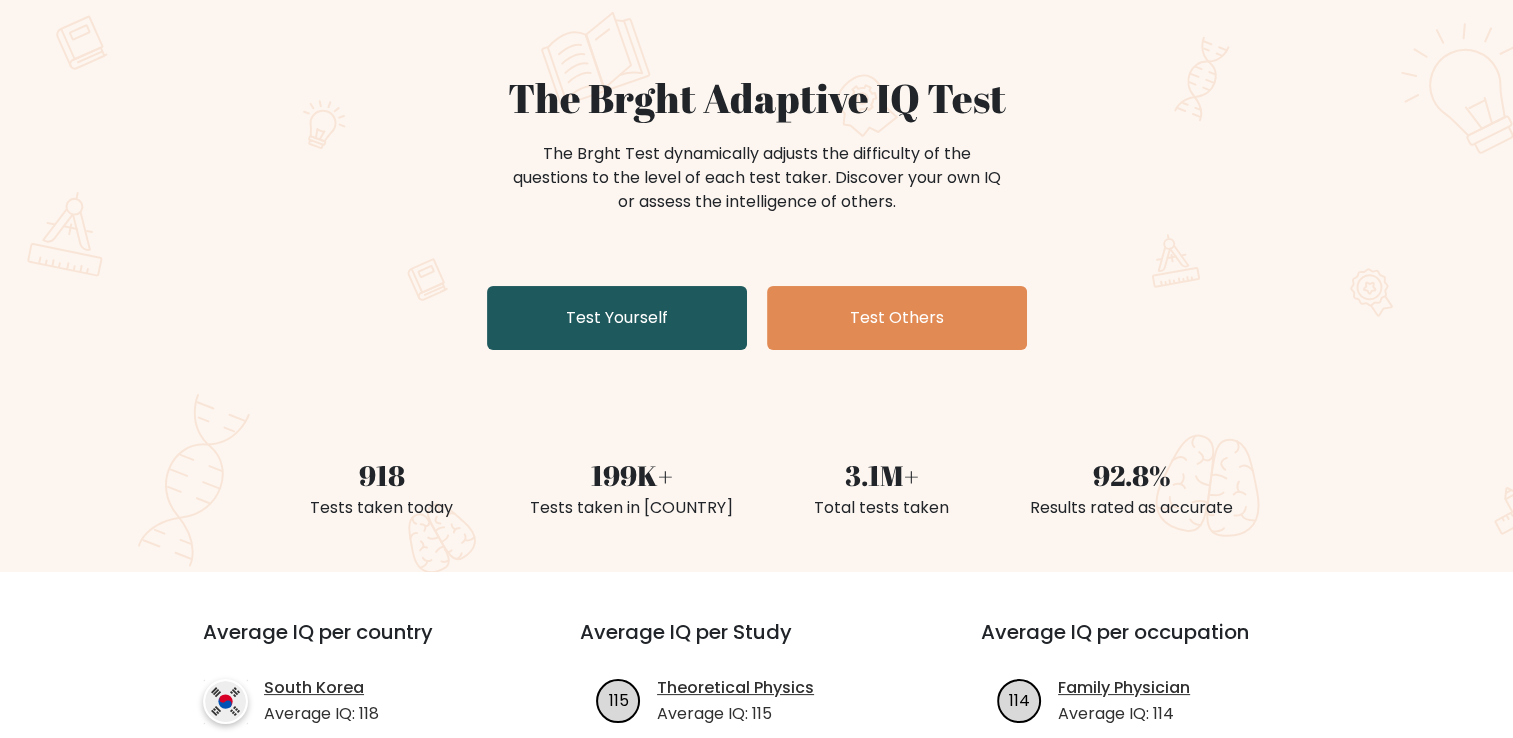 scroll, scrollTop: 200, scrollLeft: 0, axis: vertical 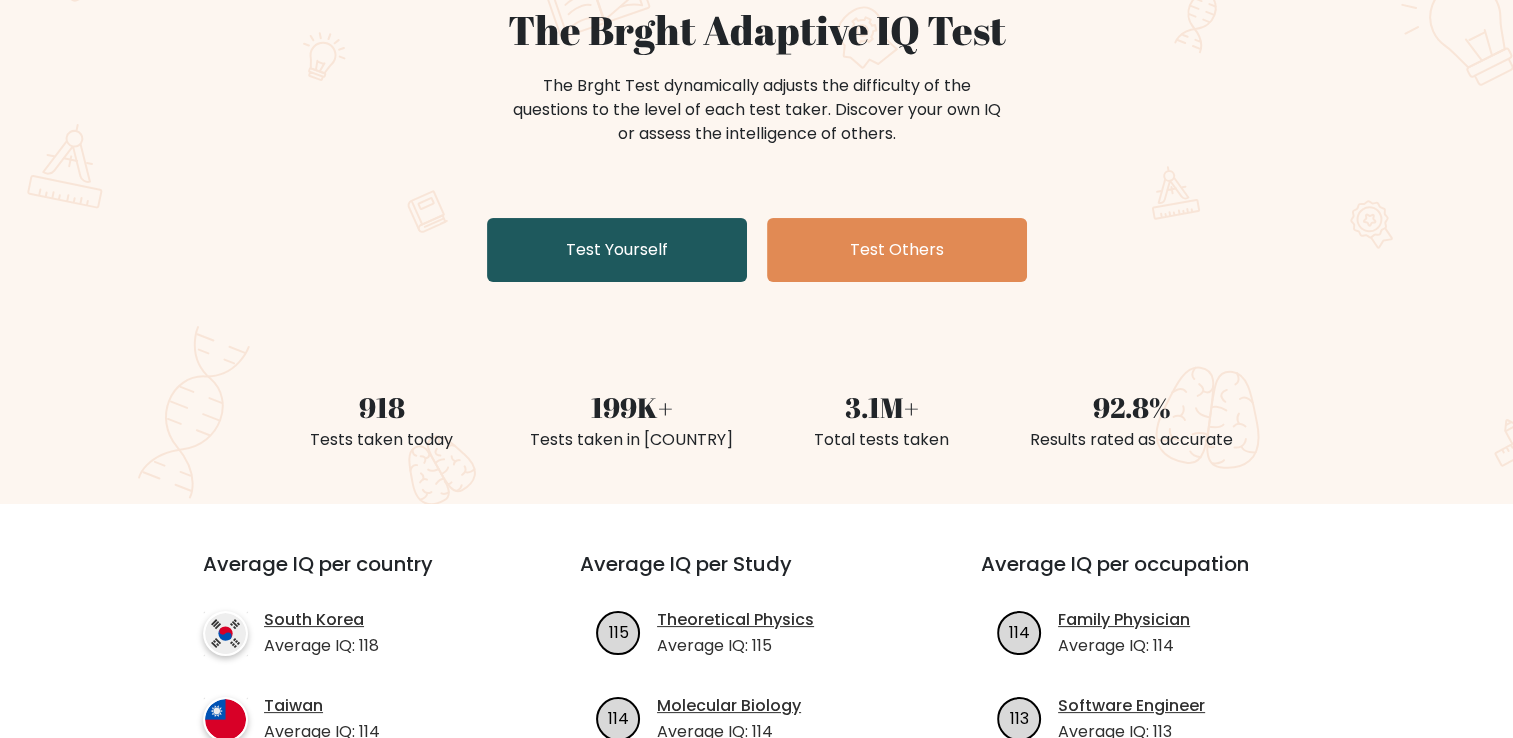 click on "Test Yourself" at bounding box center [617, 250] 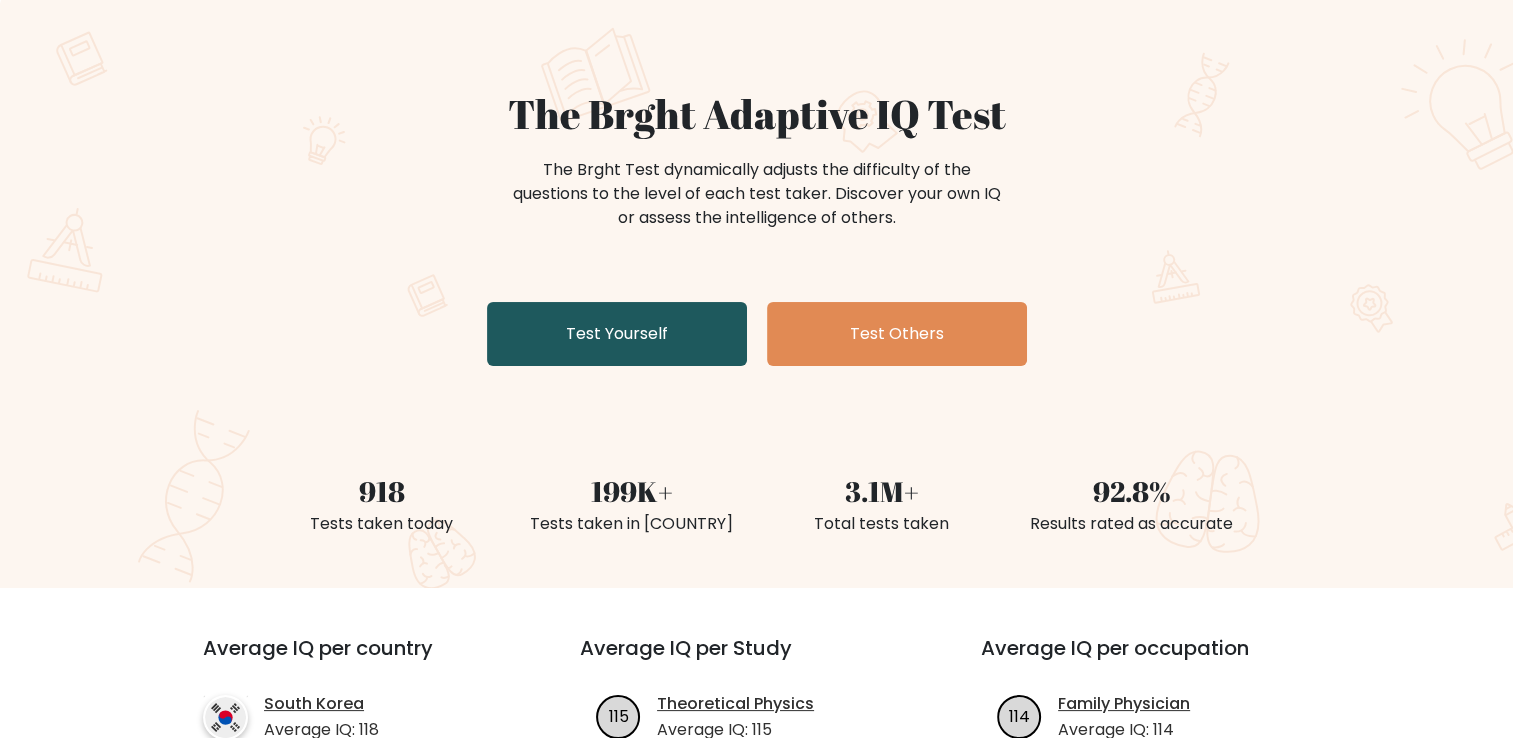 scroll, scrollTop: 0, scrollLeft: 0, axis: both 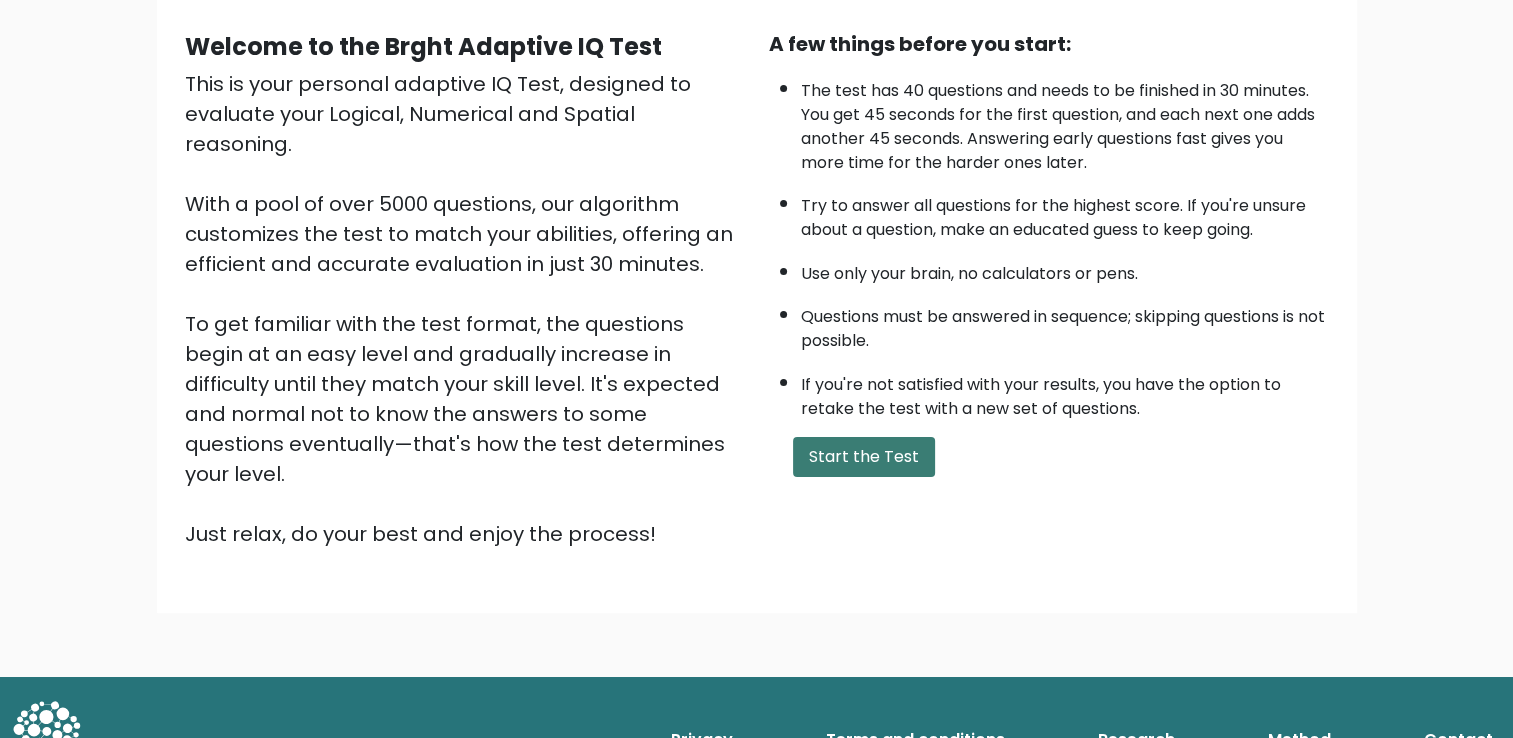 click on "Start the Test" at bounding box center (864, 457) 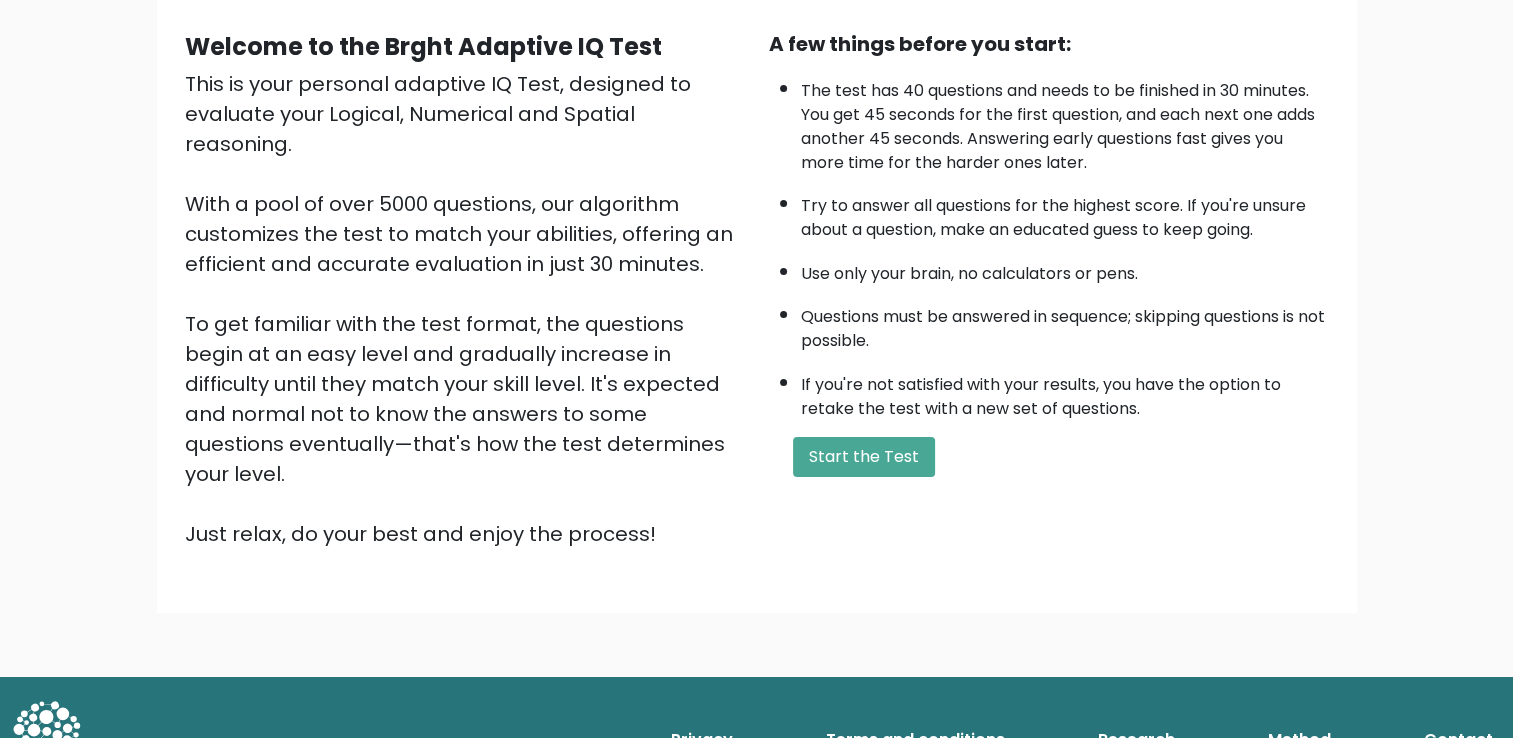 scroll, scrollTop: 116, scrollLeft: 0, axis: vertical 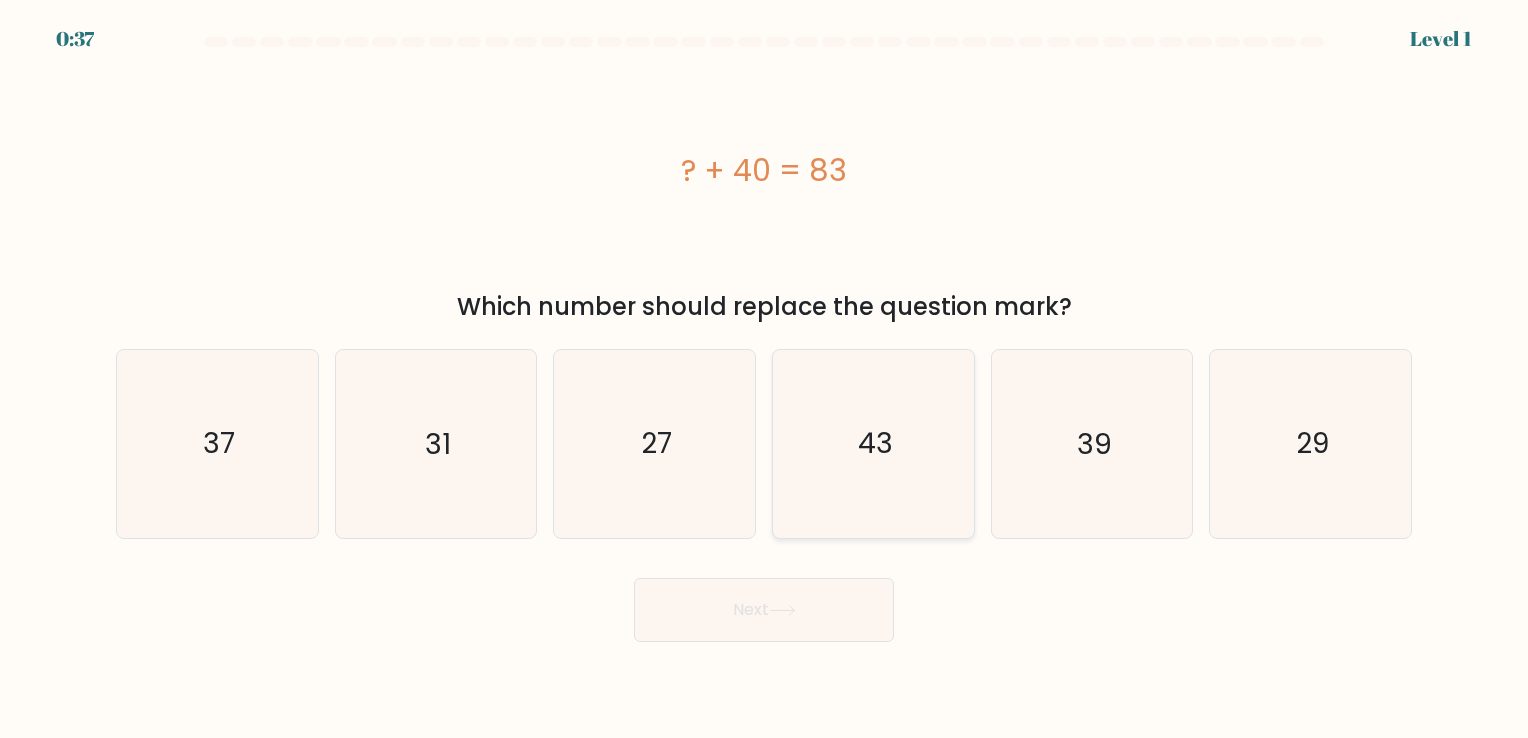 click on "43" 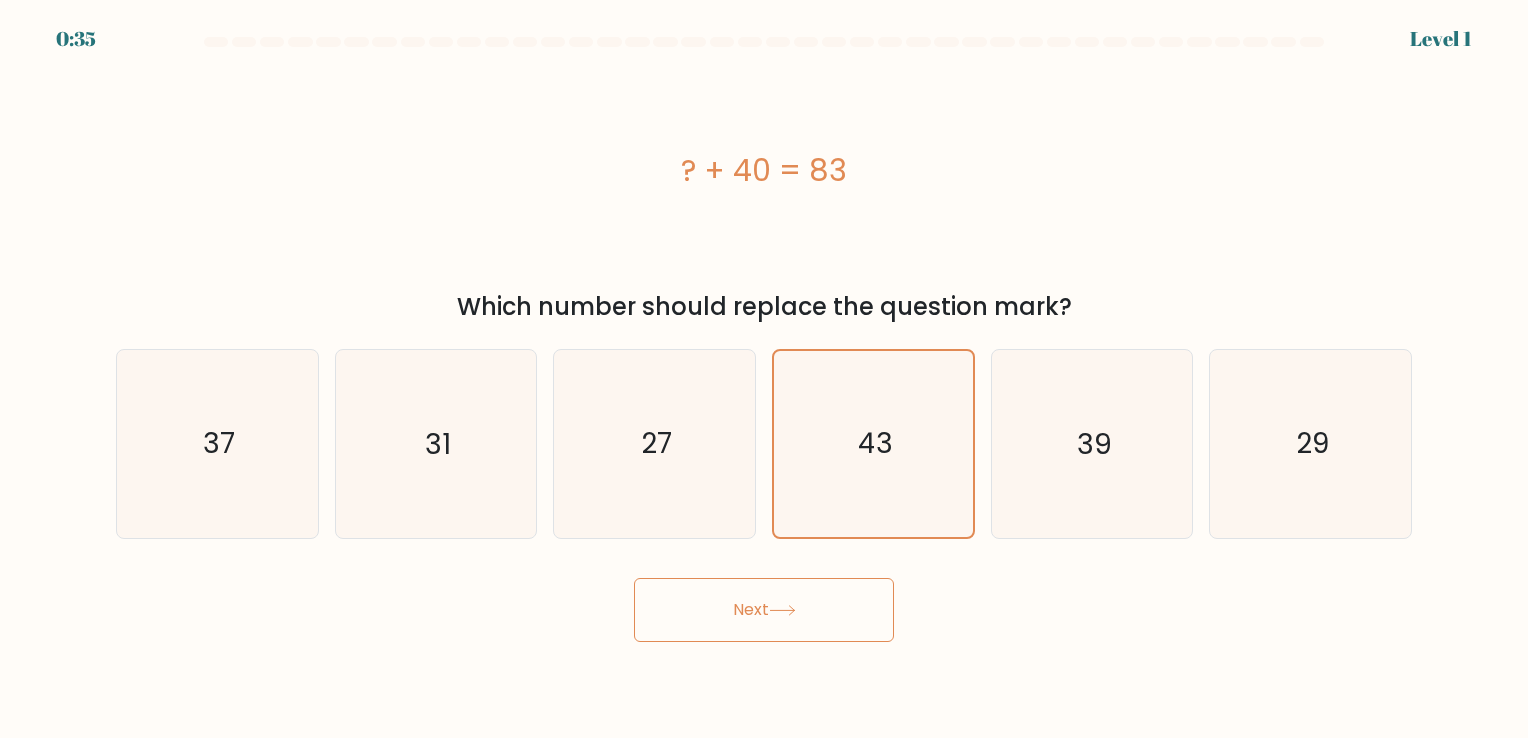 click on "Next" at bounding box center (764, 610) 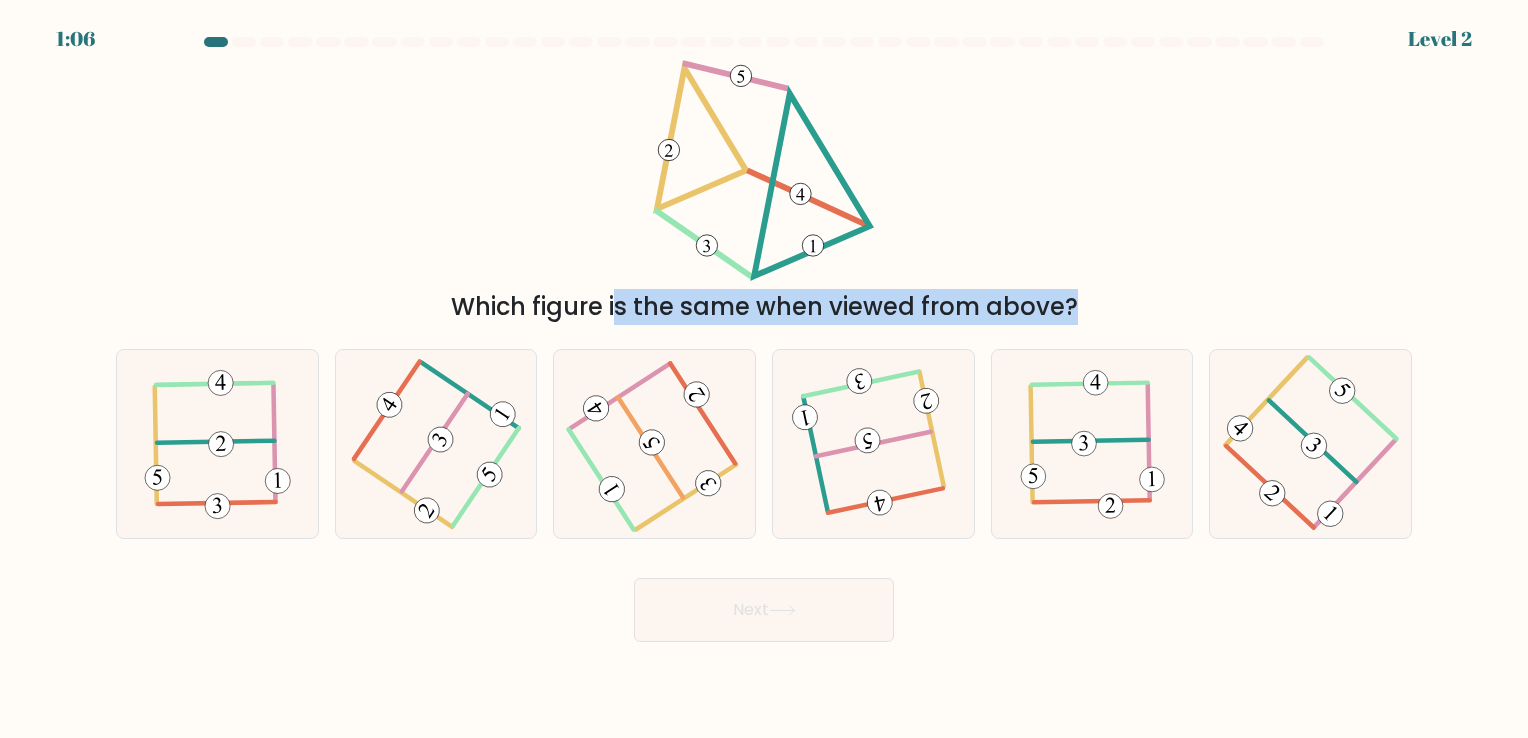 drag, startPoint x: 92, startPoint y: 350, endPoint x: 315, endPoint y: 301, distance: 228.31995 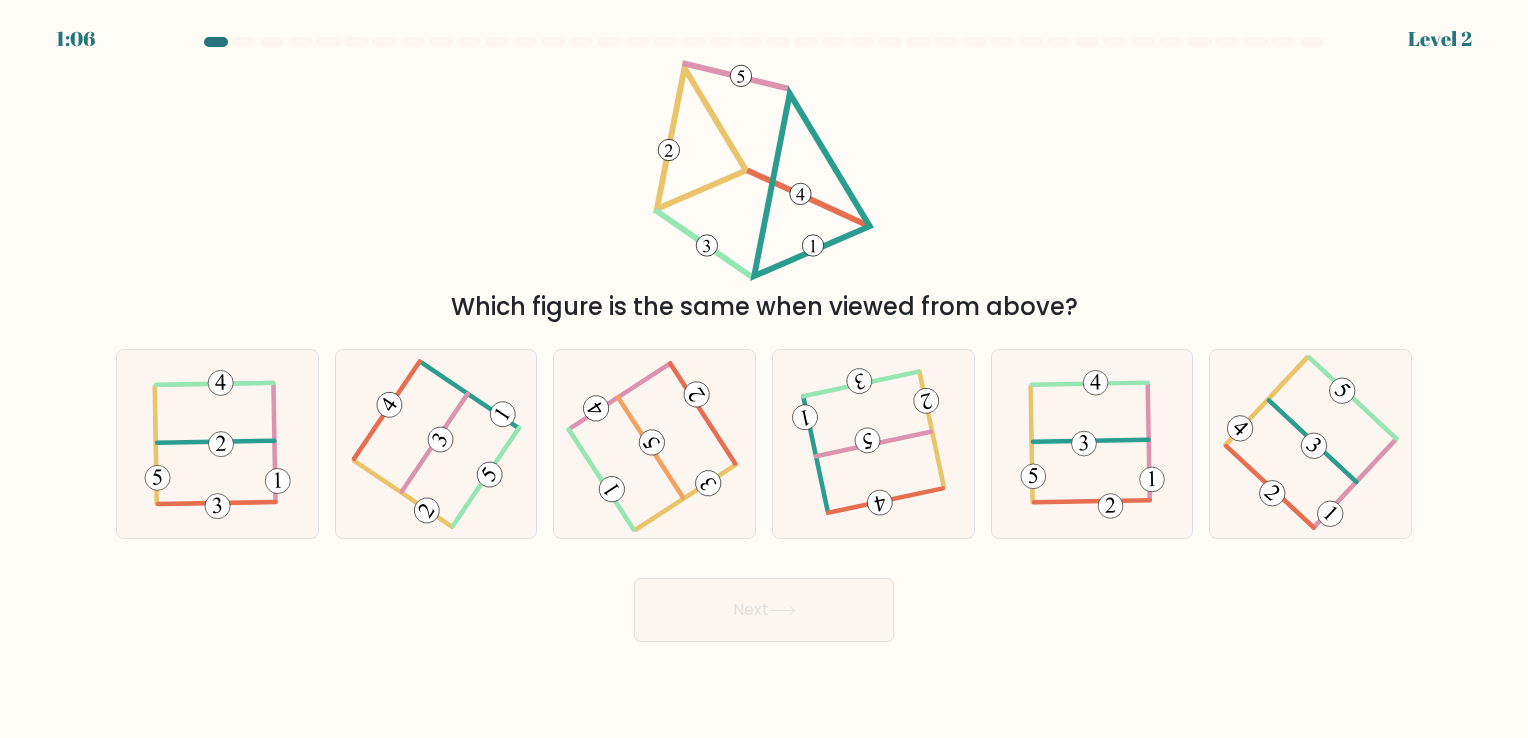 drag, startPoint x: 315, startPoint y: 301, endPoint x: 534, endPoint y: 213, distance: 236.01907 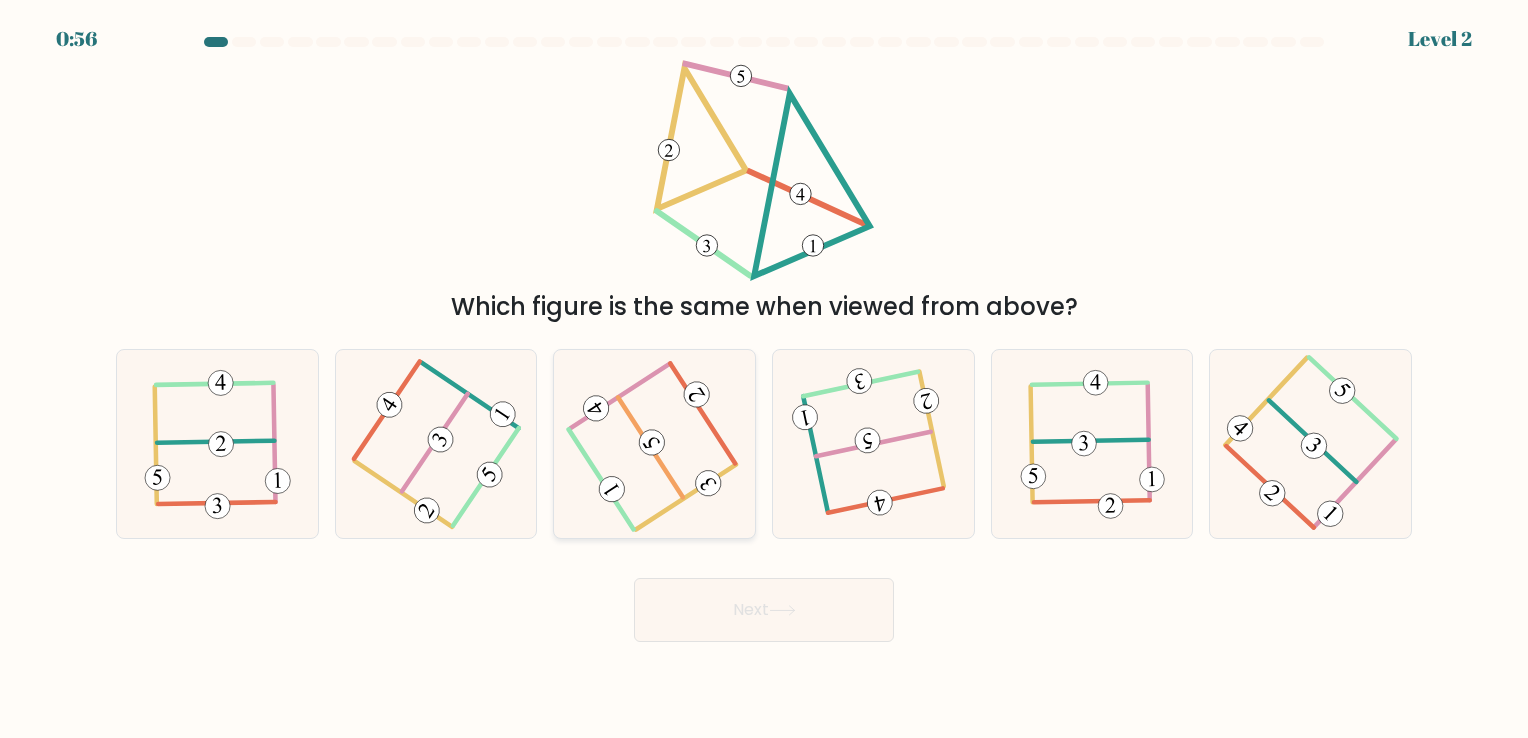 click 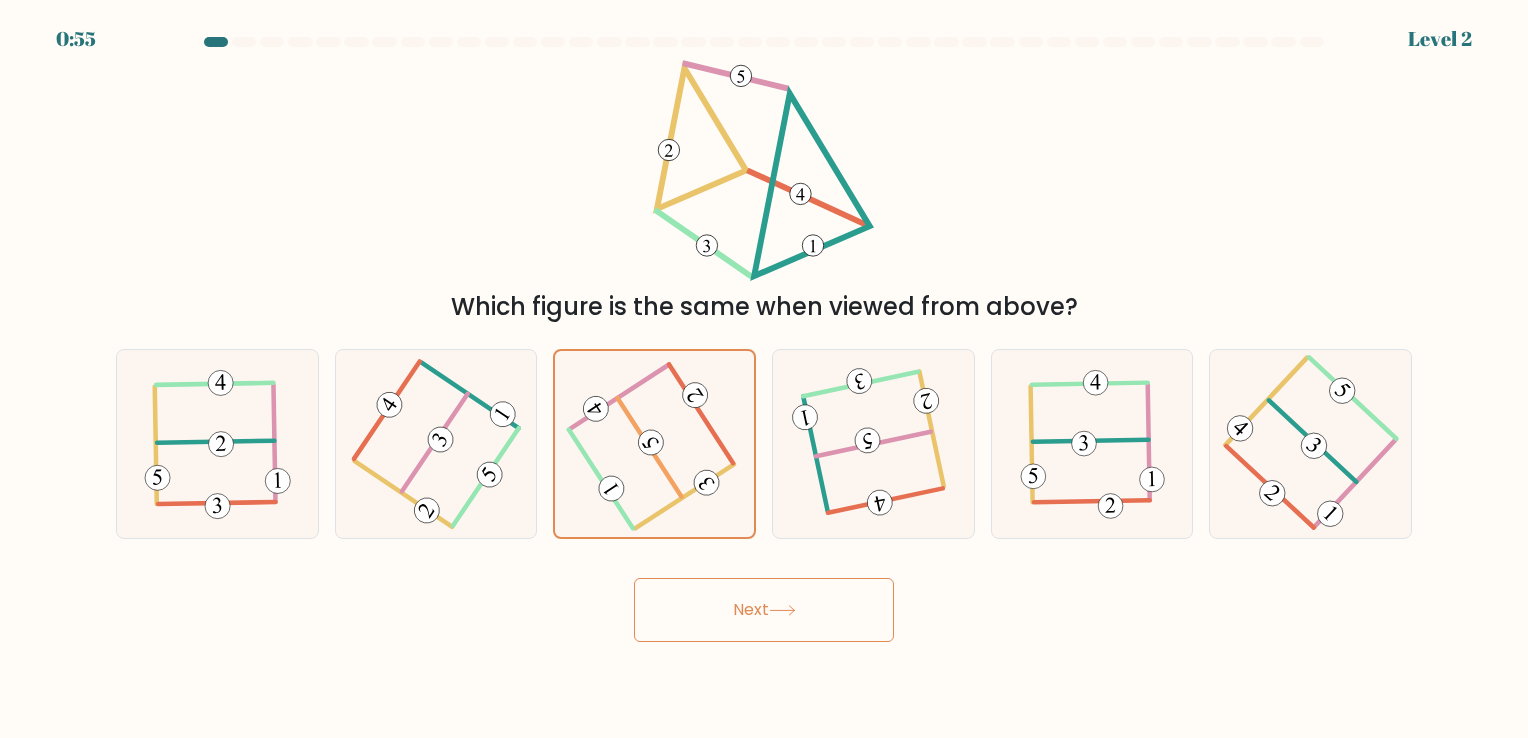 click on "Next" at bounding box center [764, 610] 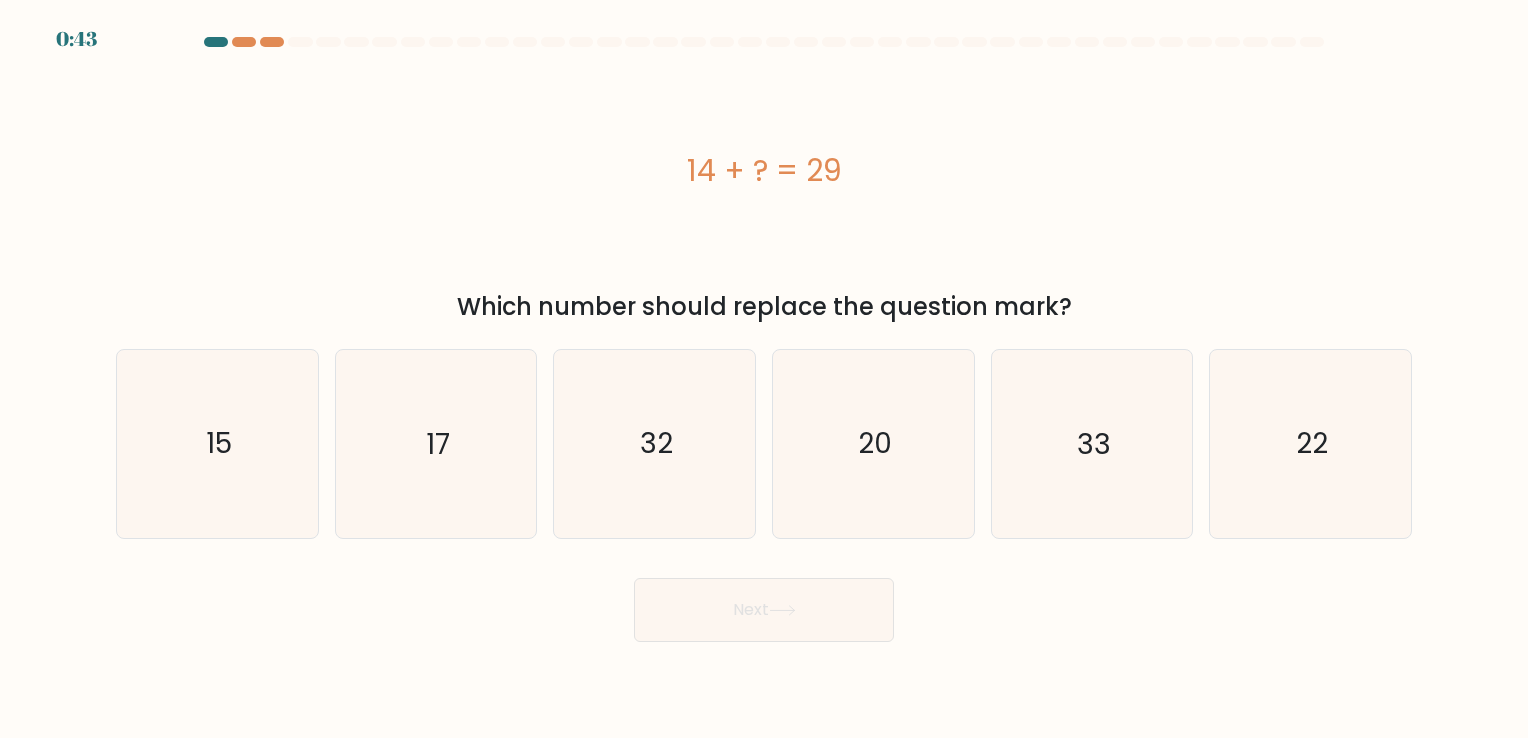 scroll, scrollTop: 0, scrollLeft: 0, axis: both 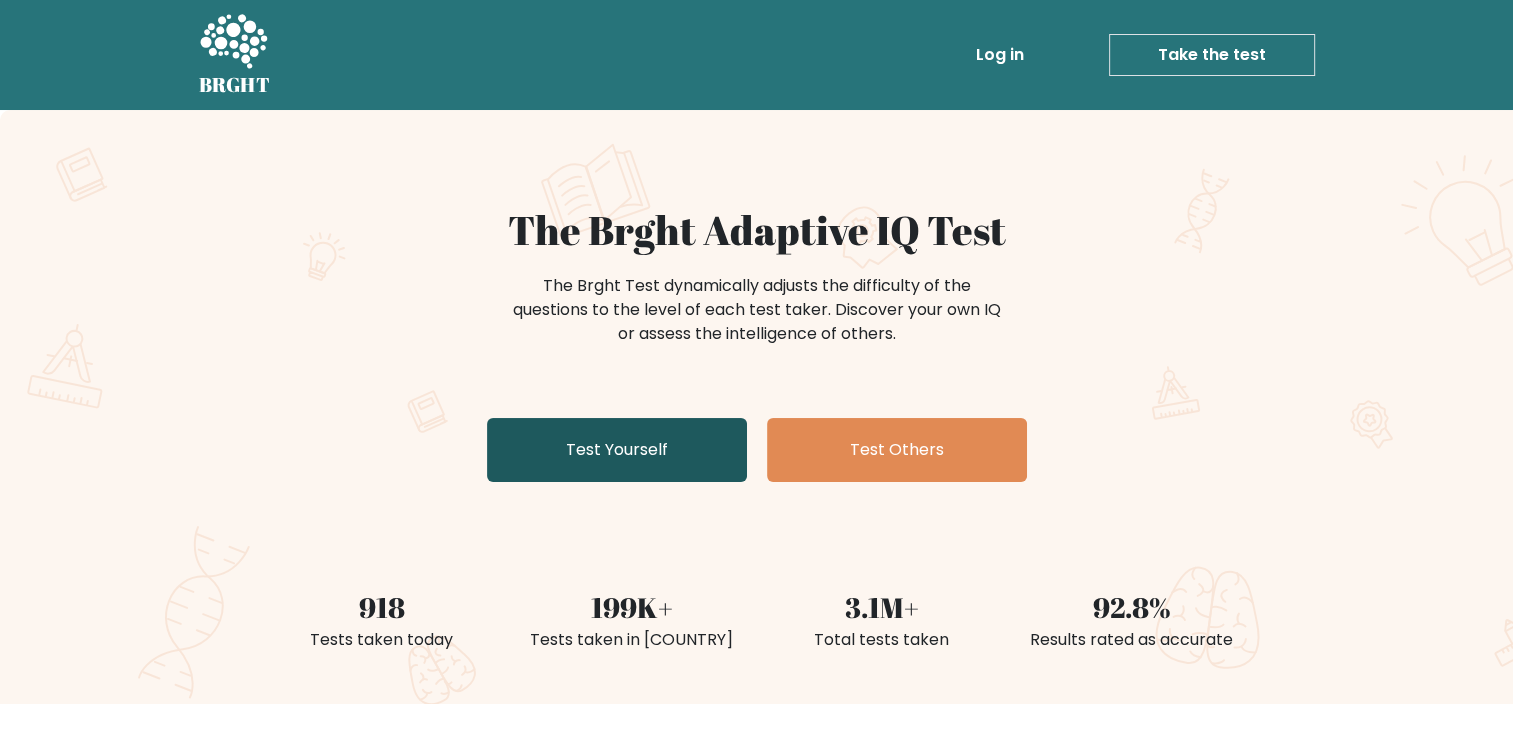 click on "Test Yourself" at bounding box center [617, 450] 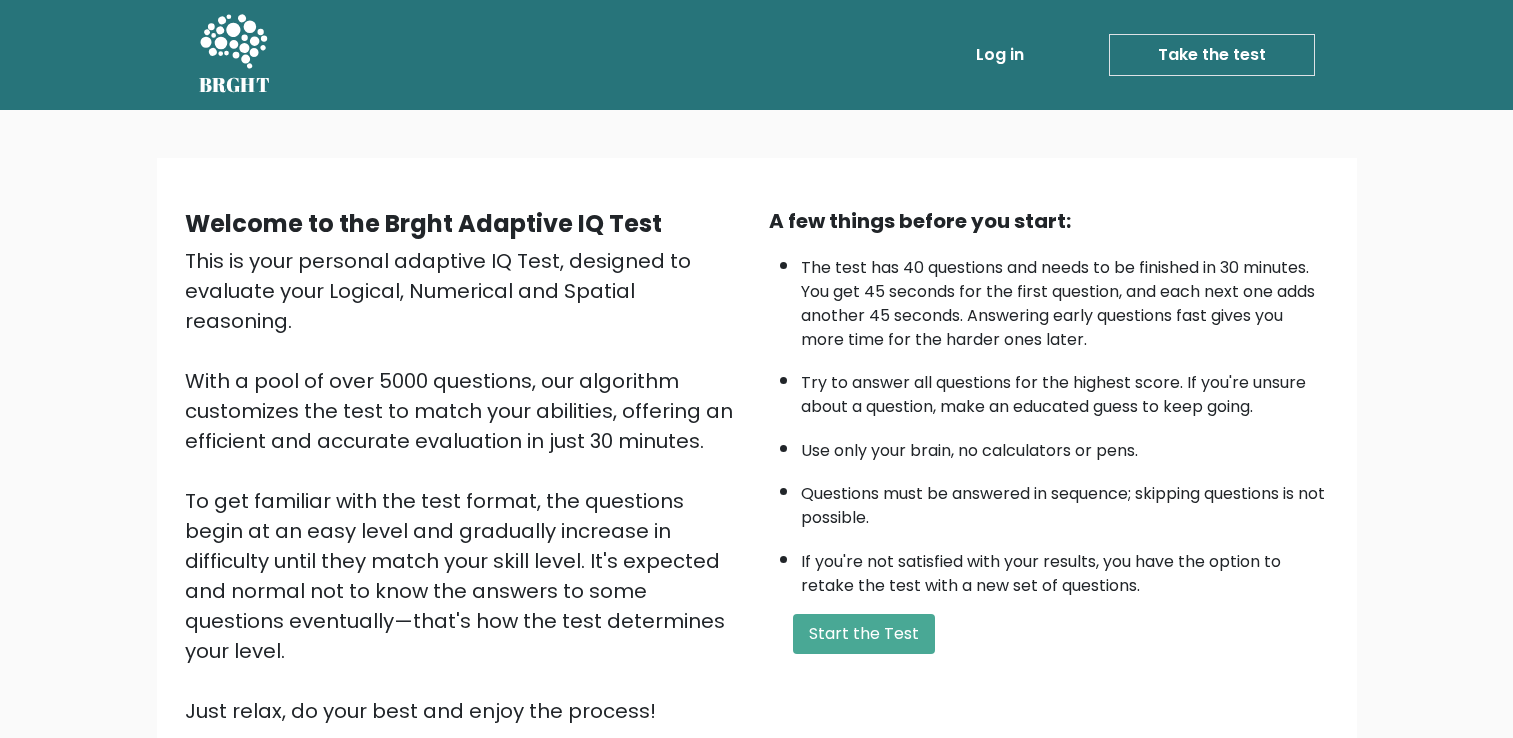 scroll, scrollTop: 0, scrollLeft: 0, axis: both 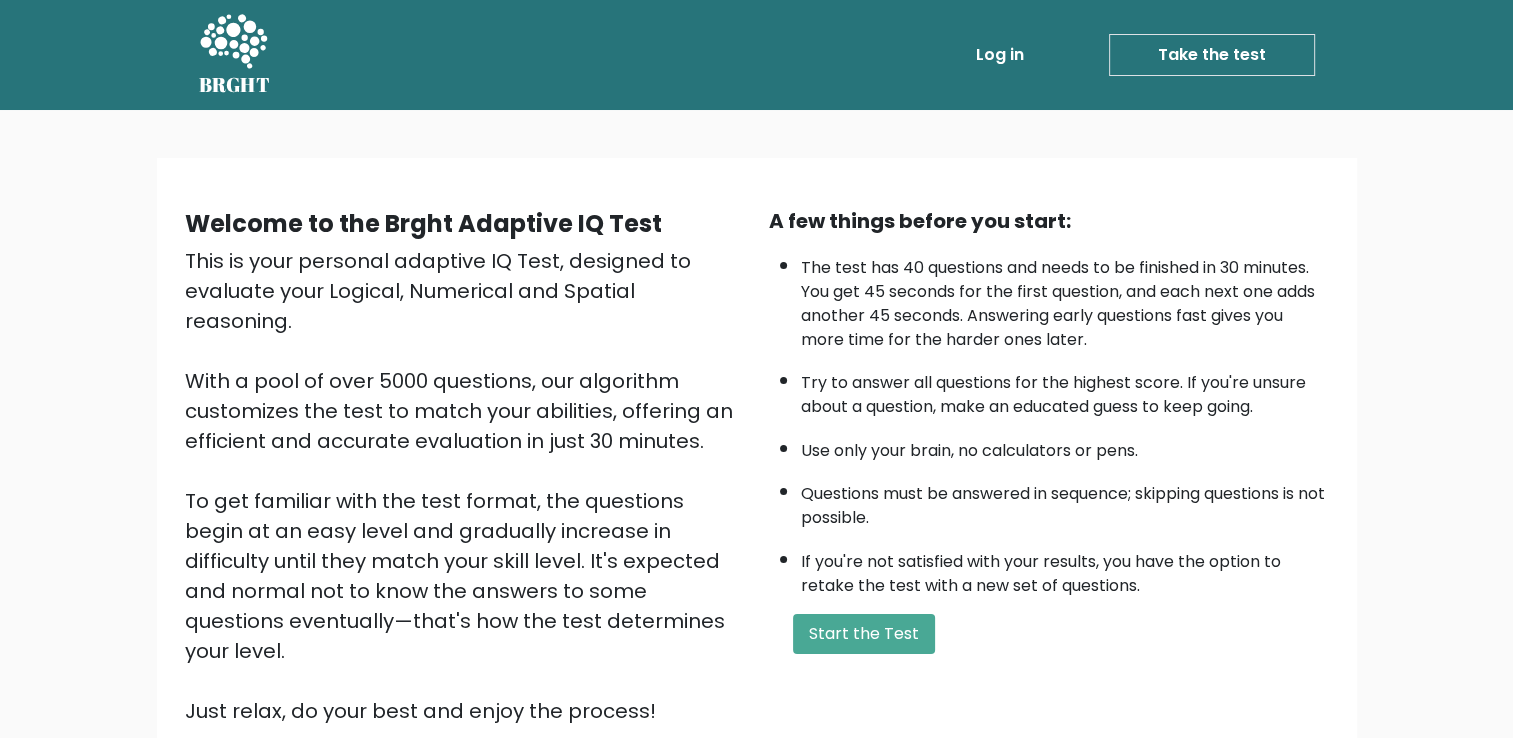click on "Take the test" at bounding box center (1212, 55) 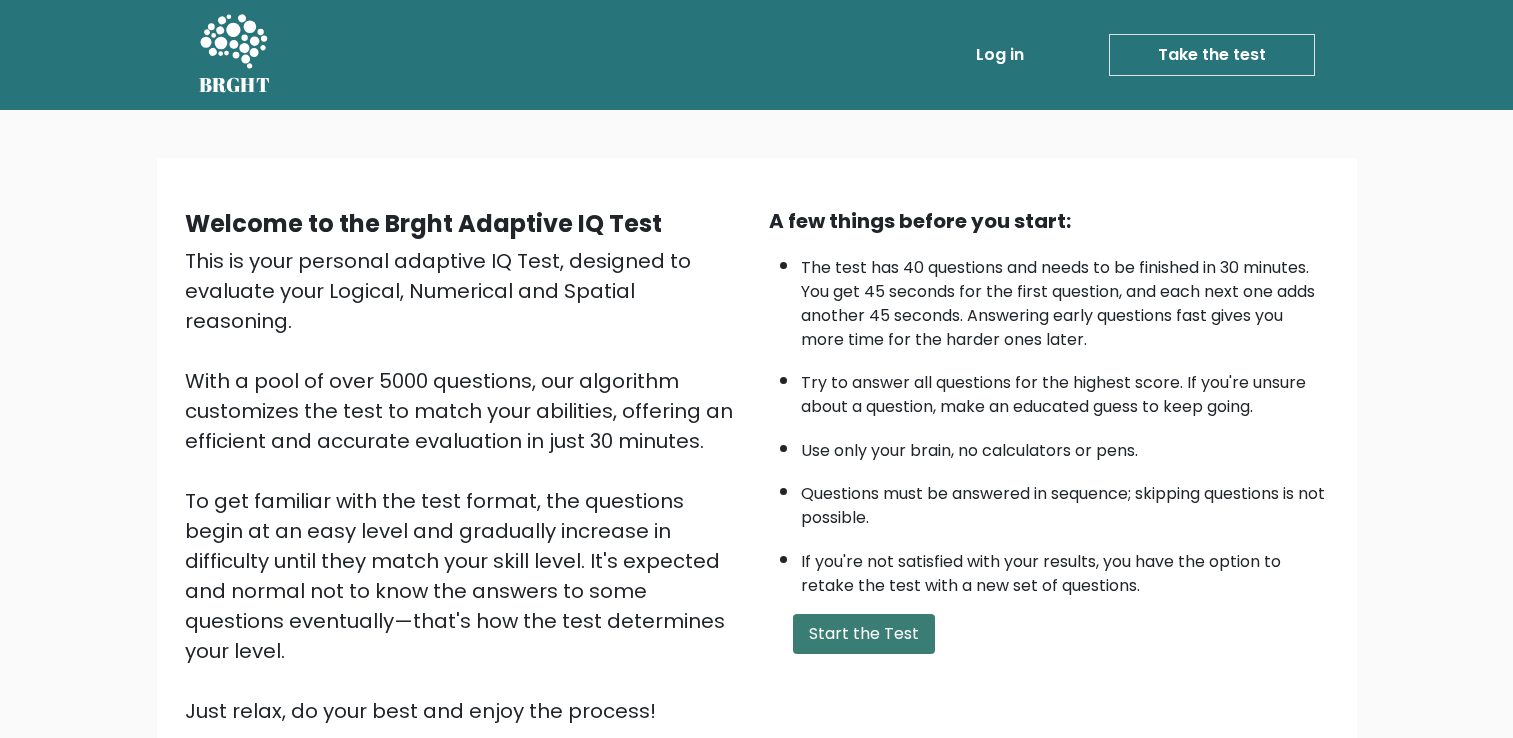 scroll, scrollTop: 0, scrollLeft: 0, axis: both 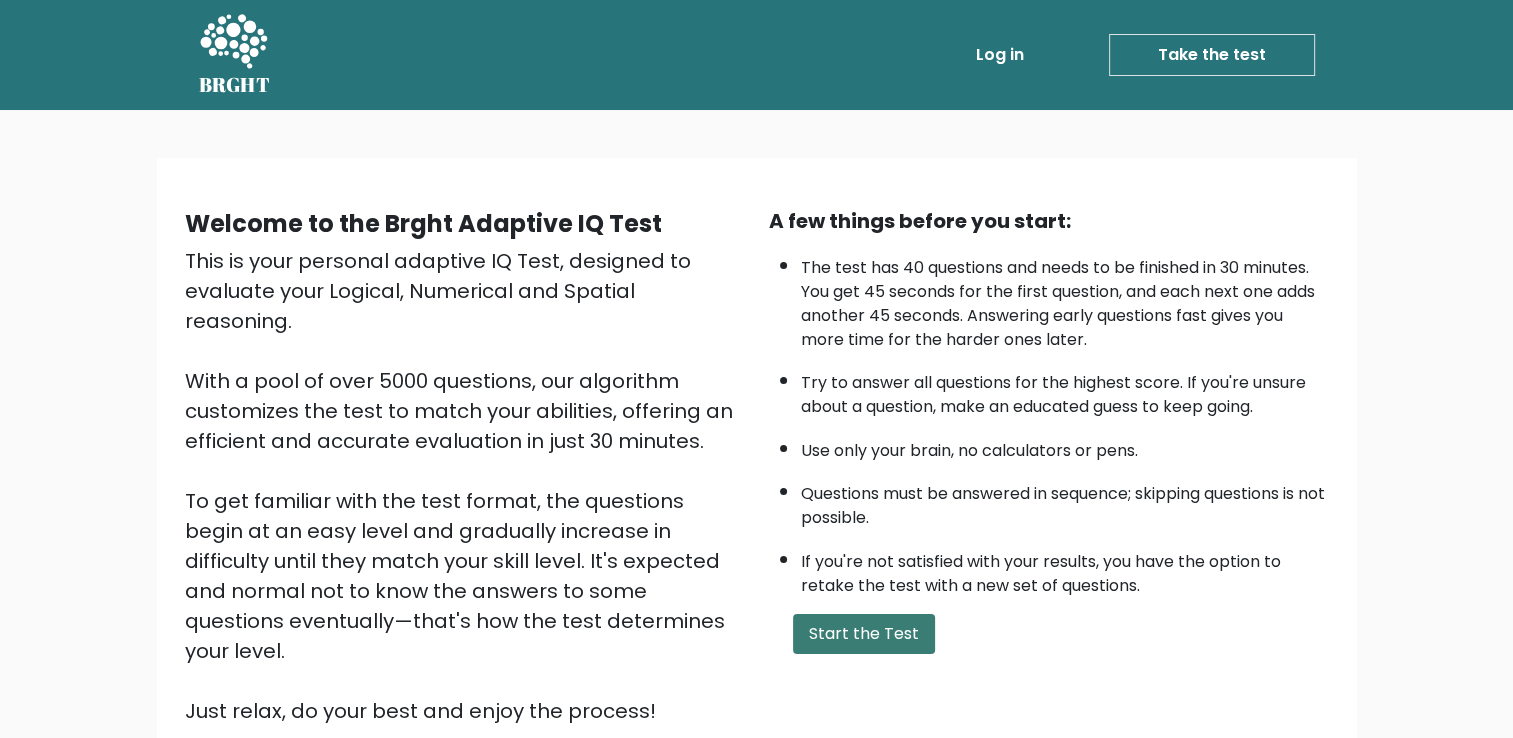 click on "Start the Test" at bounding box center (864, 634) 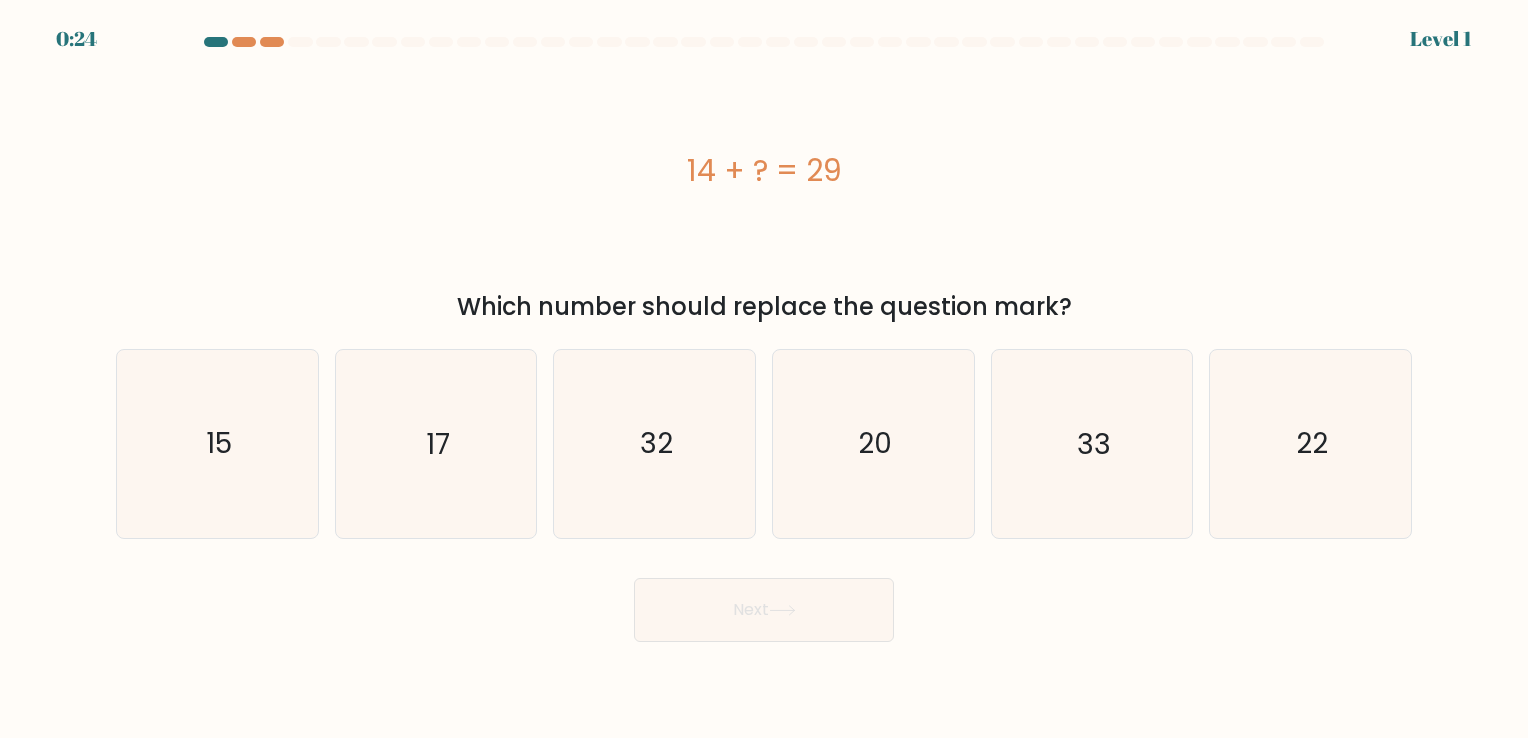 scroll, scrollTop: 0, scrollLeft: 0, axis: both 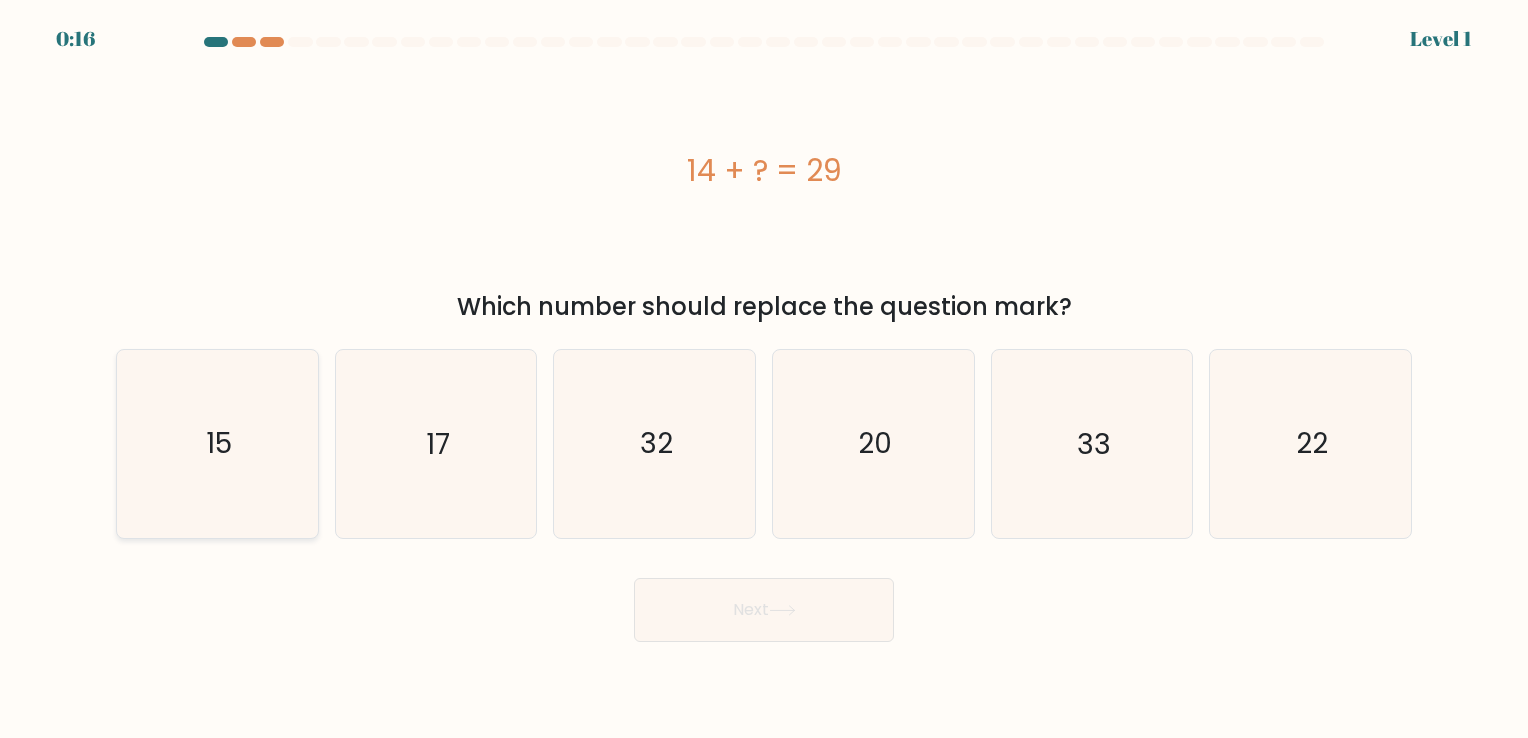 click on "15" 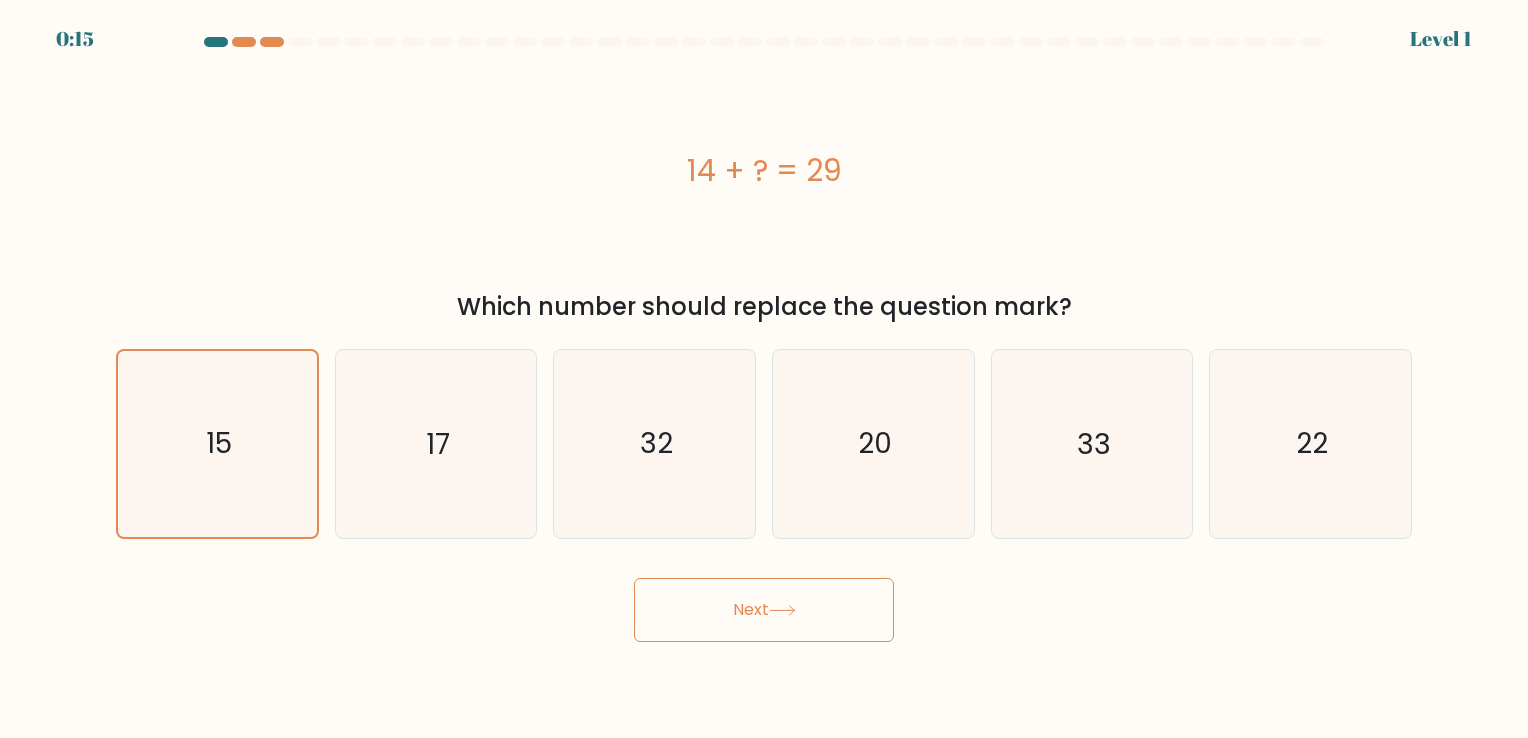 click on "Next" at bounding box center [764, 610] 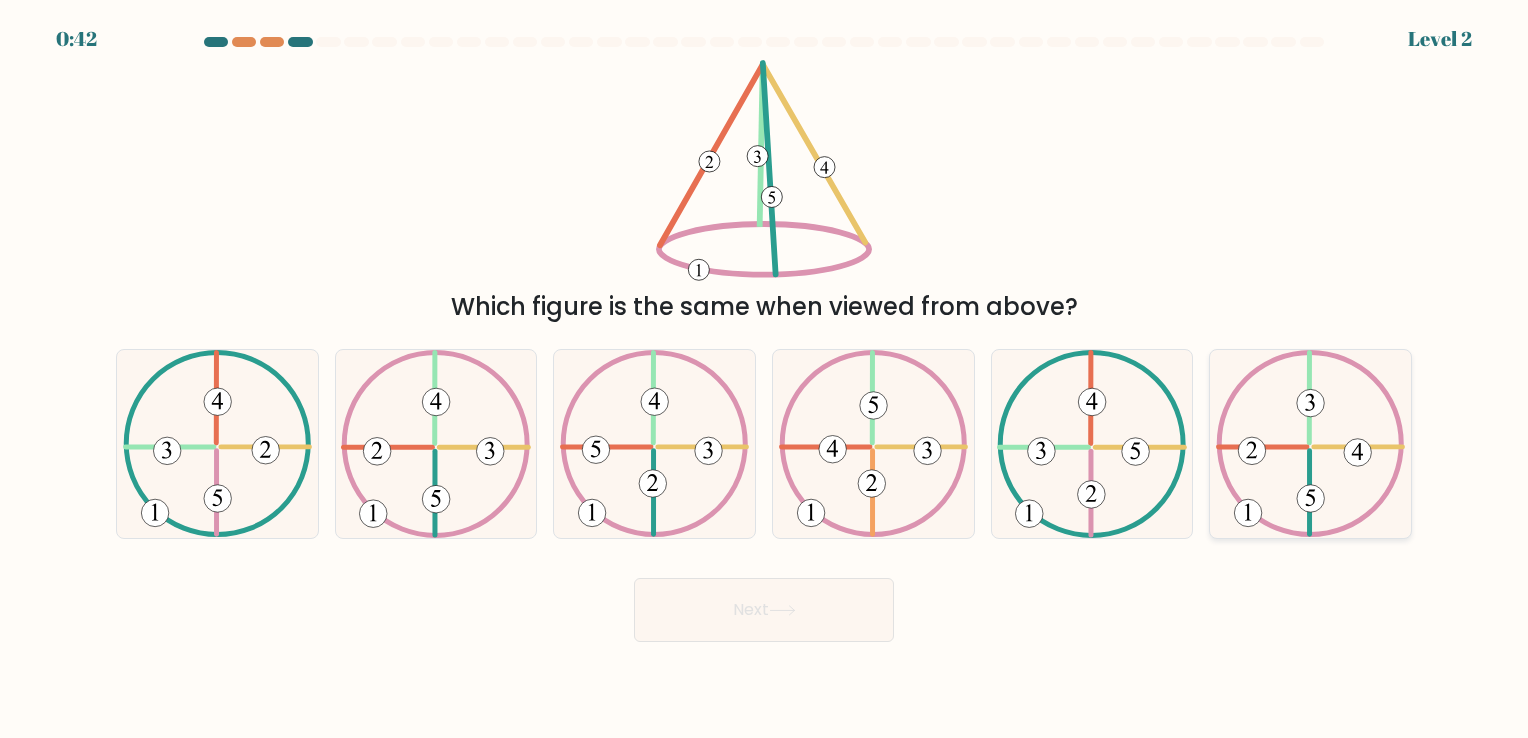 click 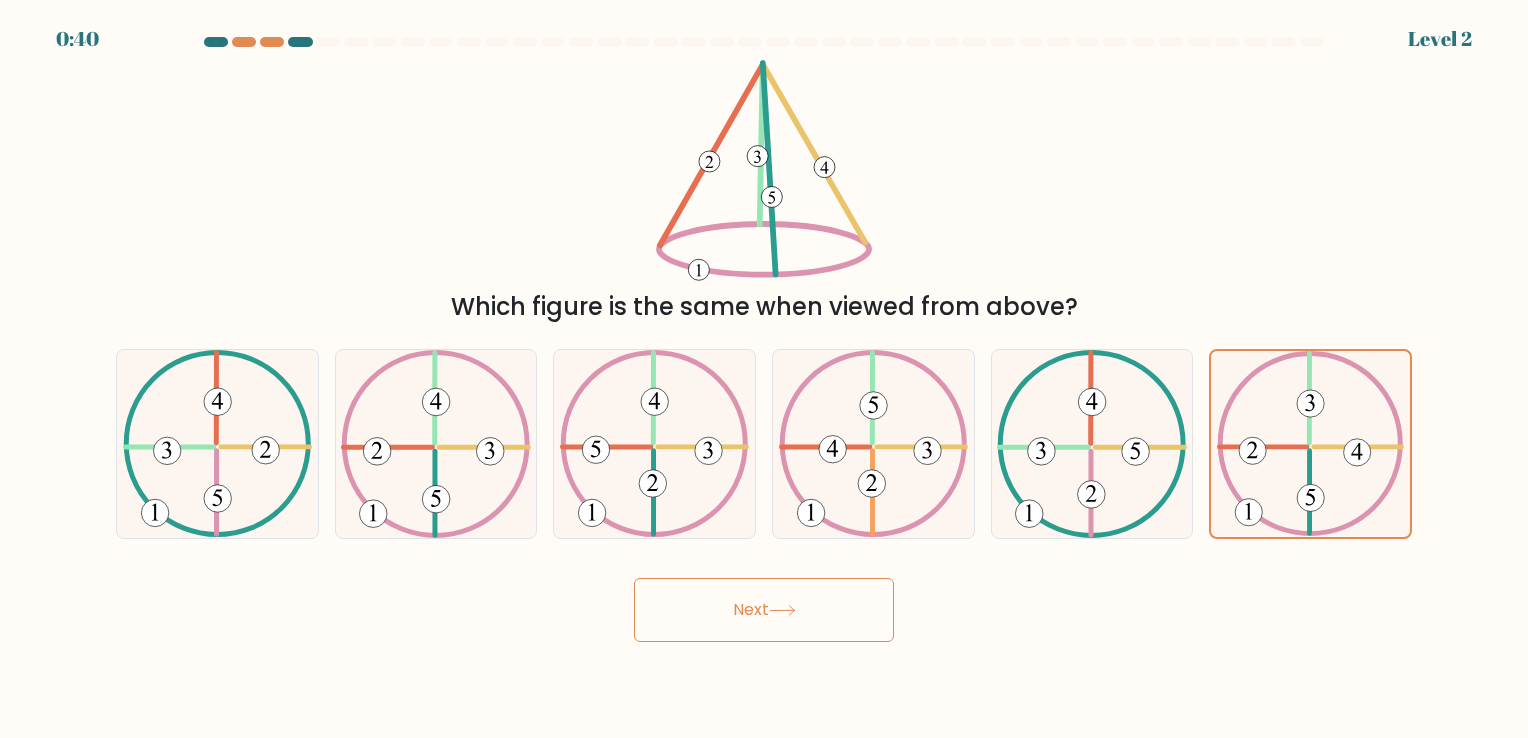 click on "Next" at bounding box center [764, 610] 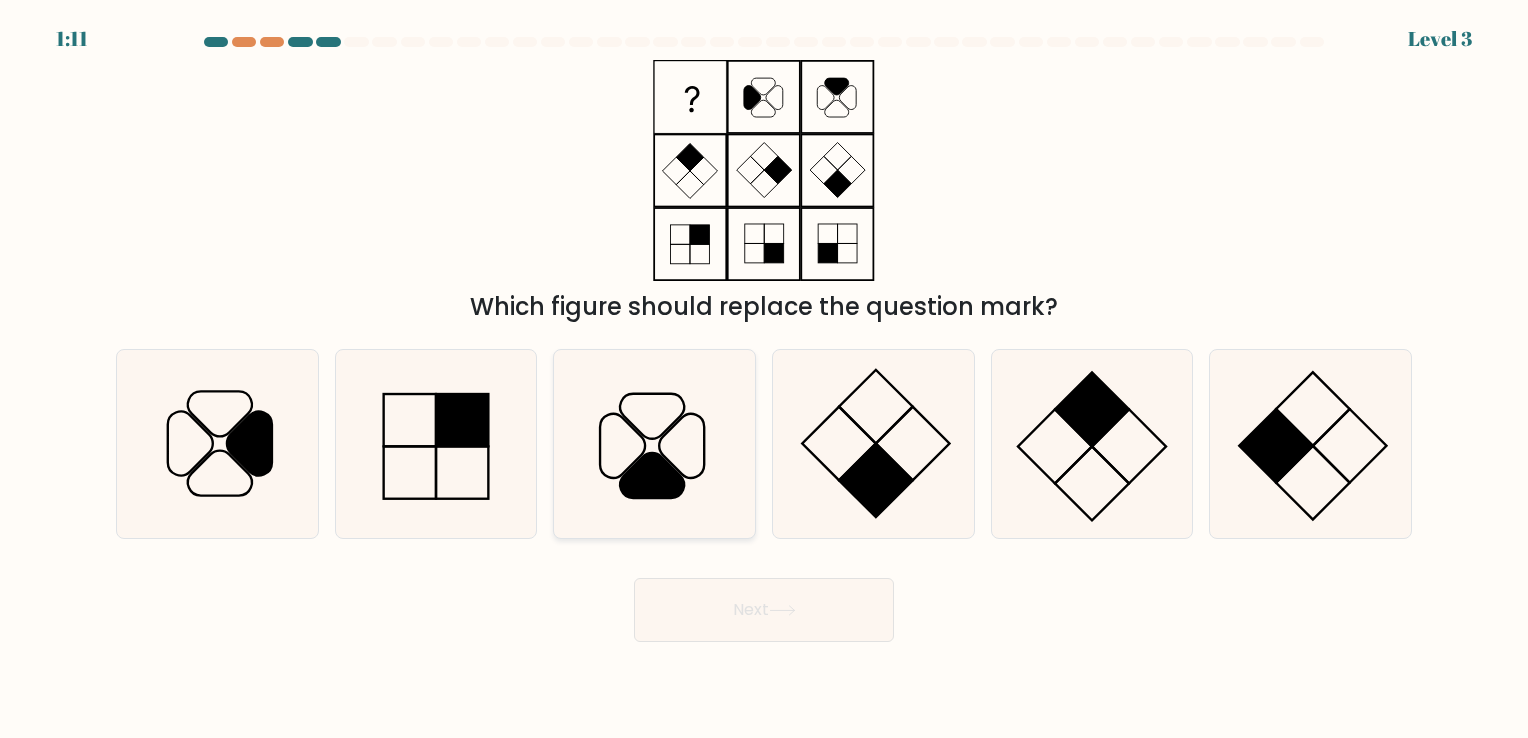 click 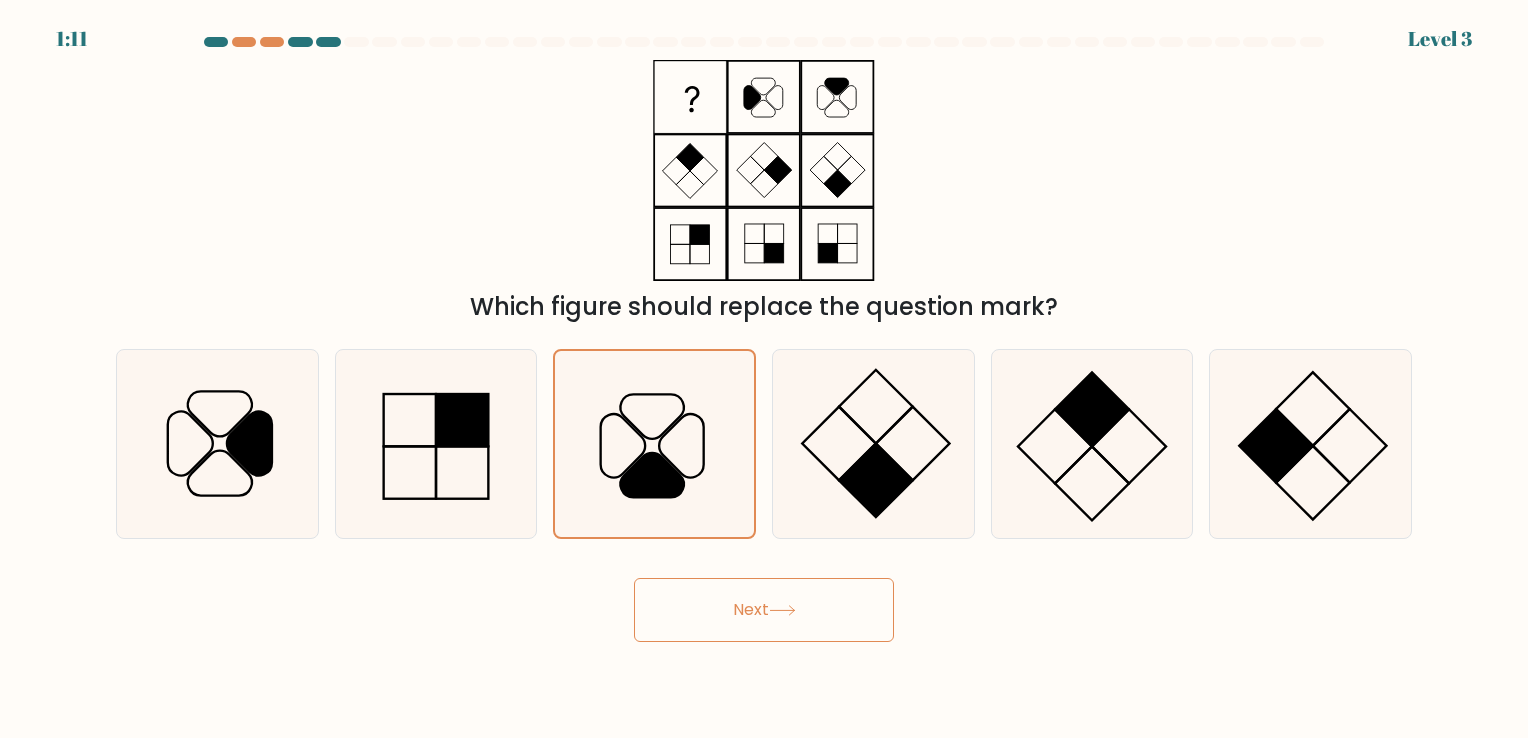 click on "Next" at bounding box center (764, 610) 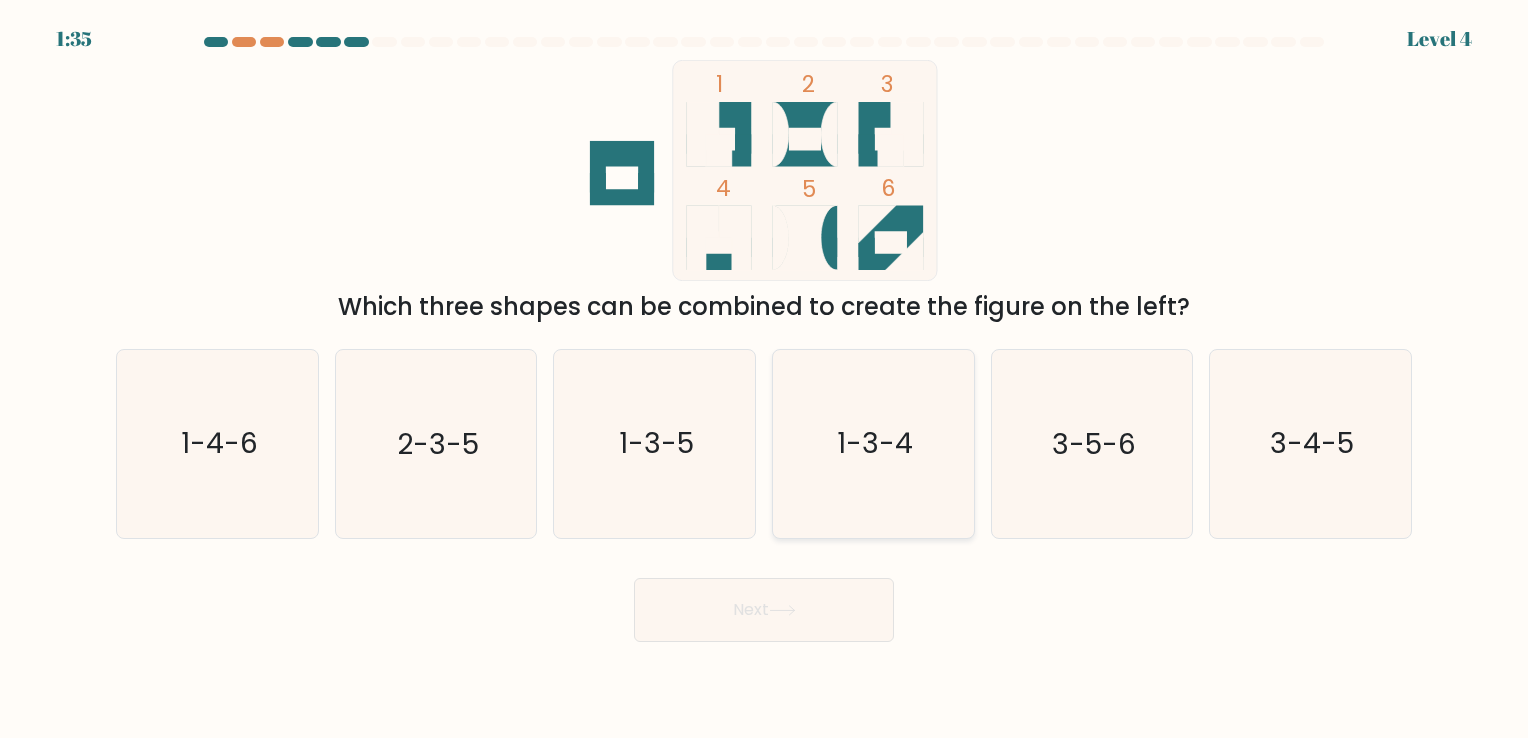 click on "1-3-4" 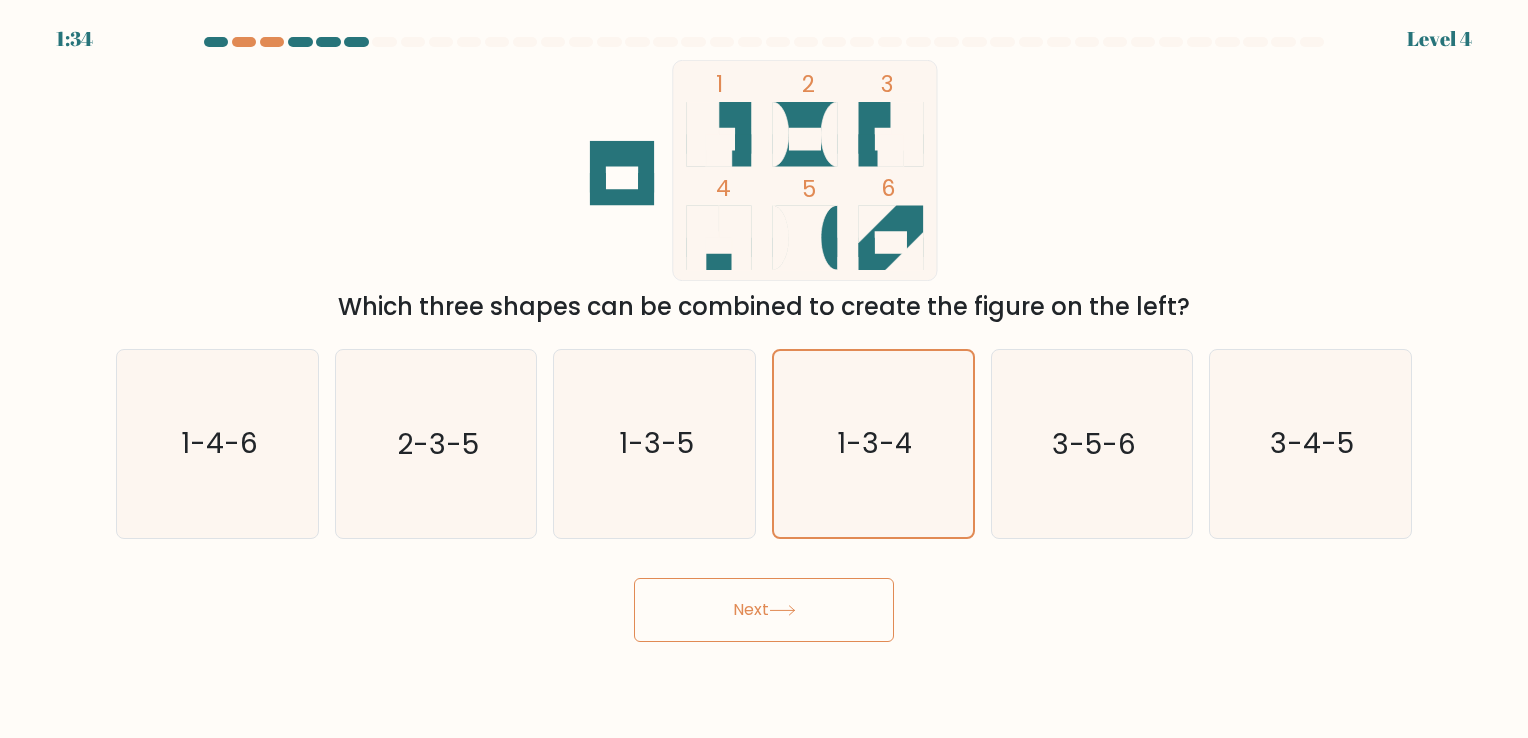 click 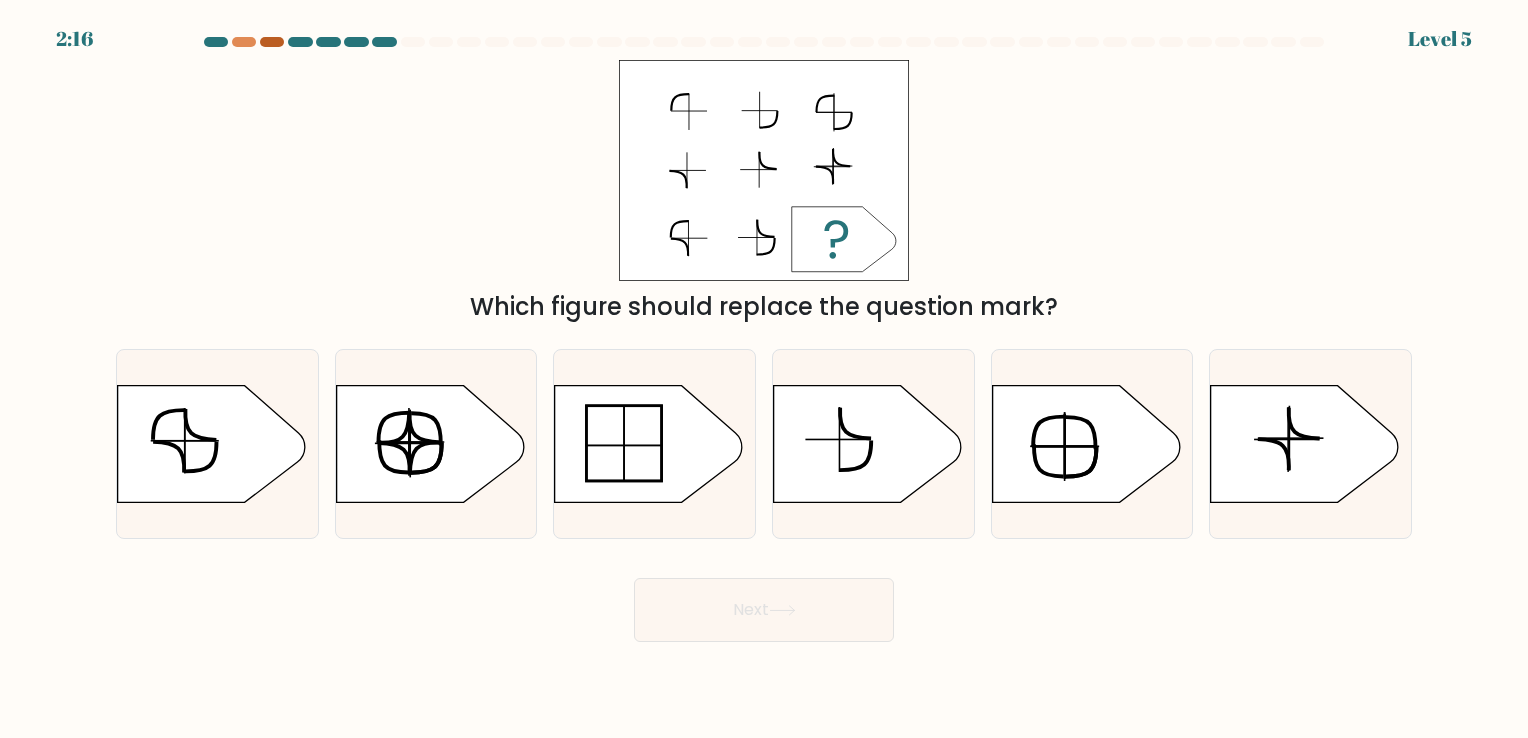 click at bounding box center (272, 42) 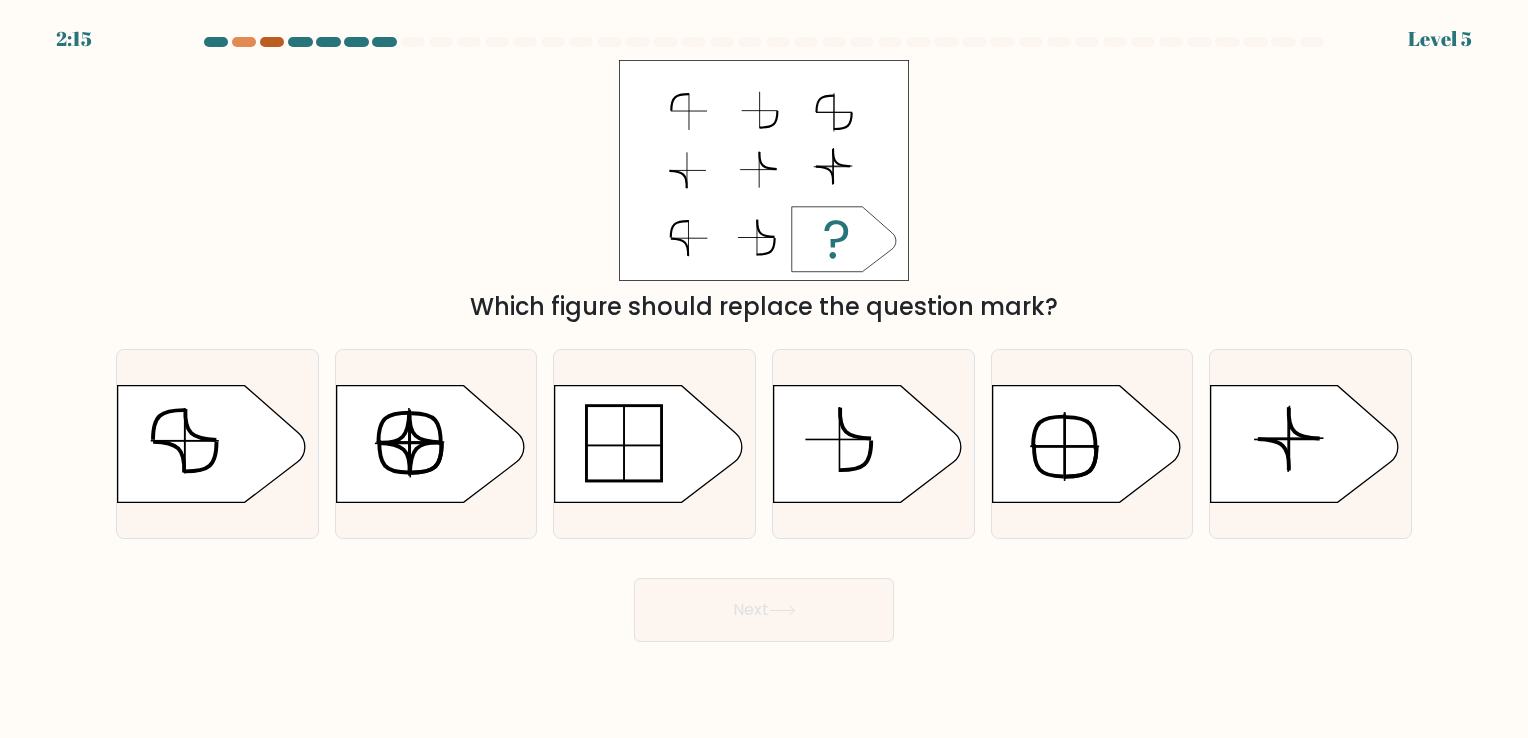click at bounding box center [272, 42] 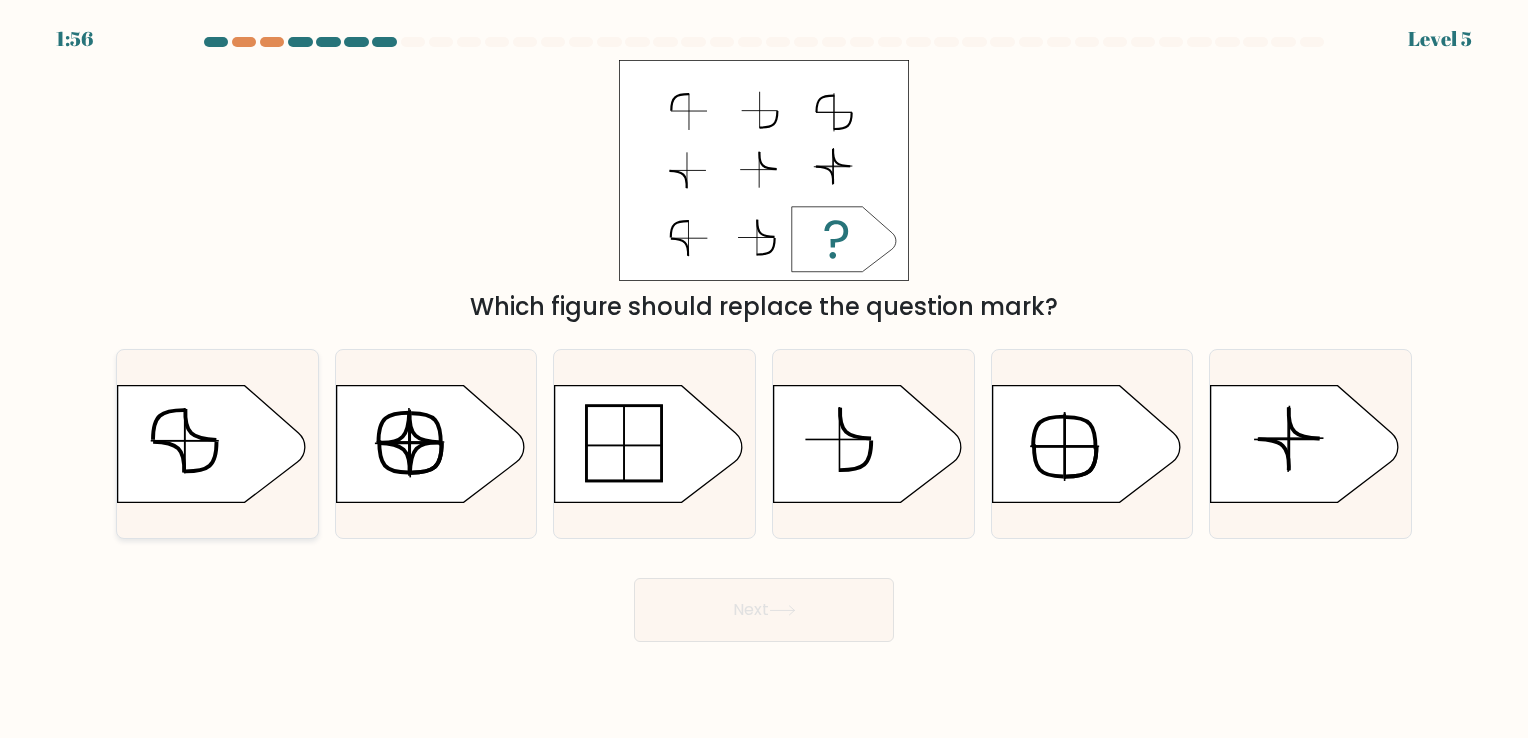 click 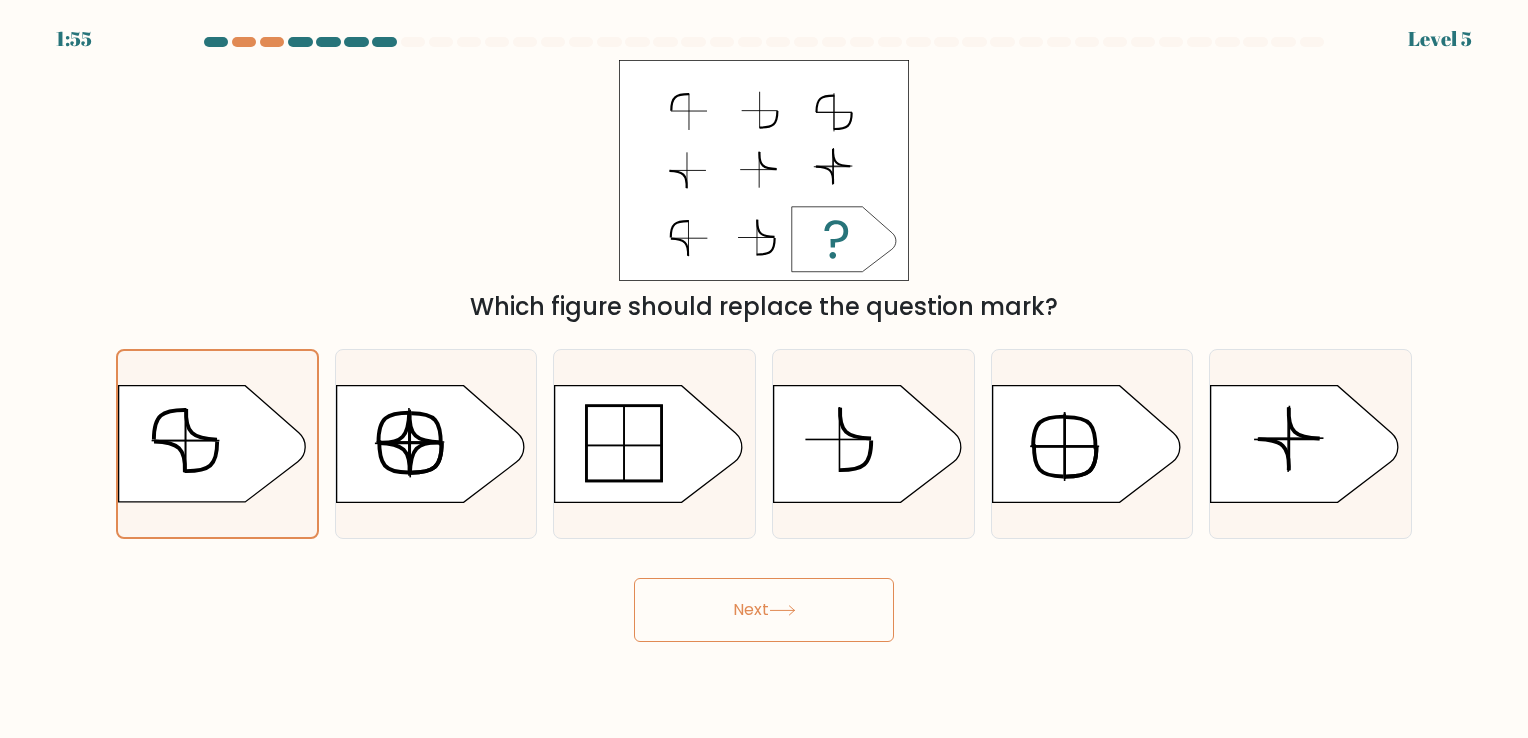 click on "Next" at bounding box center (764, 610) 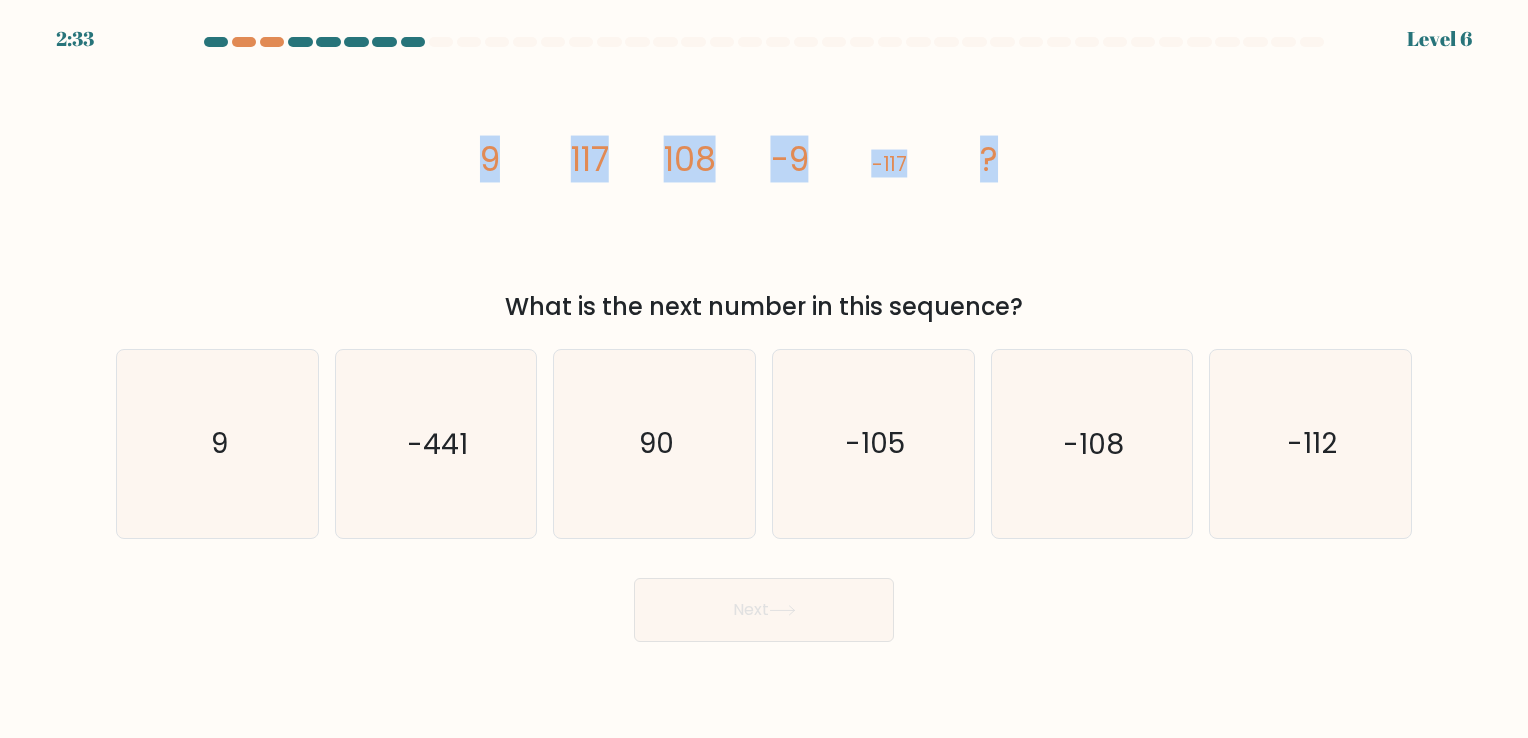 drag, startPoint x: 550, startPoint y: 154, endPoint x: 1016, endPoint y: 154, distance: 466 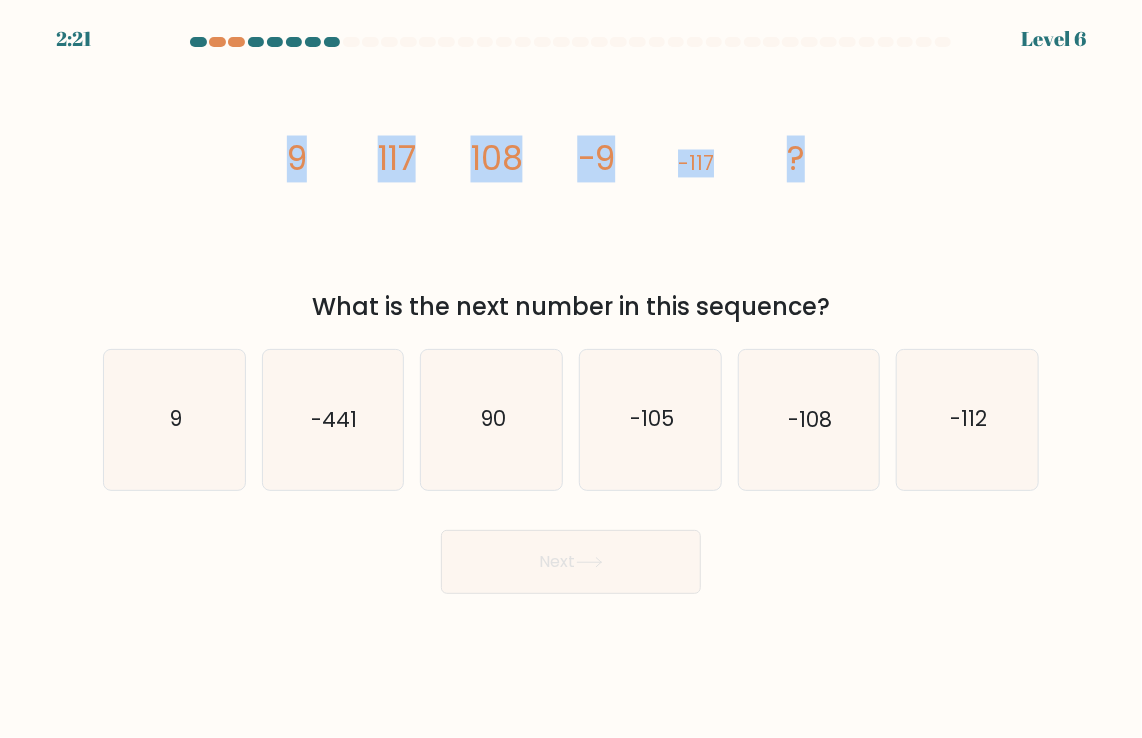 click on "Next" at bounding box center [571, 562] 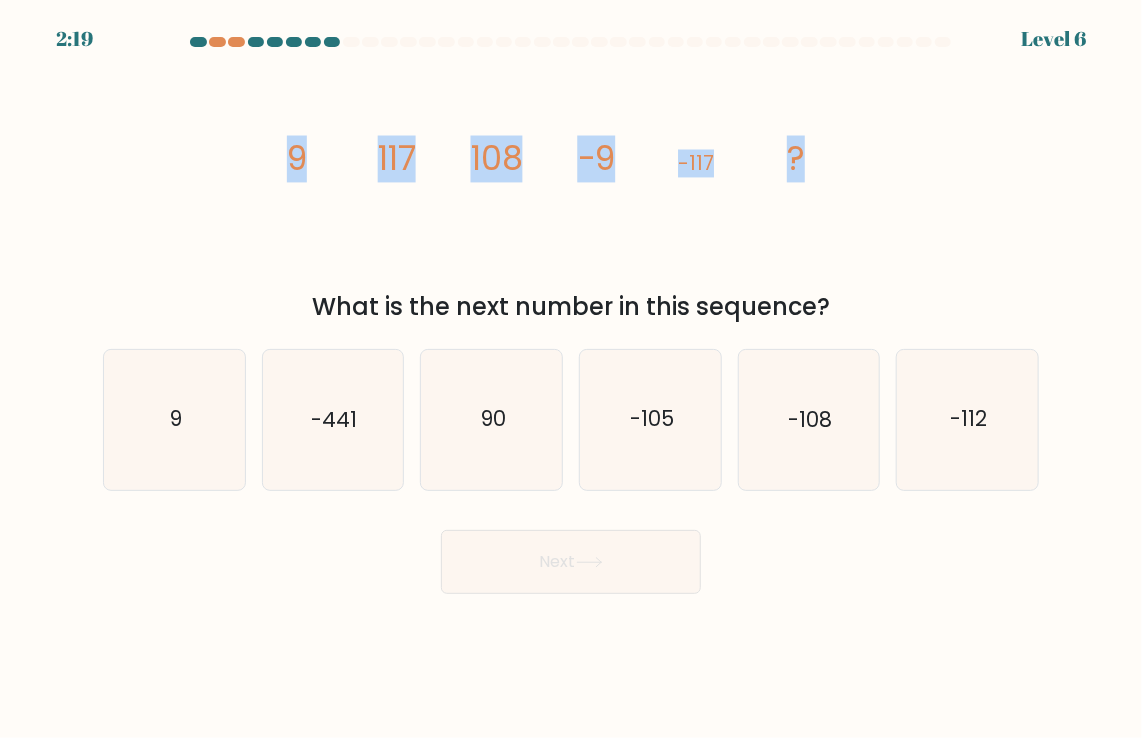click on "image/svg+xml
9
117
108
-9
-117
?
What is the next number in this sequence?" at bounding box center (571, 192) 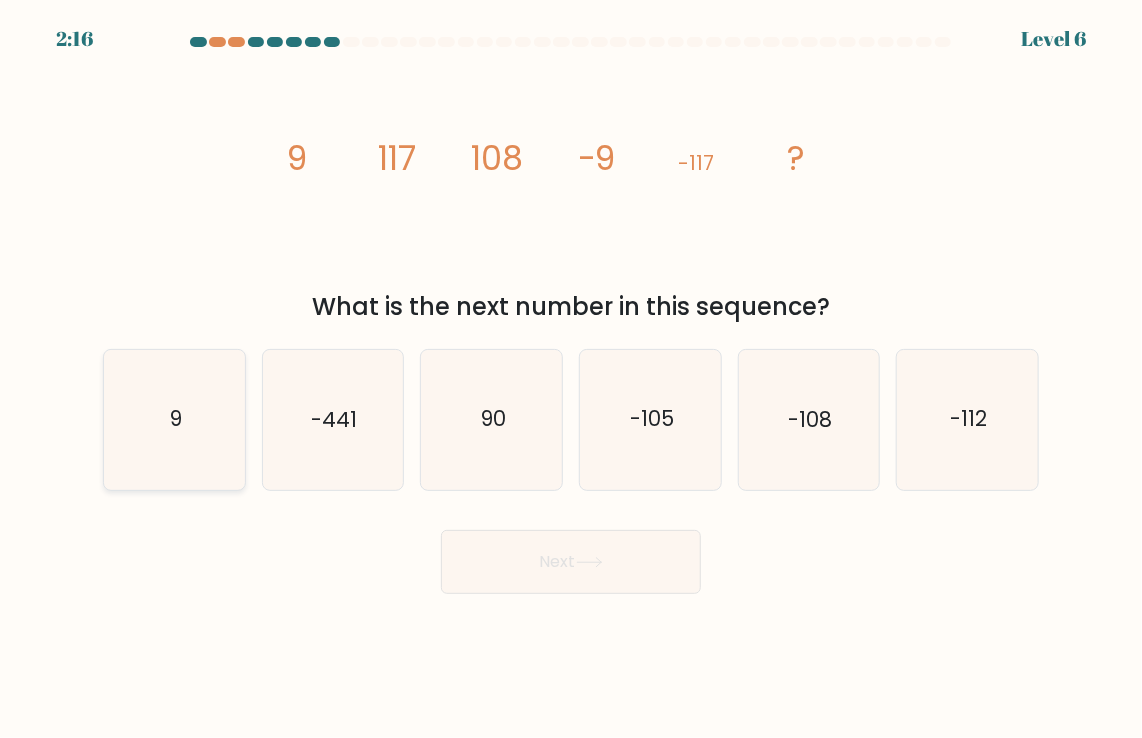 click on "9" 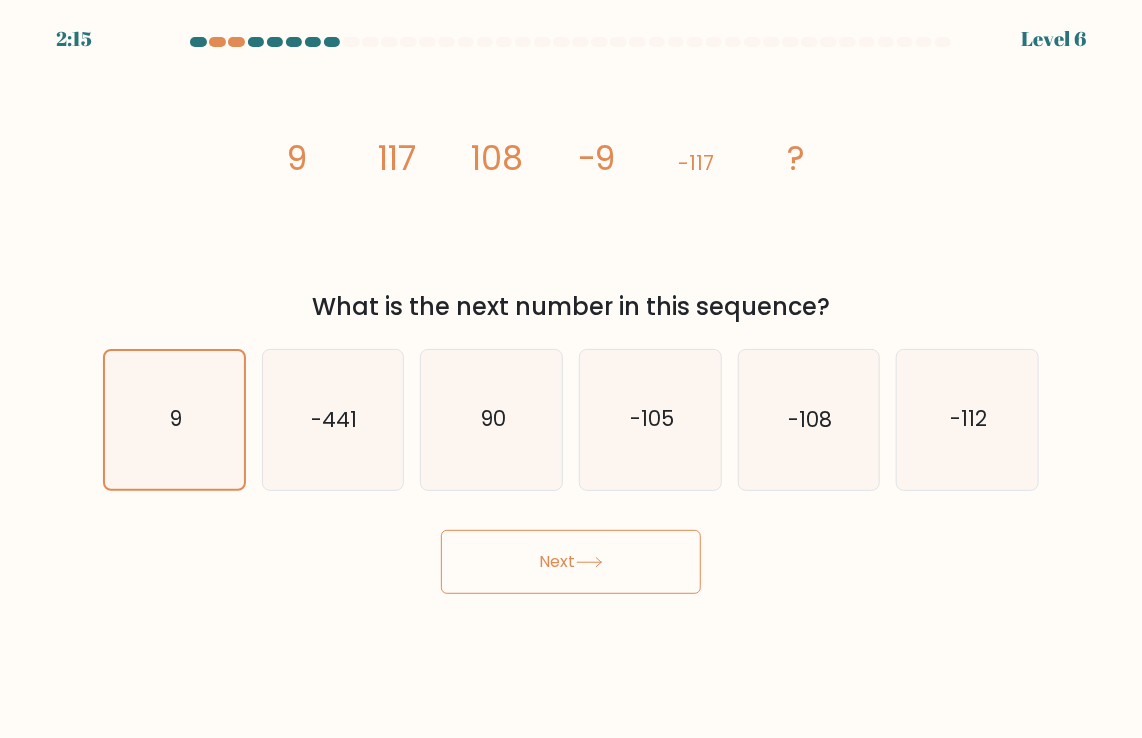 click on "Next" at bounding box center [571, 562] 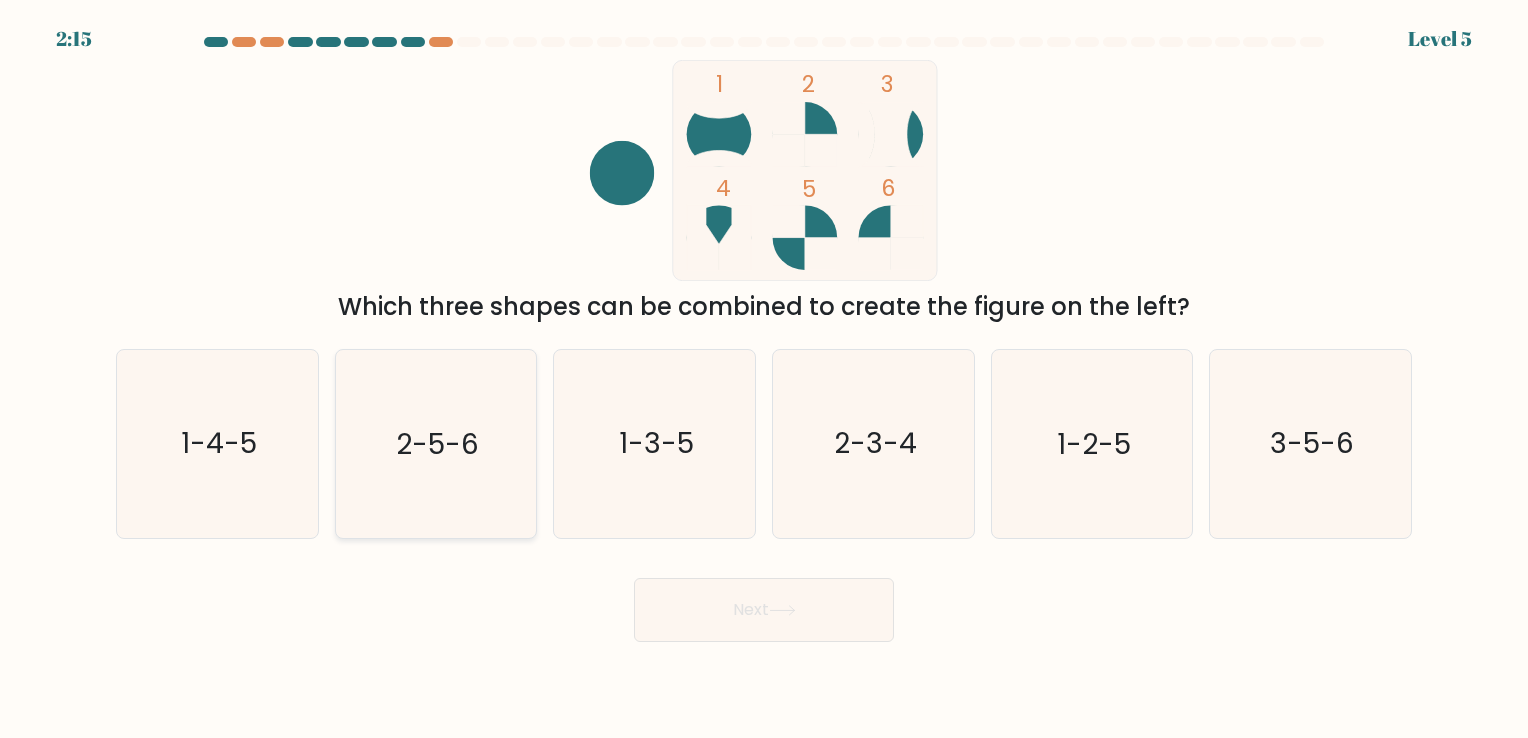 click on "2-5-6" 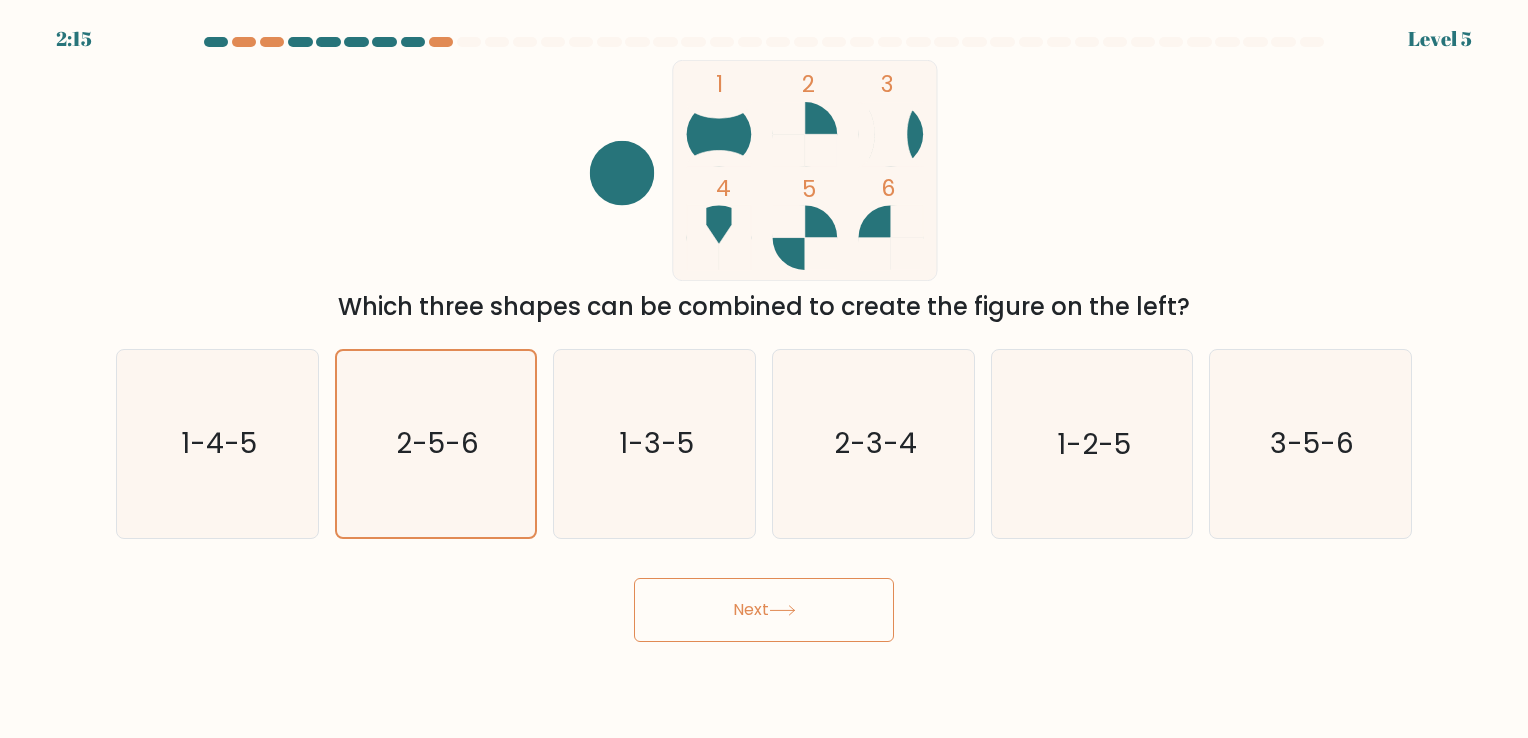 click on "Next" at bounding box center (764, 610) 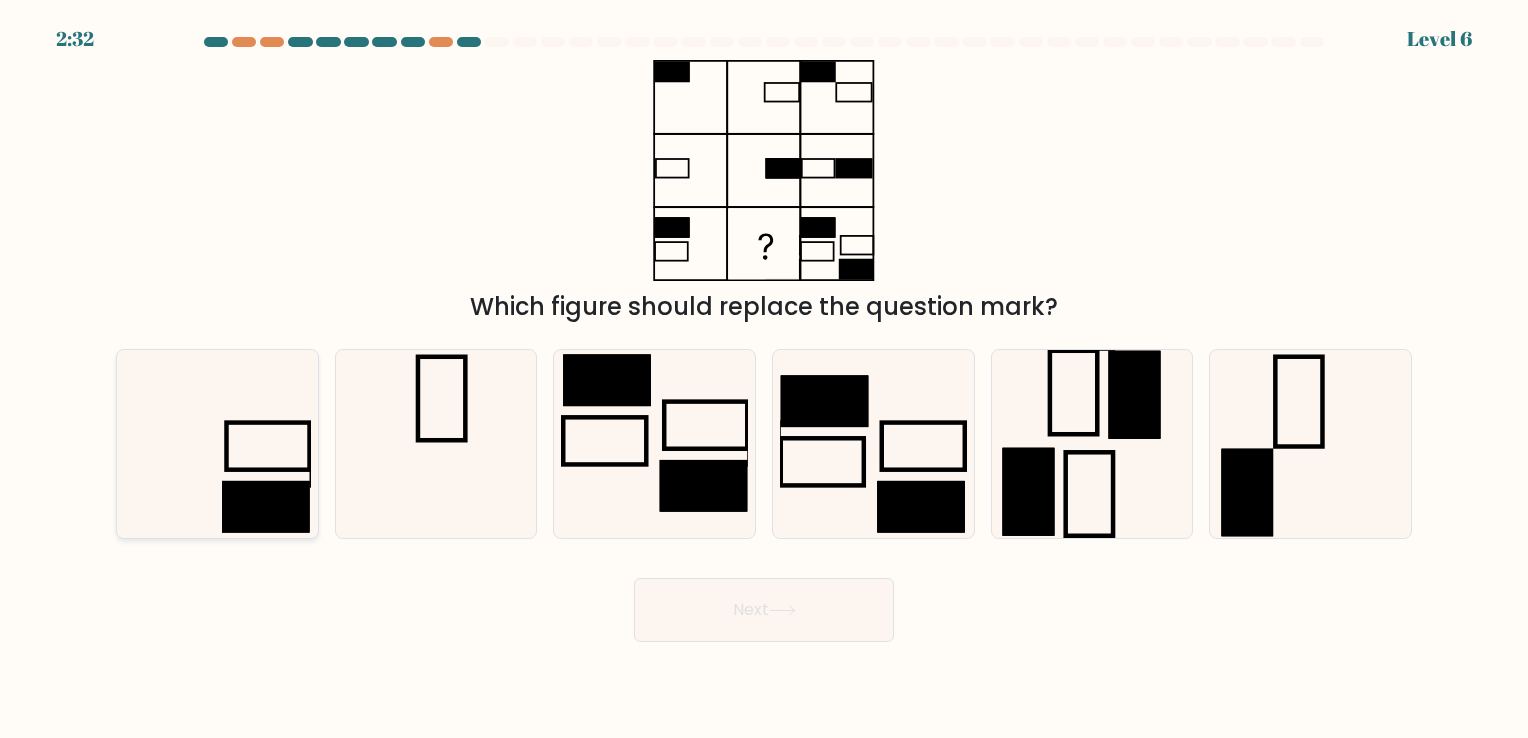 drag, startPoint x: 227, startPoint y: 517, endPoint x: 265, endPoint y: 516, distance: 38.013157 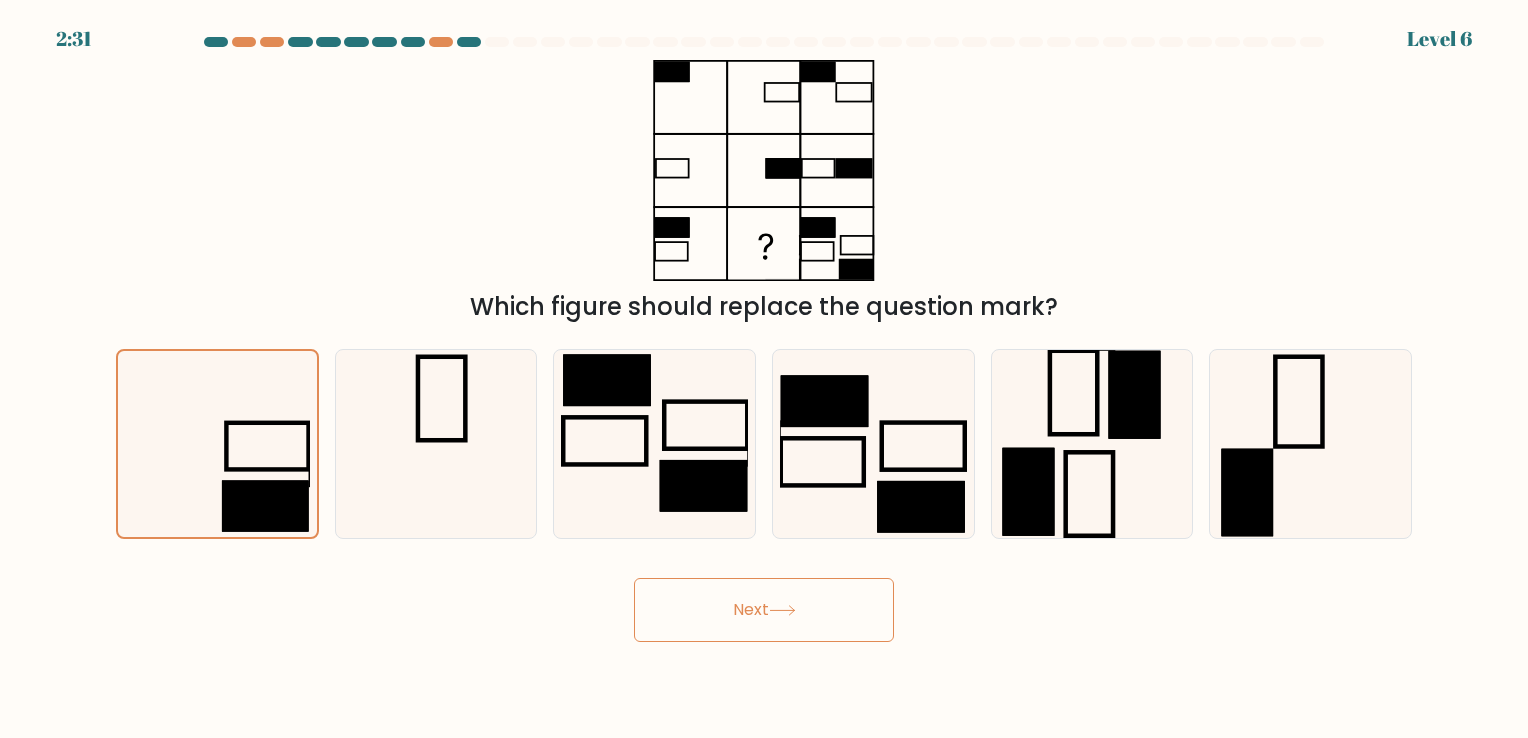 click on "Next" at bounding box center (764, 610) 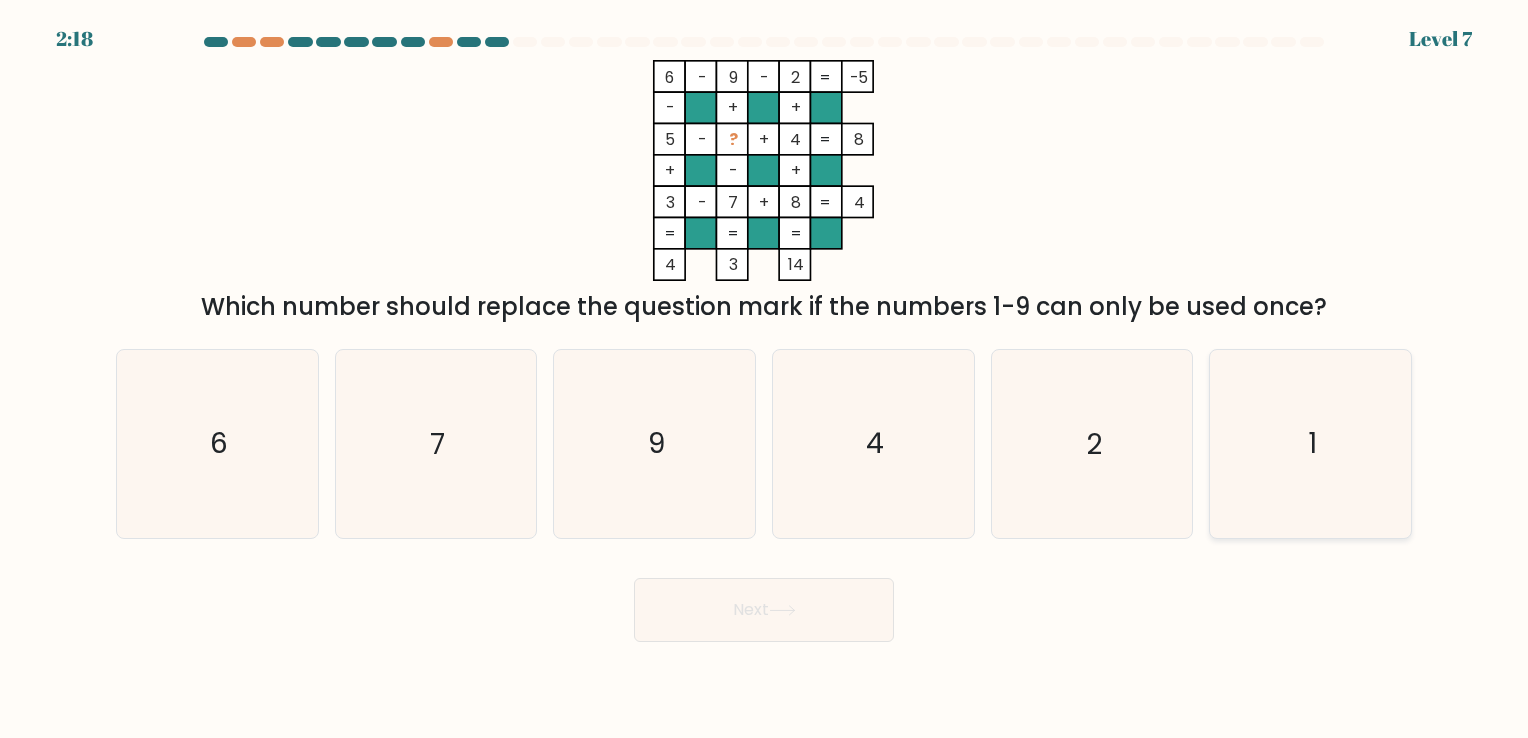 click on "1" 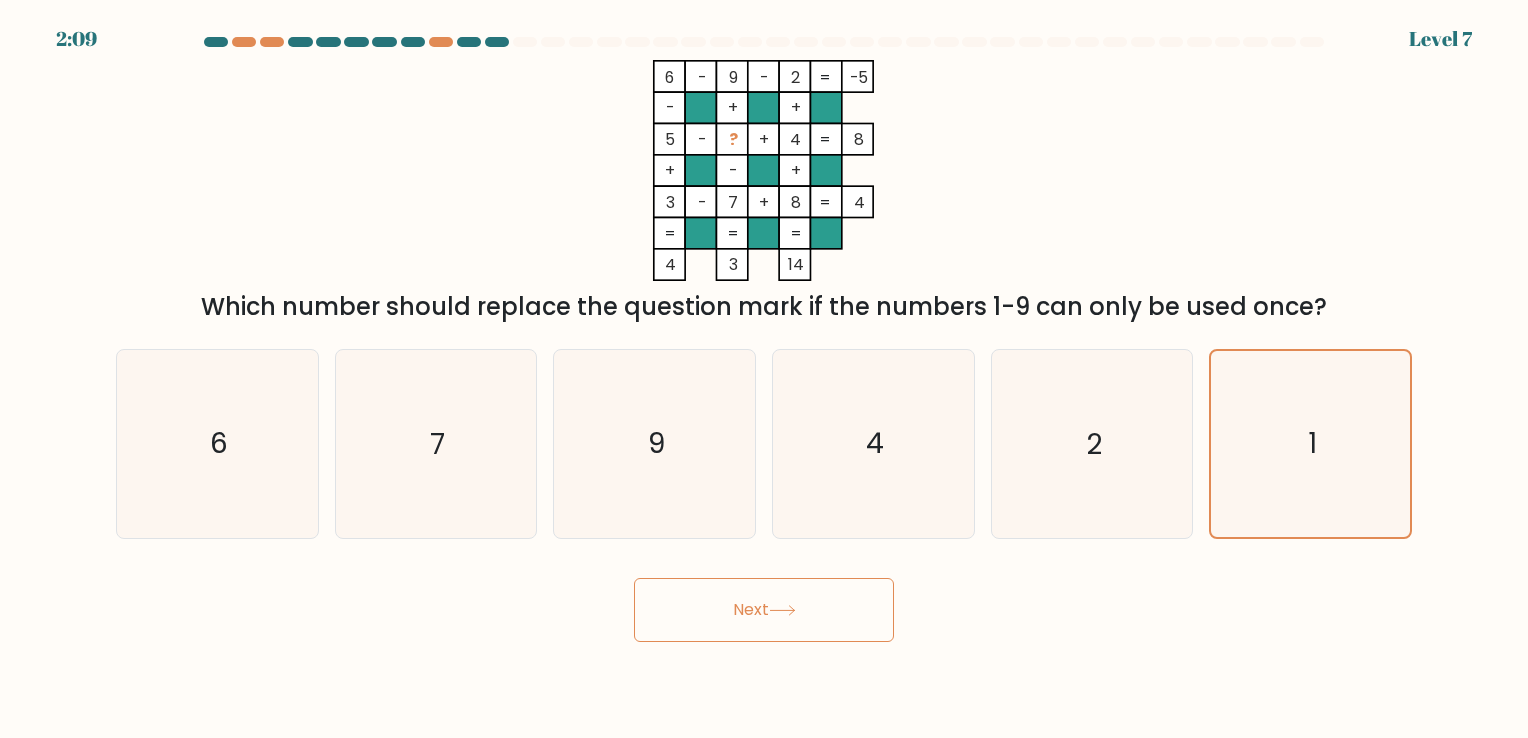 click on "6    -    9    -    2    -5    -    +    +    5    -    ?    +    4    8    +    -    +    3    -    7    +    8    =   4    =   =   =   =   4    3    14    =
Which number should replace the question mark if the numbers 1-9 can only be used once?" at bounding box center [764, 192] 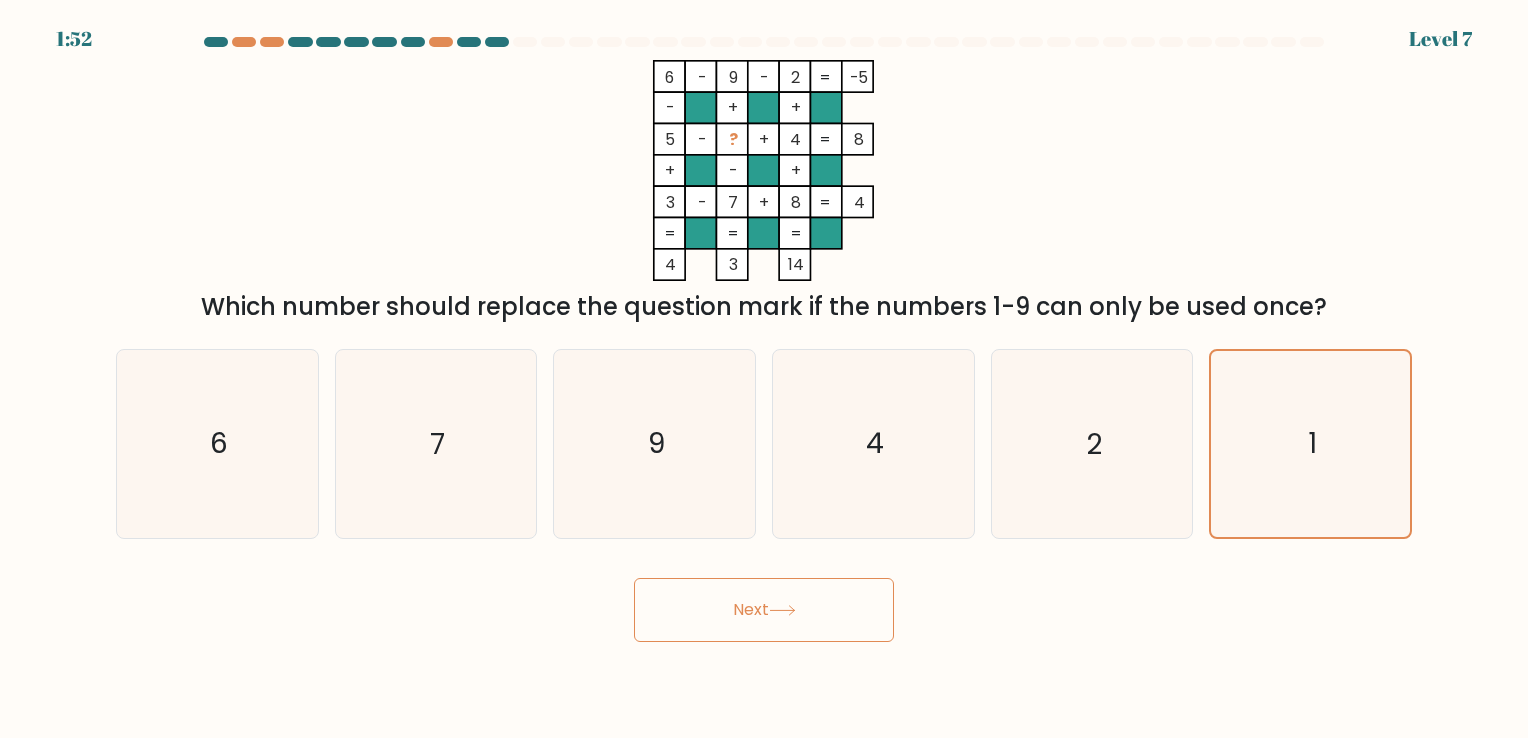 click on "Next" at bounding box center (764, 610) 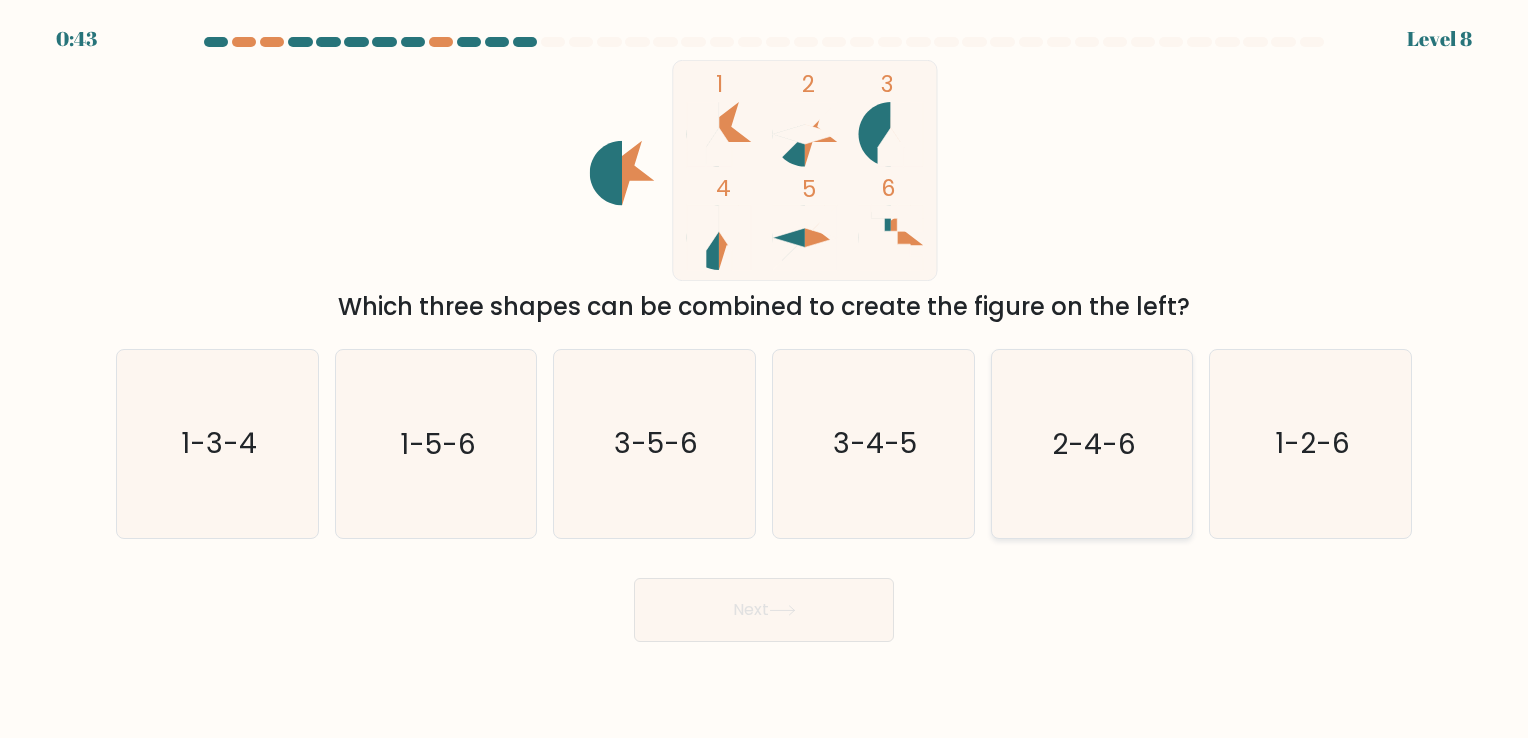 drag, startPoint x: 1142, startPoint y: 458, endPoint x: 988, endPoint y: 588, distance: 201.53412 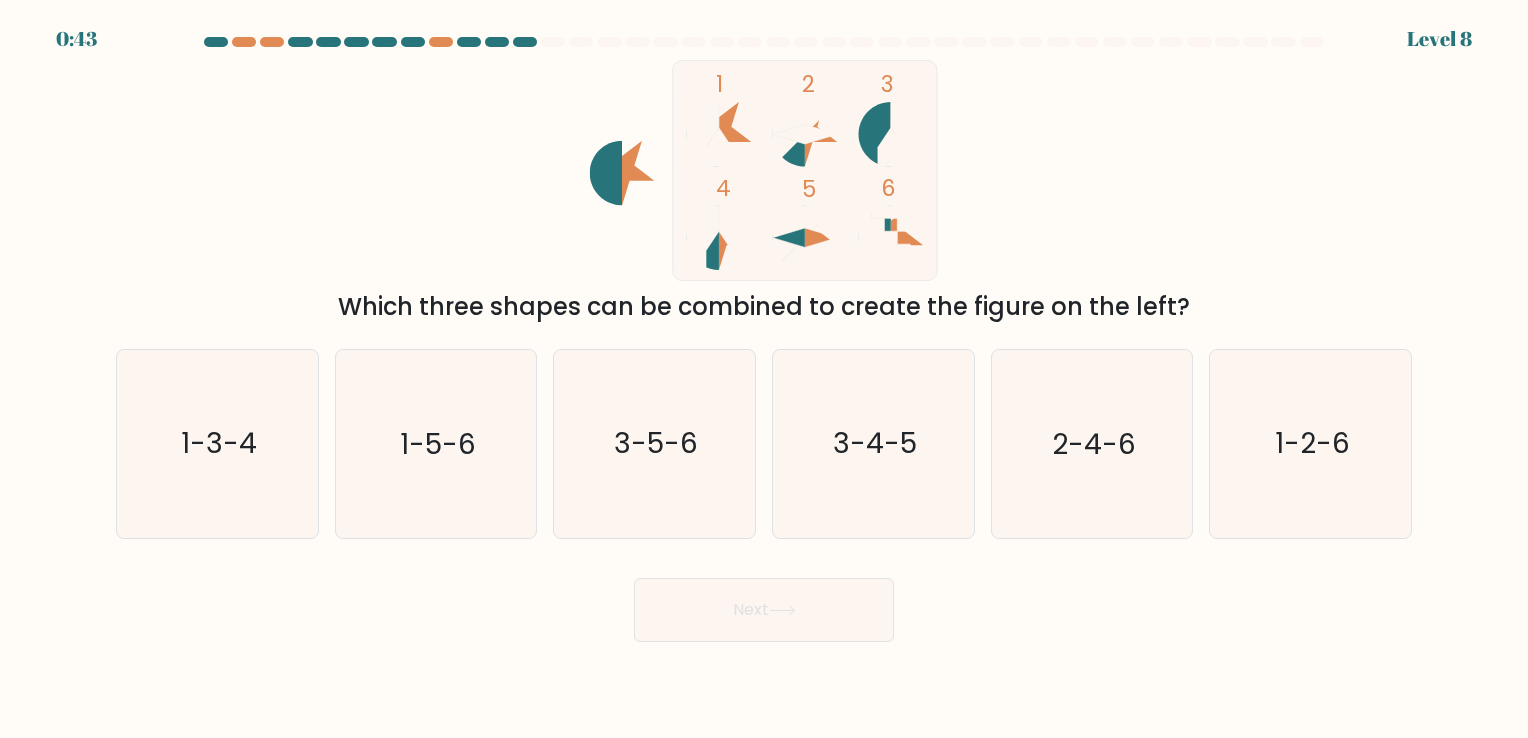 click on "e.
2-4-6" at bounding box center (764, 374) 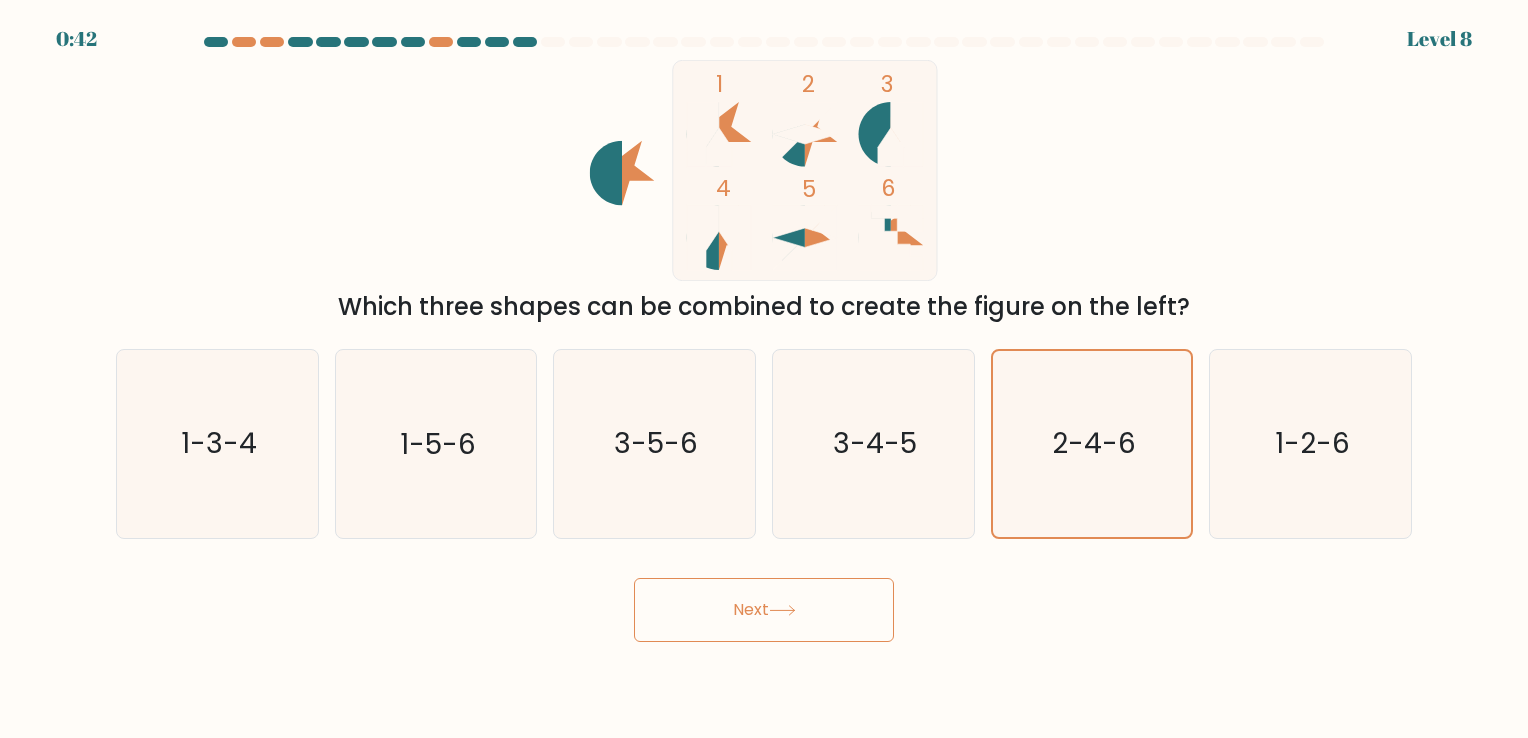 click on "Next" at bounding box center [764, 610] 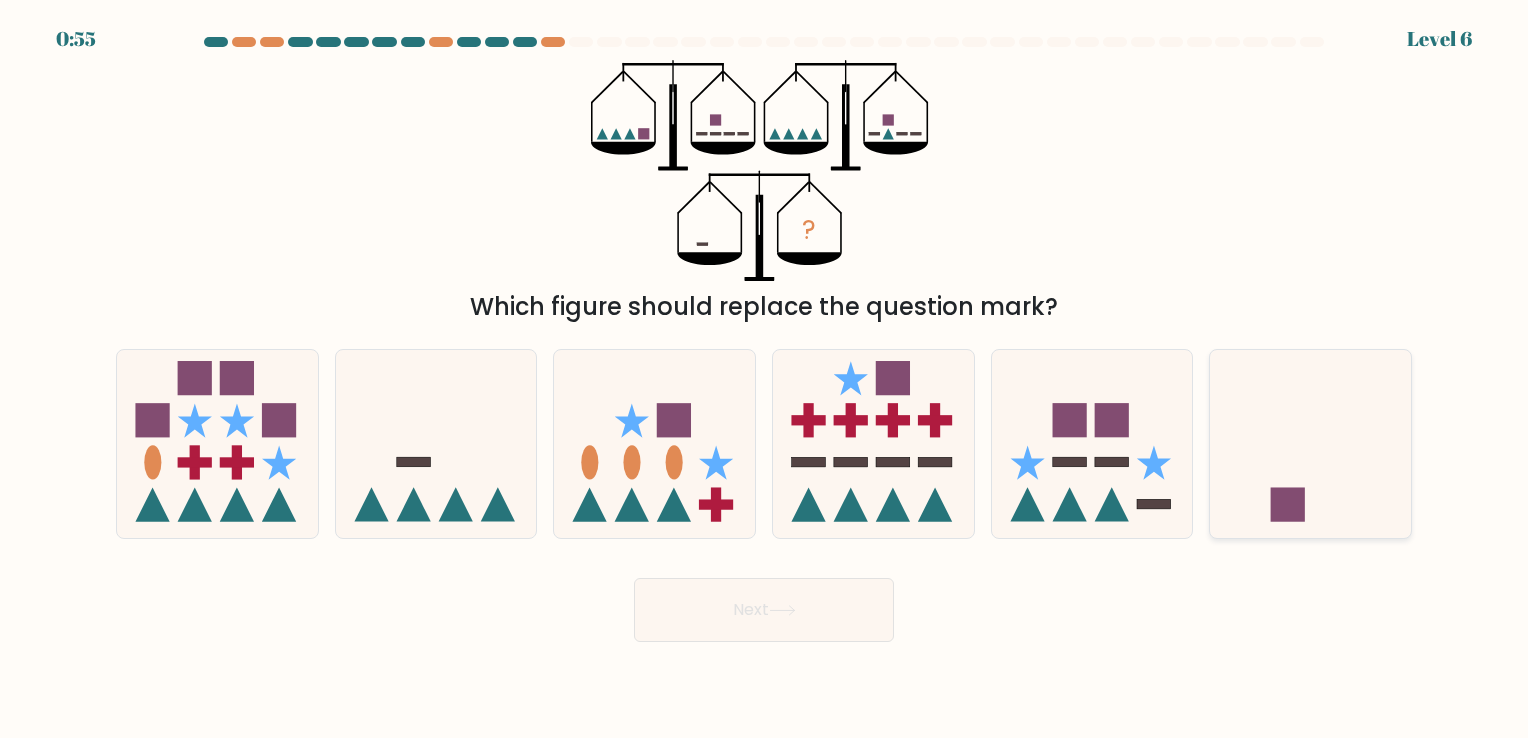 click 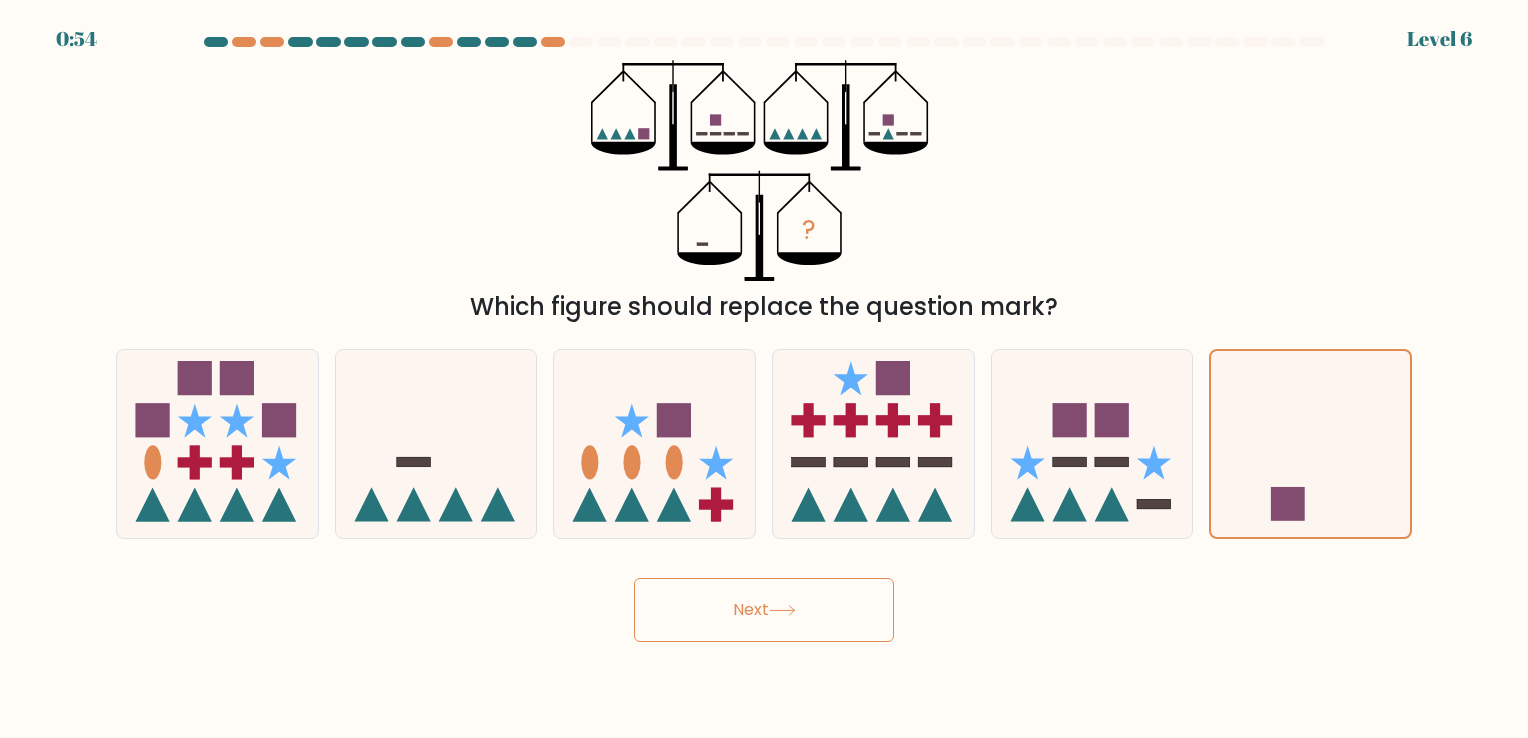 click on "Next" at bounding box center [764, 610] 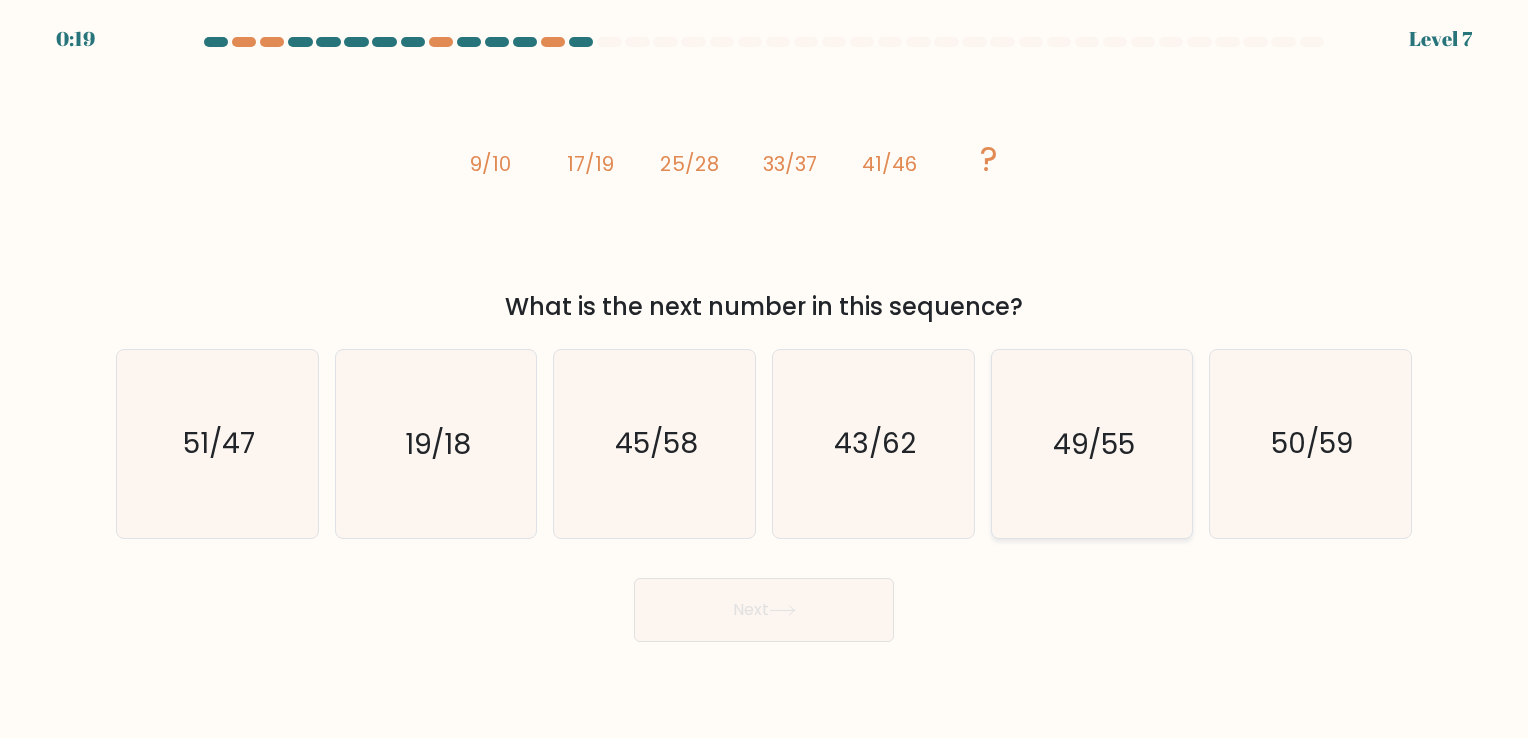click on "49/55" 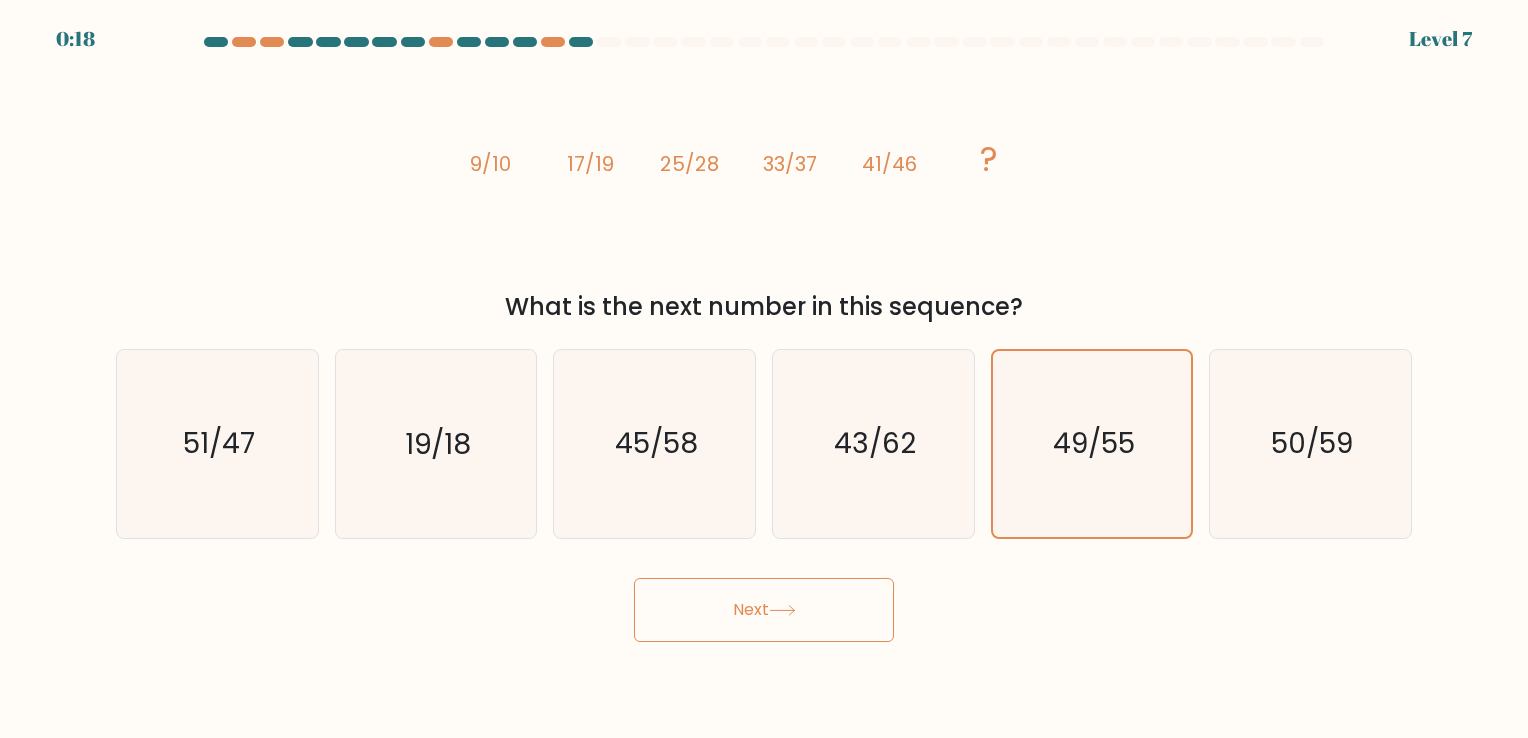 click on "Next" at bounding box center (764, 610) 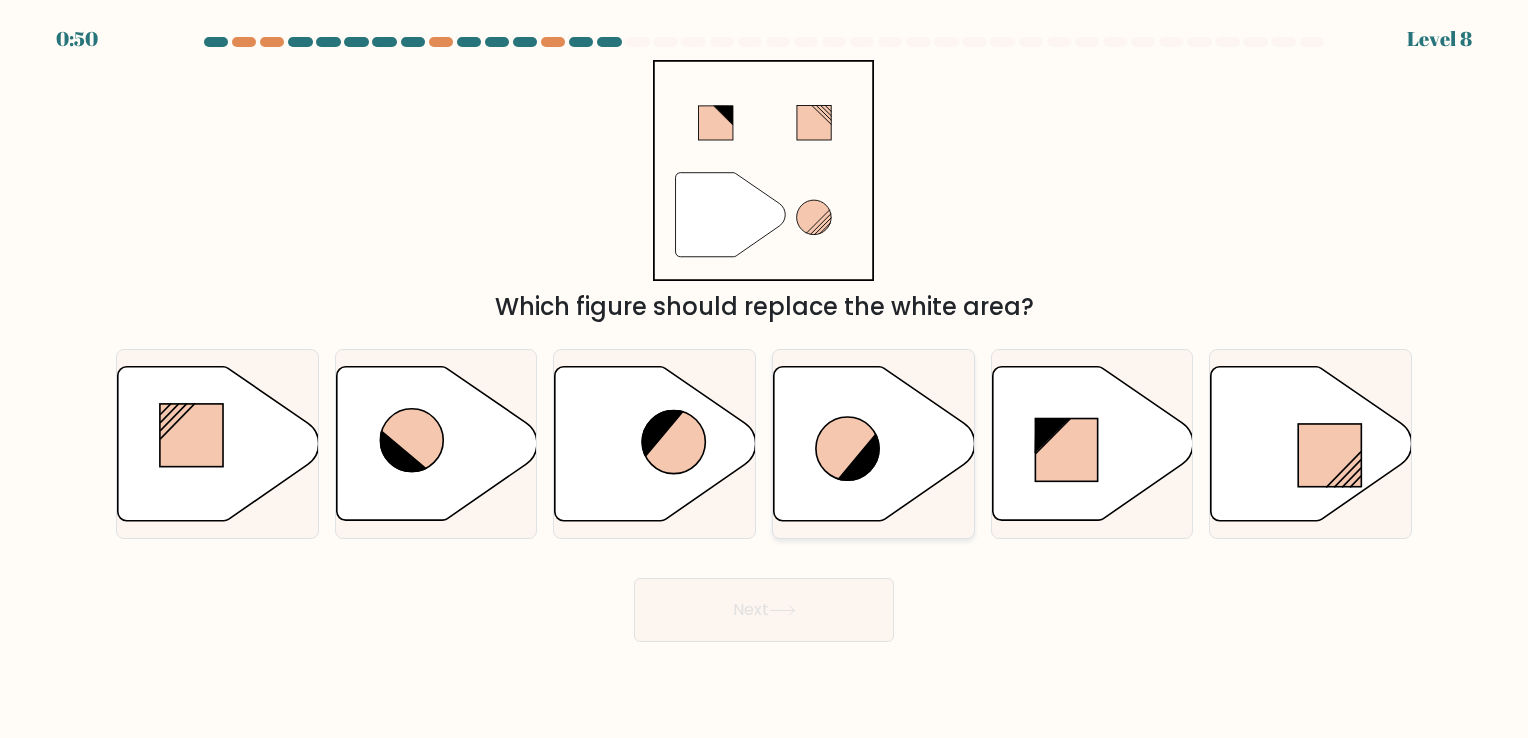 click 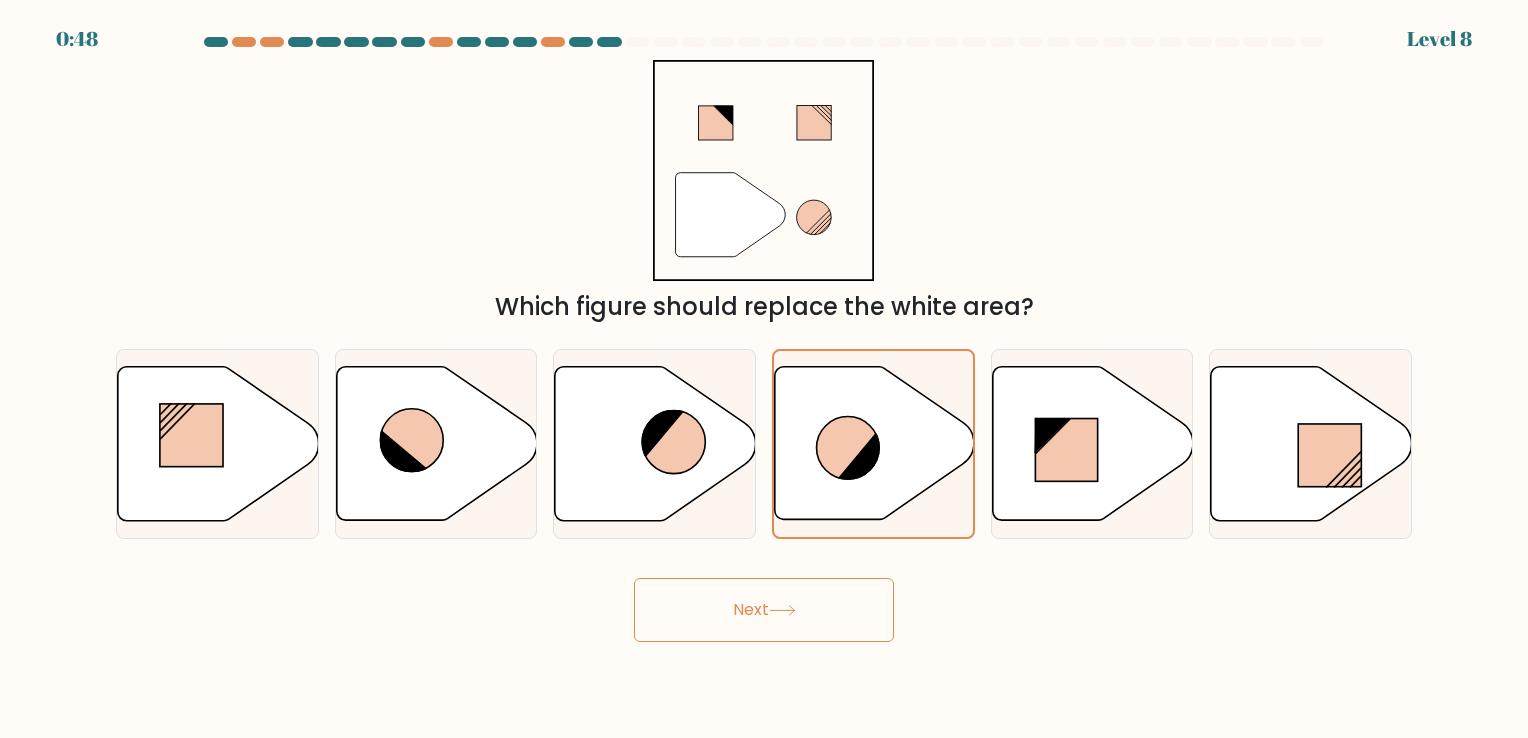 click on "Next" at bounding box center [764, 610] 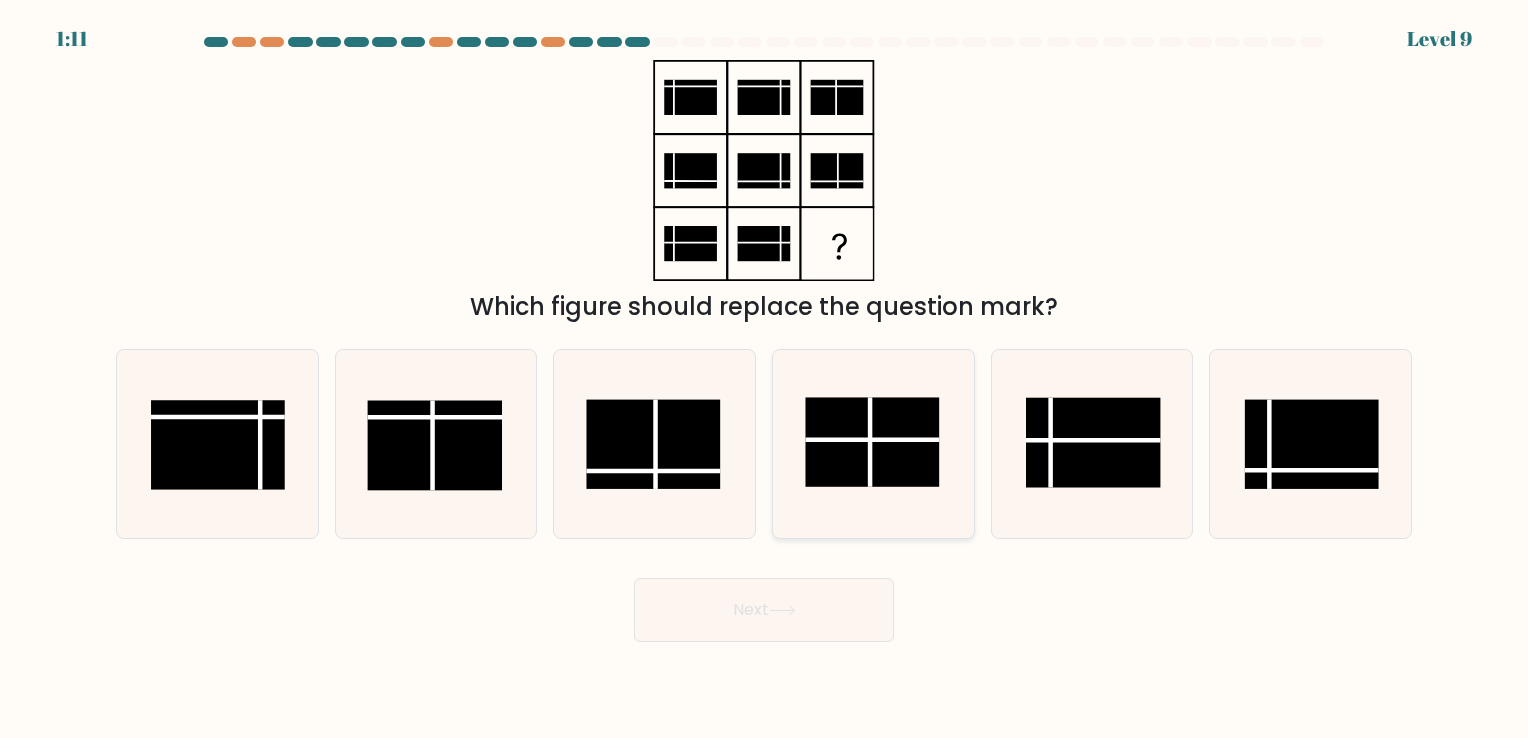click 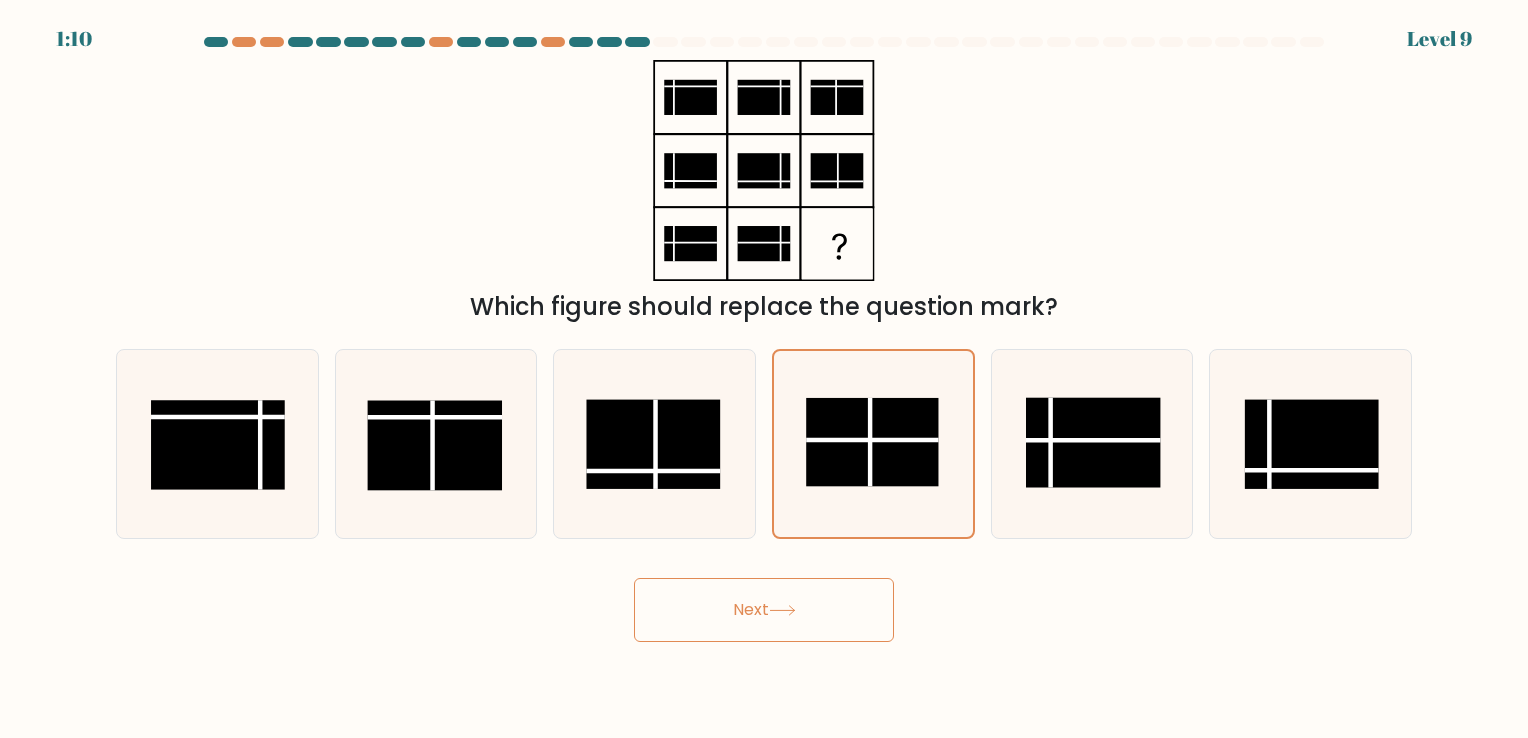 click on "Next" at bounding box center (764, 610) 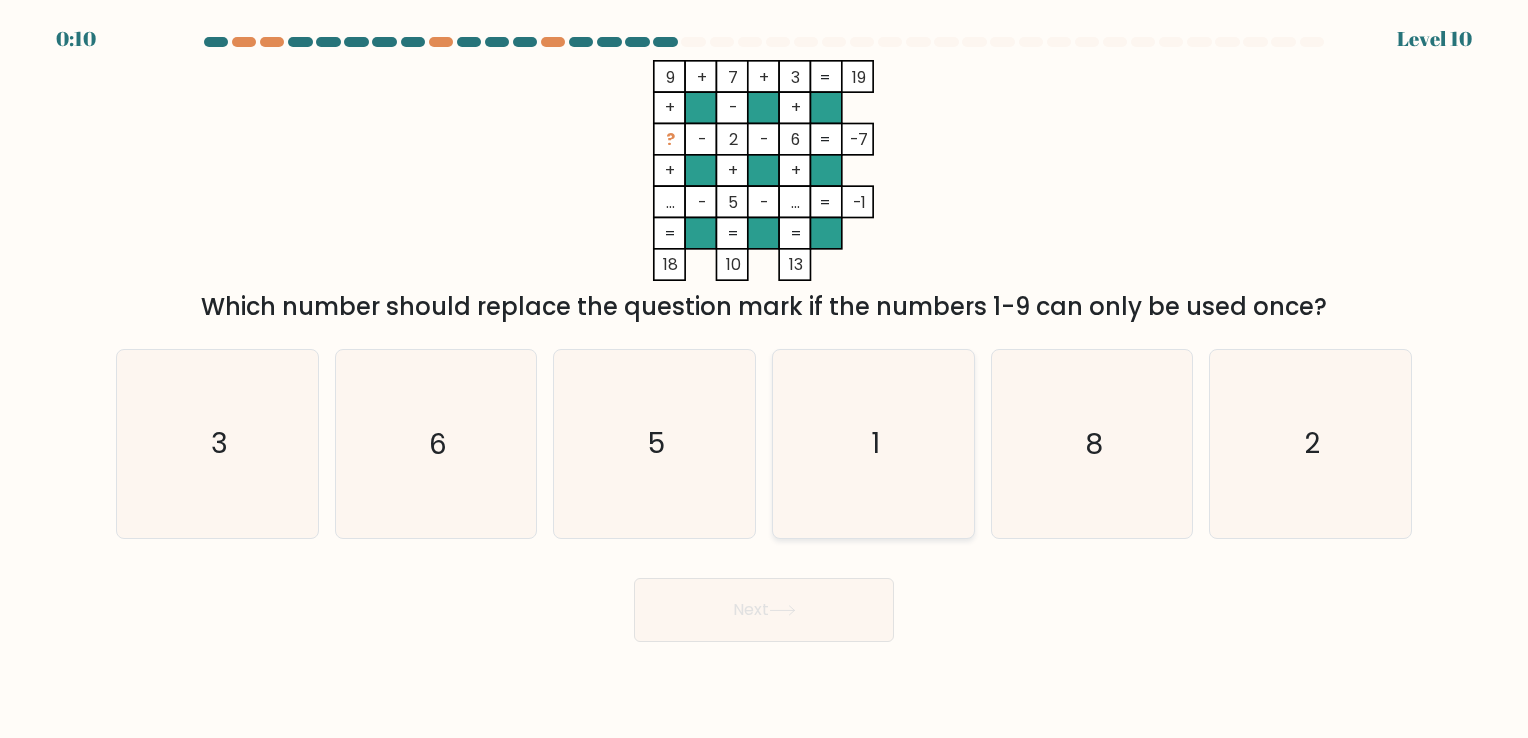 click on "1" 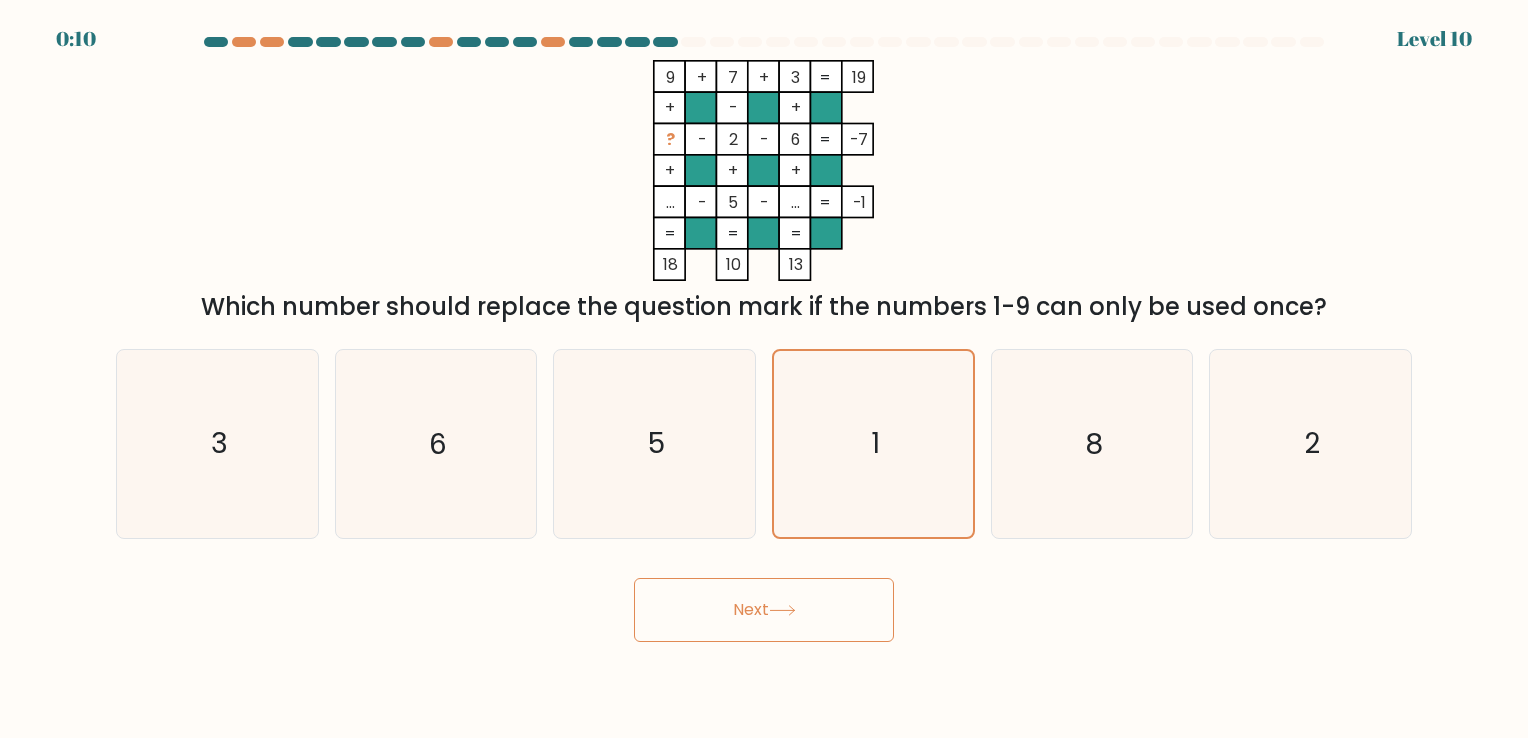 click on "Next" at bounding box center (764, 610) 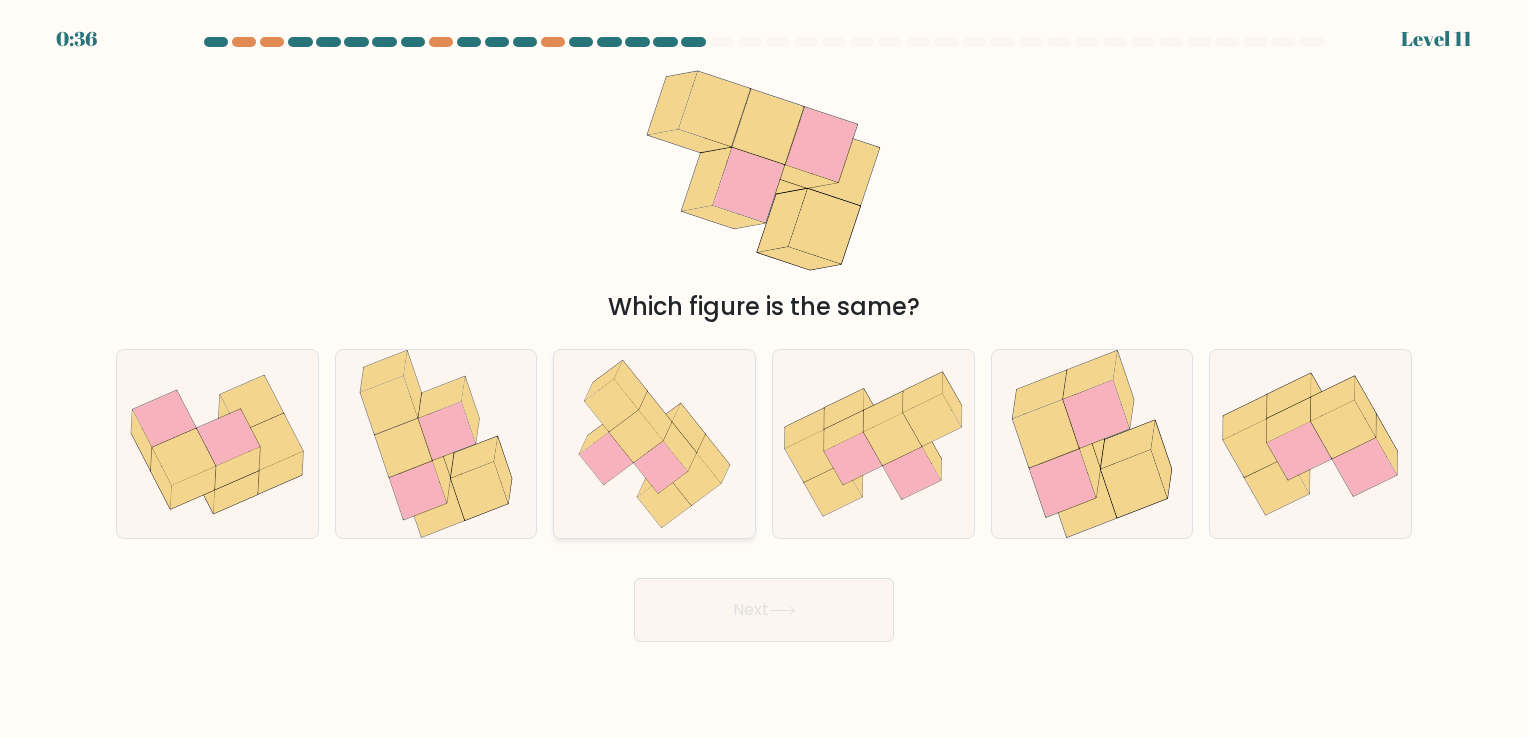 click 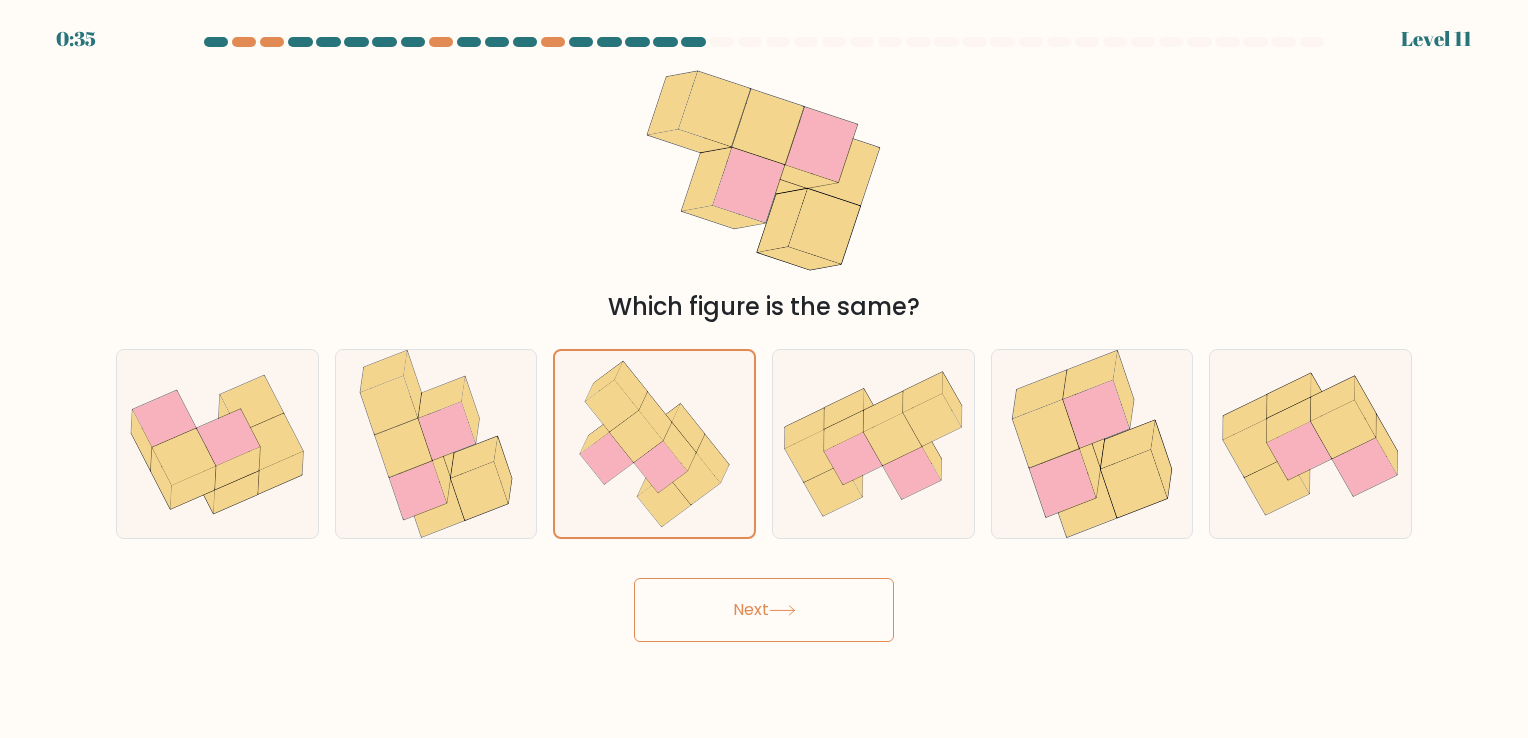 click on "Next" at bounding box center [764, 610] 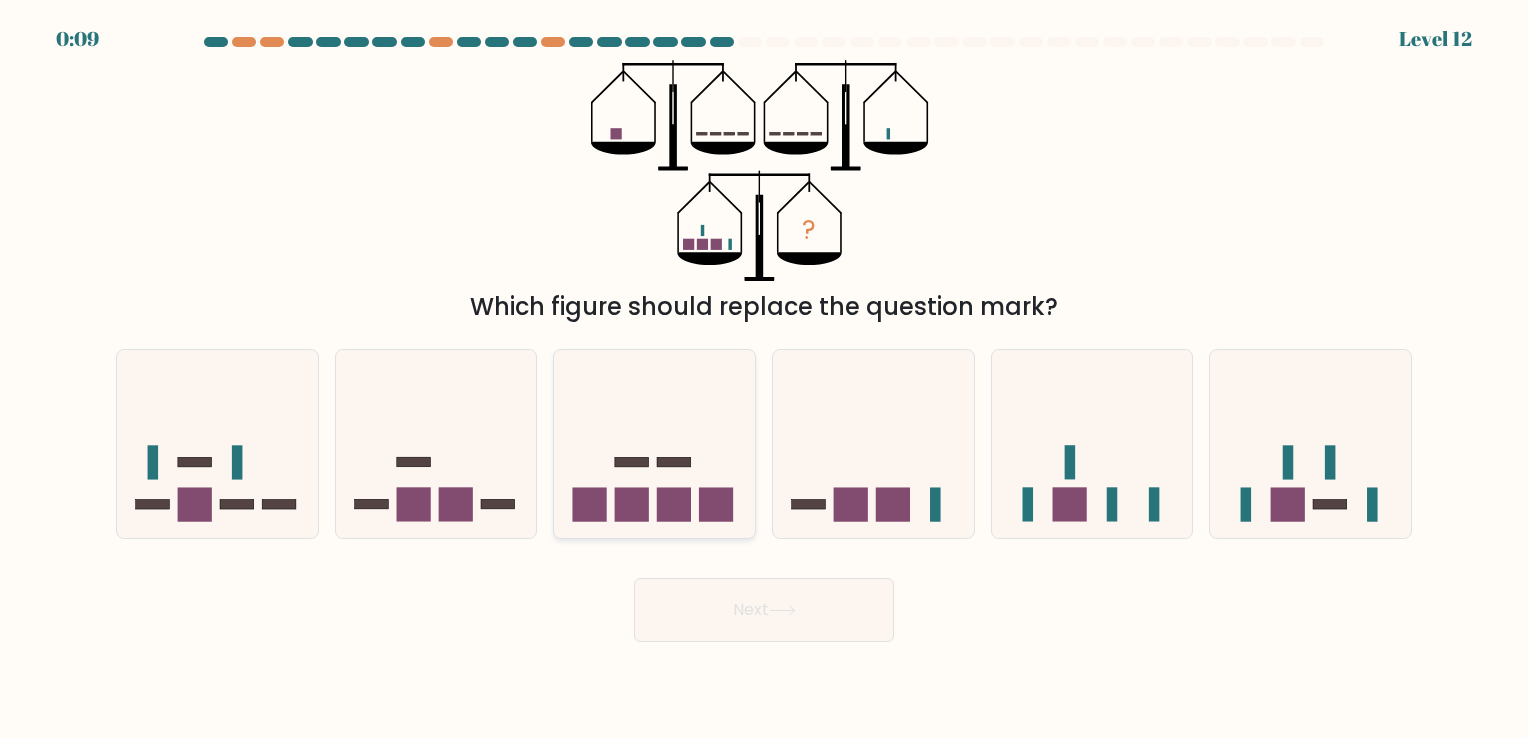 click 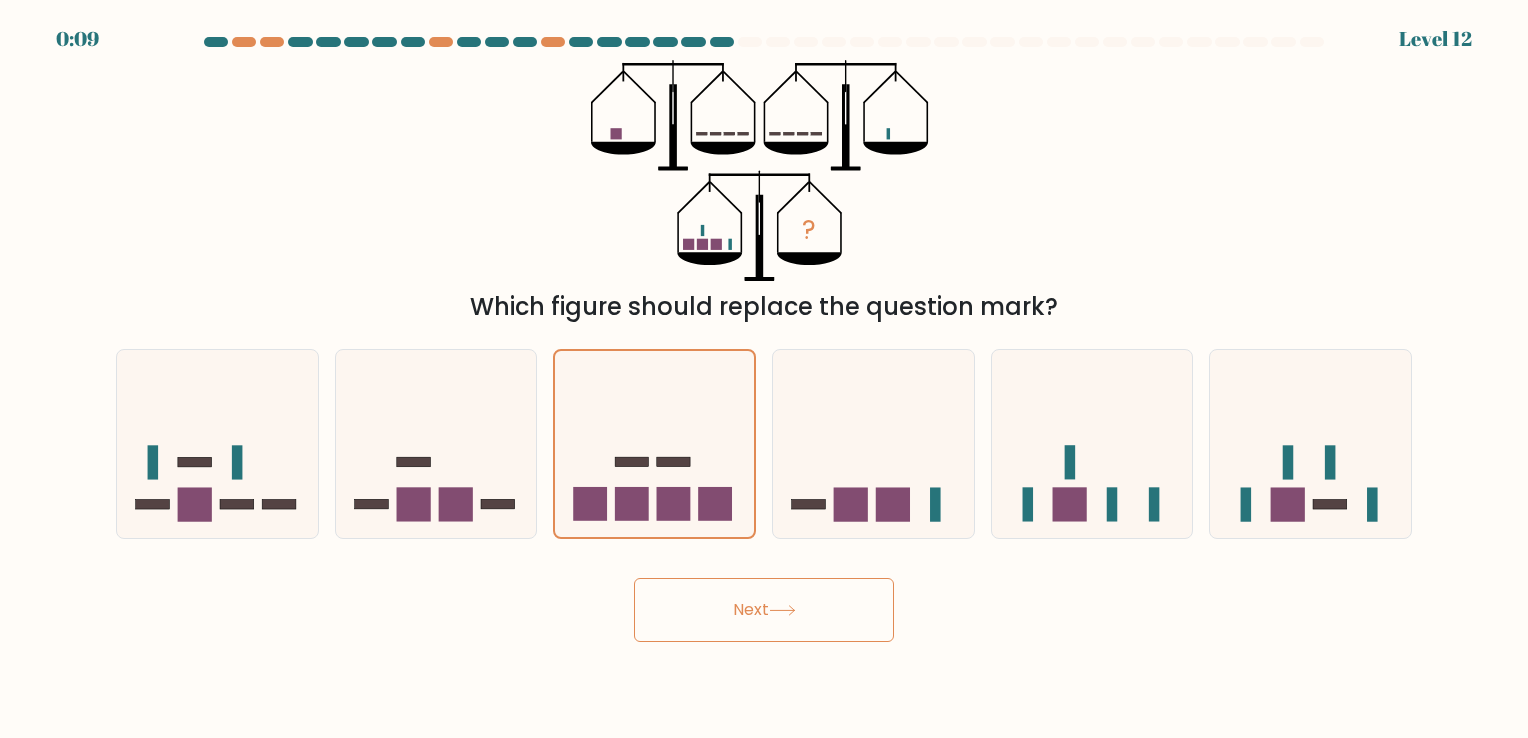 click on "Next" at bounding box center [764, 610] 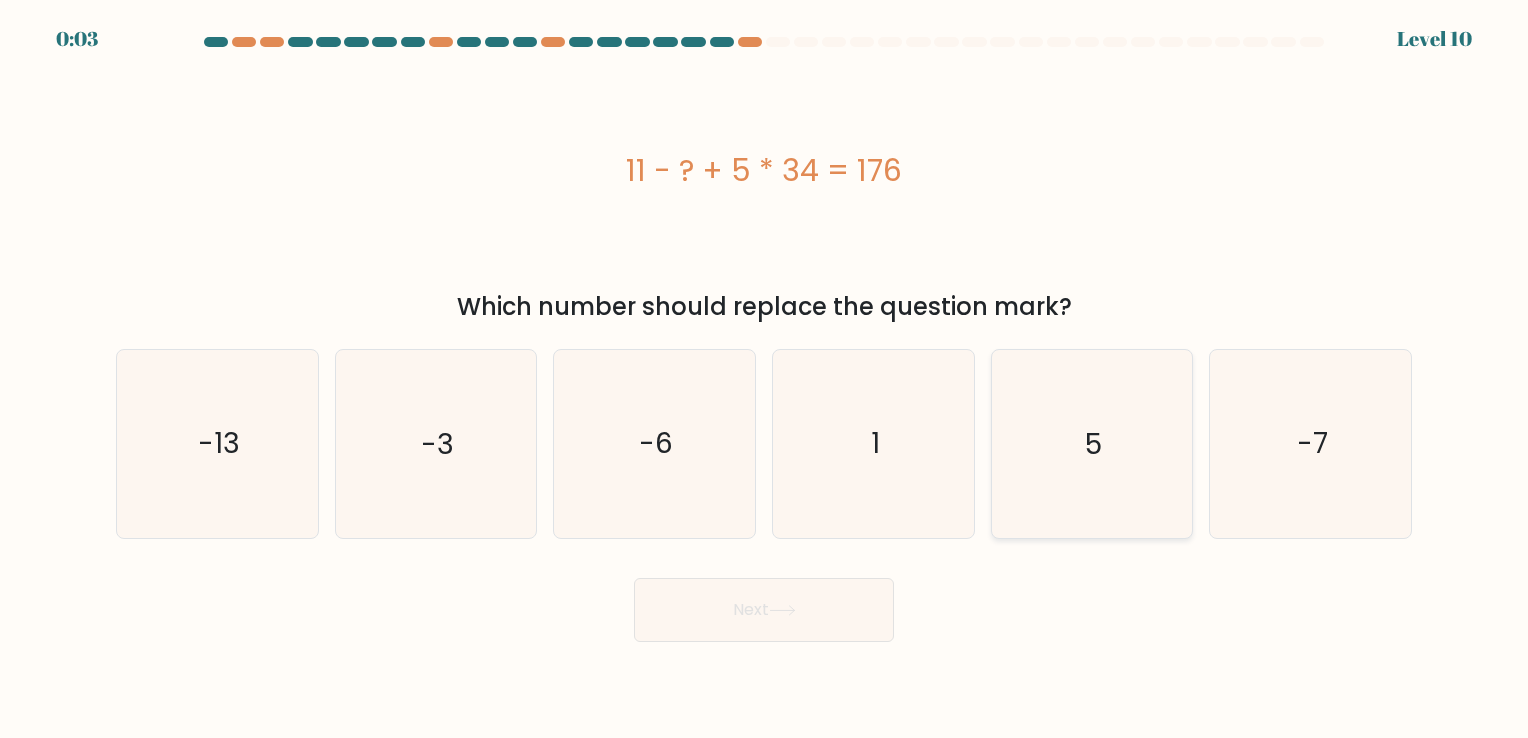 click on "5" 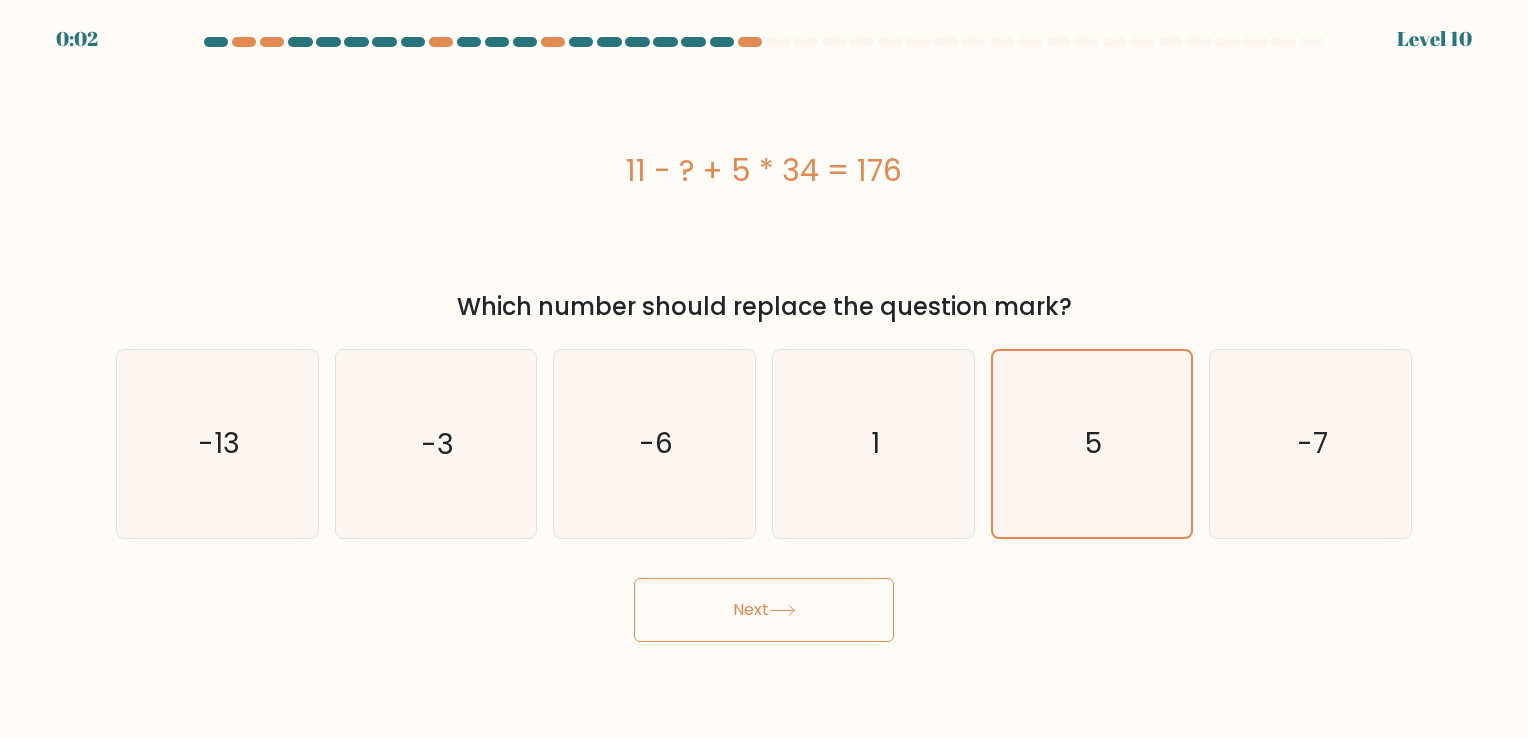 click on "Next" at bounding box center [764, 610] 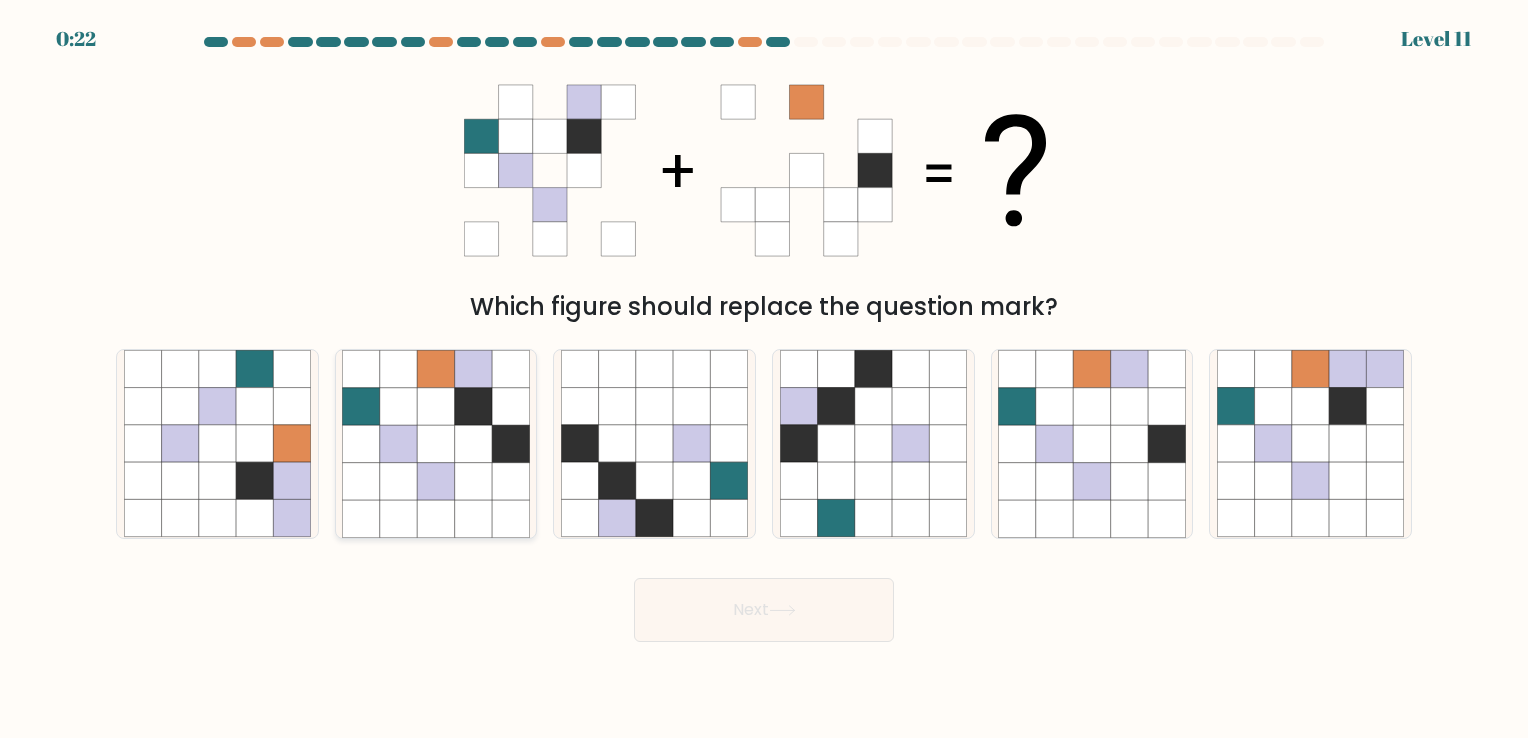click 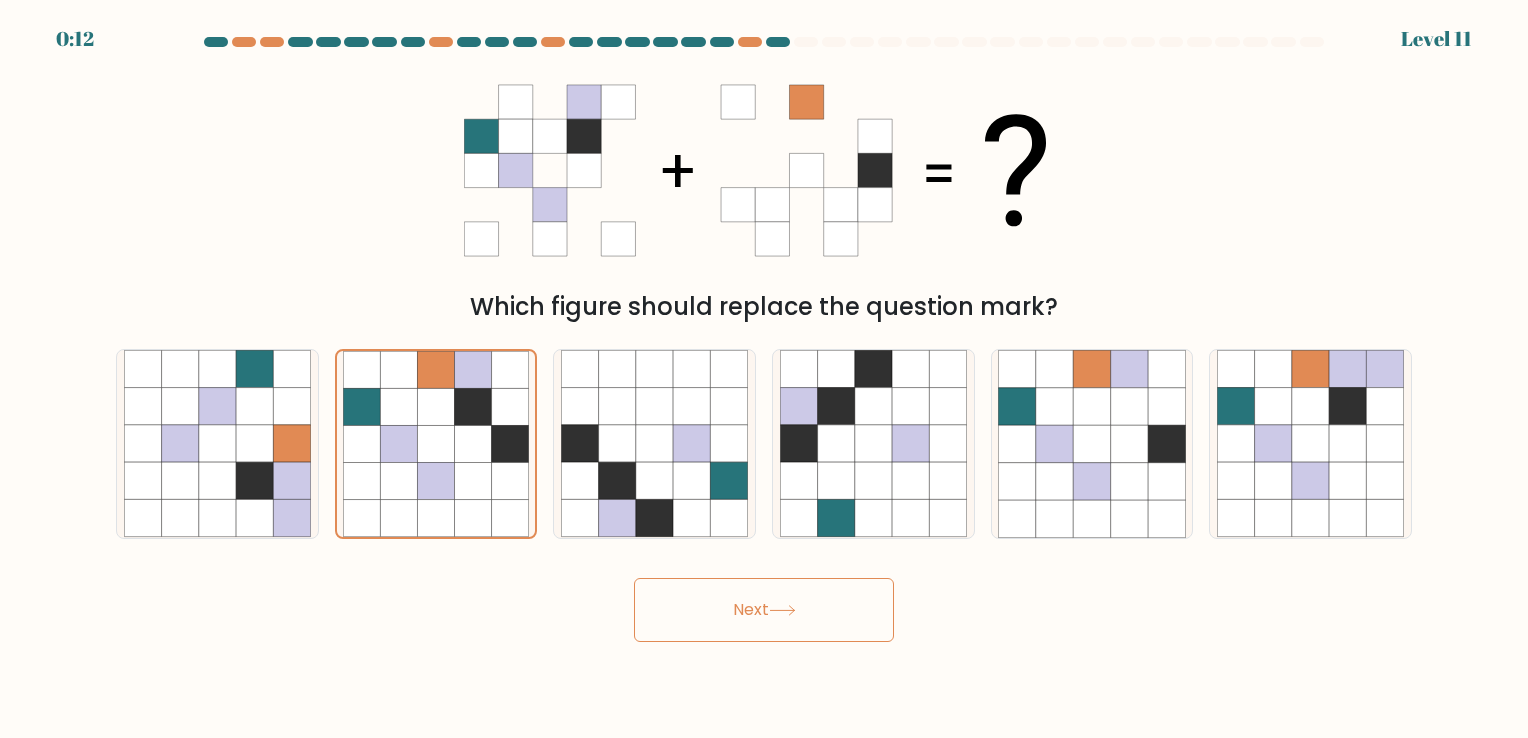 click on "Next" at bounding box center [764, 610] 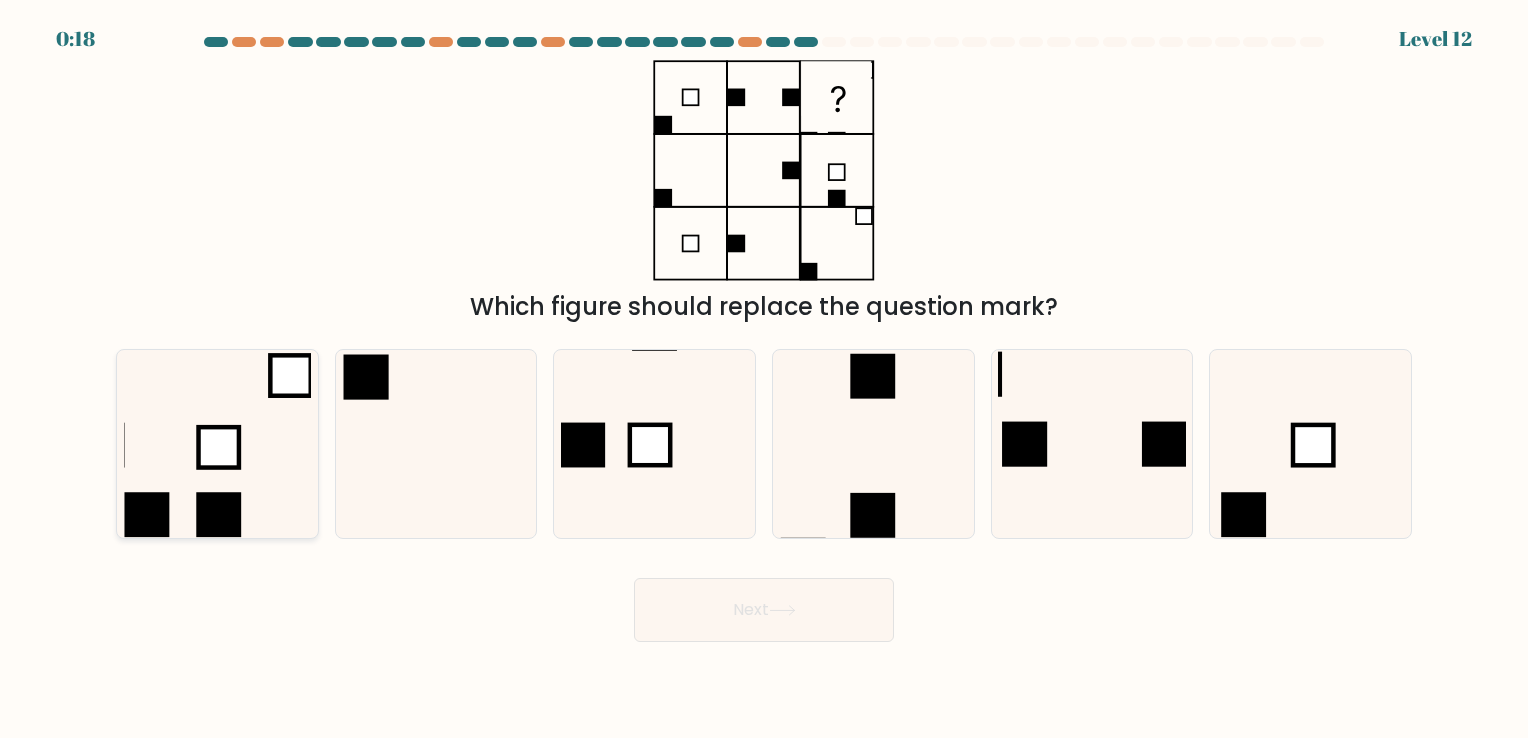 click 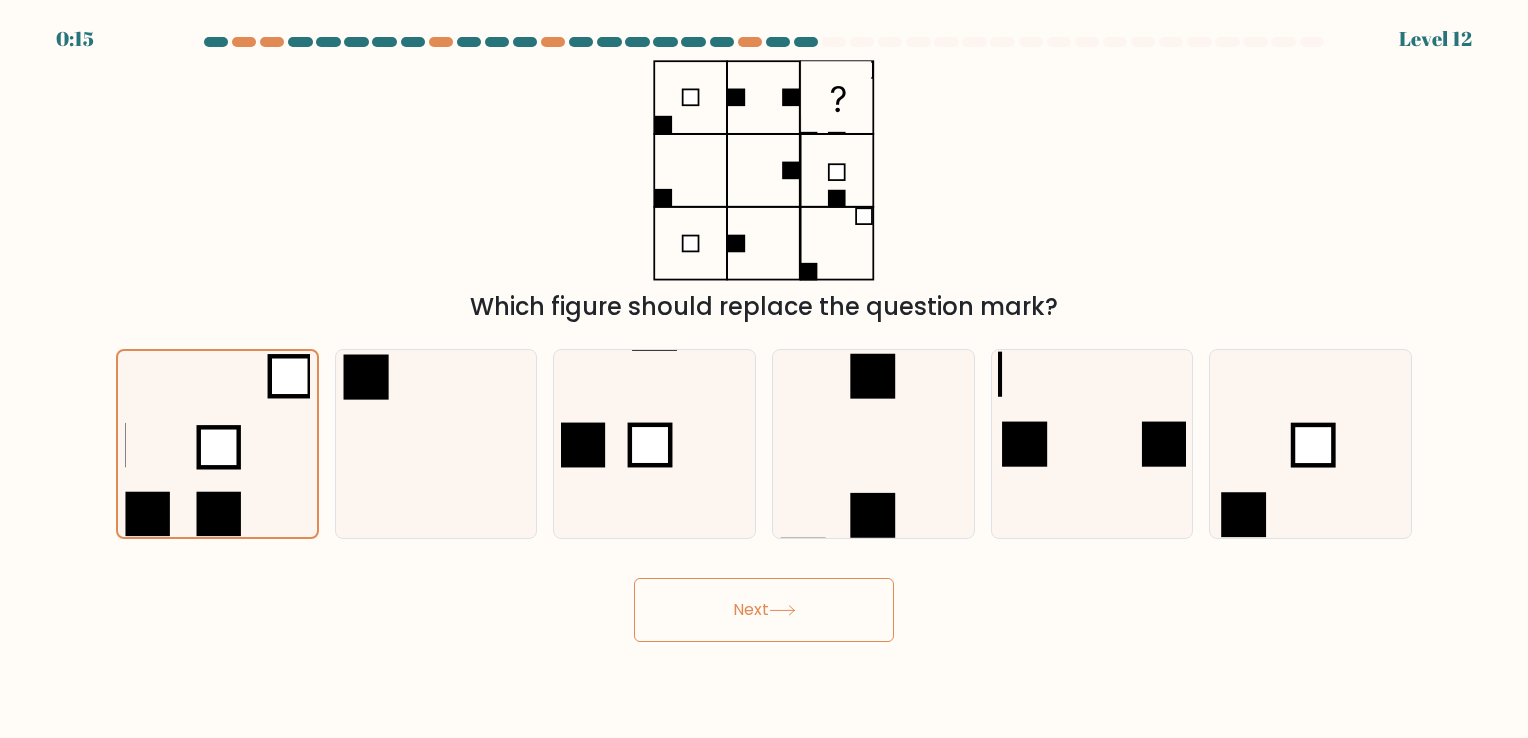 click on "Next" at bounding box center (764, 610) 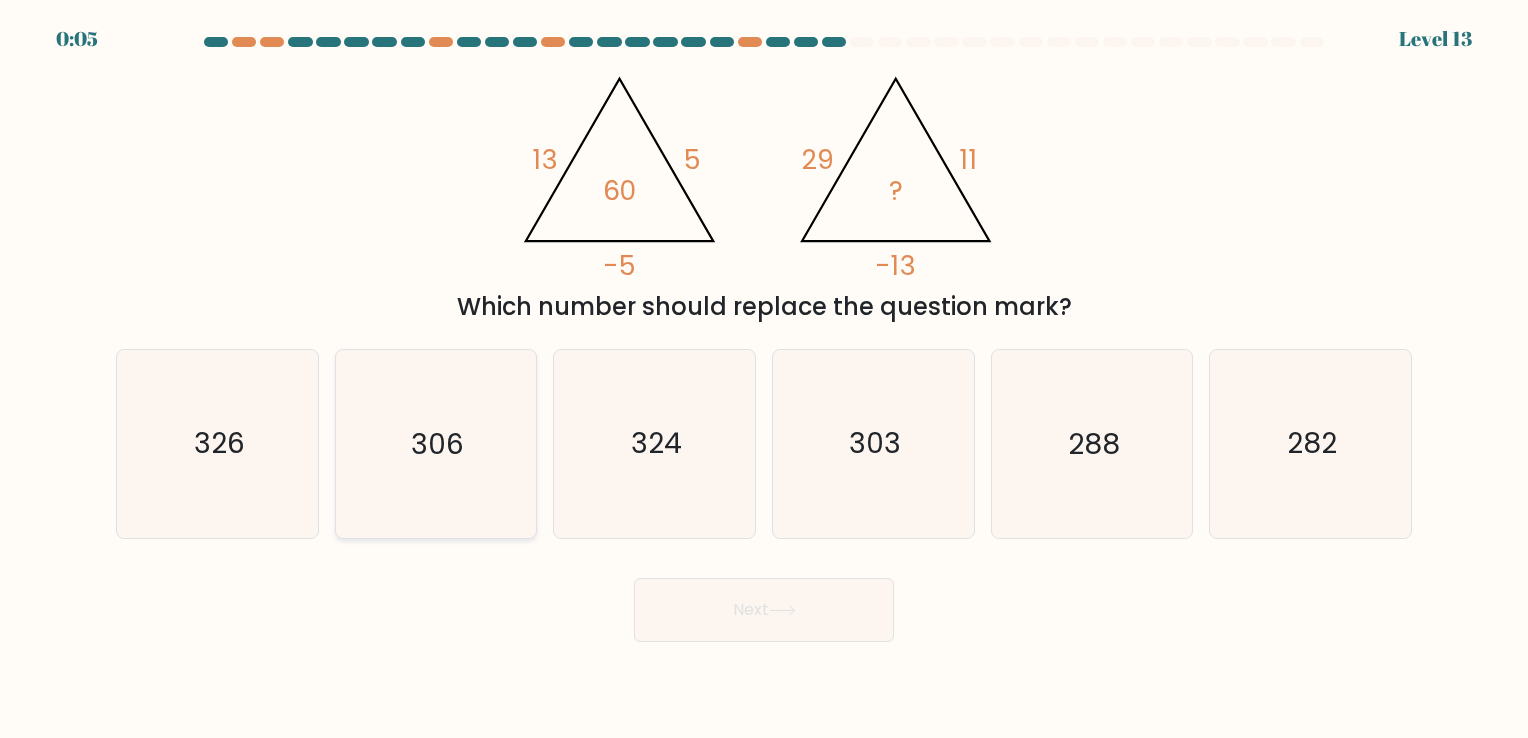click on "306" 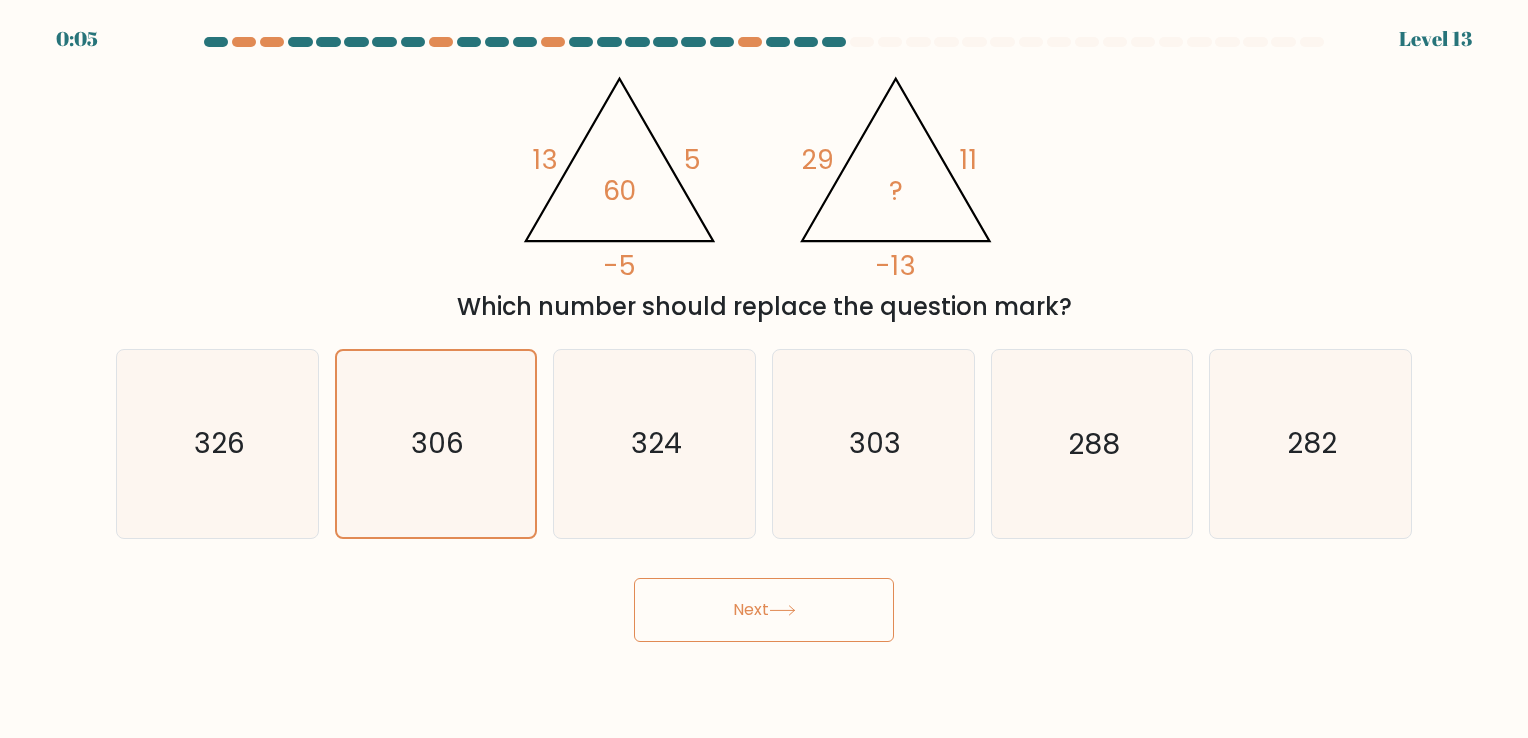 click on "Next" at bounding box center [764, 610] 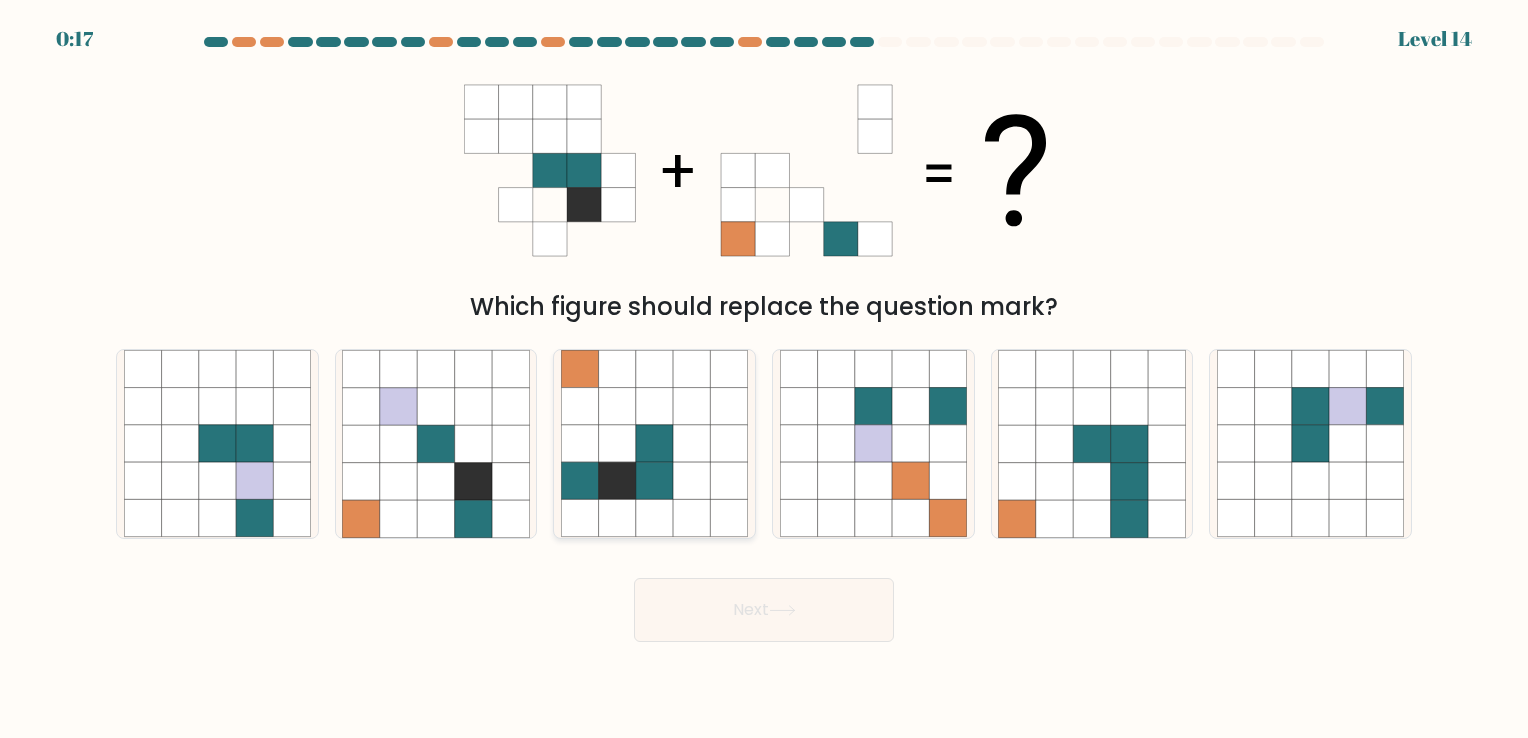 click 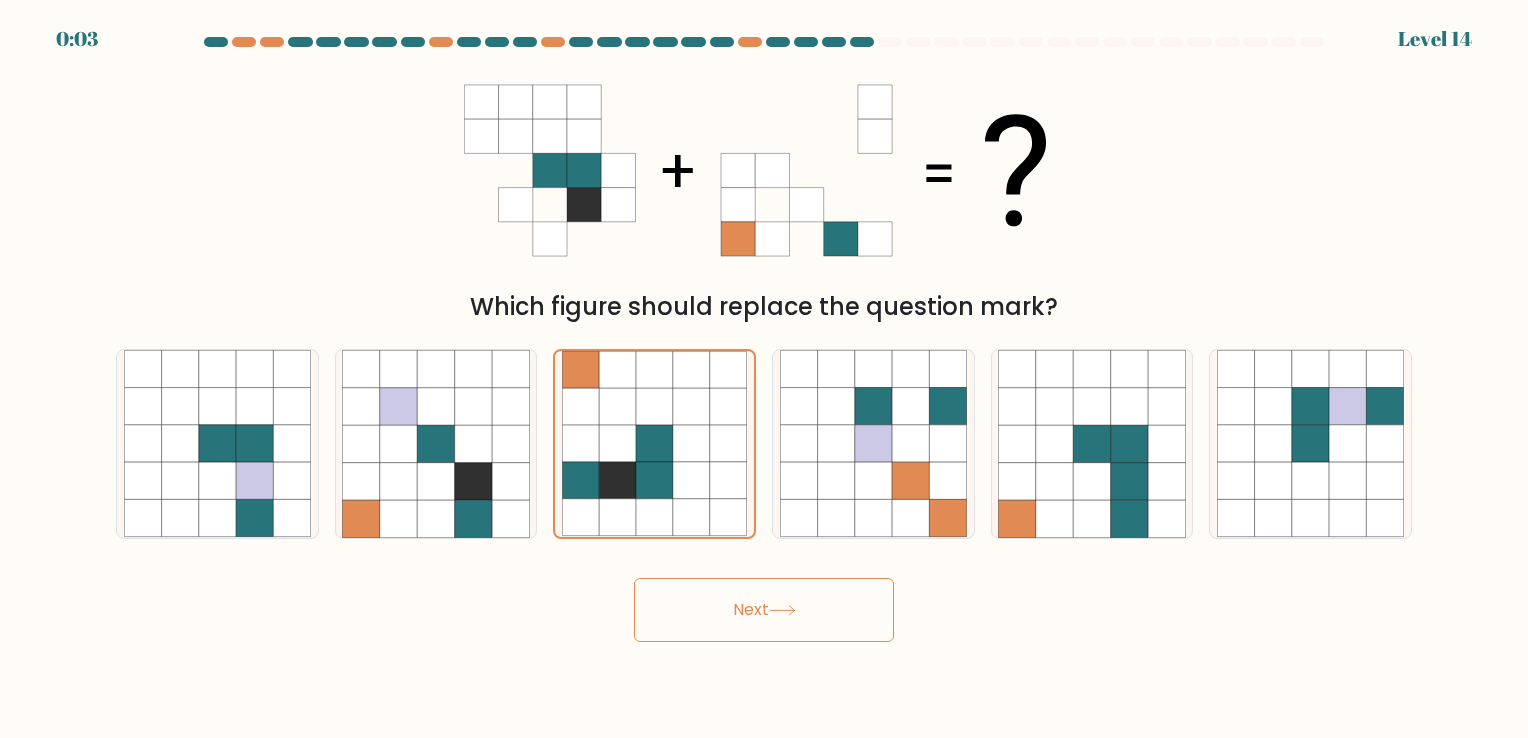 click on "Next" at bounding box center (764, 610) 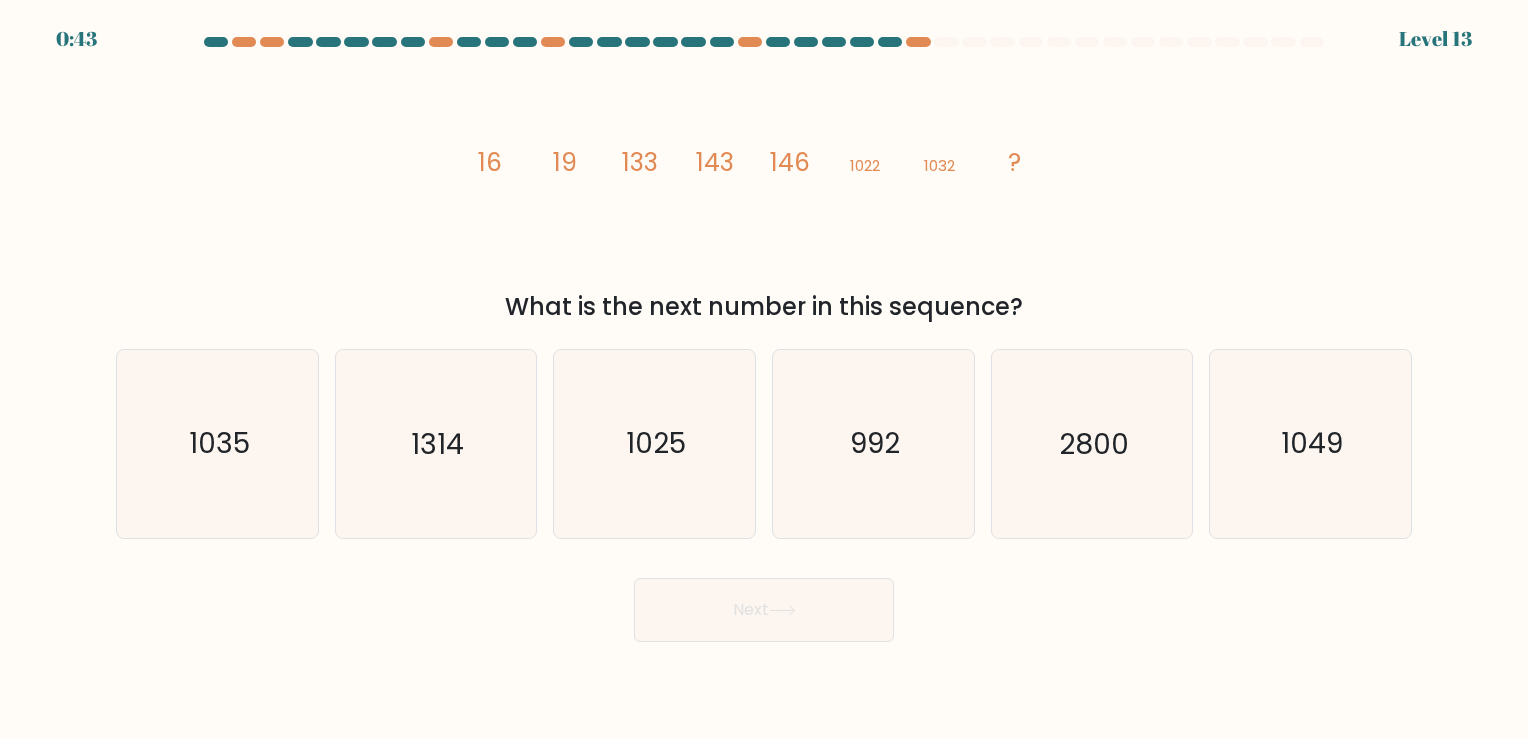 scroll, scrollTop: 0, scrollLeft: 0, axis: both 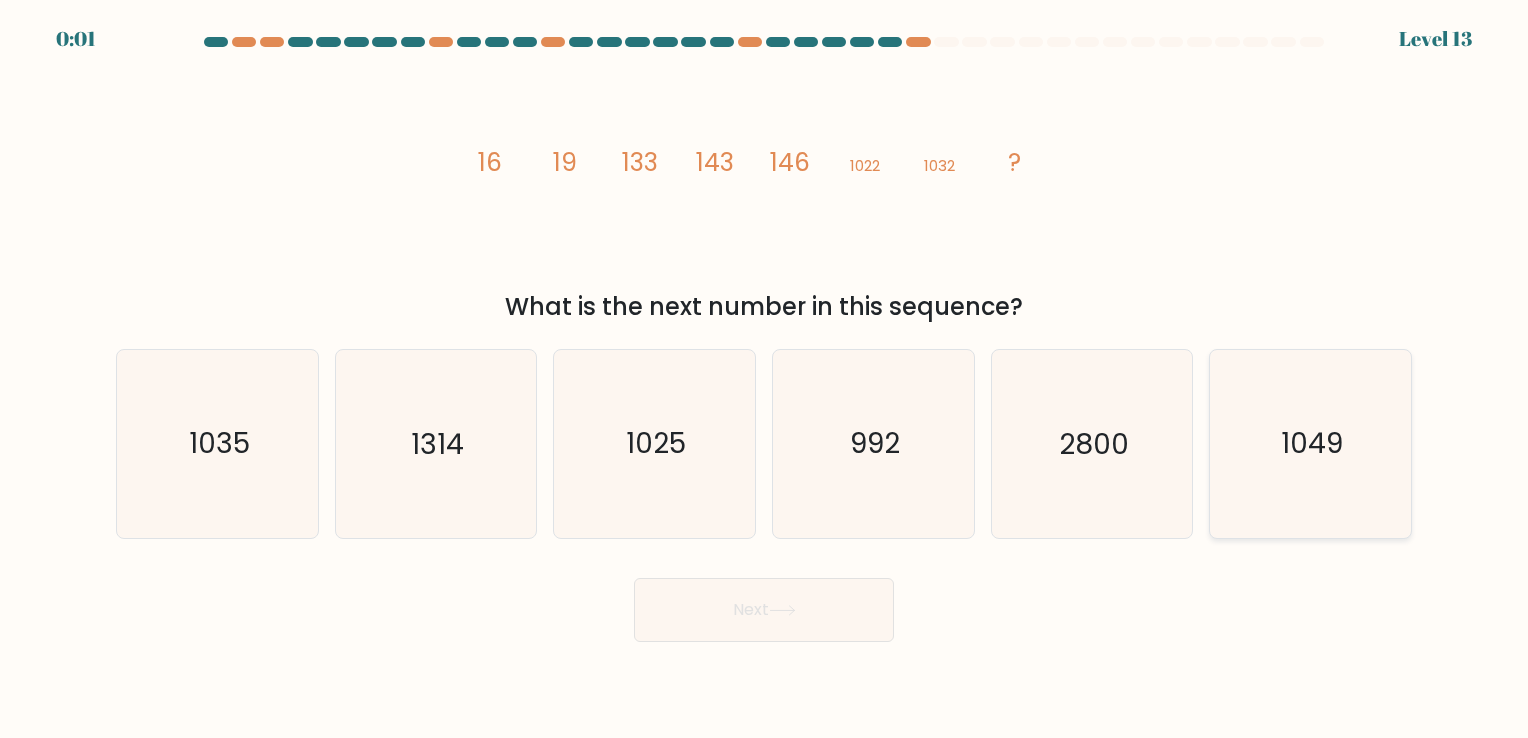 click on "1049" 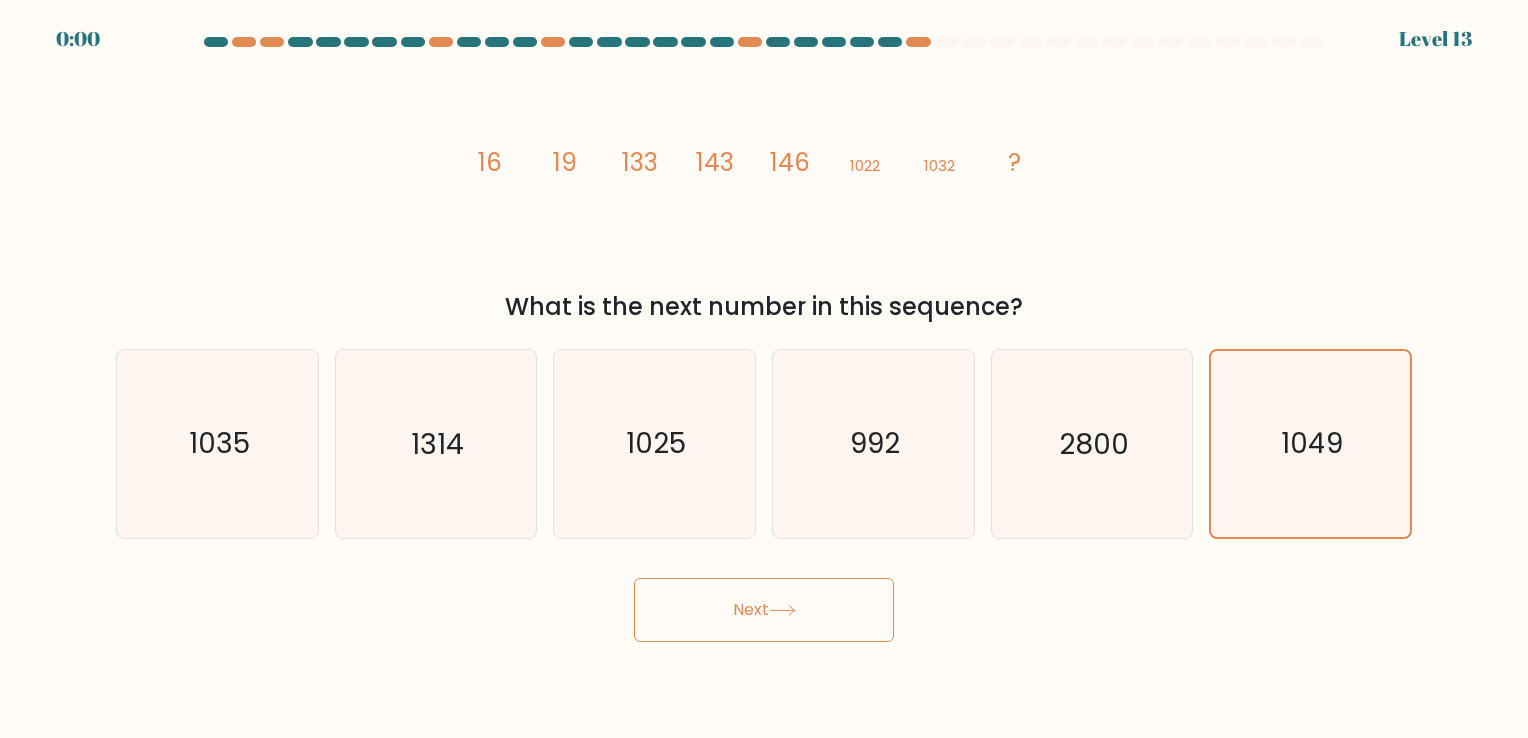 click on "Next" at bounding box center [764, 610] 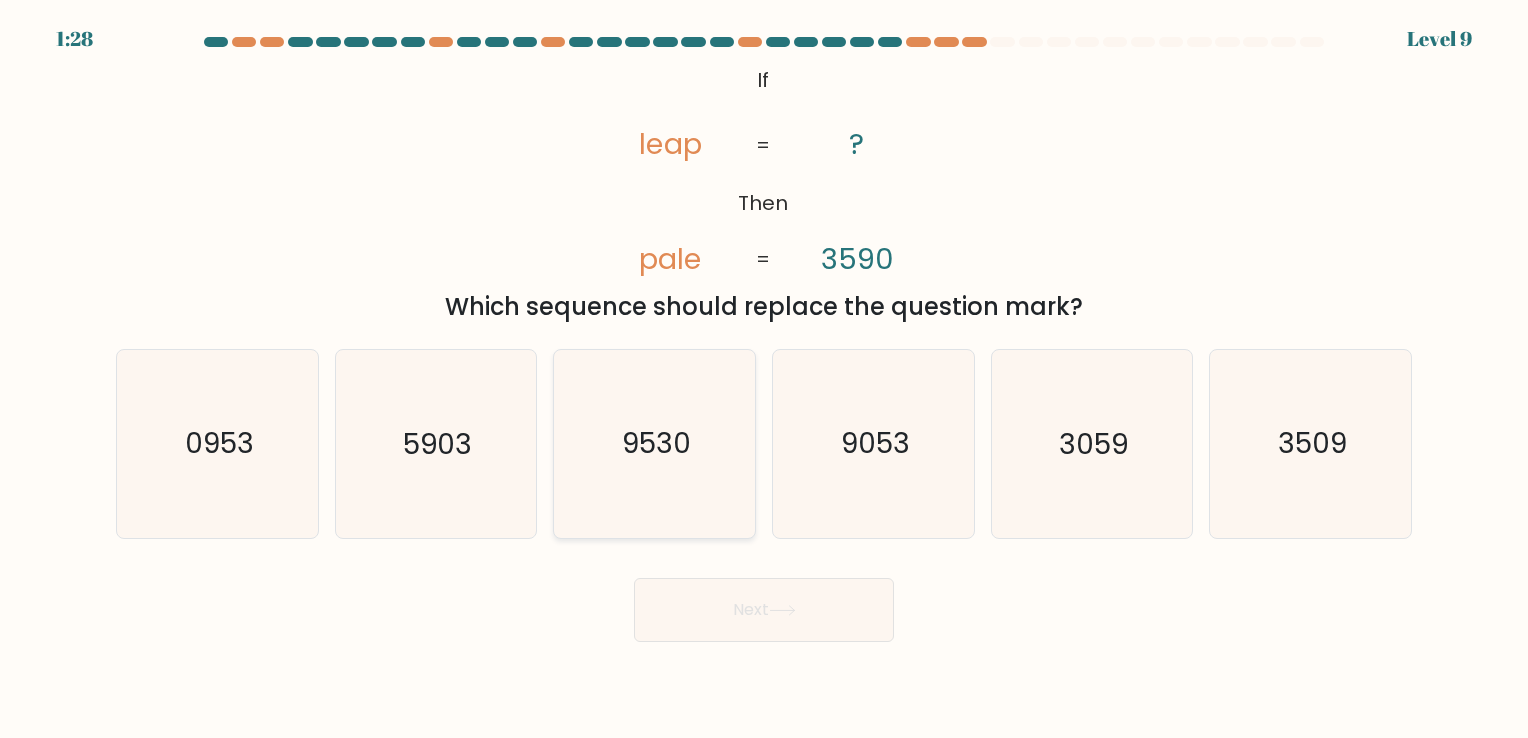 scroll, scrollTop: 0, scrollLeft: 0, axis: both 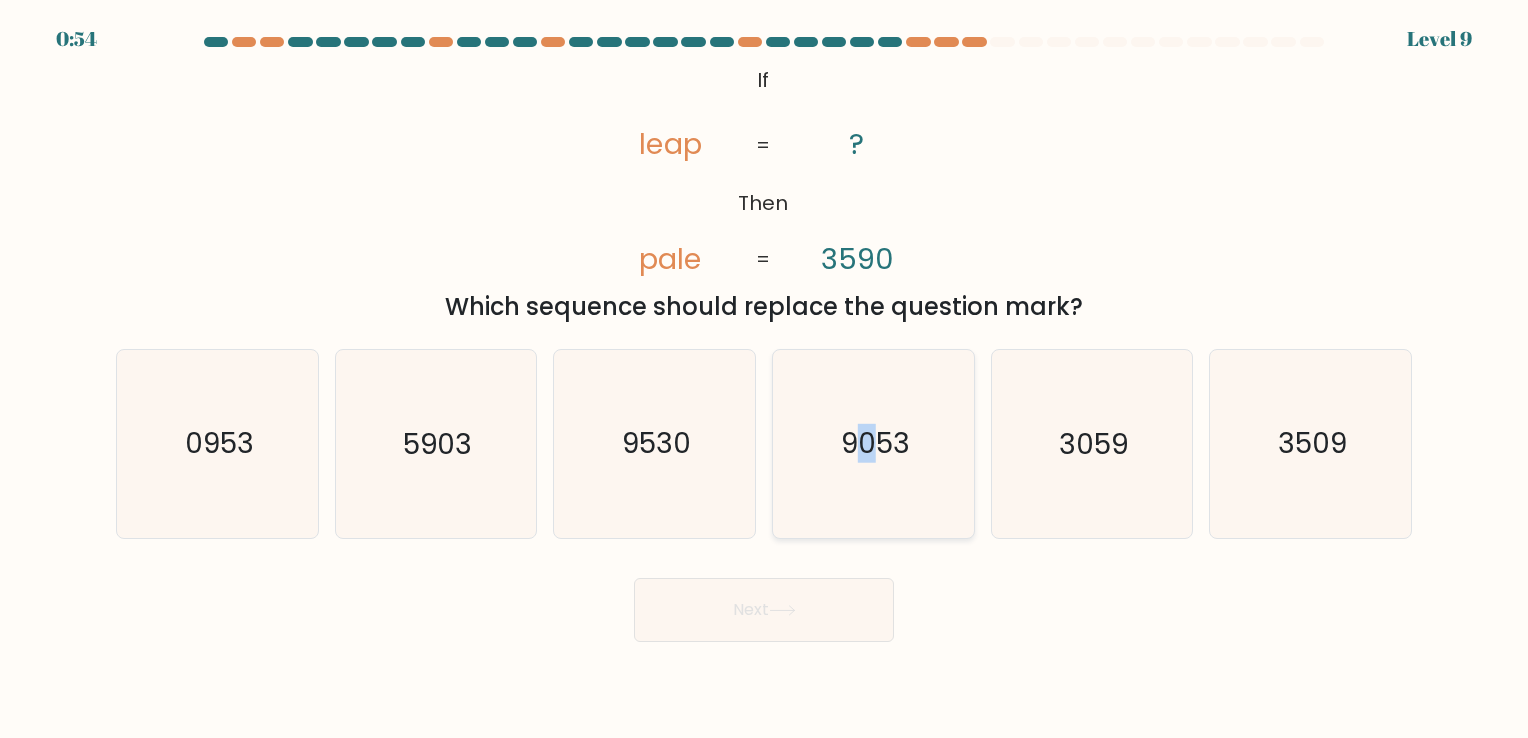 click on "9053" 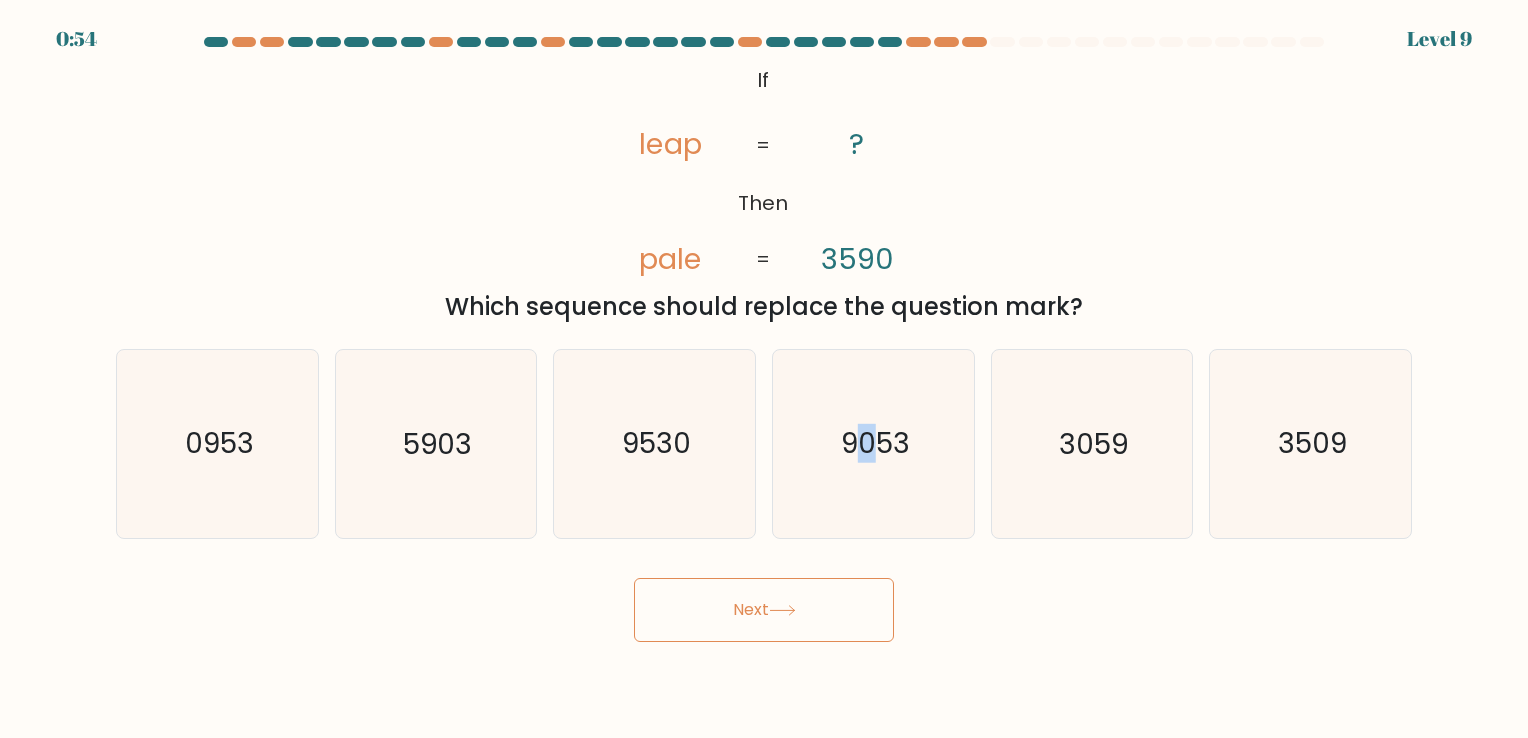 drag, startPoint x: 868, startPoint y: 437, endPoint x: 828, endPoint y: 595, distance: 162.98466 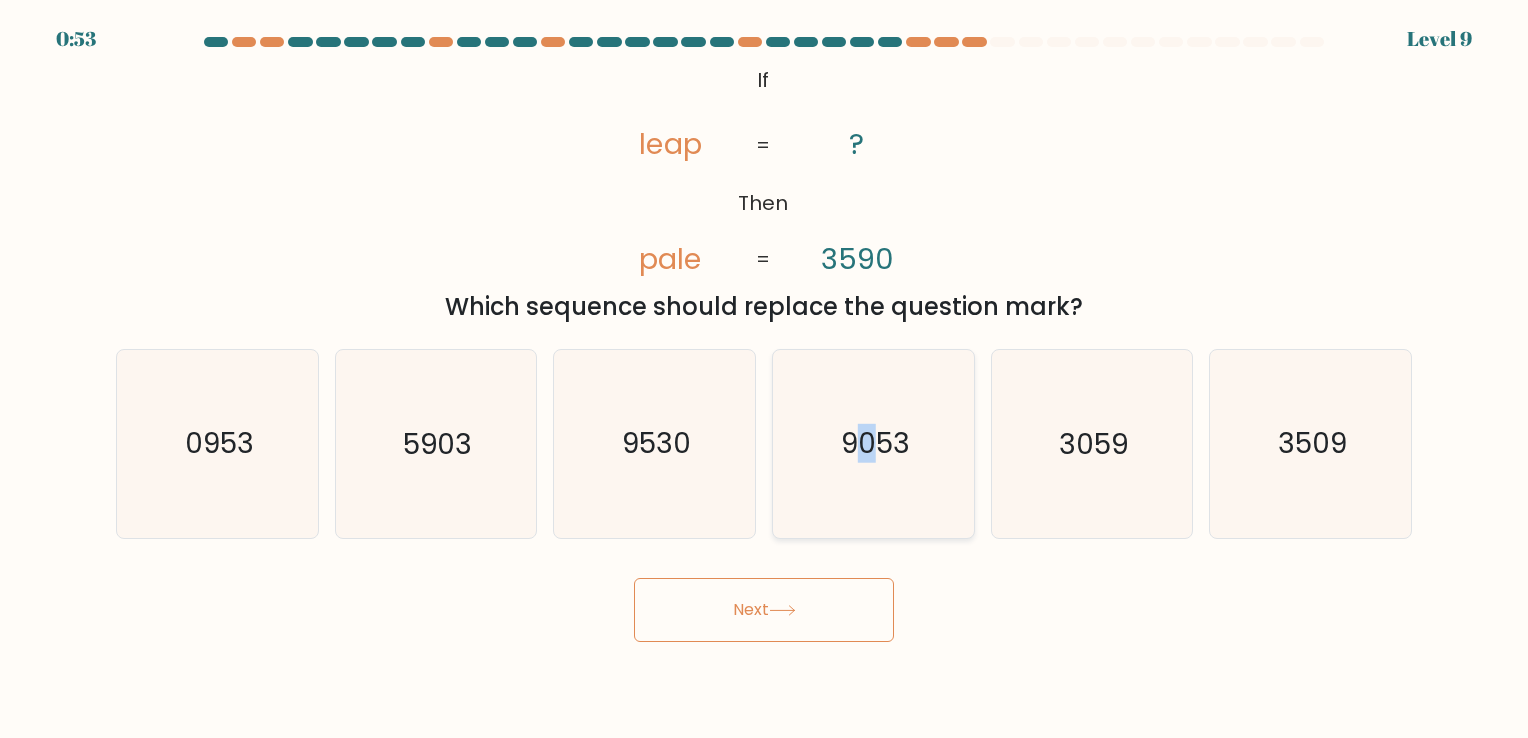 click on "9053" 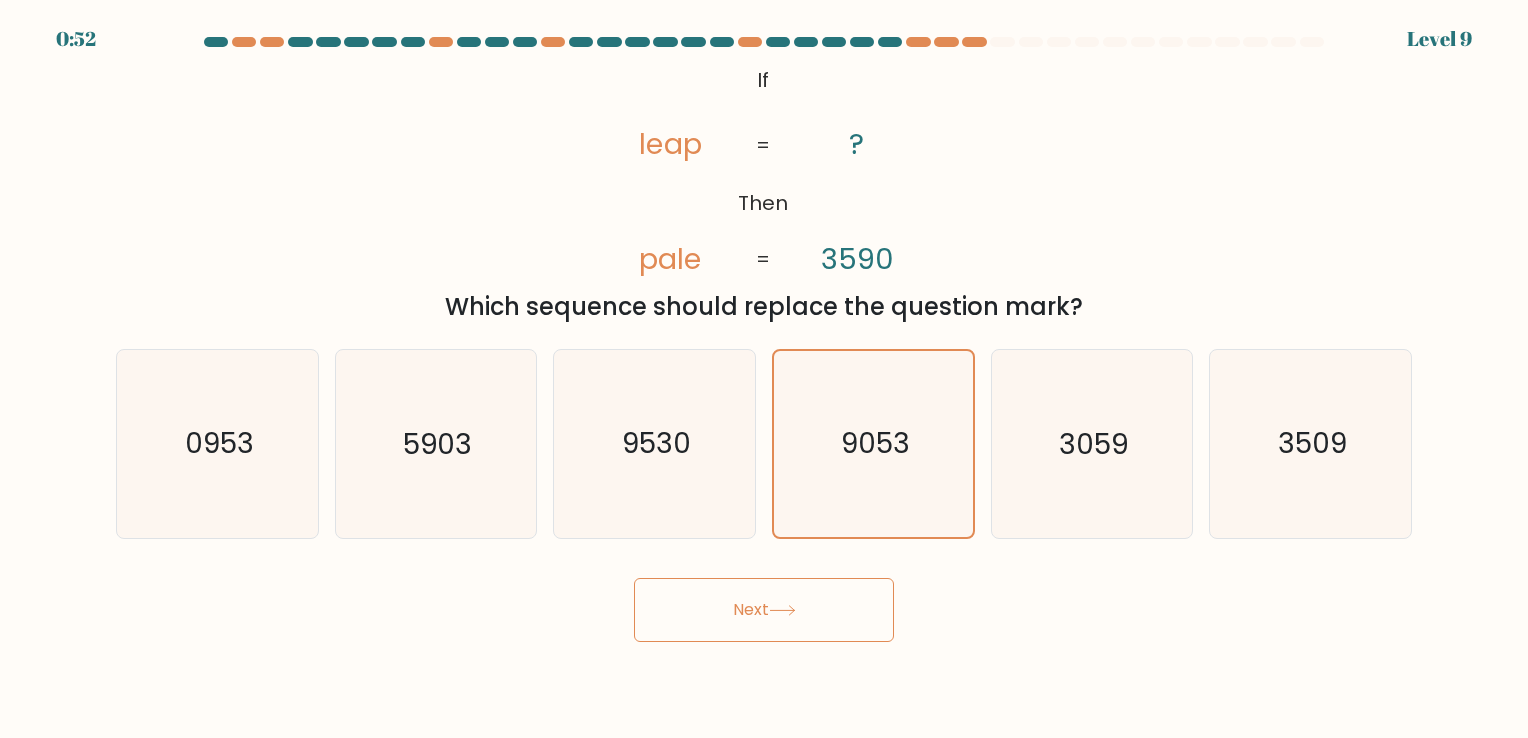 click on "Next" at bounding box center (764, 610) 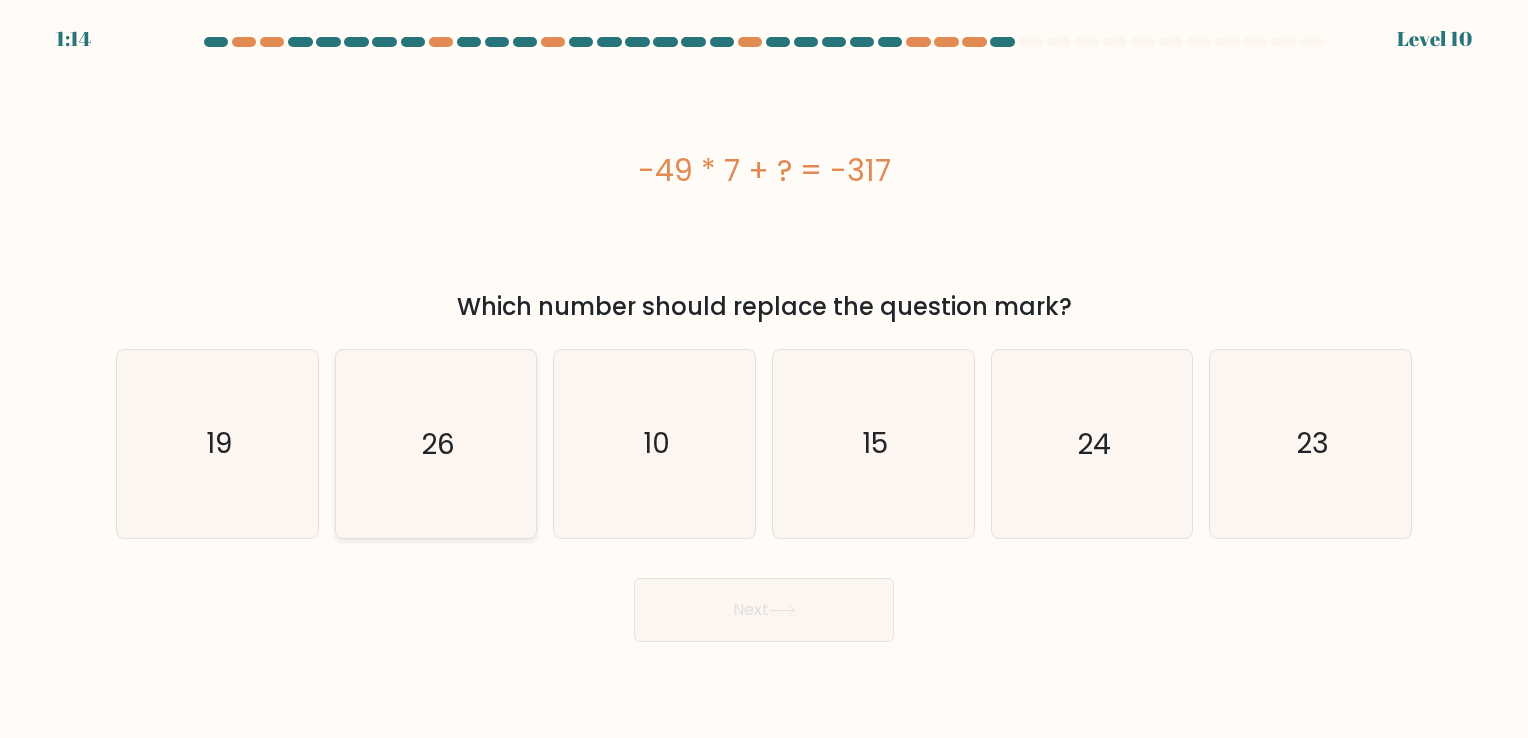 click on "26" 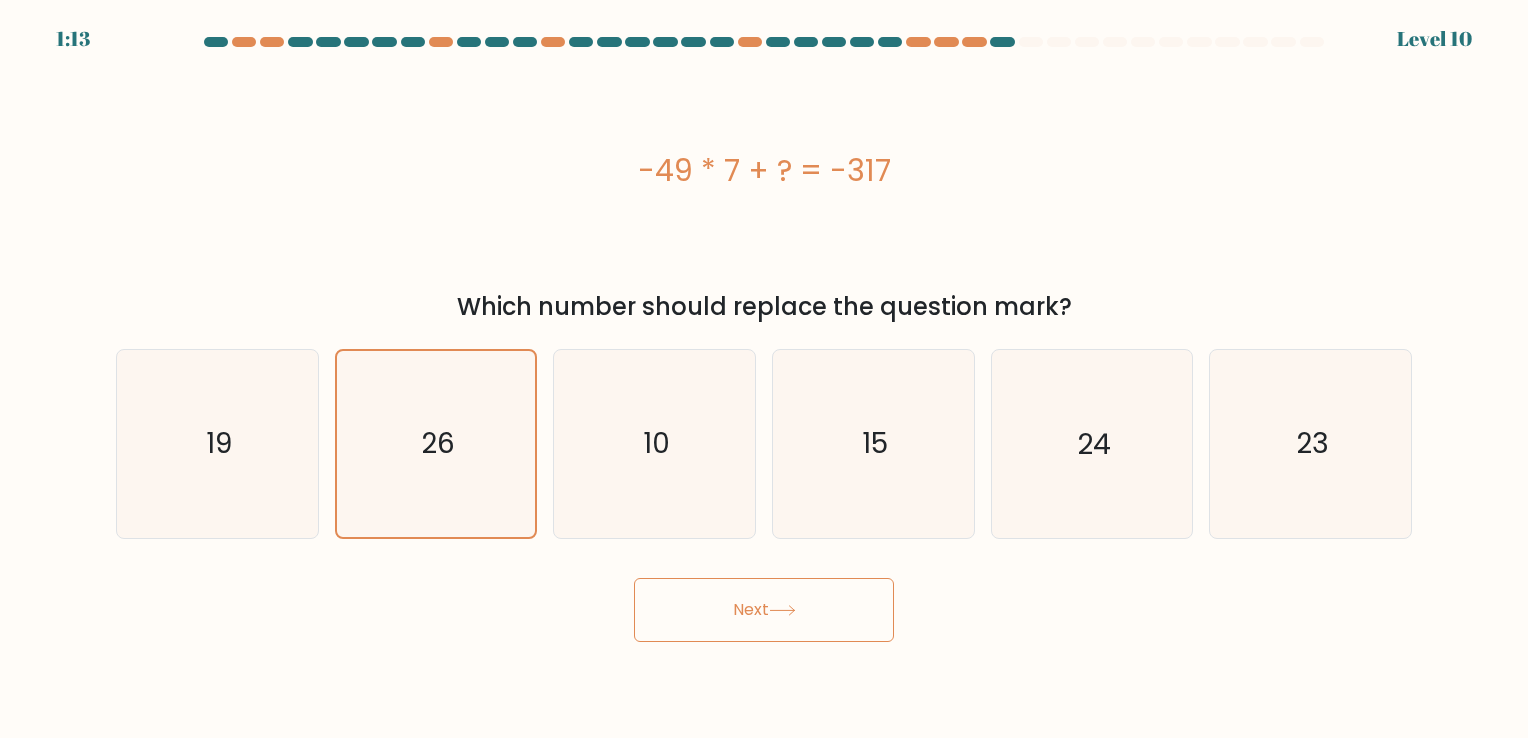 click on "Next" at bounding box center (764, 610) 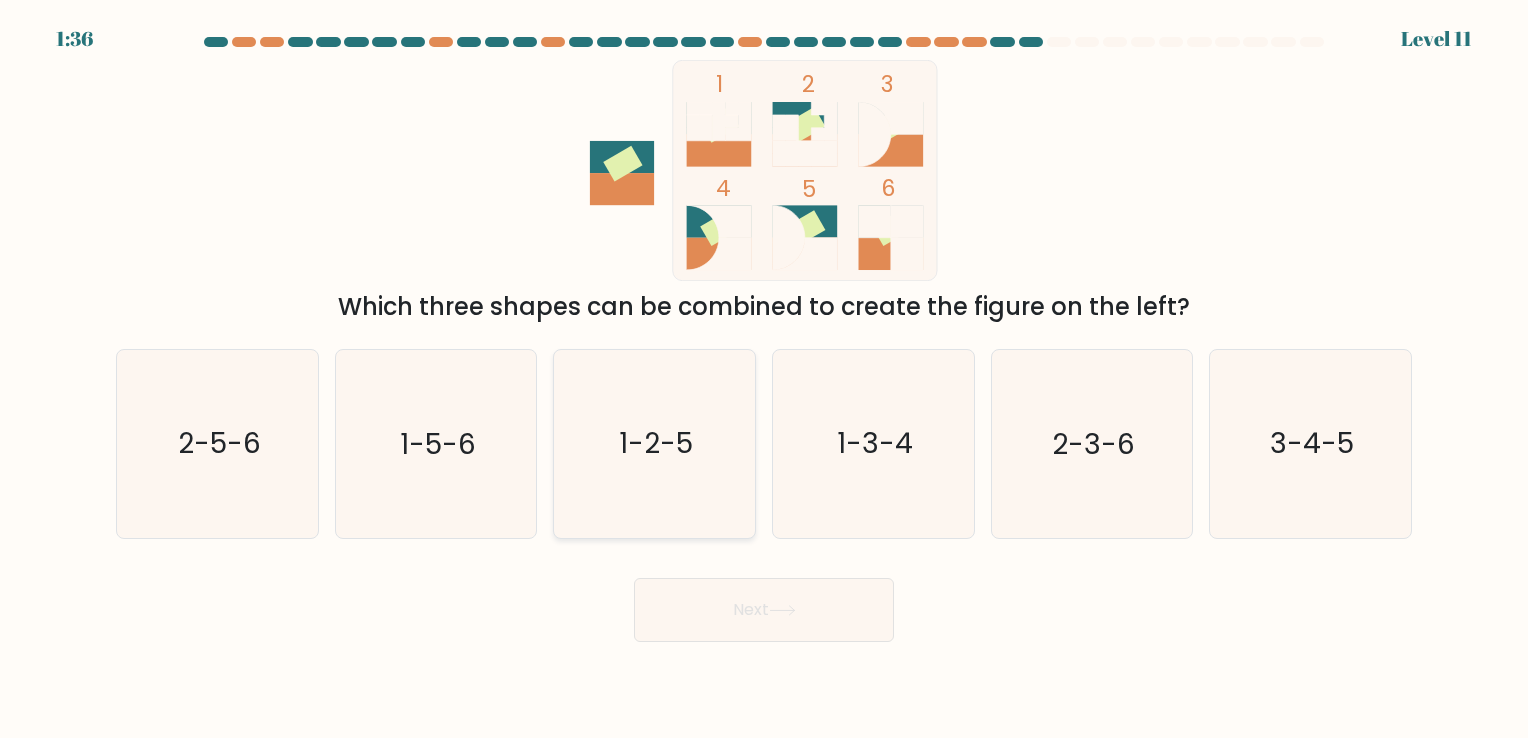 click on "1-2-5" 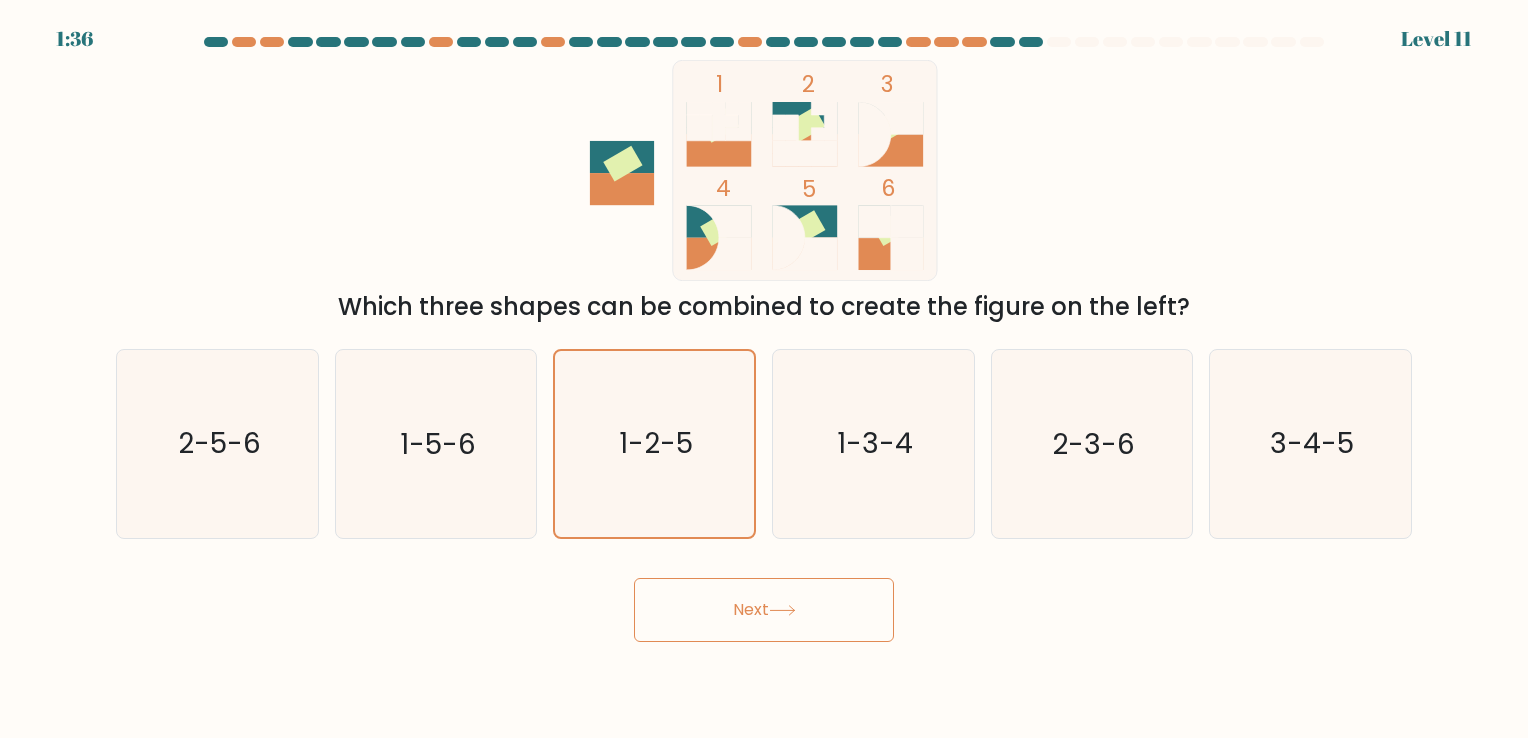 click on "Next" at bounding box center (764, 610) 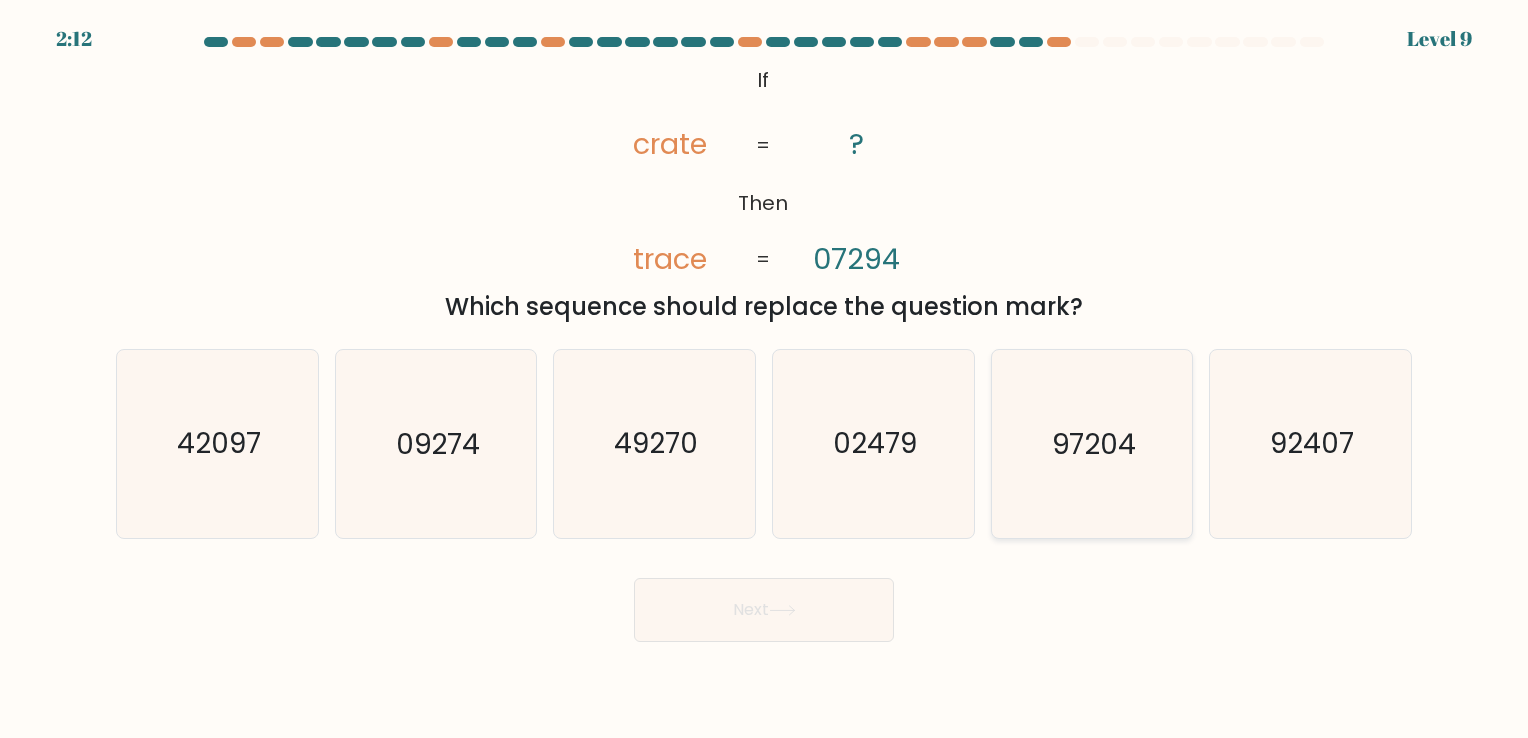 click on "97204" 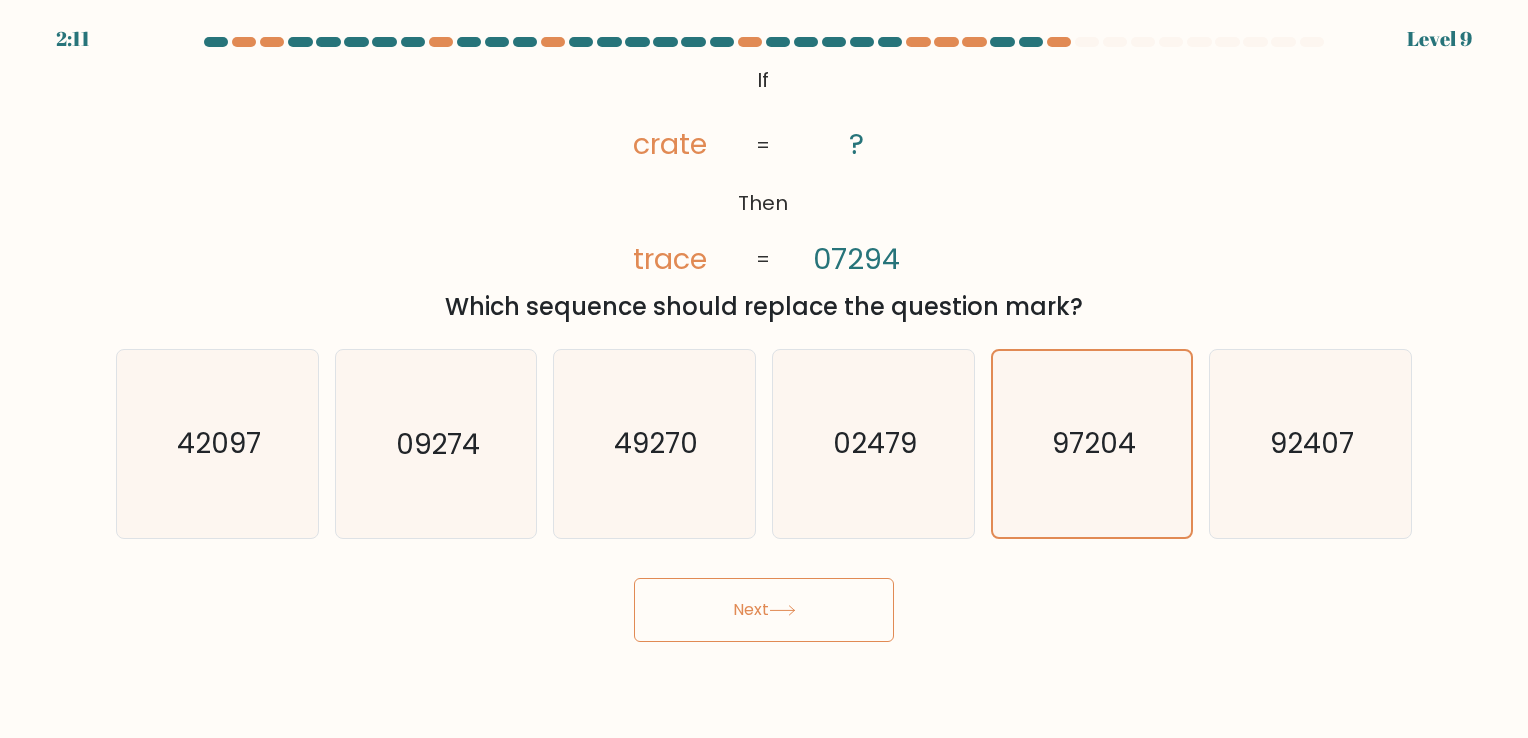 click on "Next" at bounding box center (764, 610) 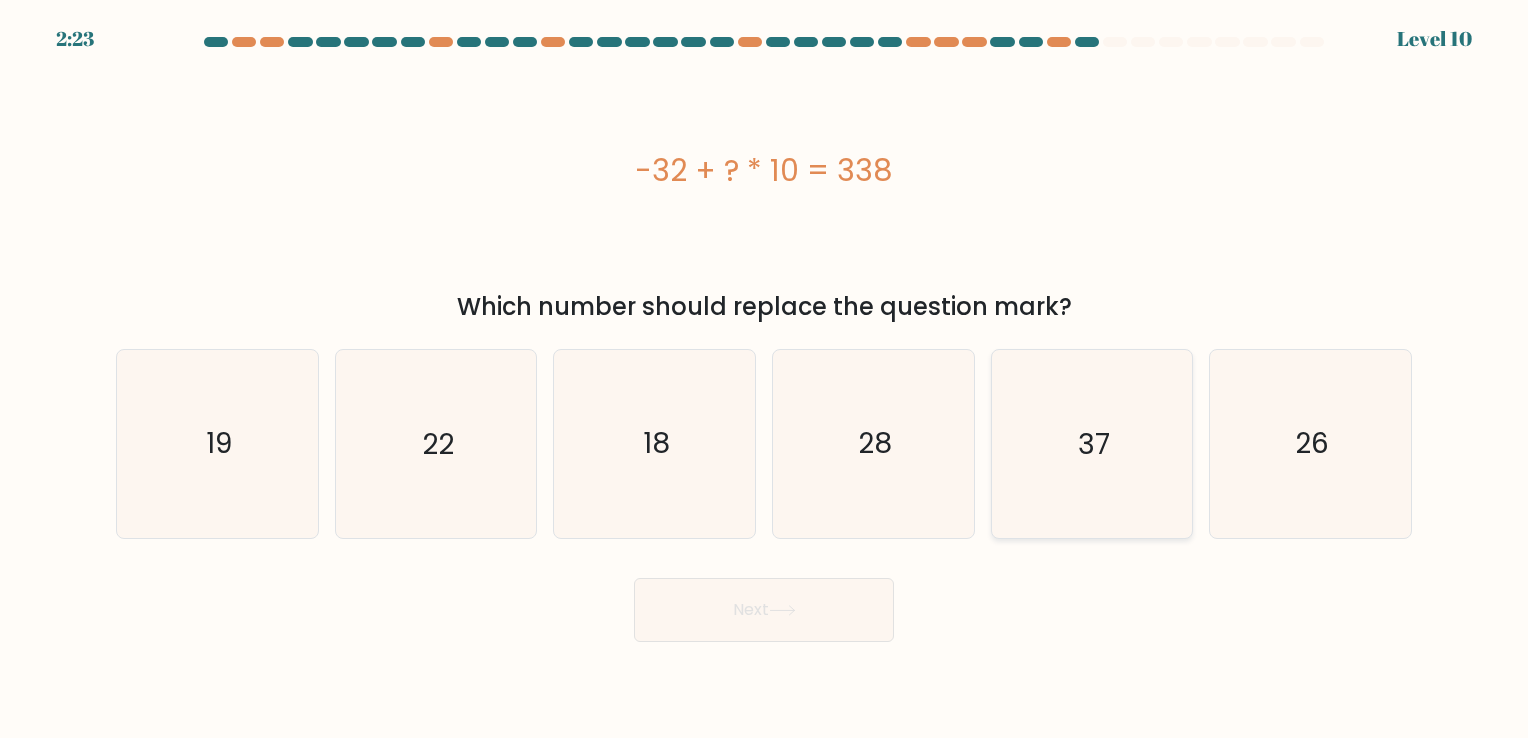click on "37" 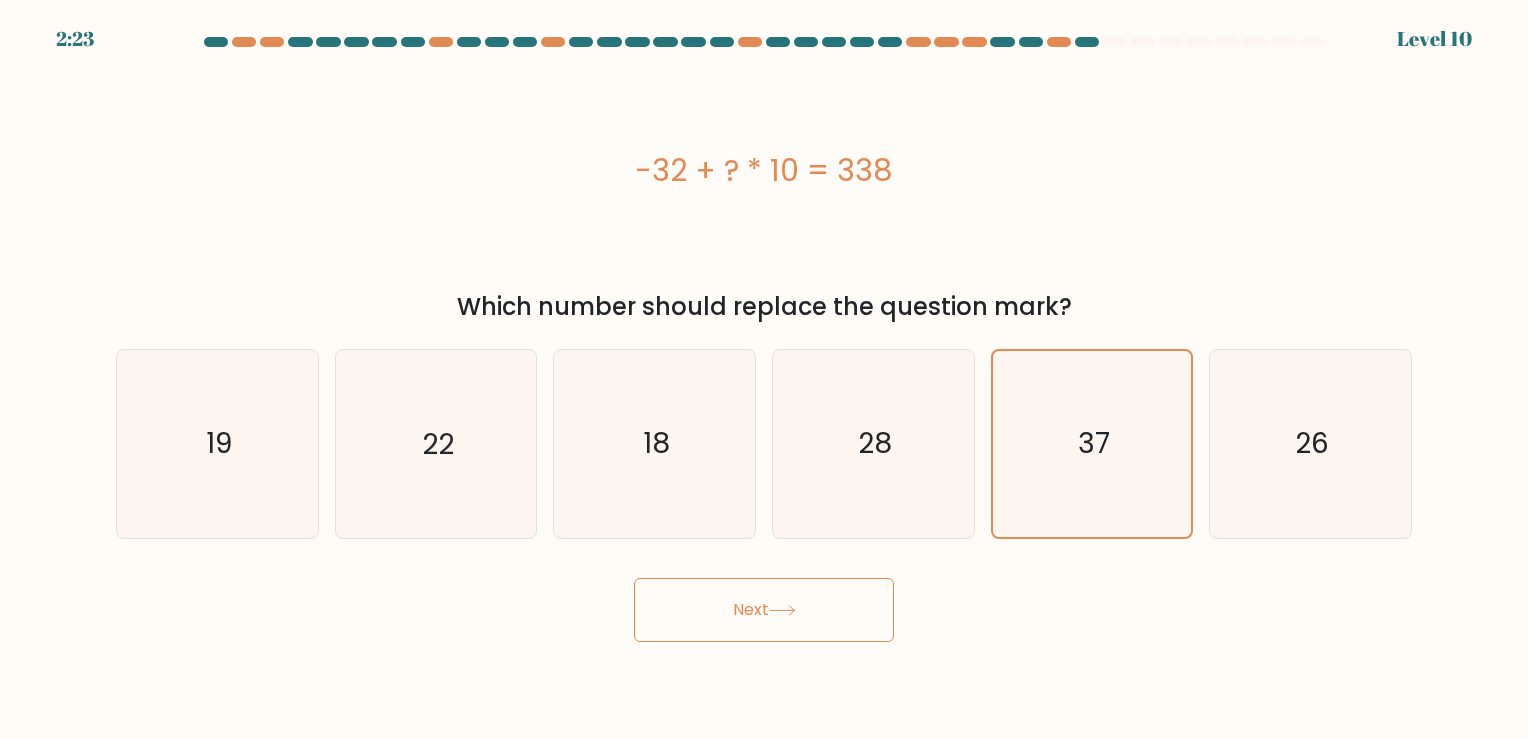 click on "Next" at bounding box center [764, 610] 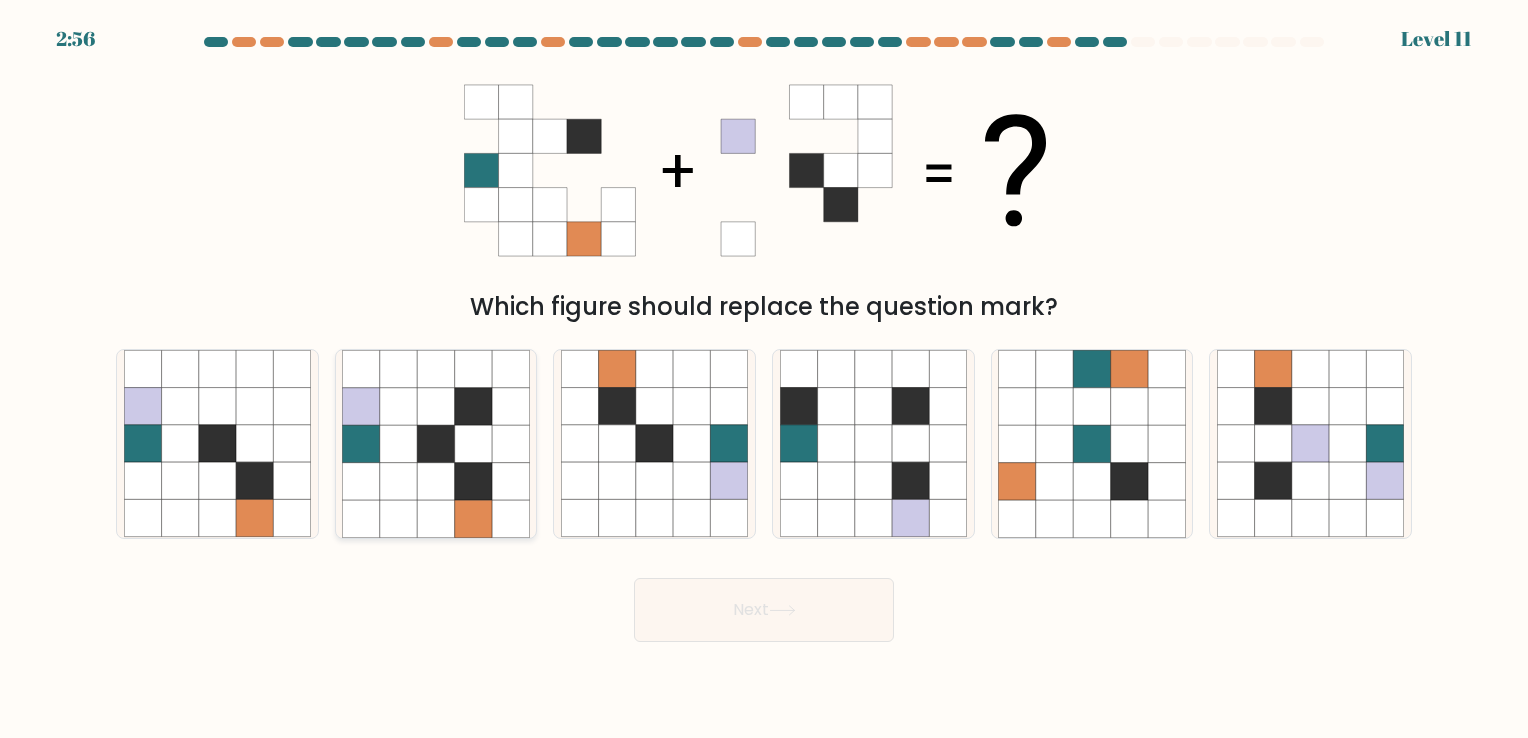 click 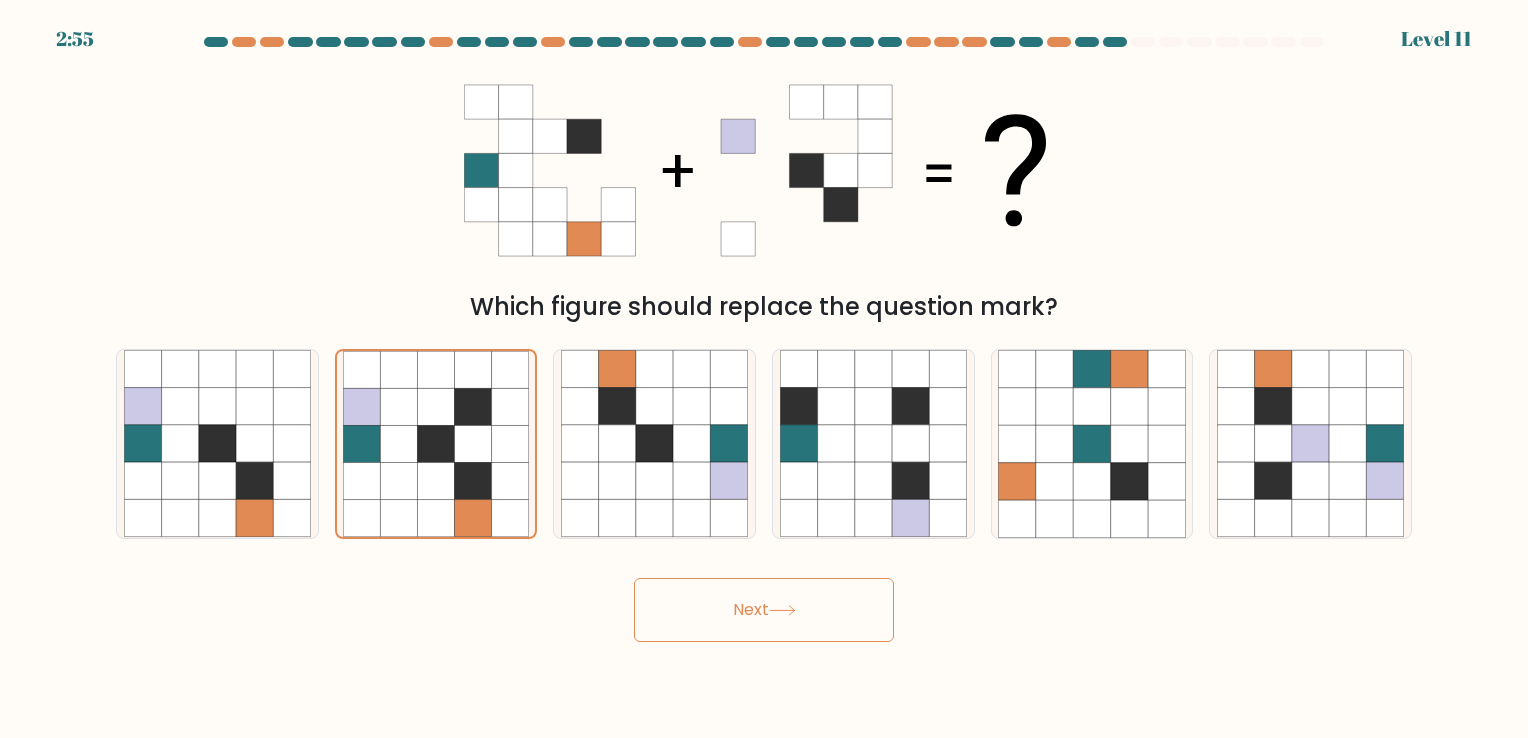 click on "Next" at bounding box center (764, 610) 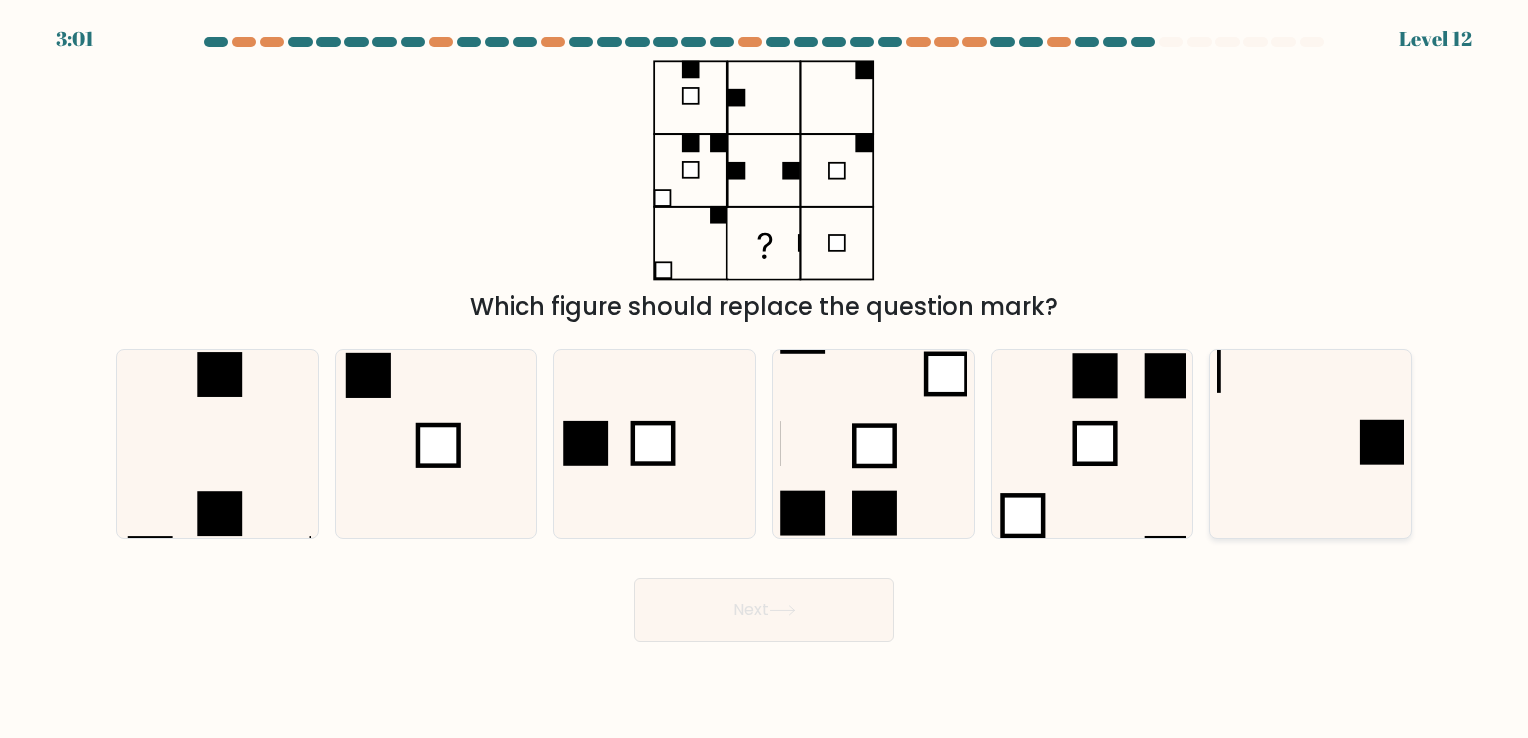 click 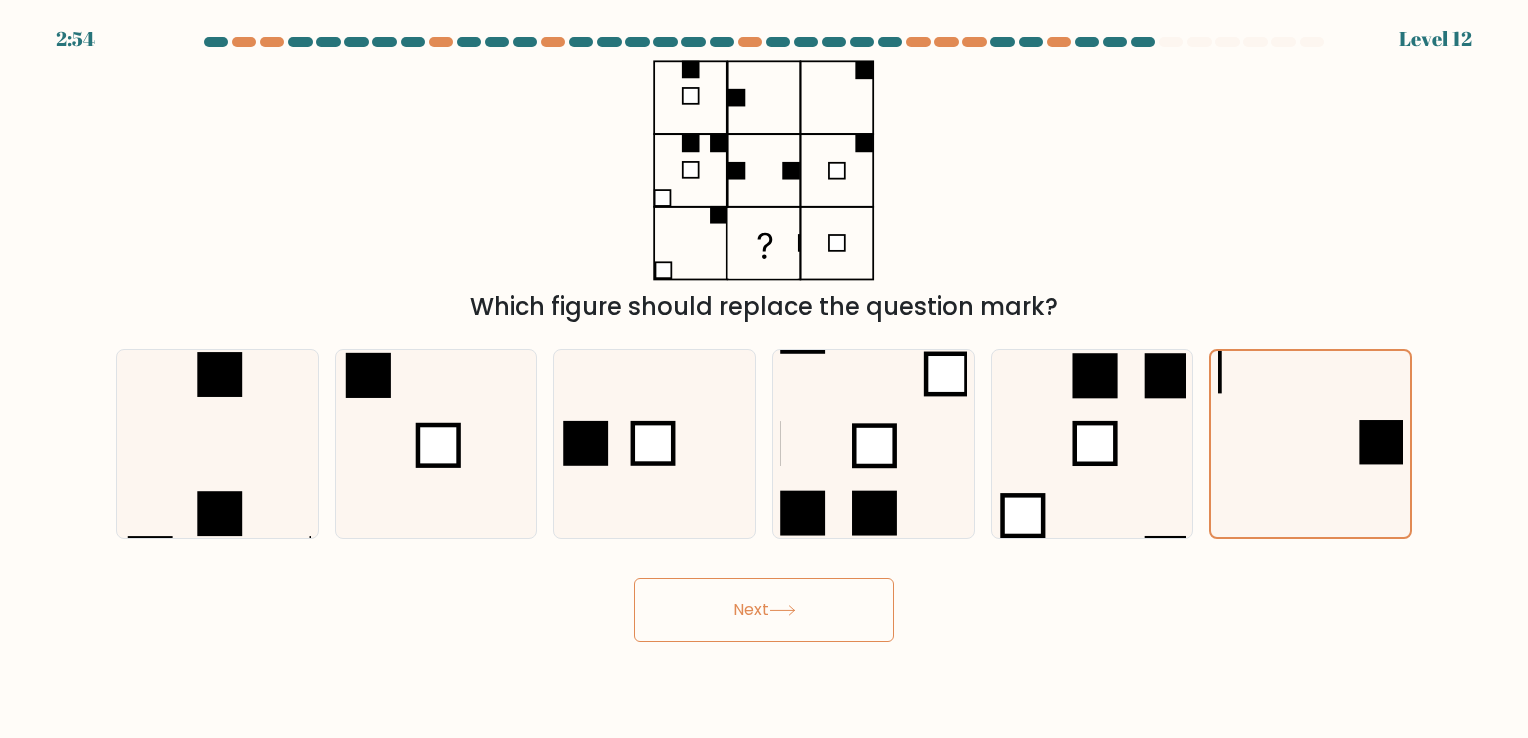 click on "Next" at bounding box center [764, 610] 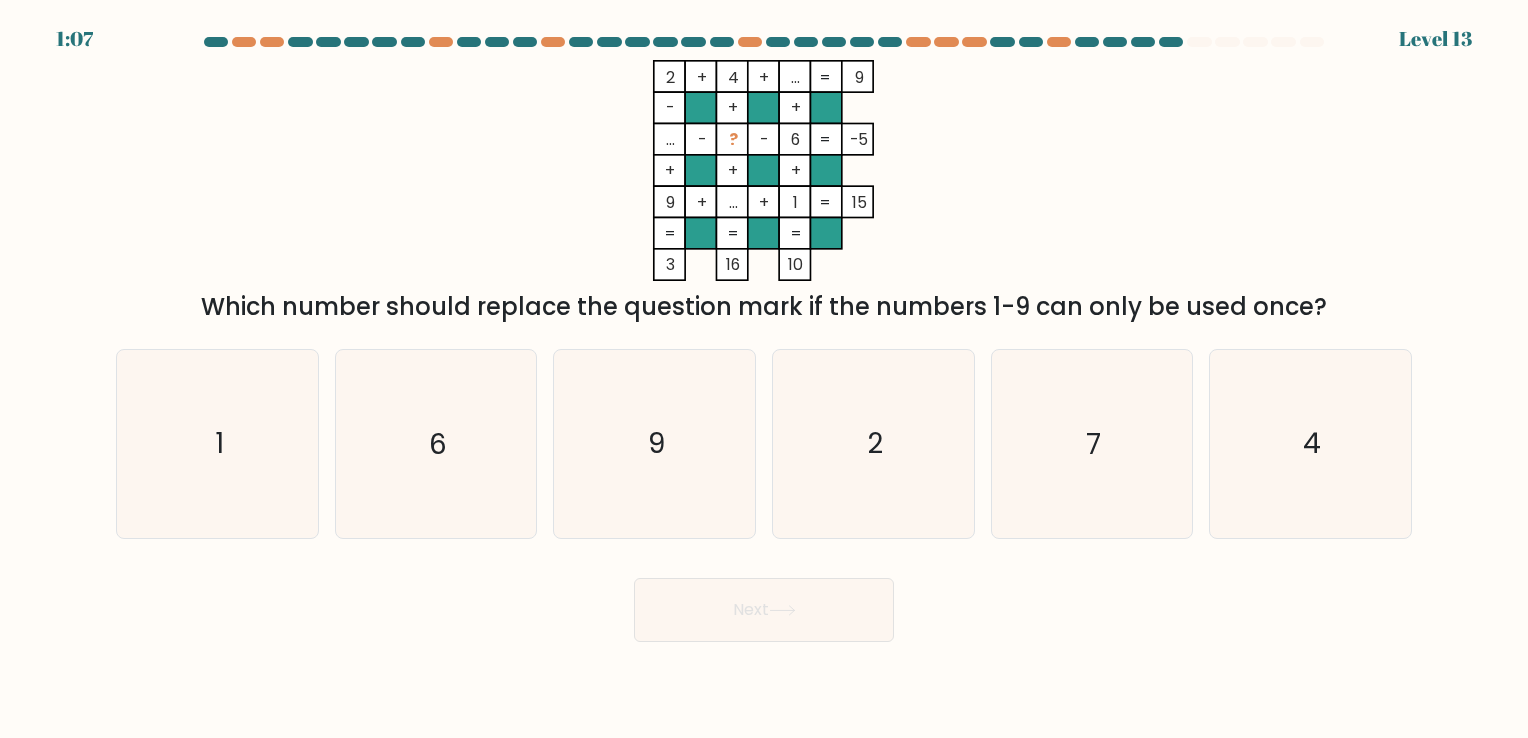 drag, startPoint x: 1163, startPoint y: 456, endPoint x: 1036, endPoint y: 540, distance: 152.26622 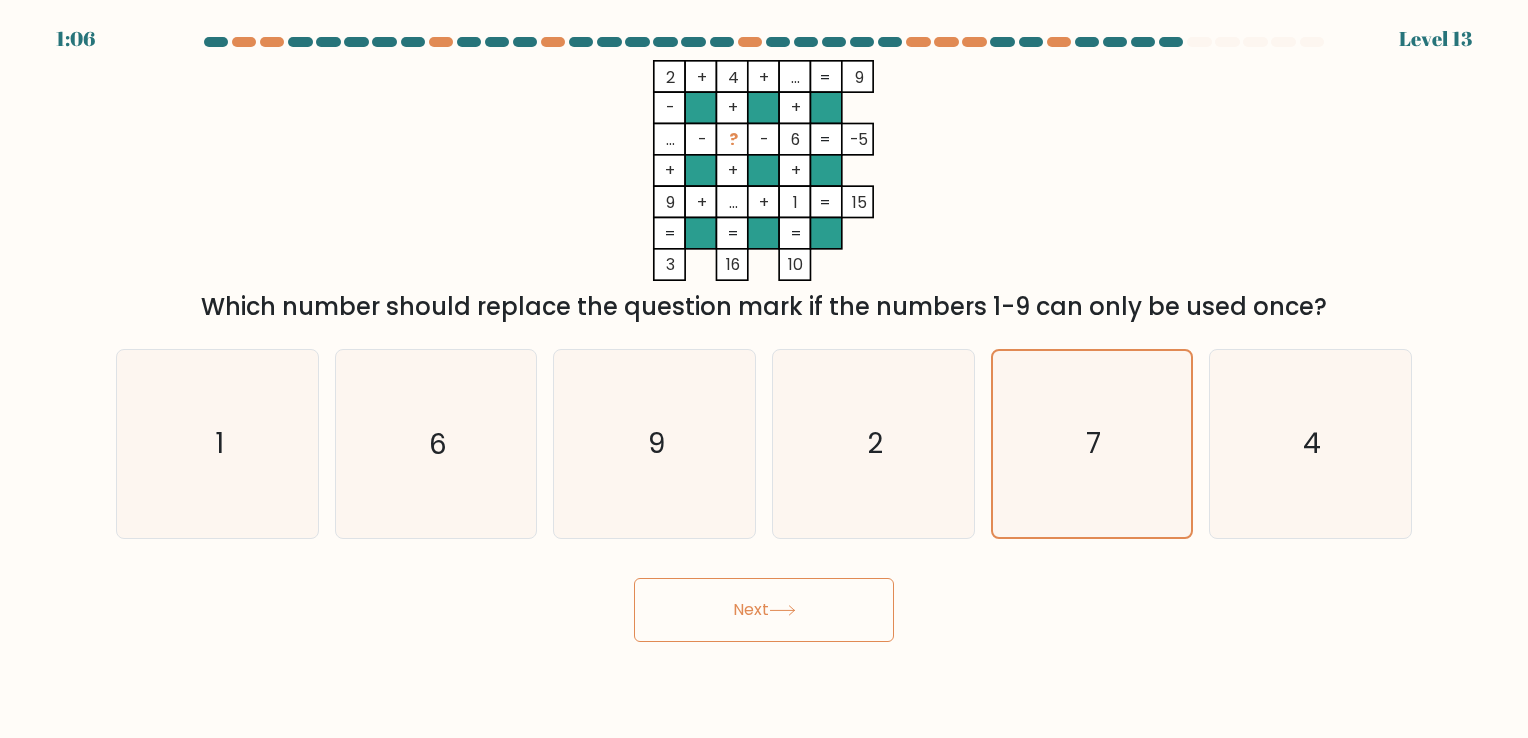 click 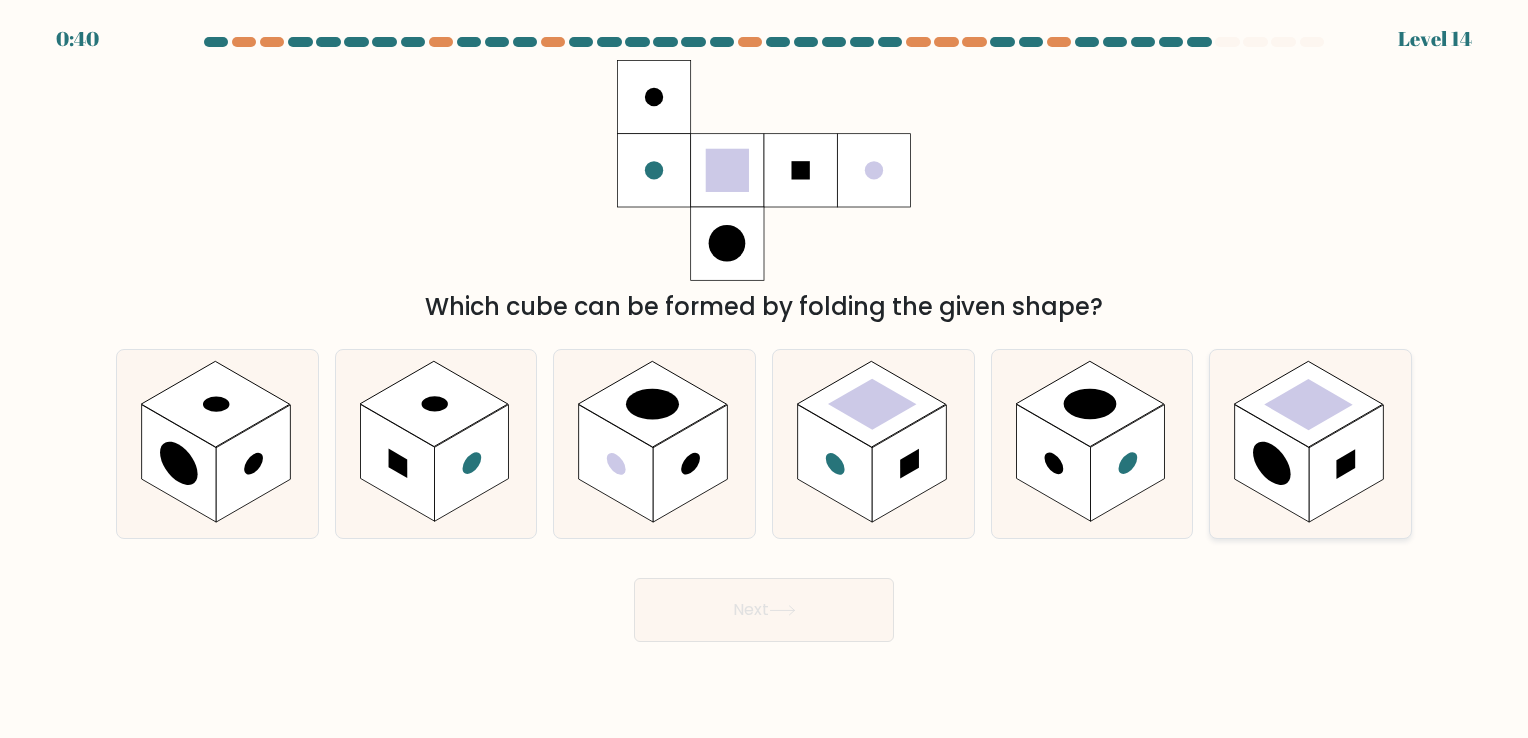 click 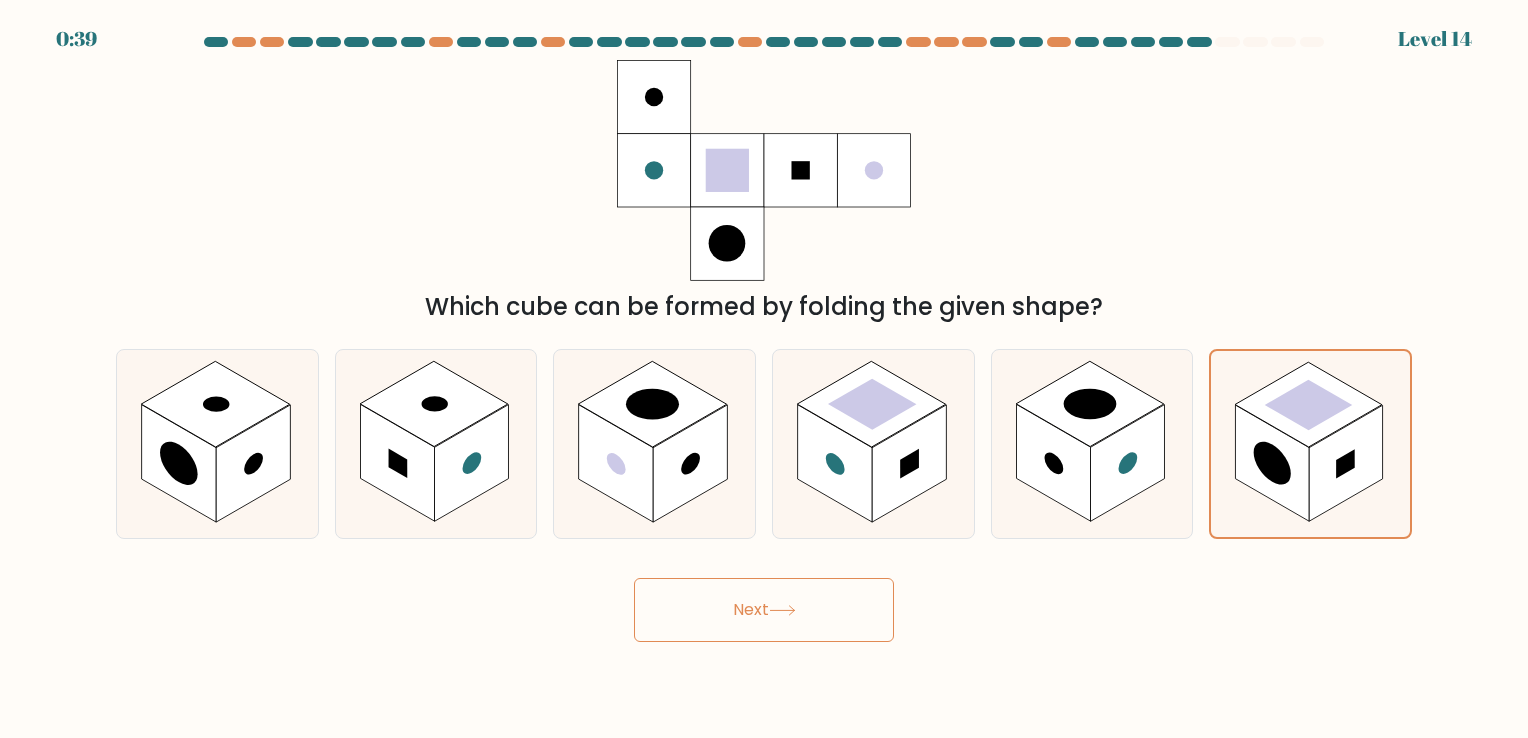 click on "Next" at bounding box center [764, 610] 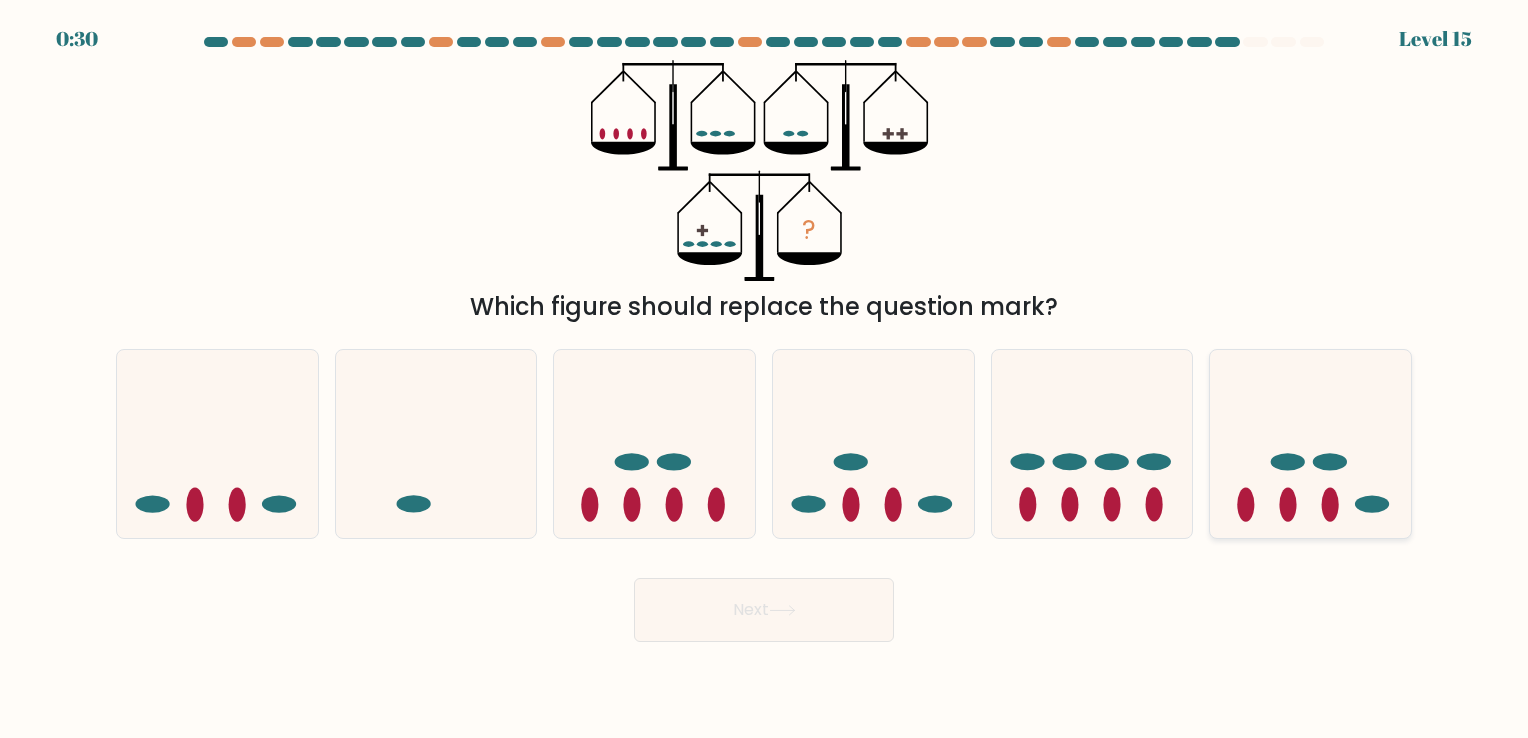 click 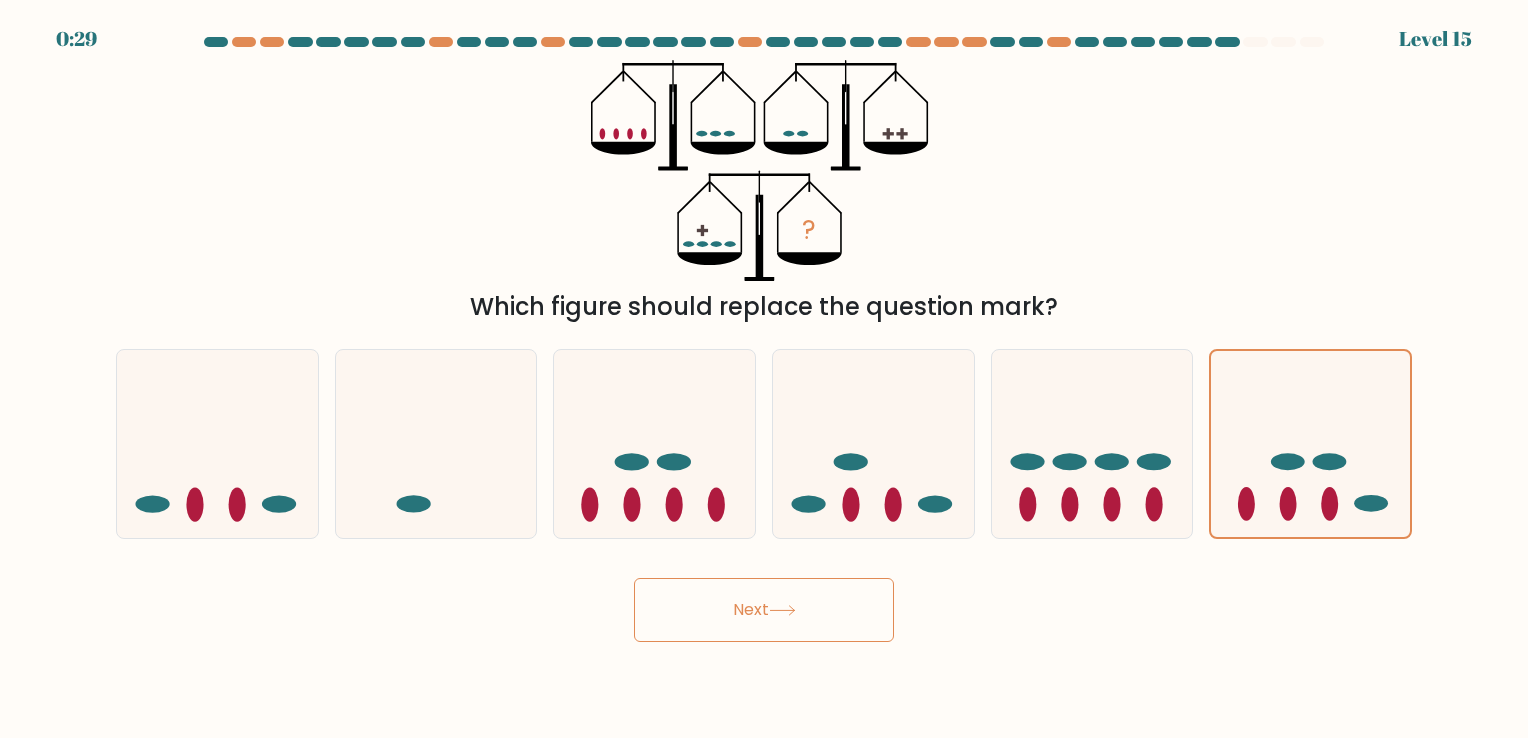 click on "Next" at bounding box center (764, 610) 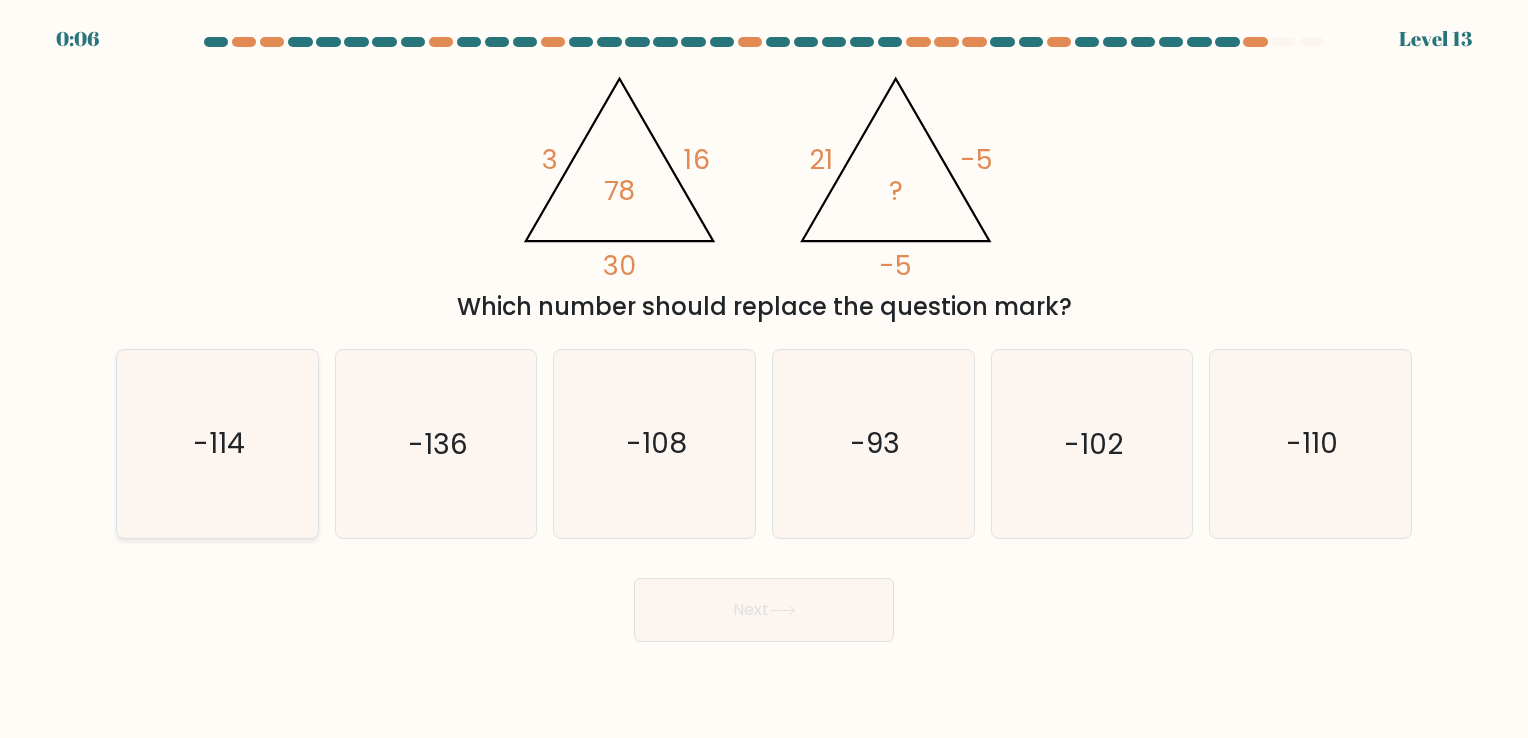click on "-114" 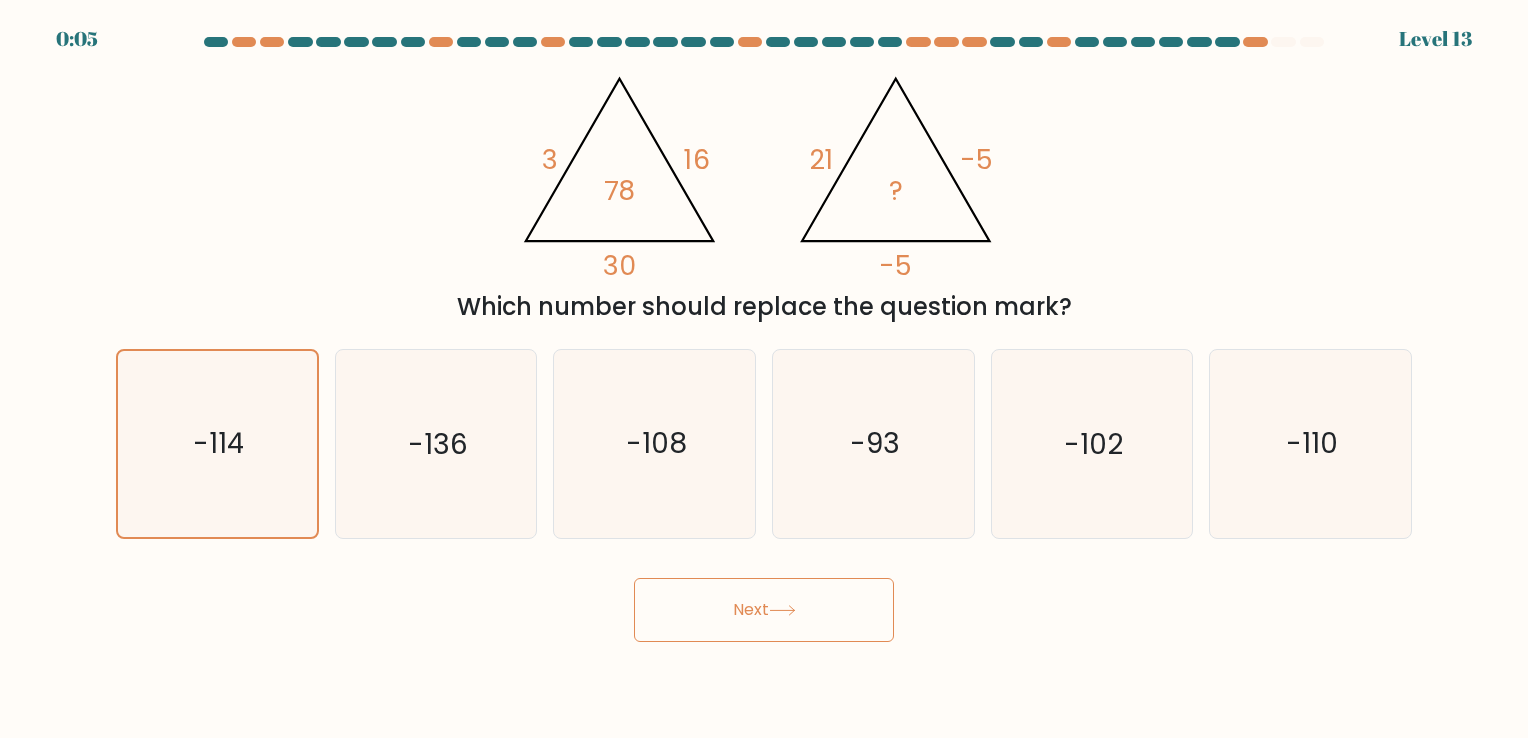 click on "Next" at bounding box center [764, 610] 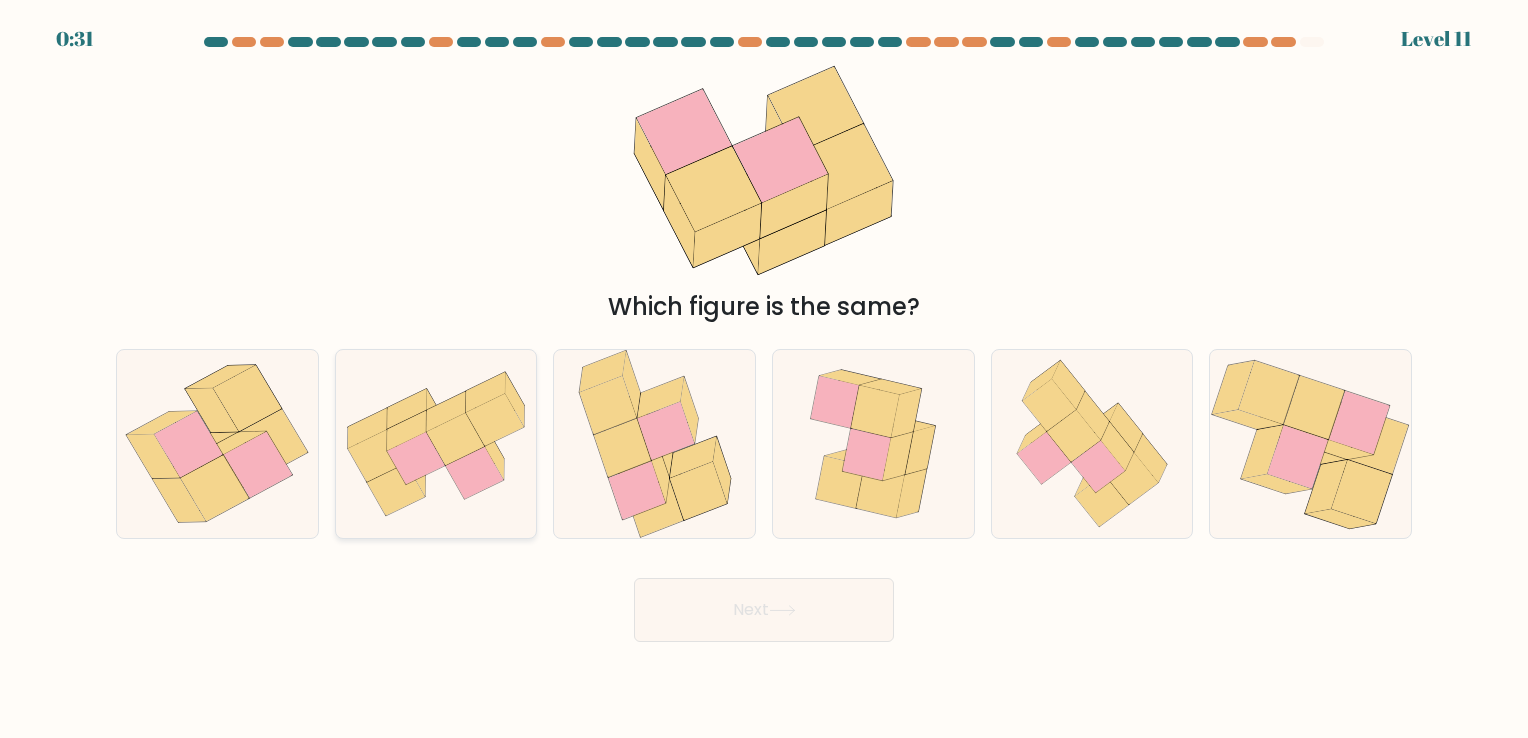 click 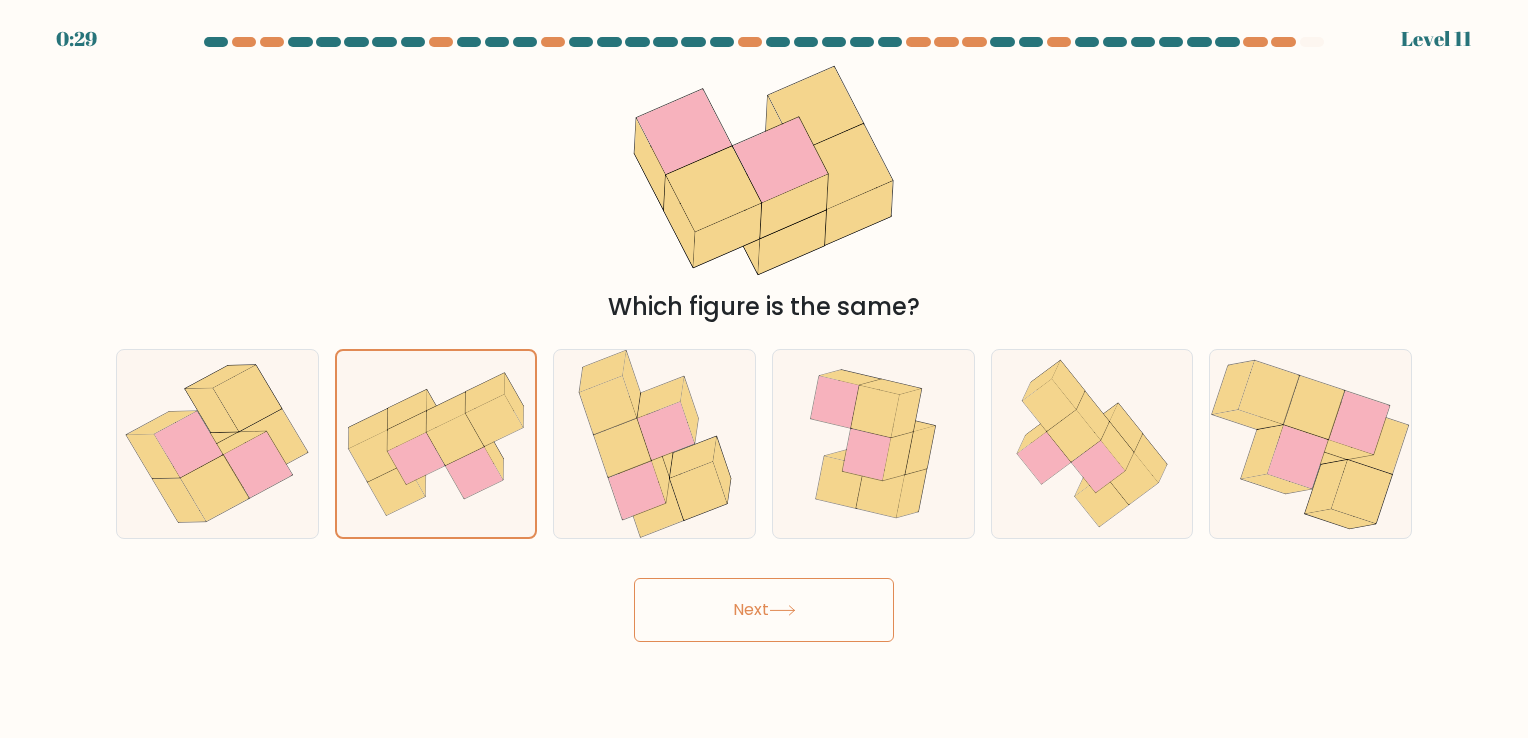 click on "Next" at bounding box center (764, 610) 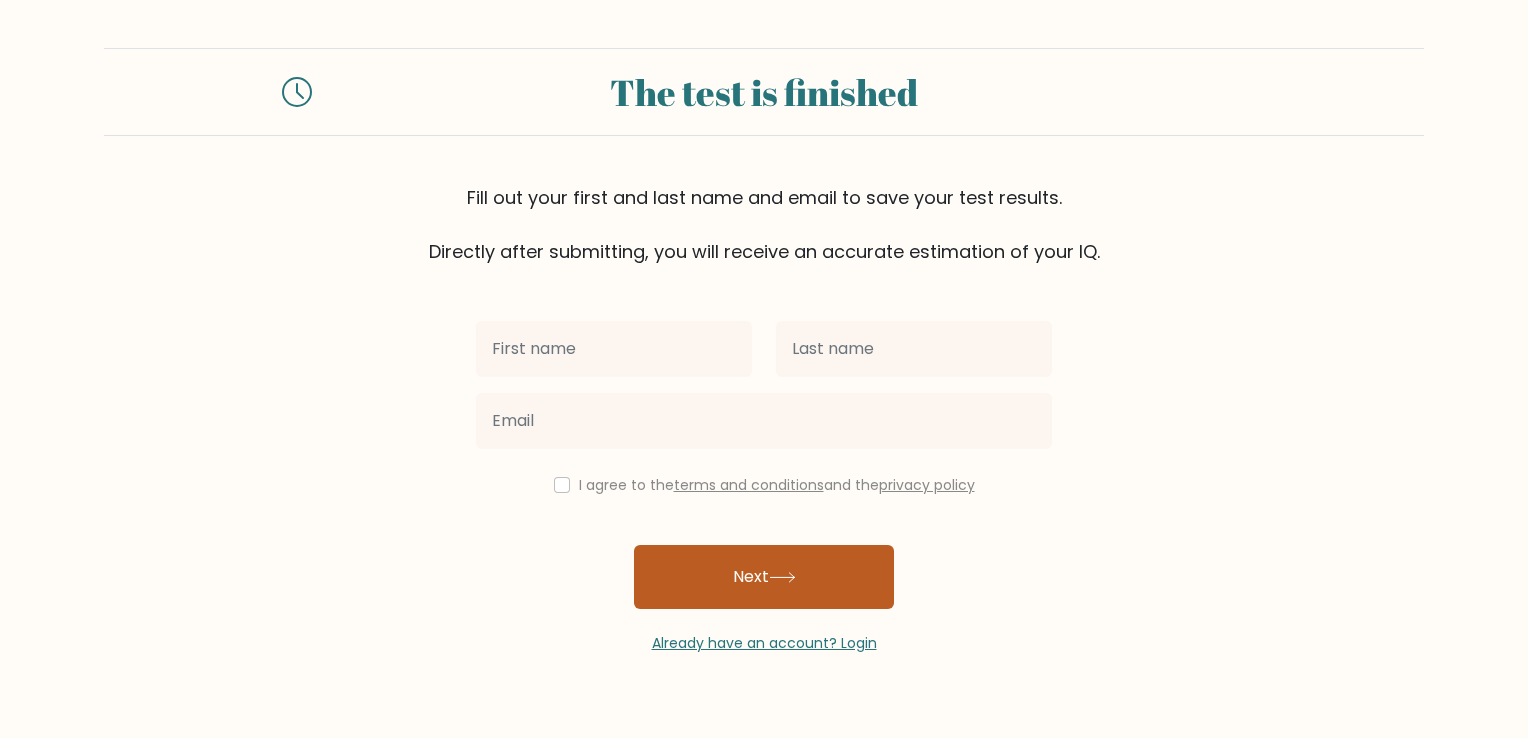 scroll, scrollTop: 0, scrollLeft: 0, axis: both 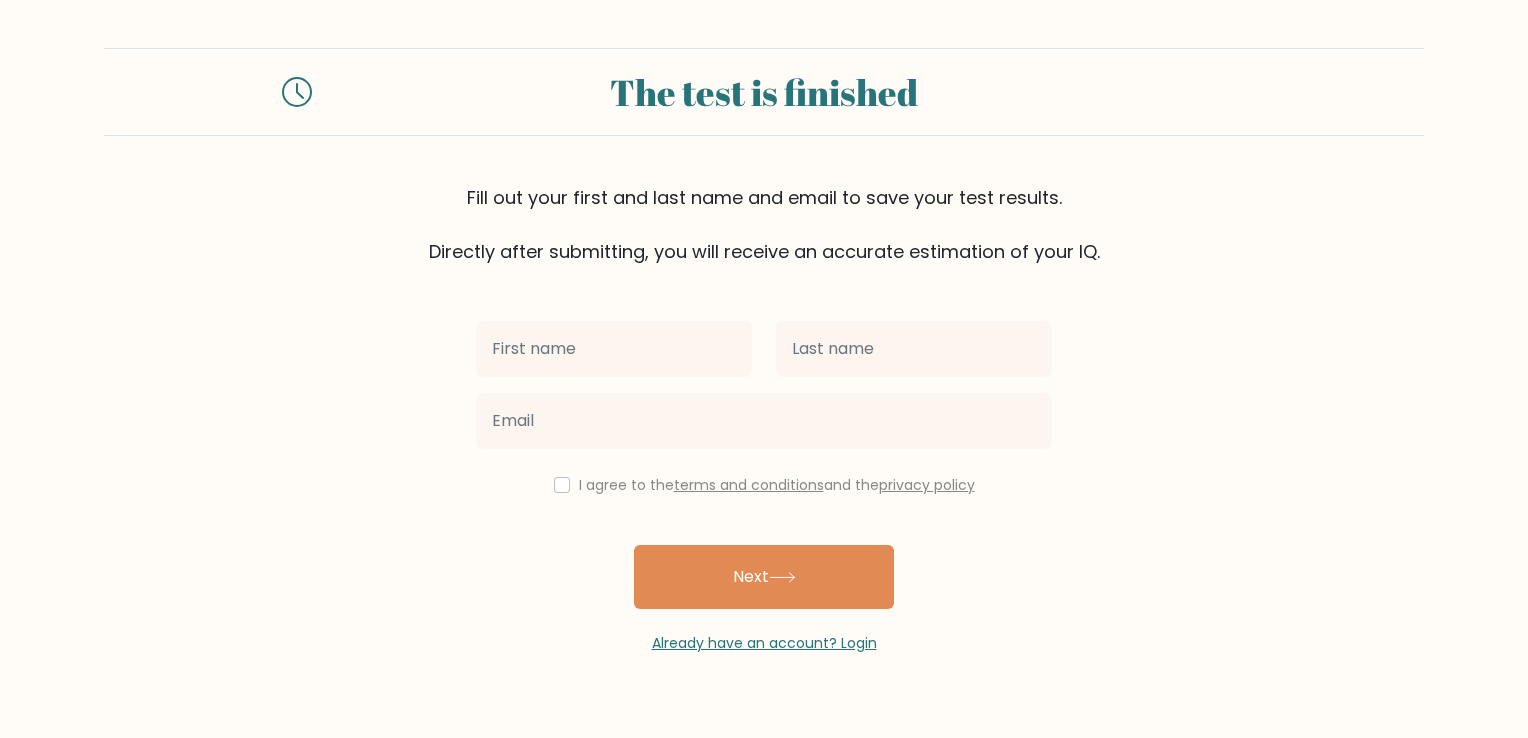 click at bounding box center (614, 349) 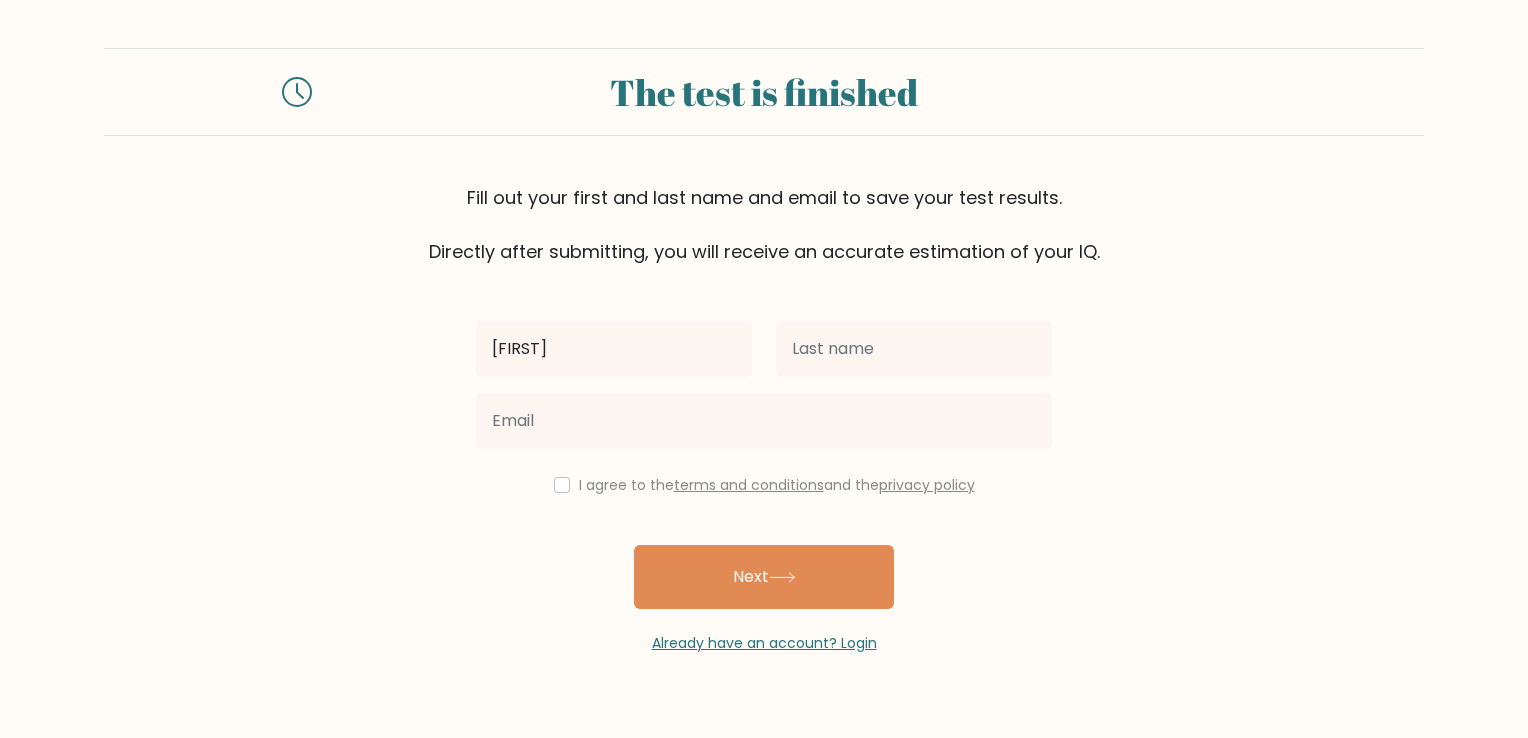 type on "[LAST]" 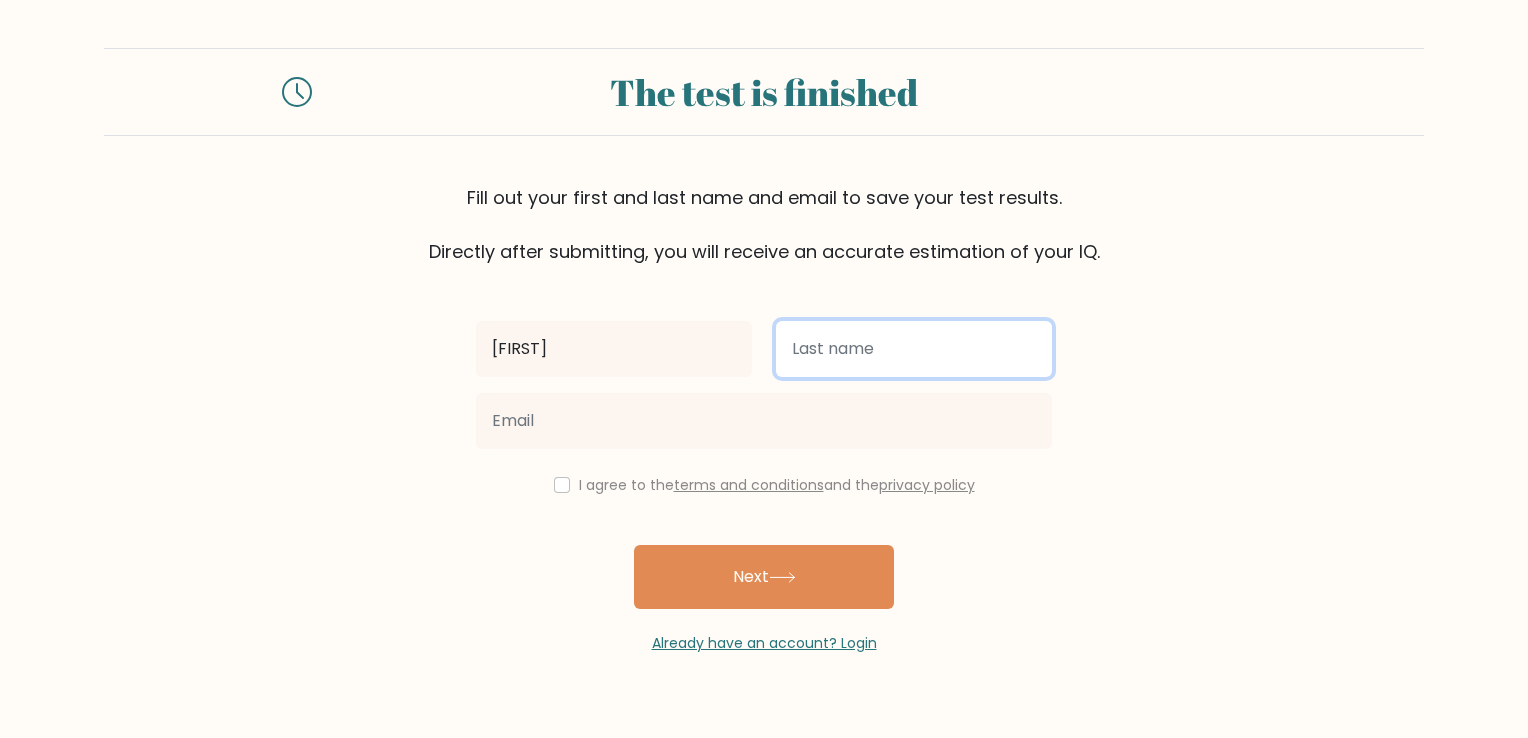 click at bounding box center (914, 349) 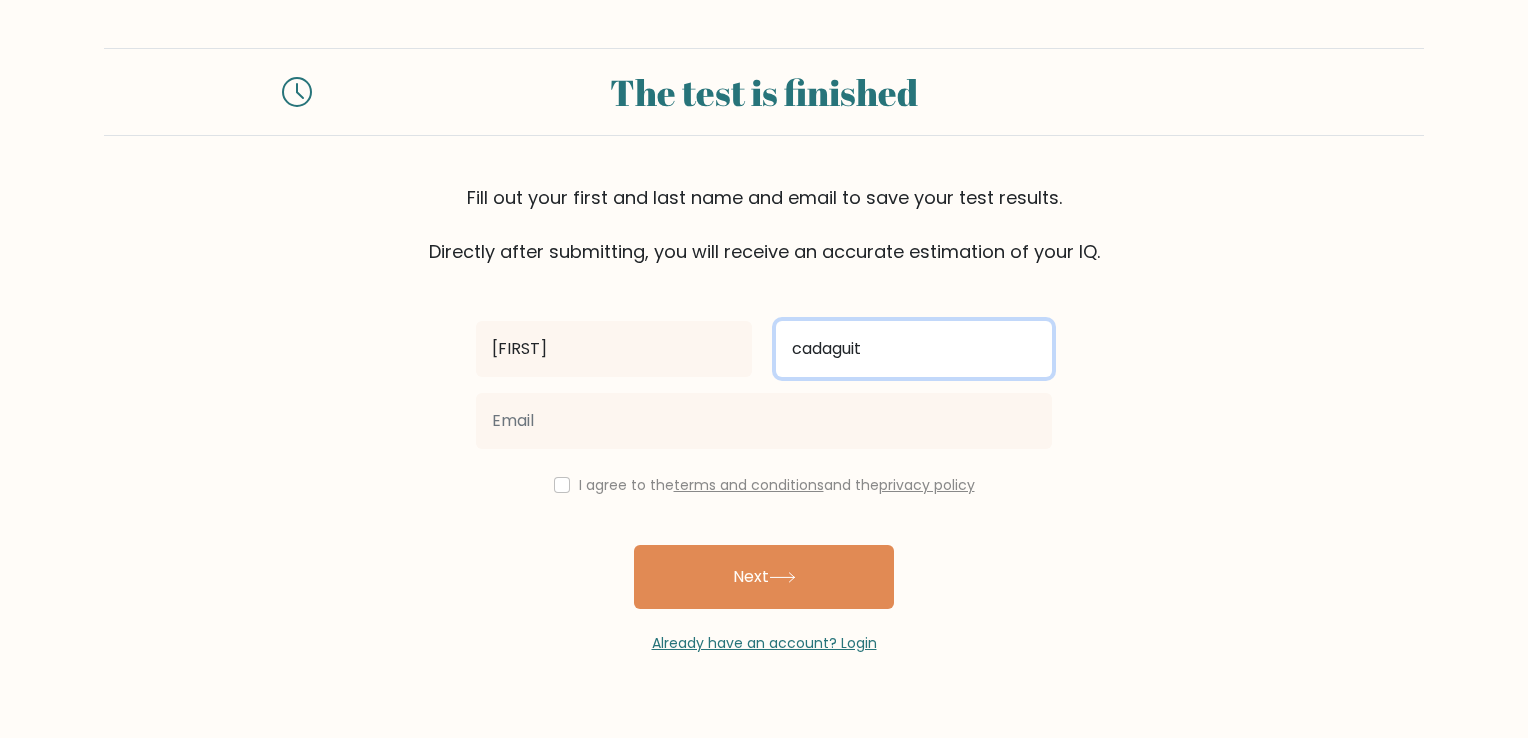 type on "cadaguit" 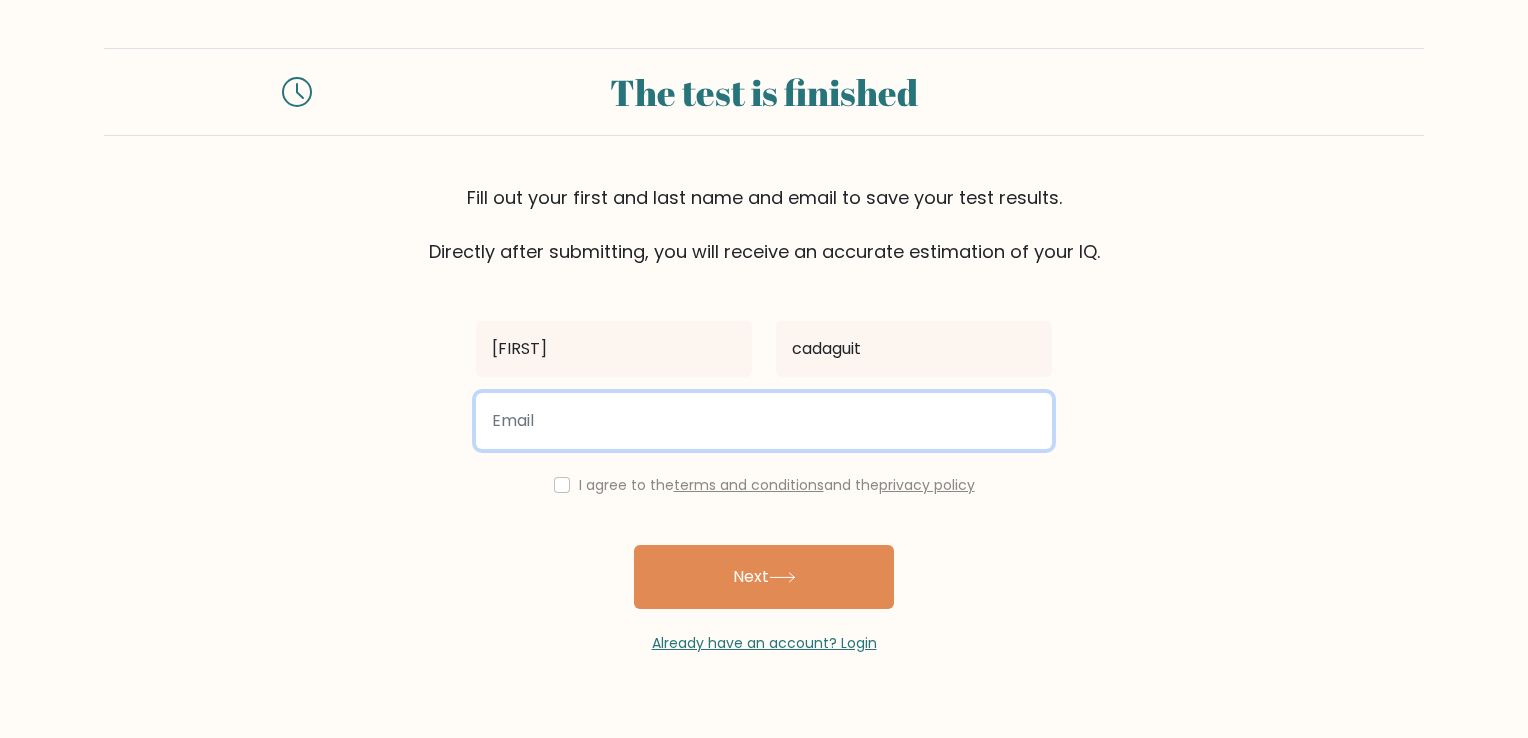 click at bounding box center [764, 421] 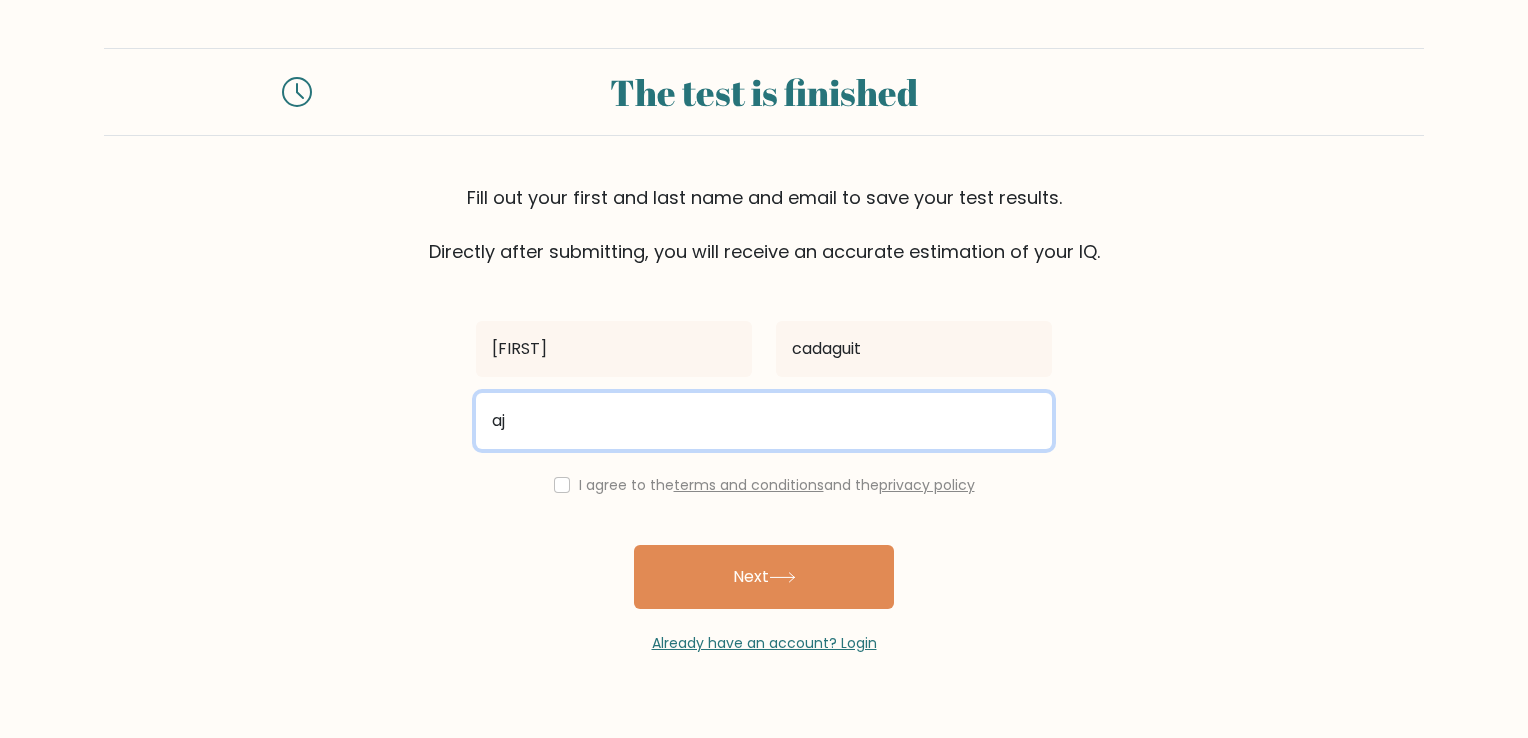 type on "a" 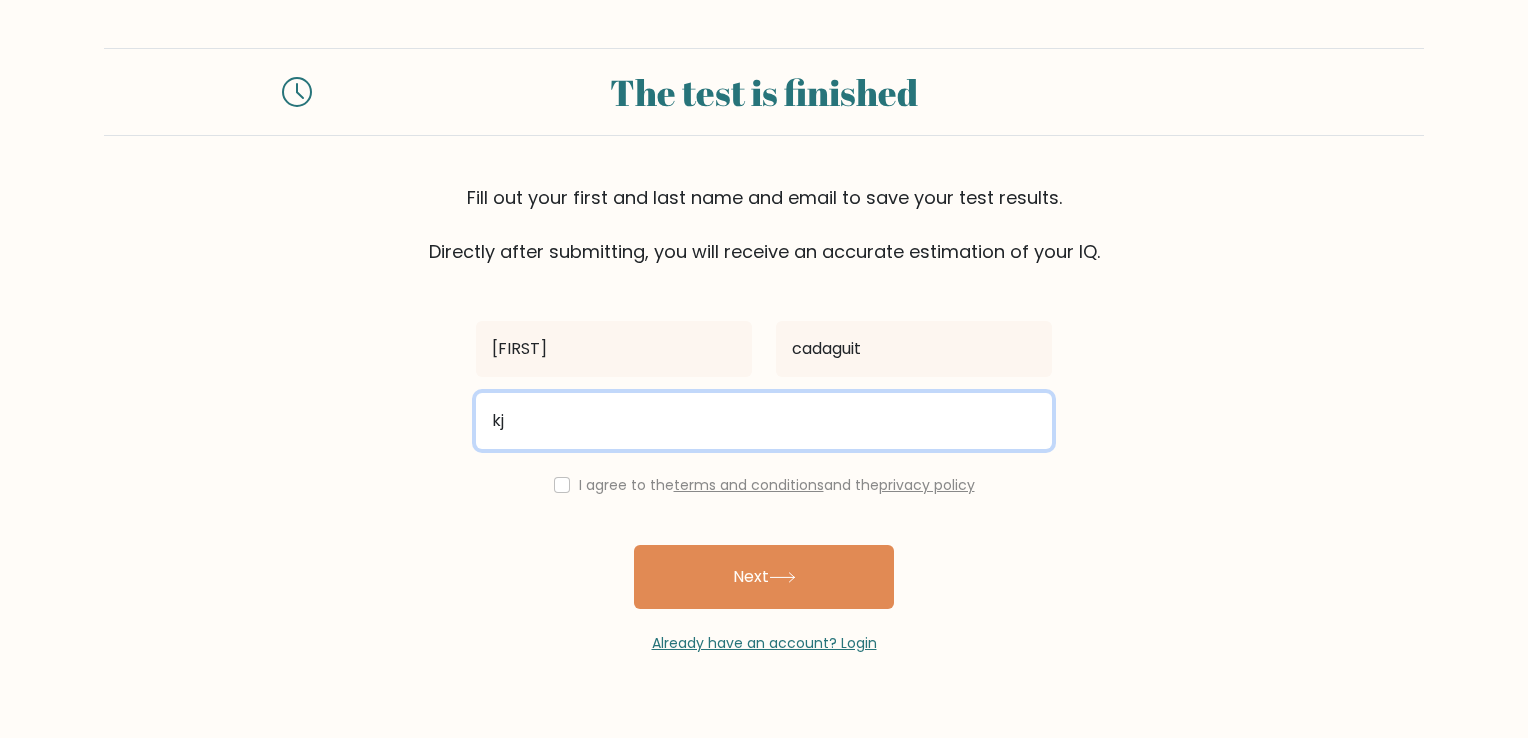 type on "k" 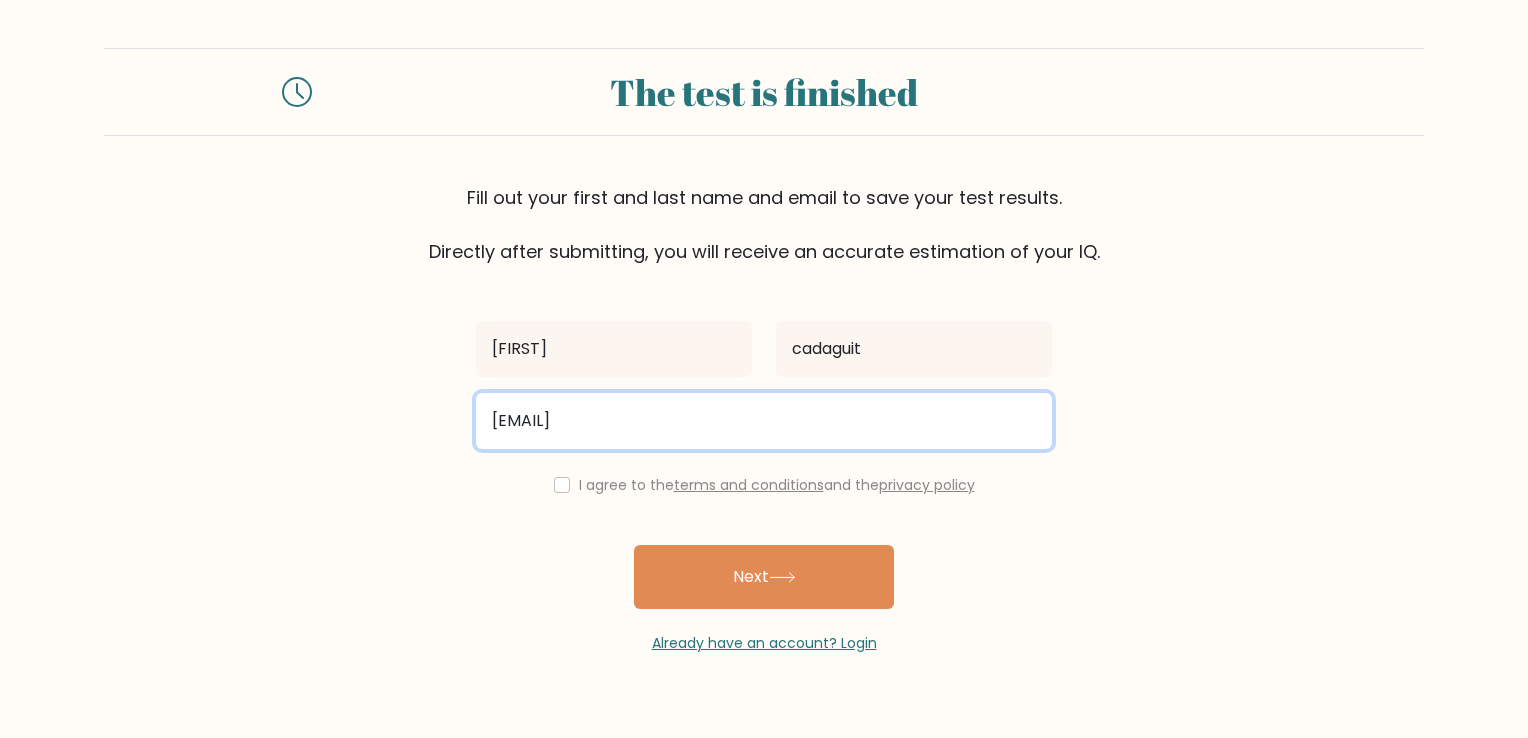 type on "jardine043@gmail.com" 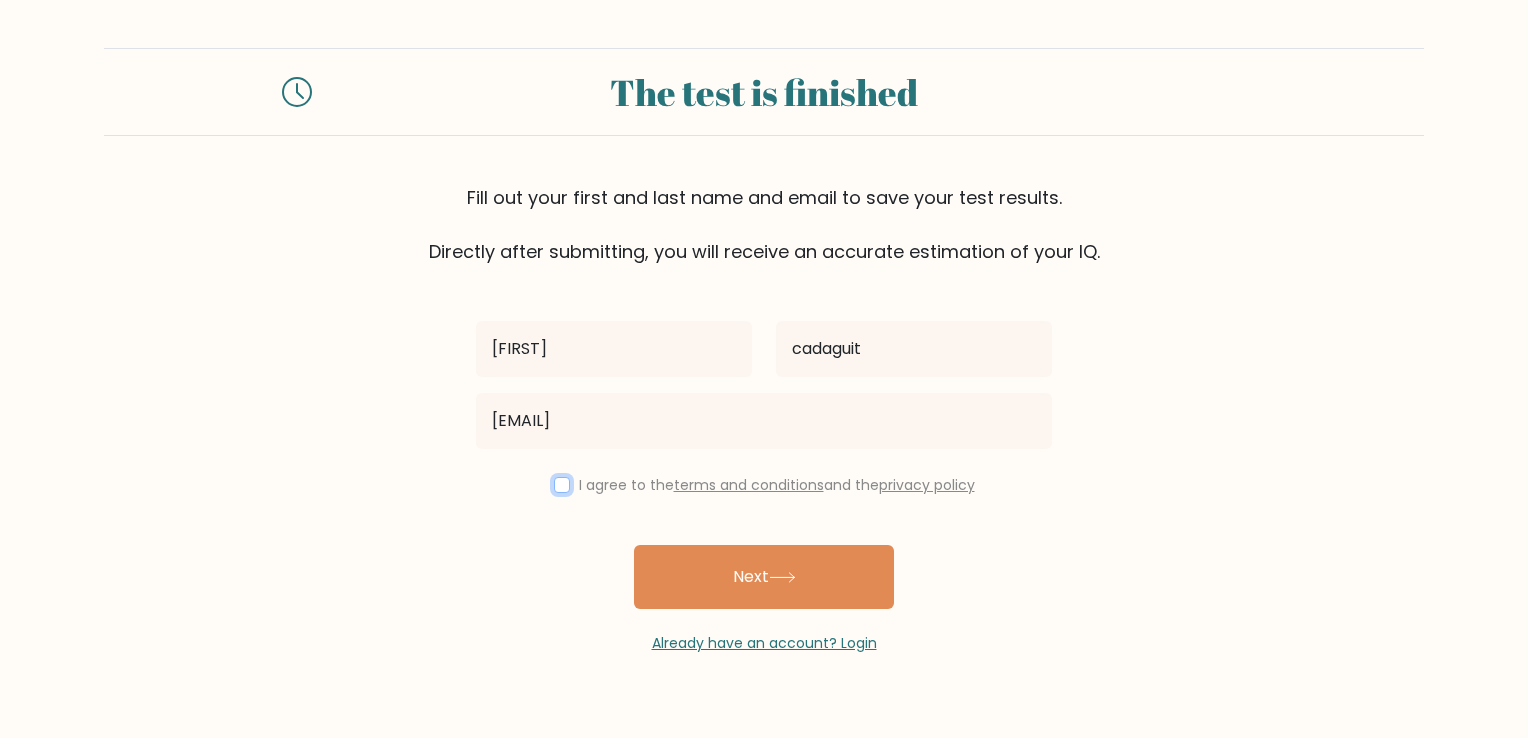 click at bounding box center (562, 485) 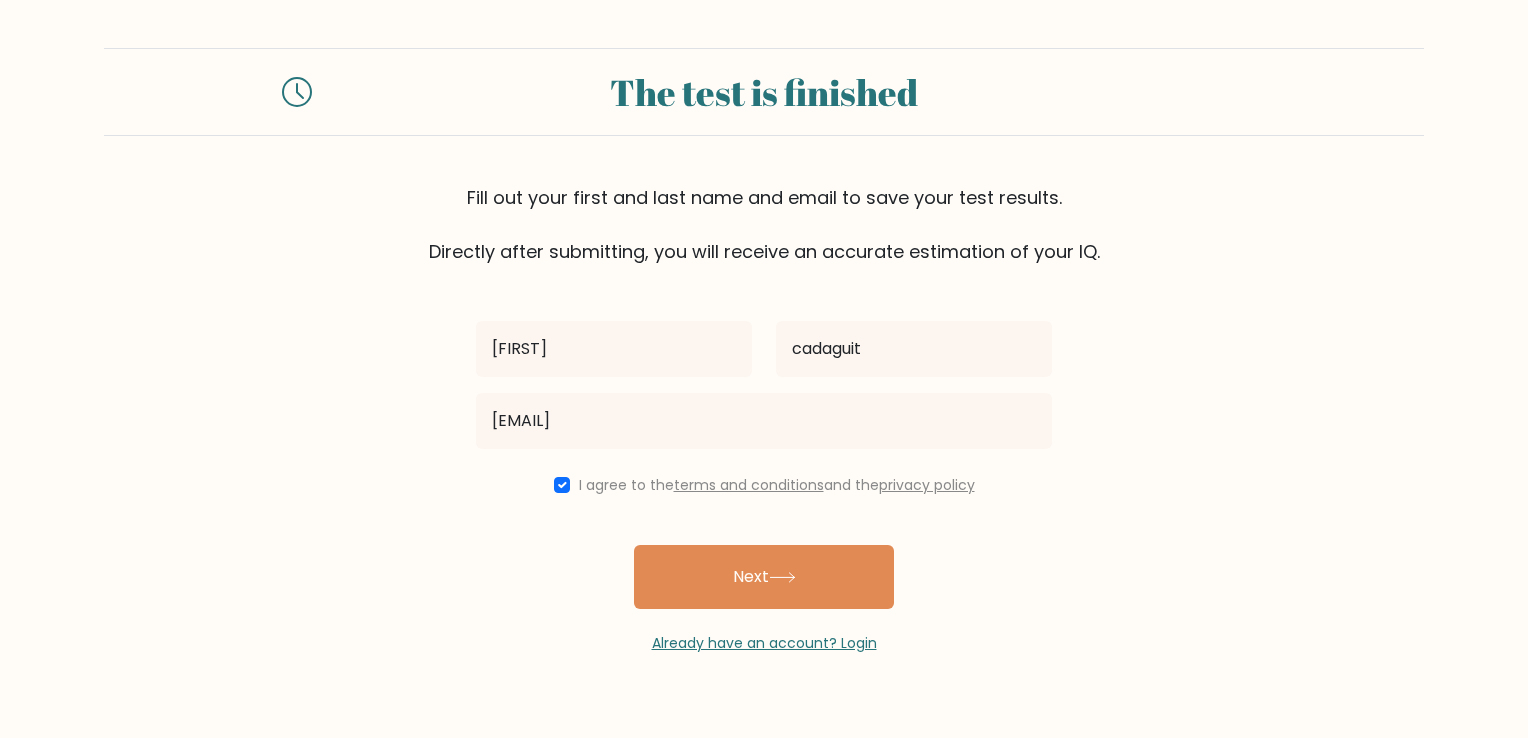 click on "The test is finished
Fill out your first and last name and email to save your test results.
Directly after submitting, you will receive an accurate estimation of your IQ.
jardine" at bounding box center [764, 351] 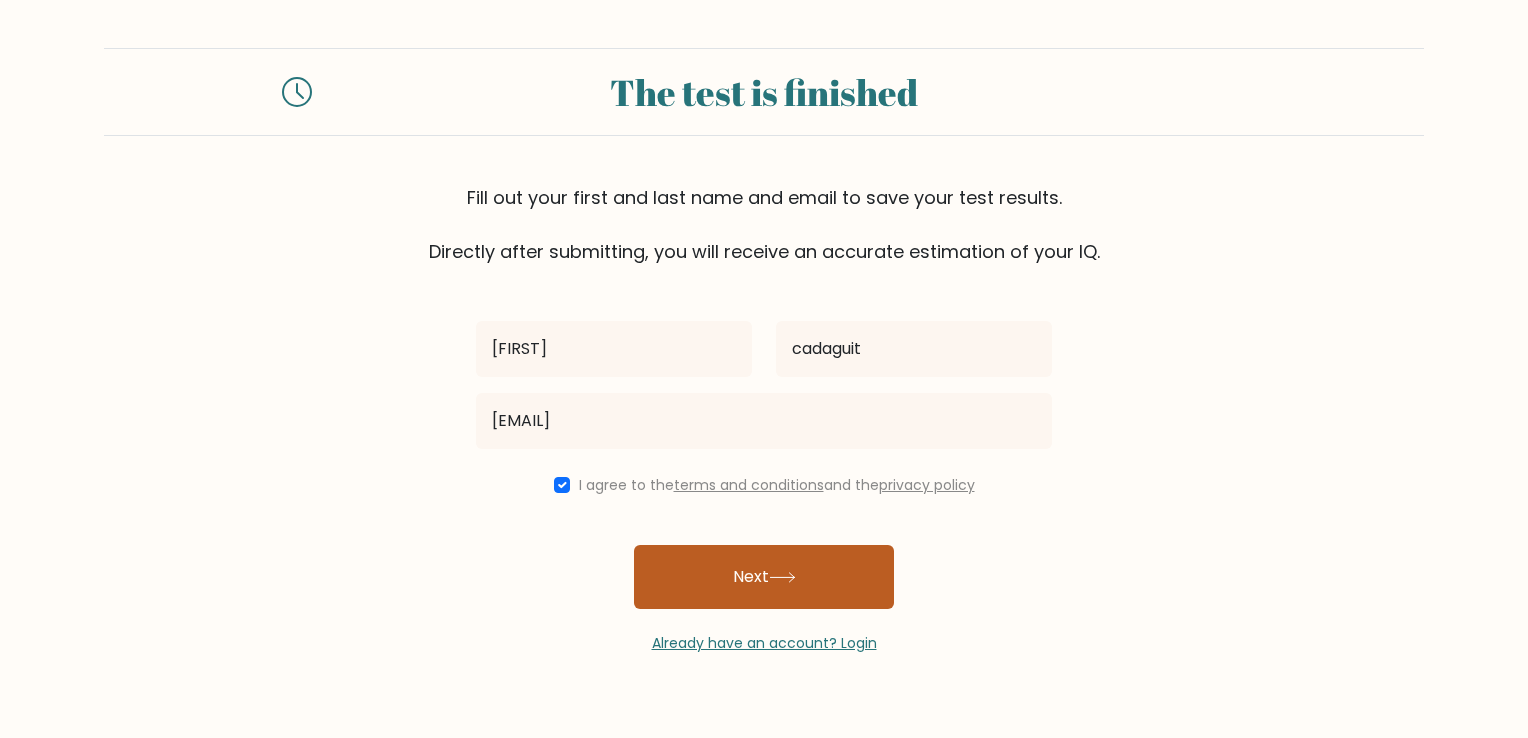 click on "Next" at bounding box center (764, 577) 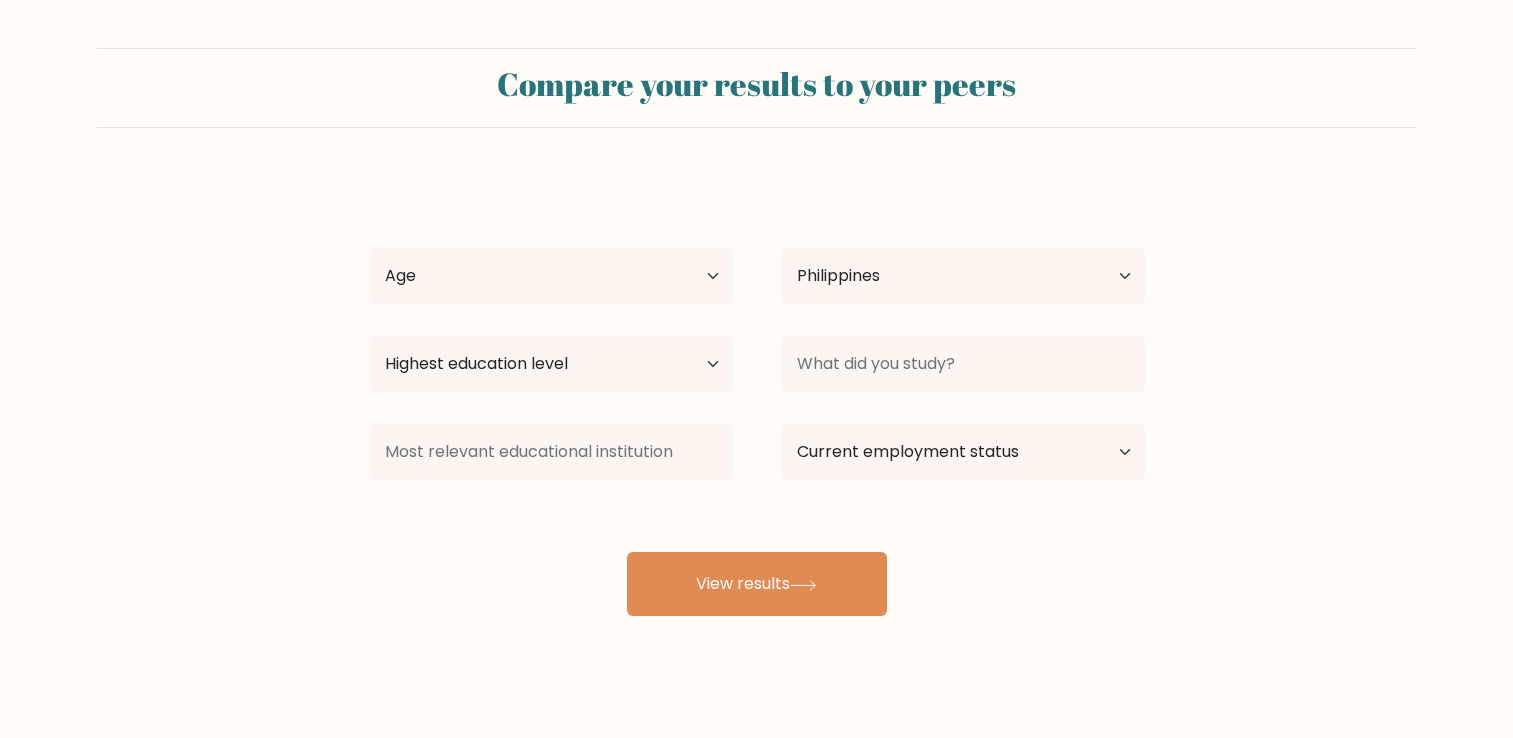 select on "PH" 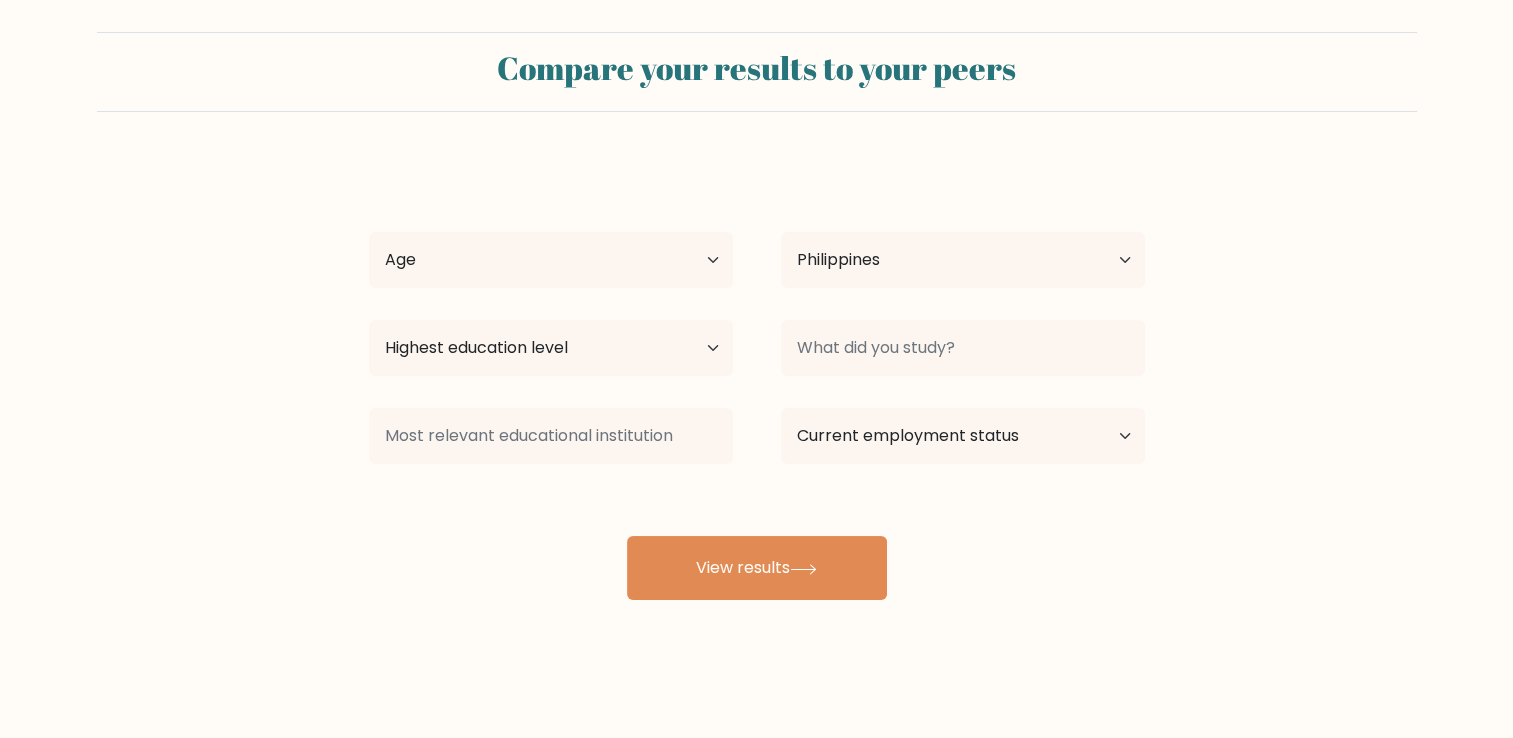 scroll, scrollTop: 20, scrollLeft: 0, axis: vertical 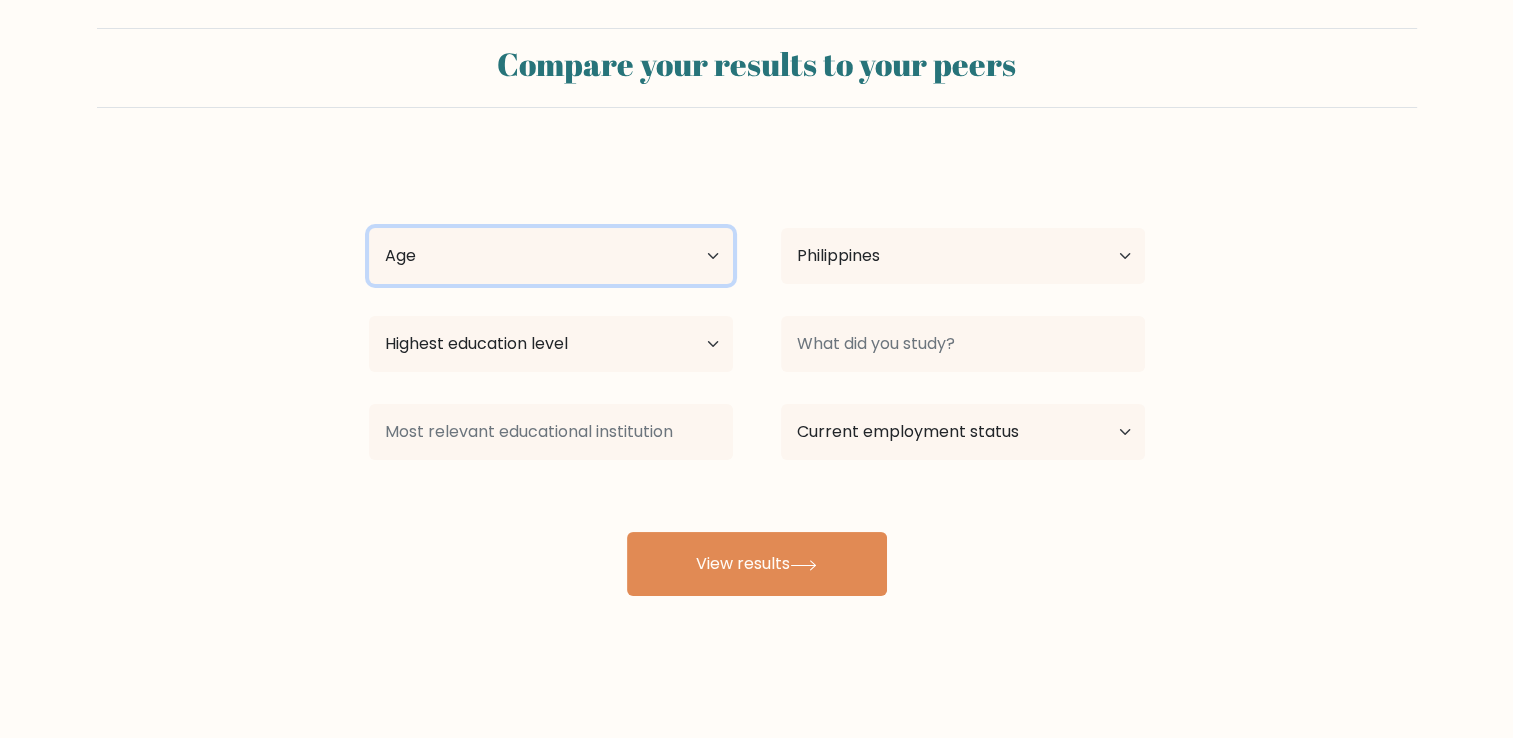 click on "Age
Under 18 years old
18-24 years old
25-34 years old
35-44 years old
45-54 years old
55-64 years old
65 years old and above" at bounding box center (551, 256) 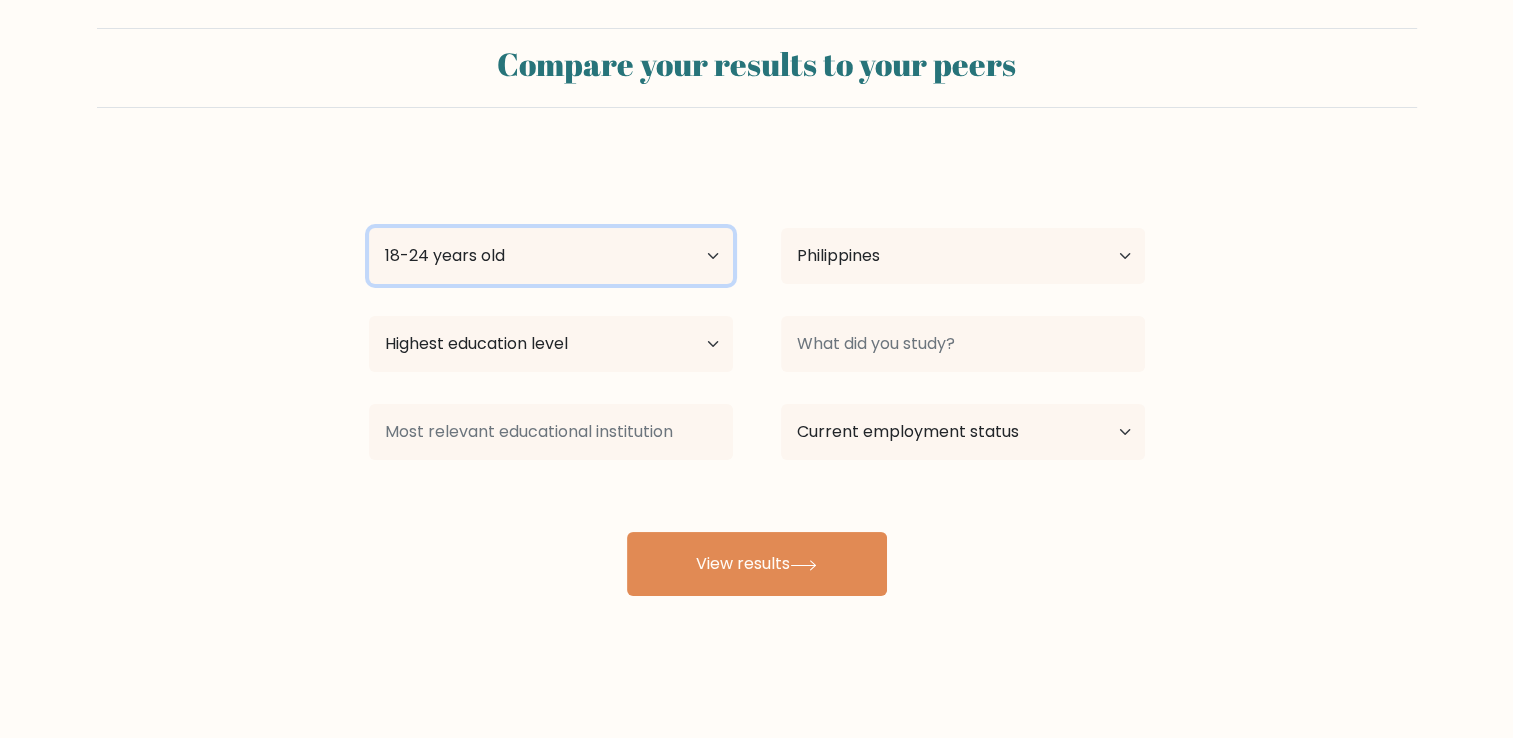 click on "Age
Under 18 years old
18-24 years old
25-34 years old
35-44 years old
45-54 years old
55-64 years old
65 years old and above" at bounding box center (551, 256) 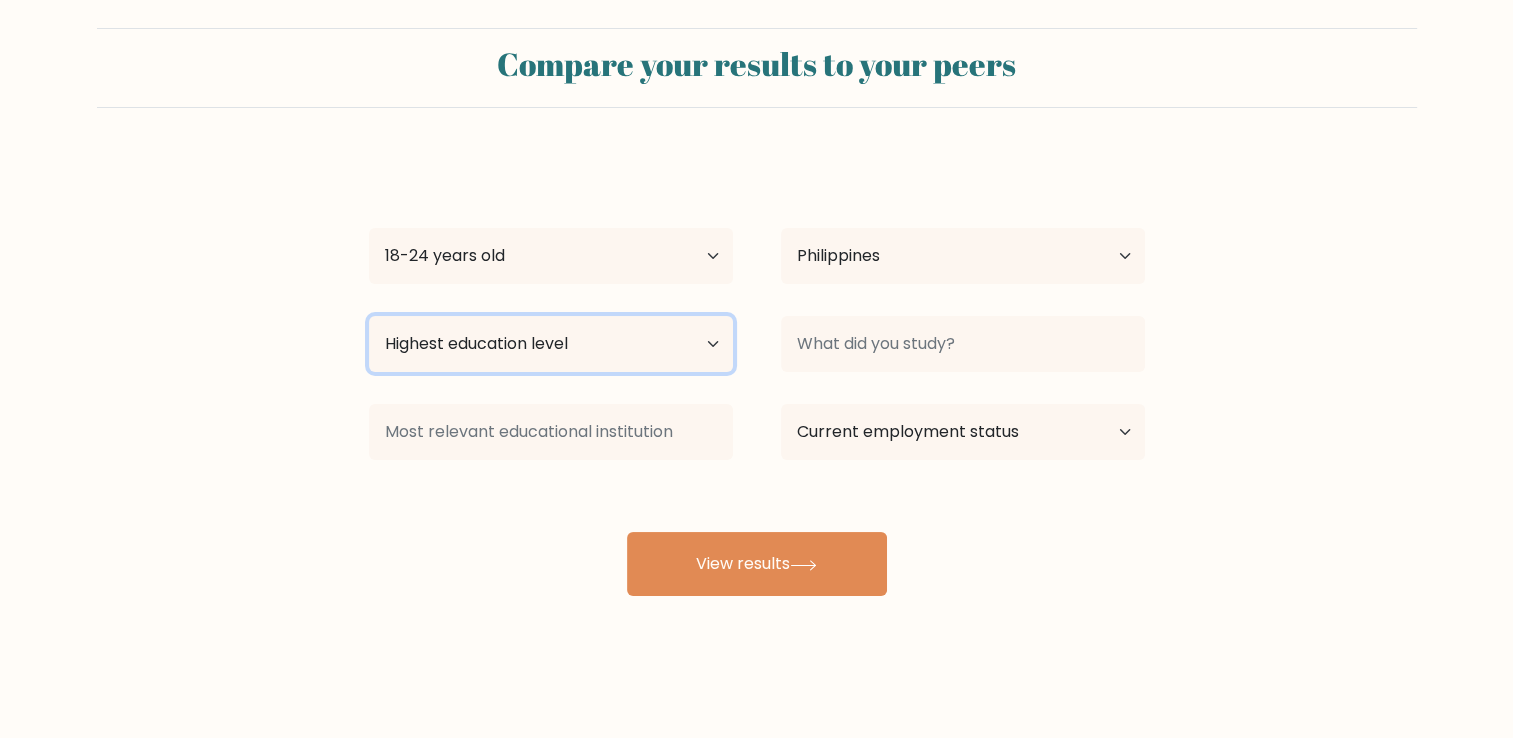 click on "Highest education level
No schooling
Primary
Lower Secondary
Upper Secondary
Occupation Specific
Bachelor's degree
Master's degree
Doctoral degree" at bounding box center [551, 344] 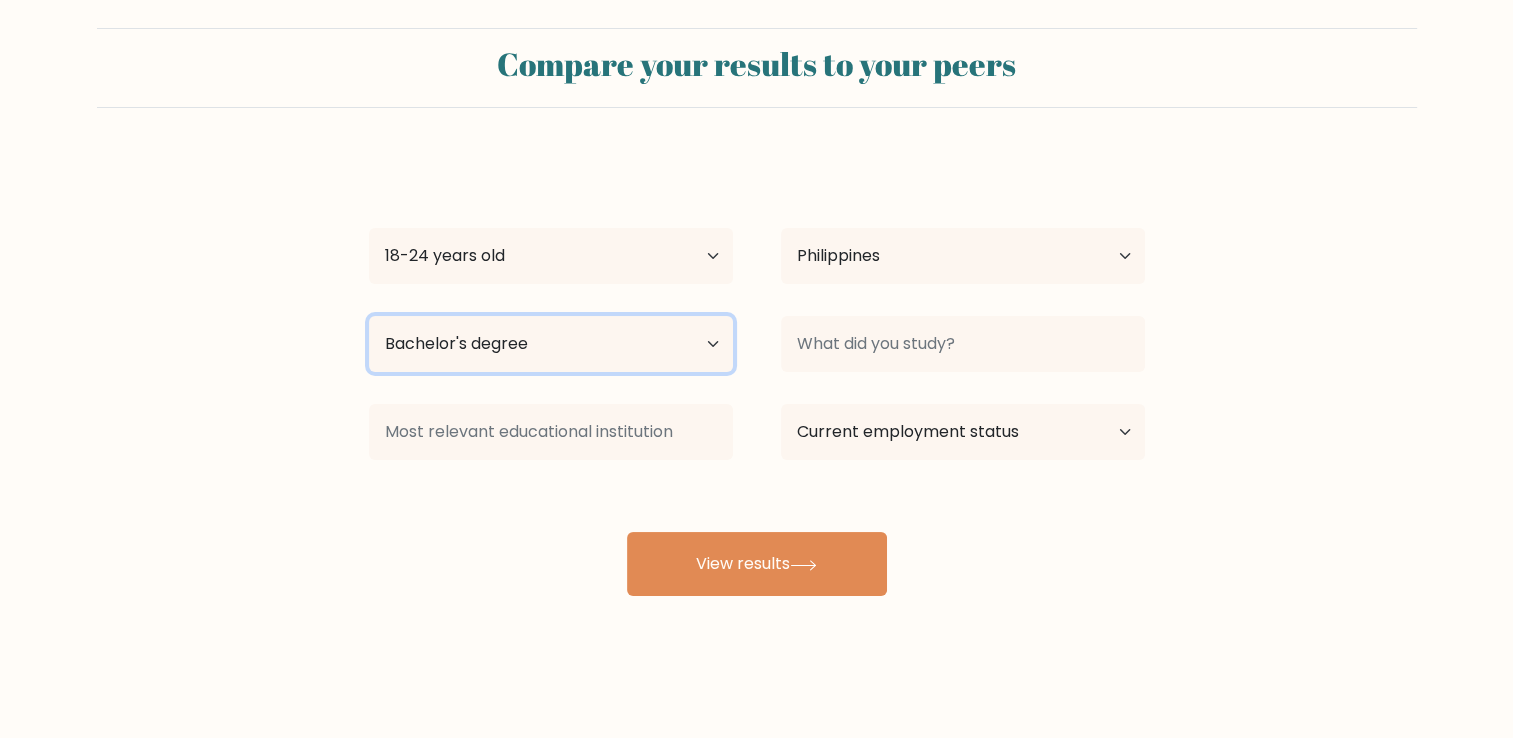 click on "Highest education level
No schooling
Primary
Lower Secondary
Upper Secondary
Occupation Specific
Bachelor's degree
Master's degree
Doctoral degree" at bounding box center (551, 344) 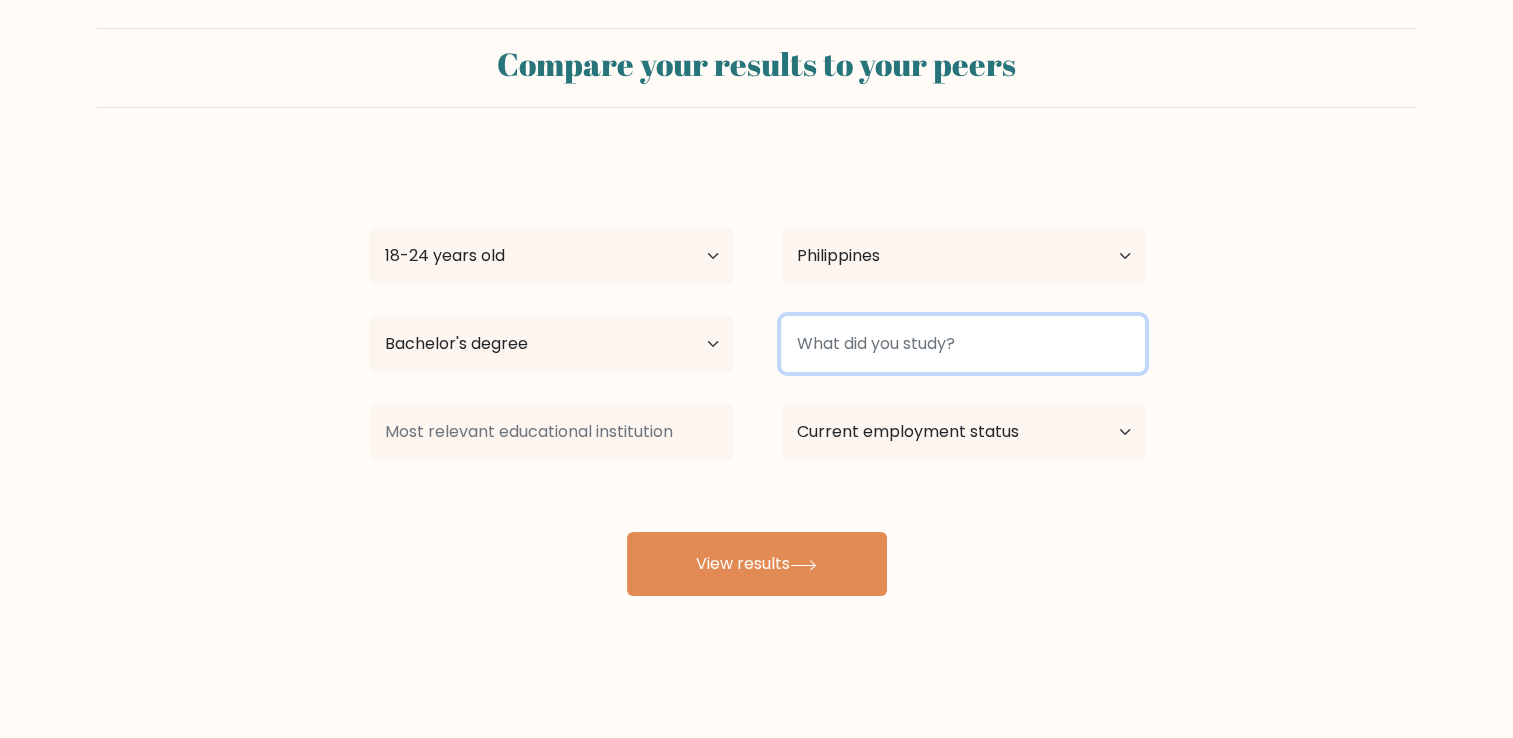 click at bounding box center [963, 344] 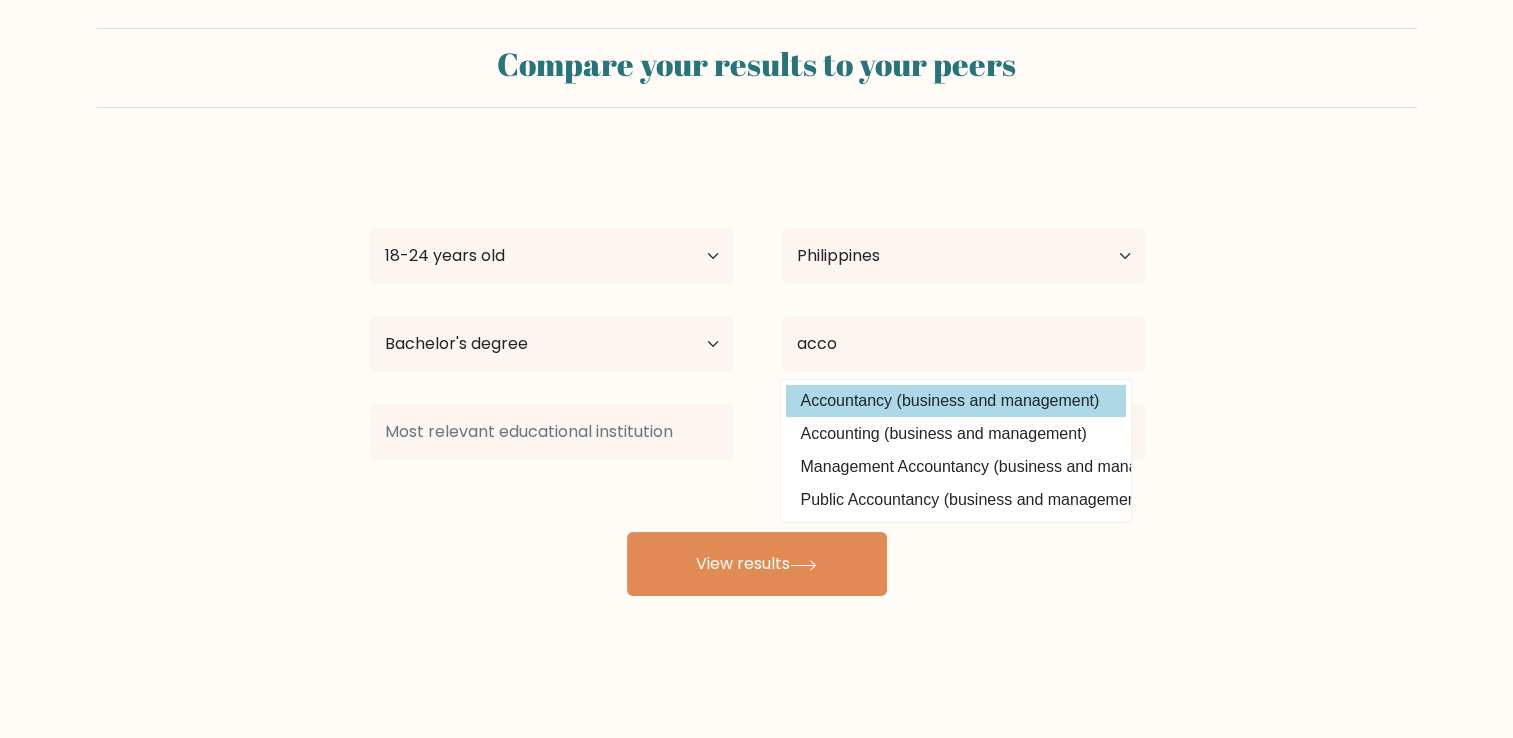 click on "Accountancy (business and management)" at bounding box center [956, 401] 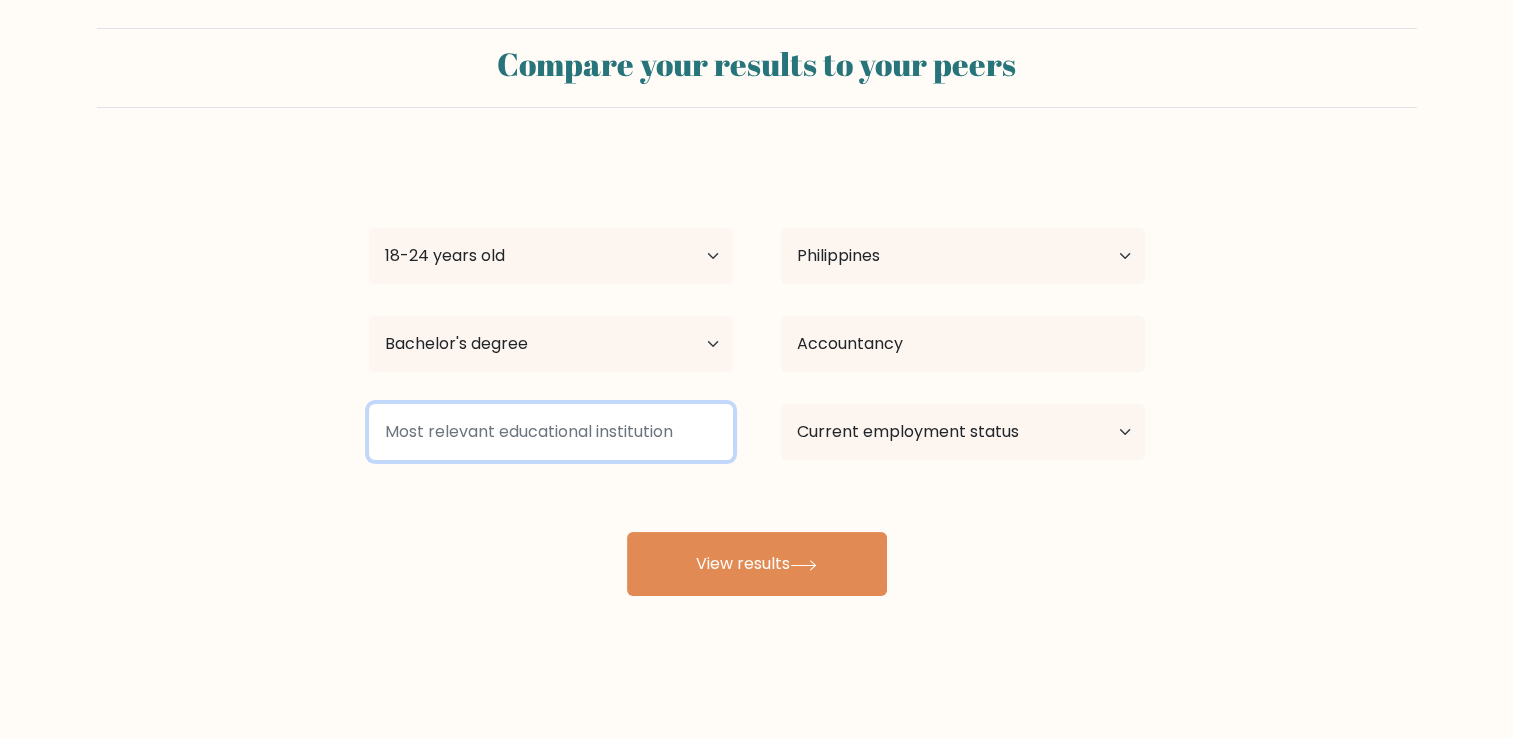 click at bounding box center [551, 432] 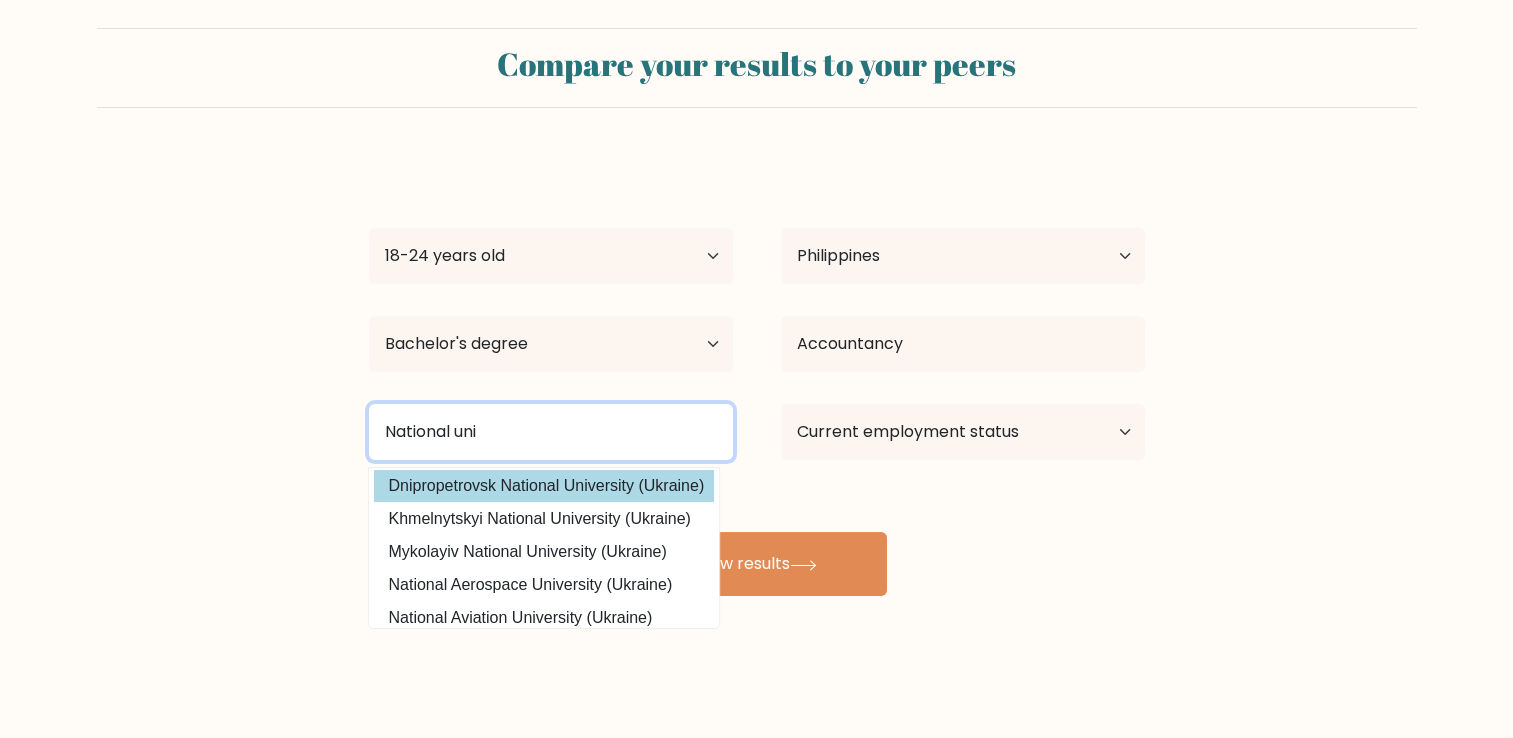 scroll, scrollTop: 195, scrollLeft: 0, axis: vertical 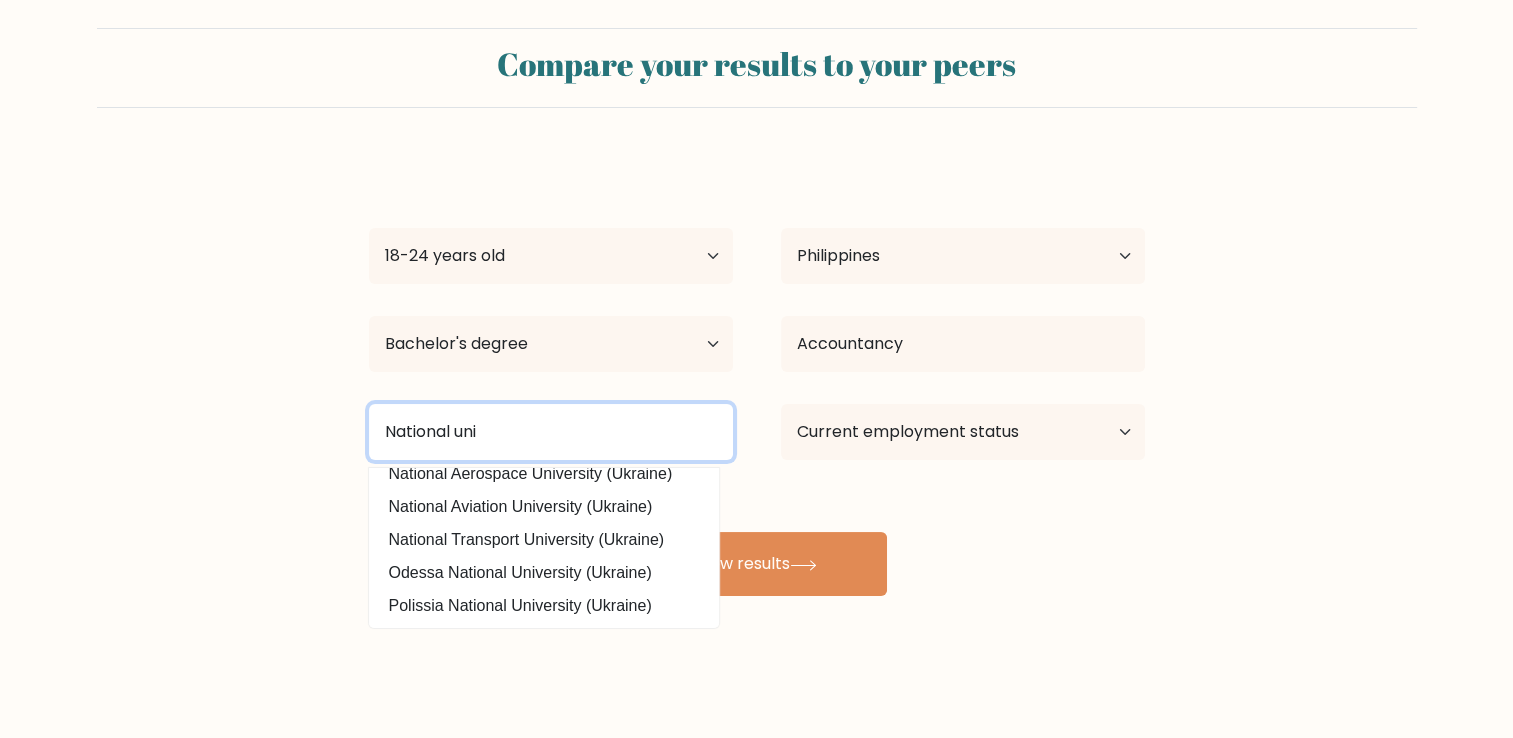 drag, startPoint x: 606, startPoint y: 424, endPoint x: 263, endPoint y: 424, distance: 343 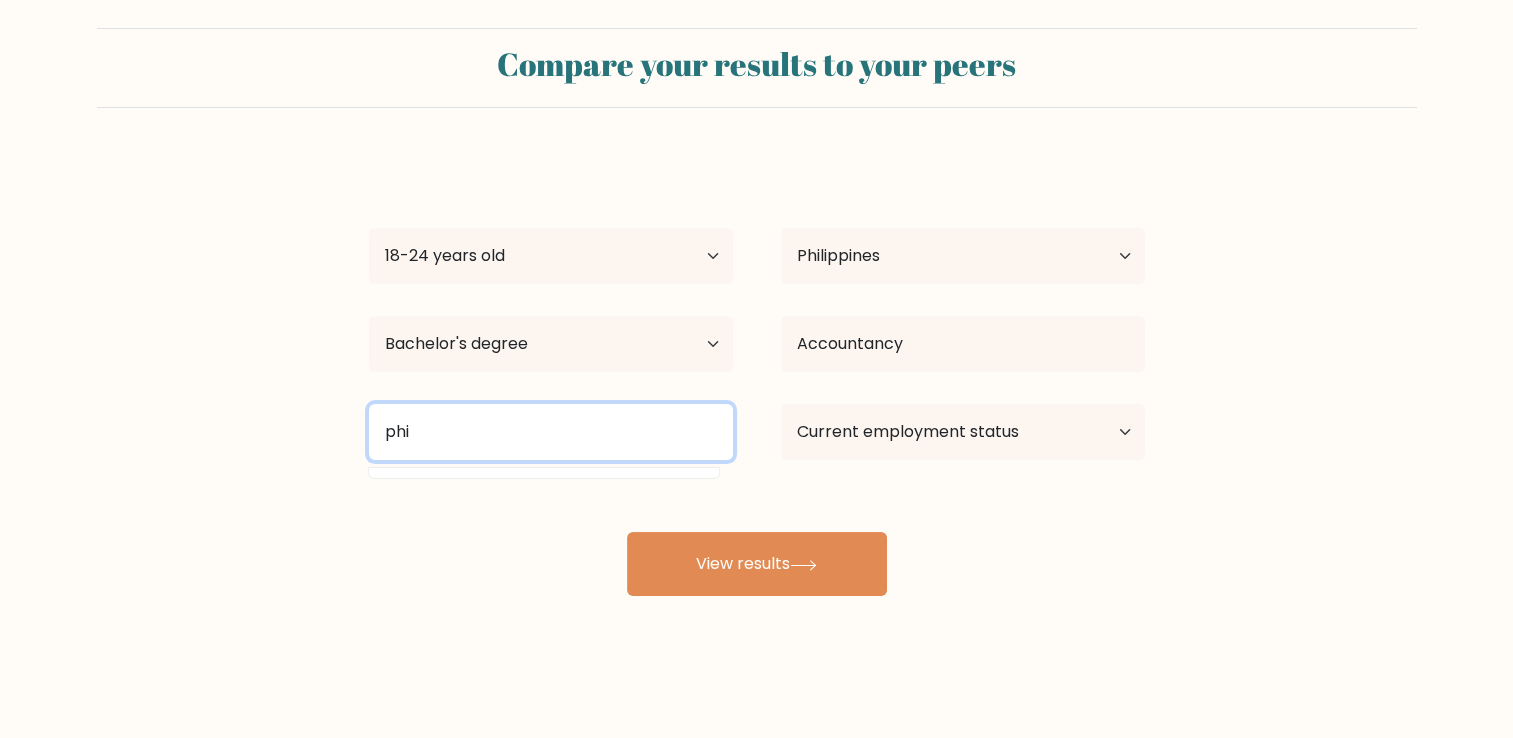 scroll, scrollTop: 0, scrollLeft: 0, axis: both 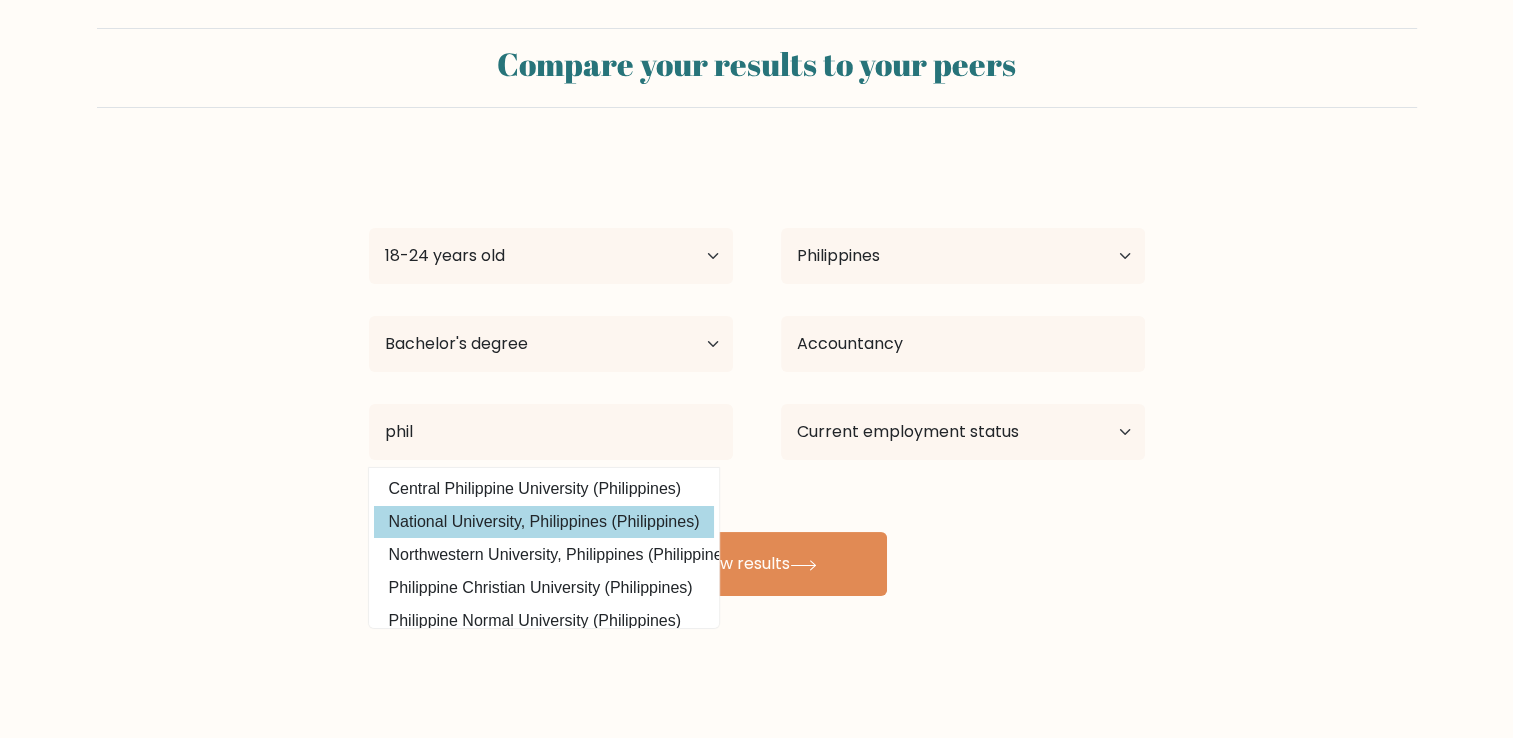 click on "National University, Philippines (Philippines)" at bounding box center (544, 522) 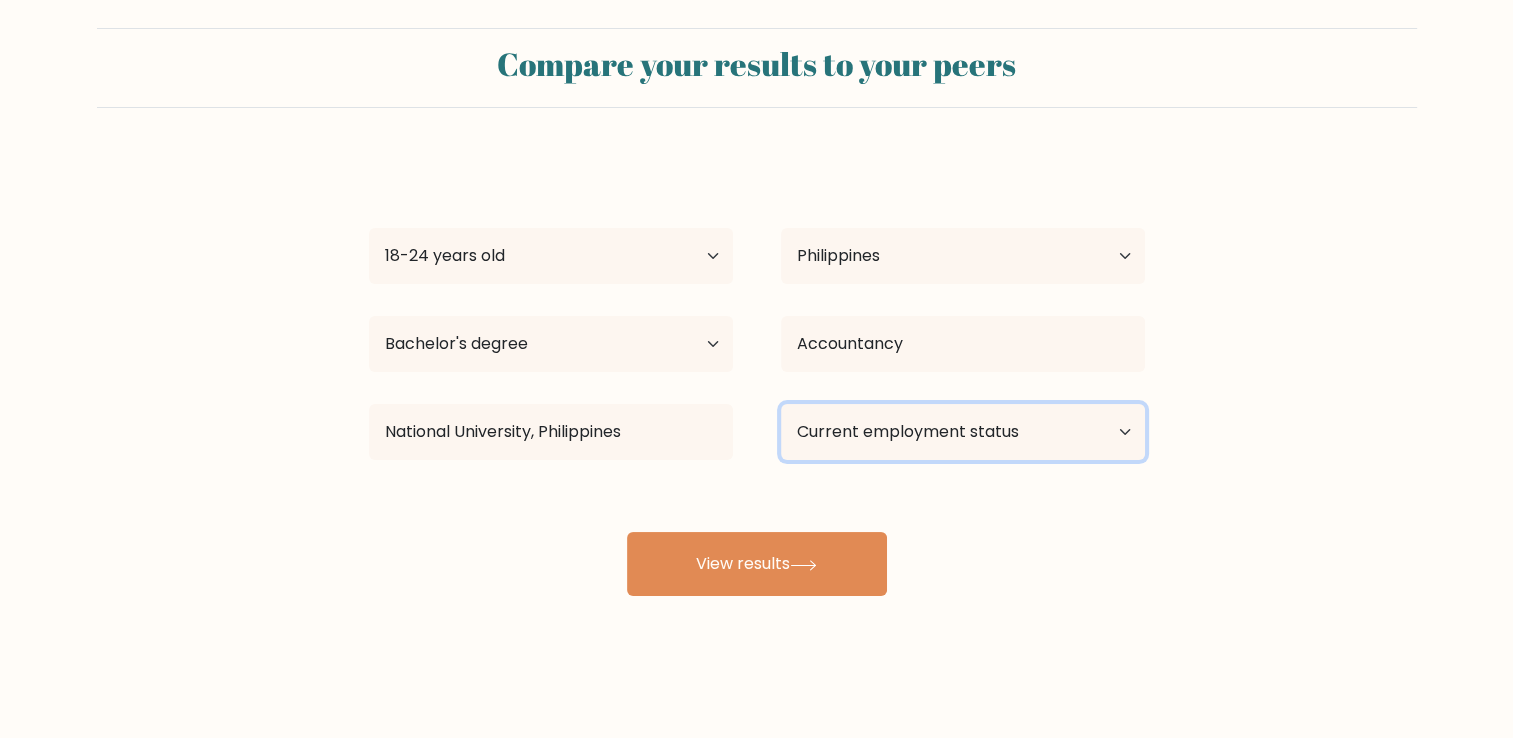 click on "Current employment status
Employed
Student
Retired
Other / prefer not to answer" at bounding box center [963, 432] 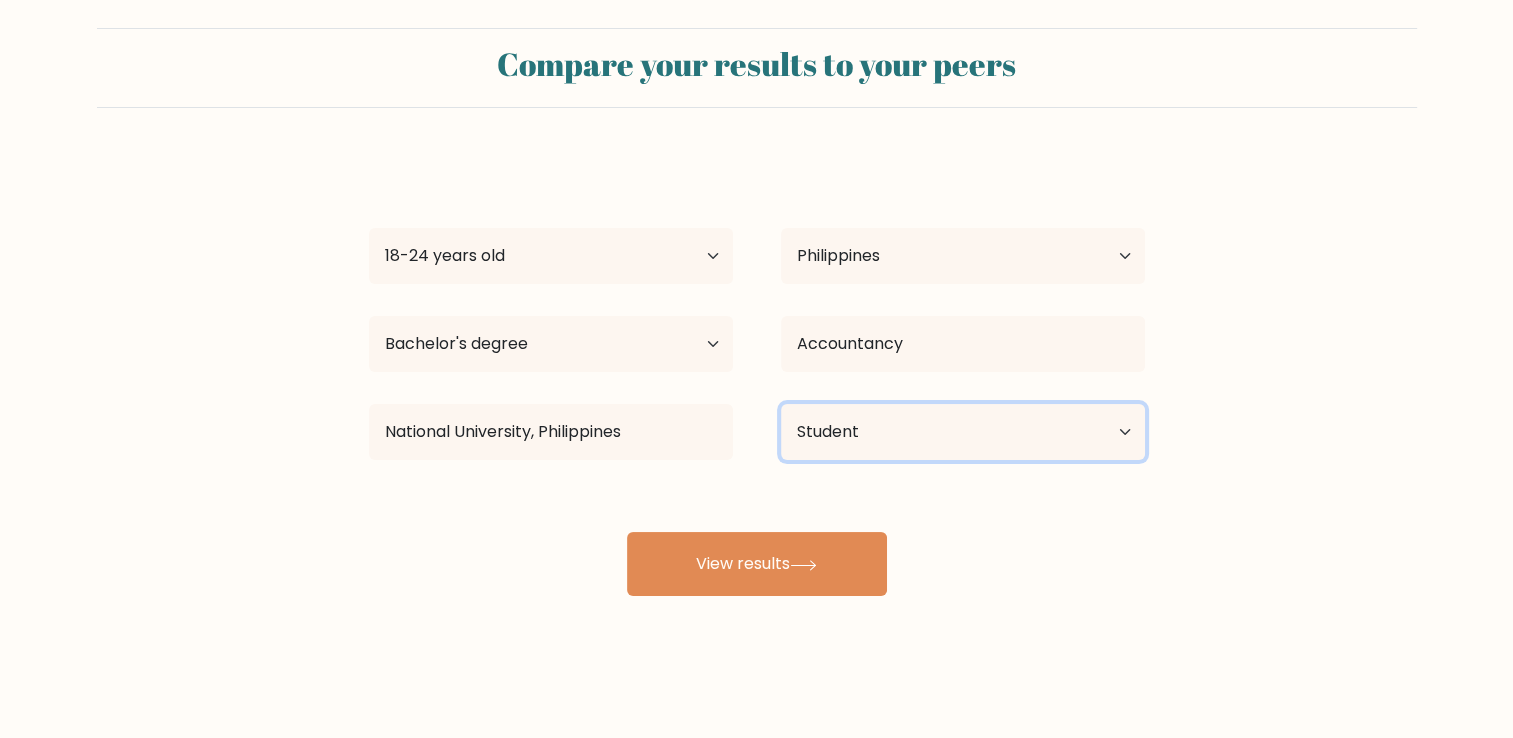 click on "Current employment status
Employed
Student
Retired
Other / prefer not to answer" at bounding box center [963, 432] 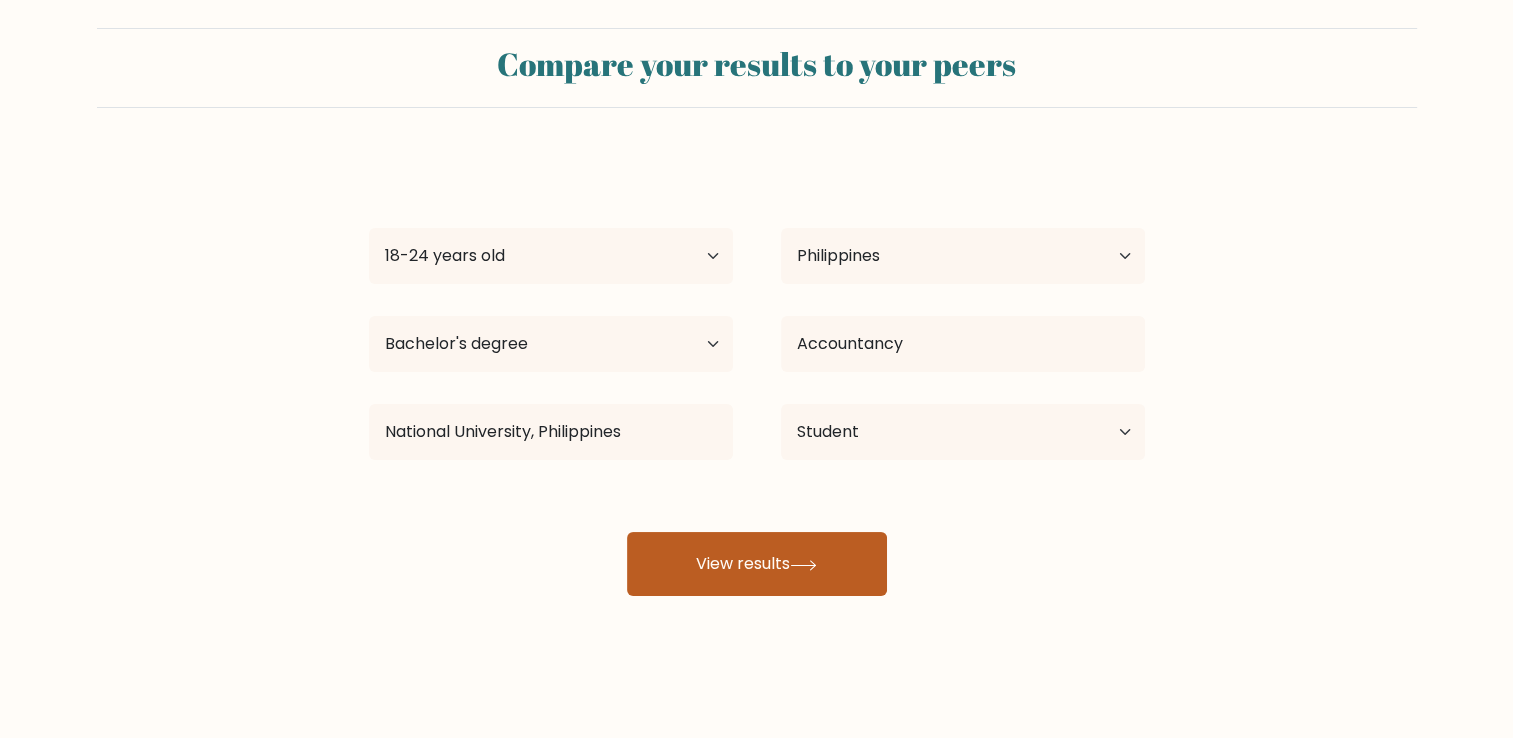 click on "View results" at bounding box center [757, 564] 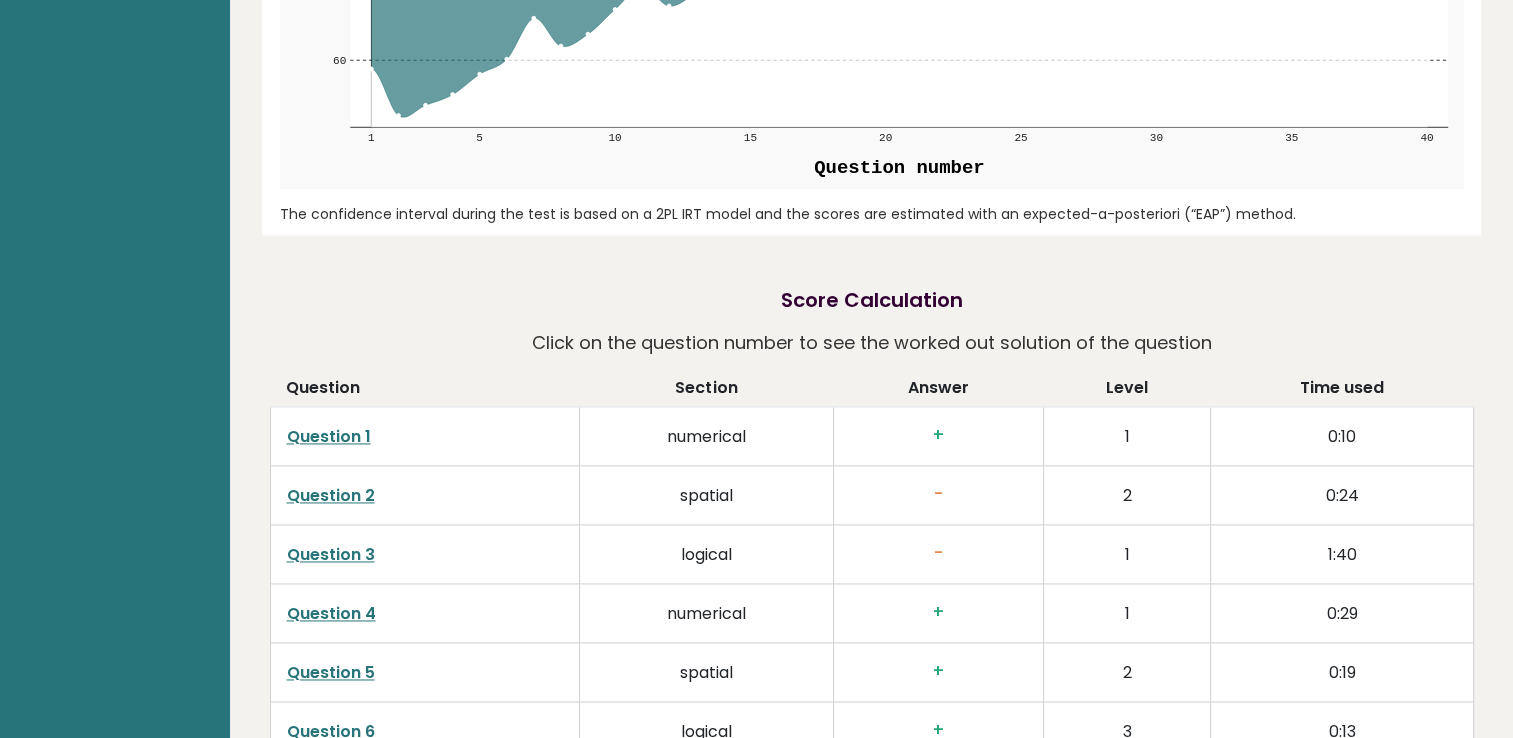 scroll, scrollTop: 2386, scrollLeft: 0, axis: vertical 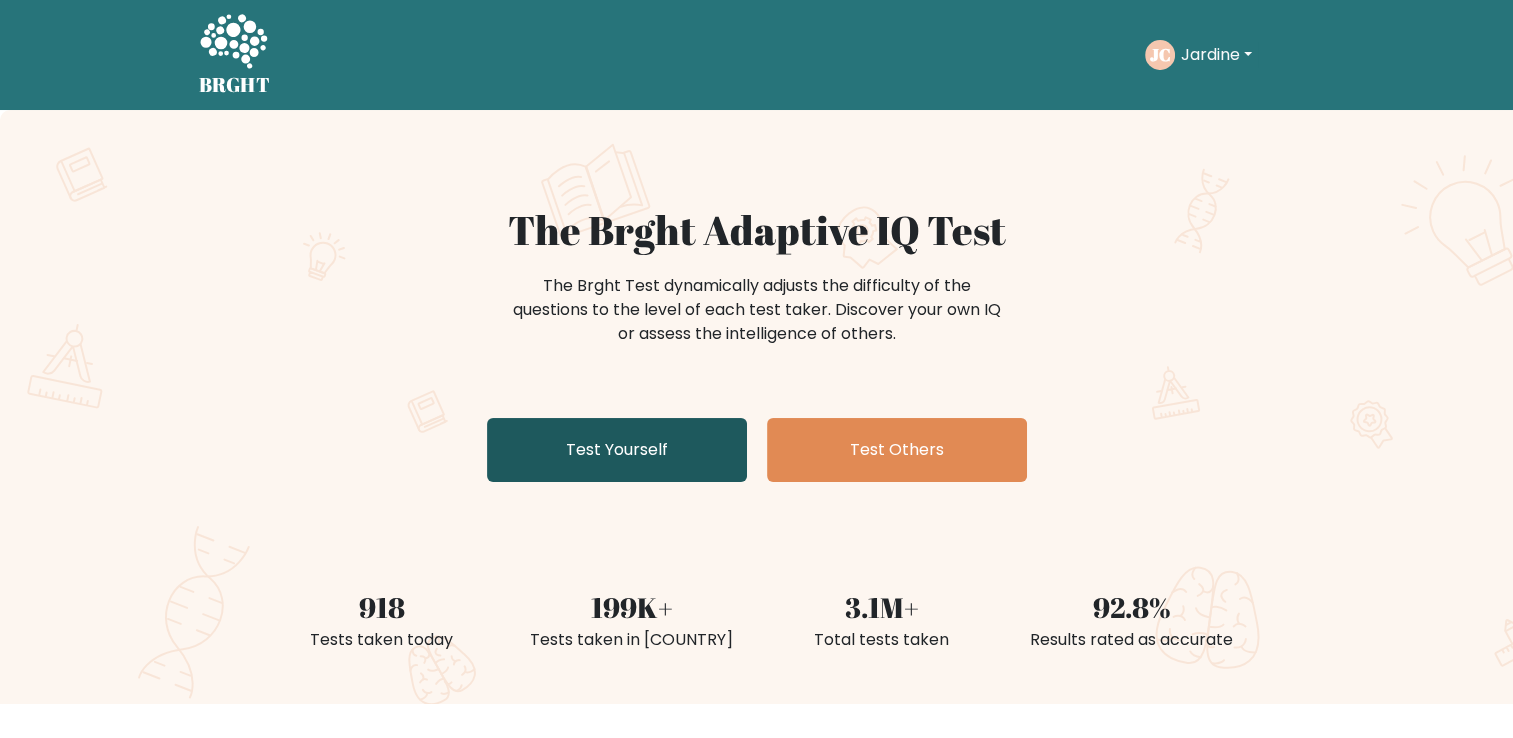 click on "Test Yourself" at bounding box center [617, 450] 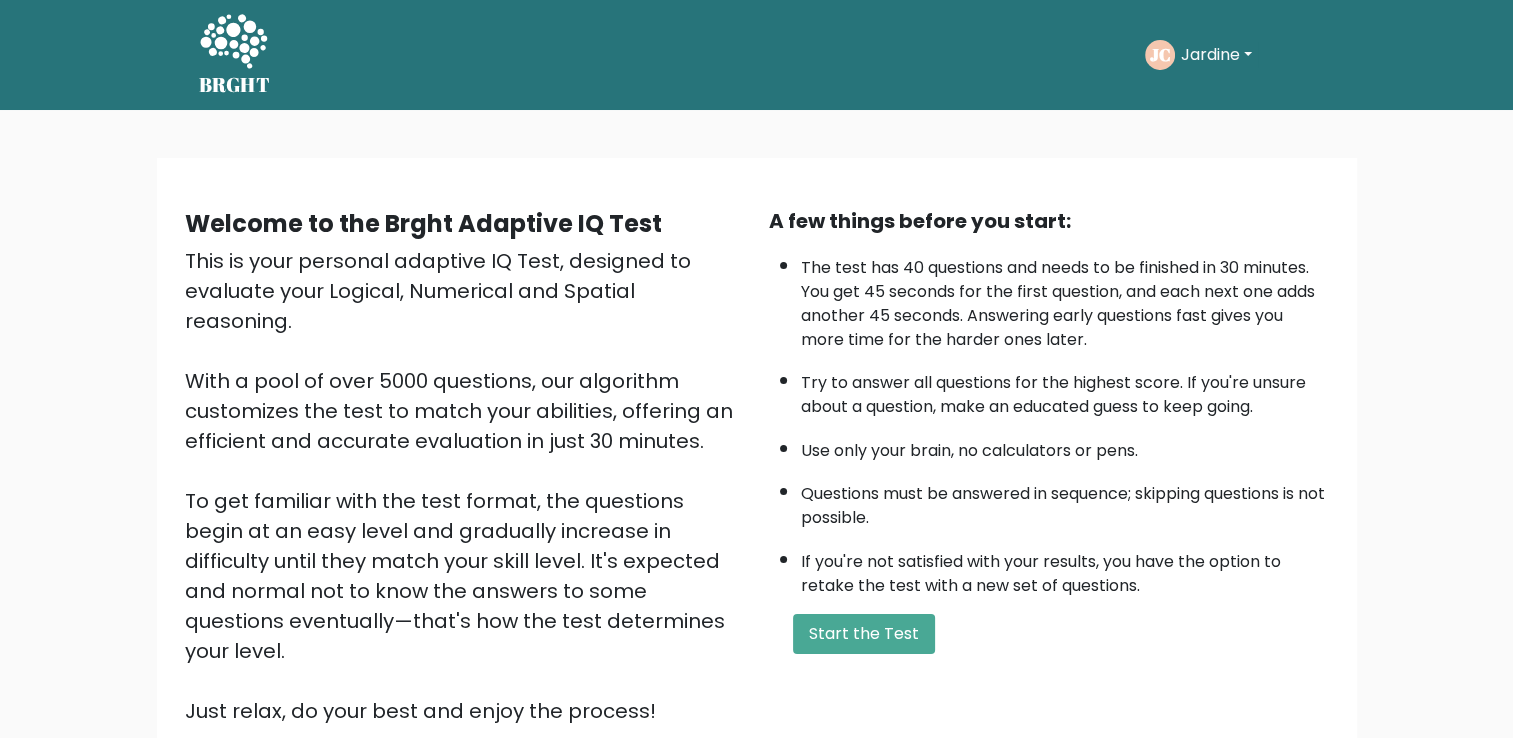 scroll, scrollTop: 100, scrollLeft: 0, axis: vertical 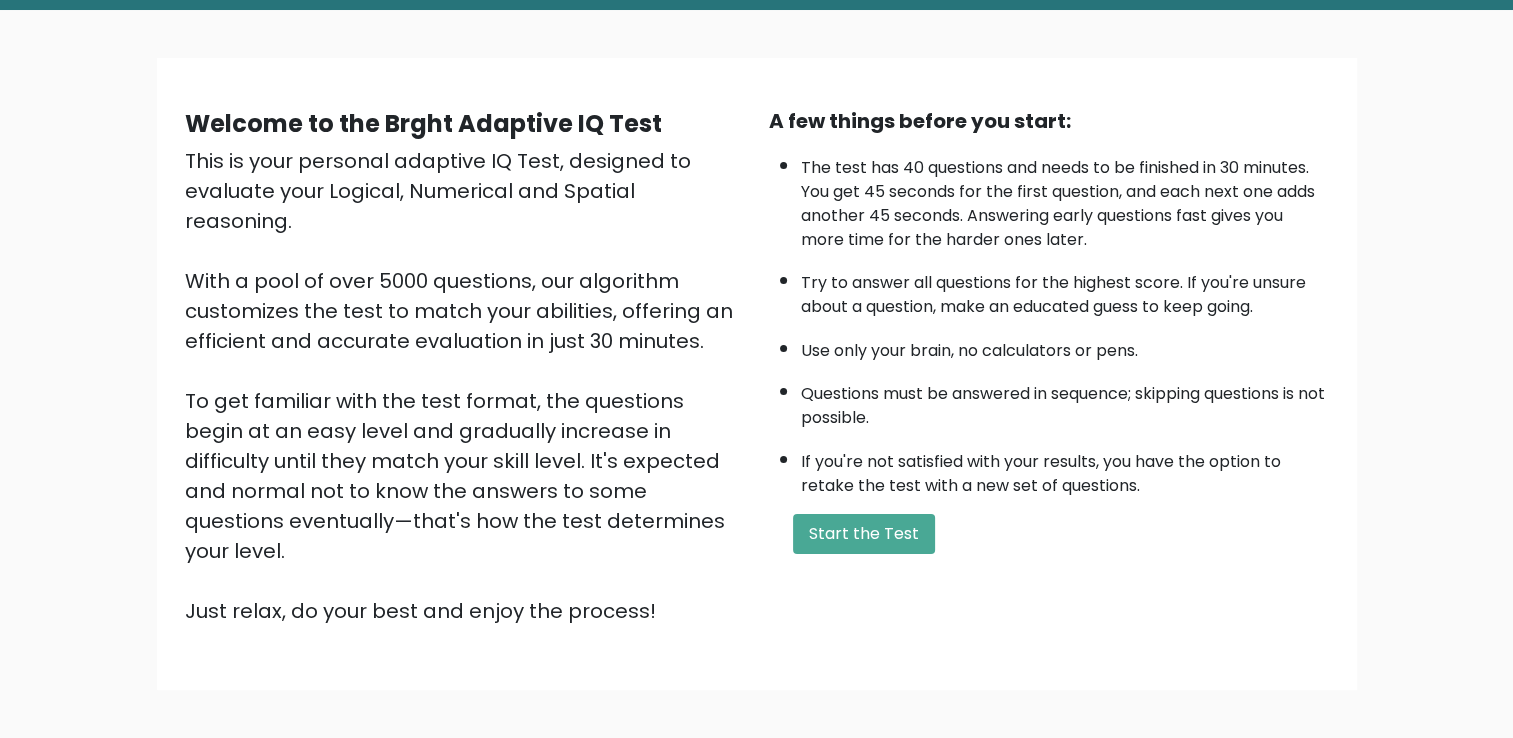 click on "Welcome to the Brght Adaptive IQ Test
This is your personal adaptive IQ Test, designed to evaluate your Logical, Numerical and Spatial reasoning.
With a pool of over 5000 questions, our algorithm customizes the test to match your abilities, offering an efficient and accurate evaluation in just 30 minutes.
To get familiar with the test format, the questions begin at an easy level and gradually increase in difficulty until they match your skill level. It's expected and normal not to know the answers to some questions eventually—that's how the test determines your level.
Just relax, do your best and enjoy the process!" at bounding box center (756, 382) 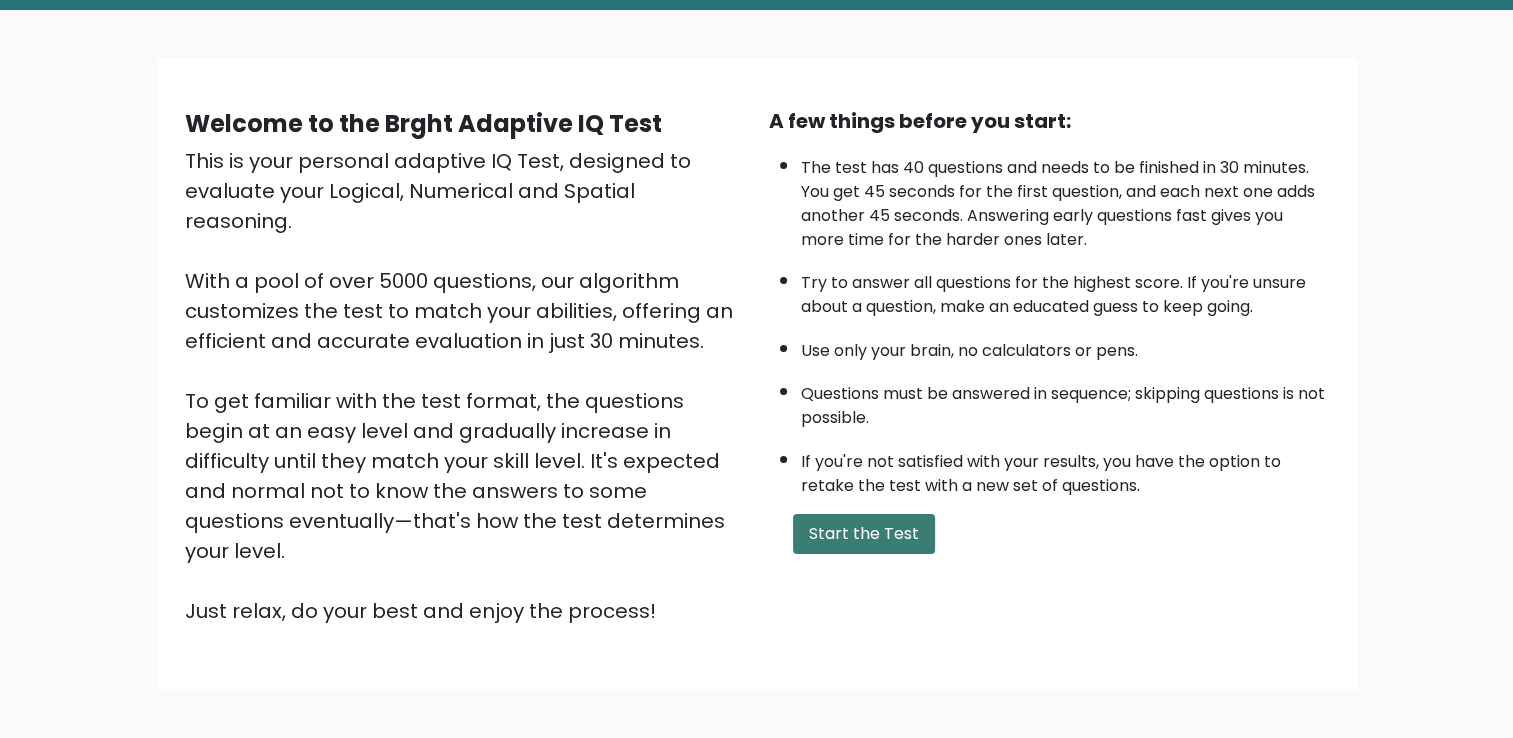 click on "Start the Test" at bounding box center [864, 534] 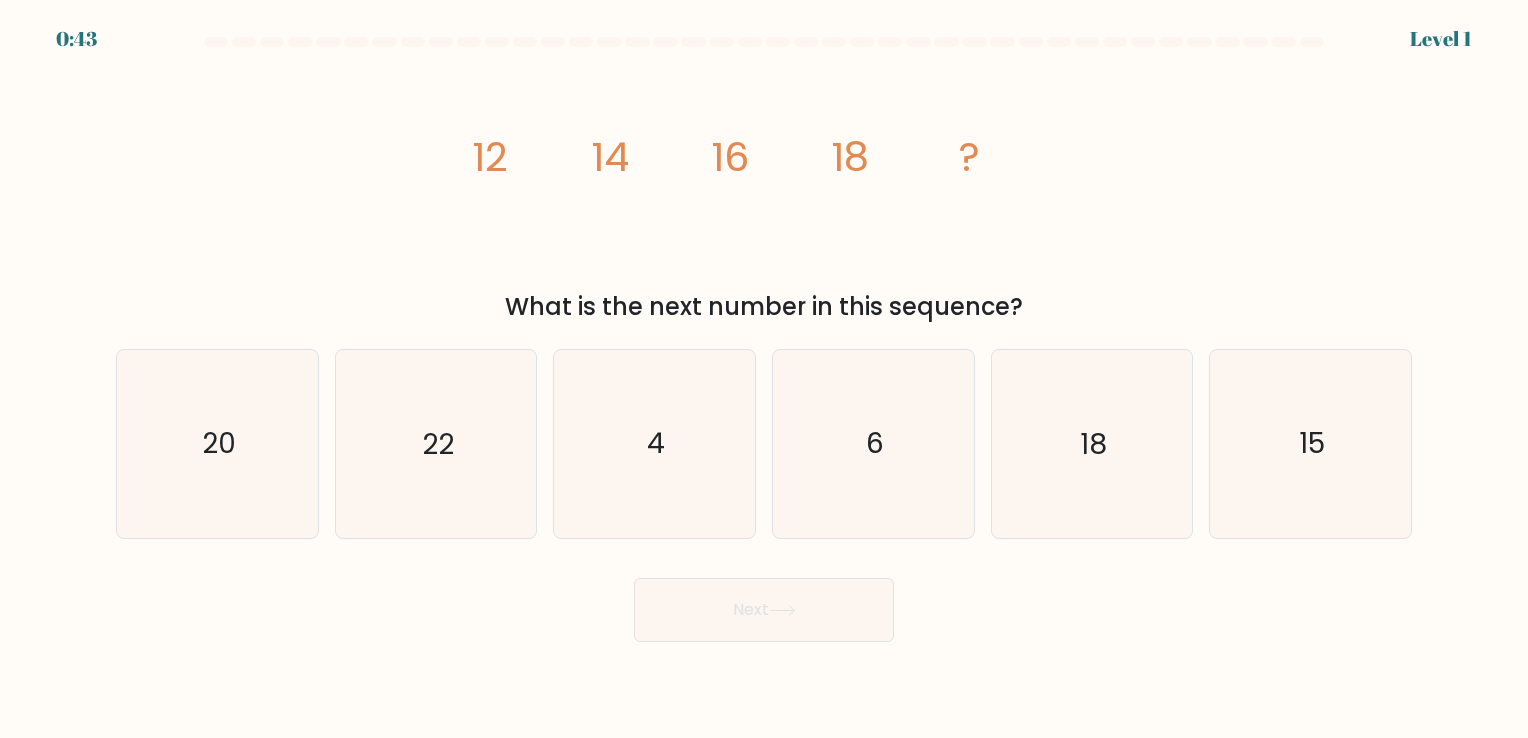 scroll, scrollTop: 0, scrollLeft: 0, axis: both 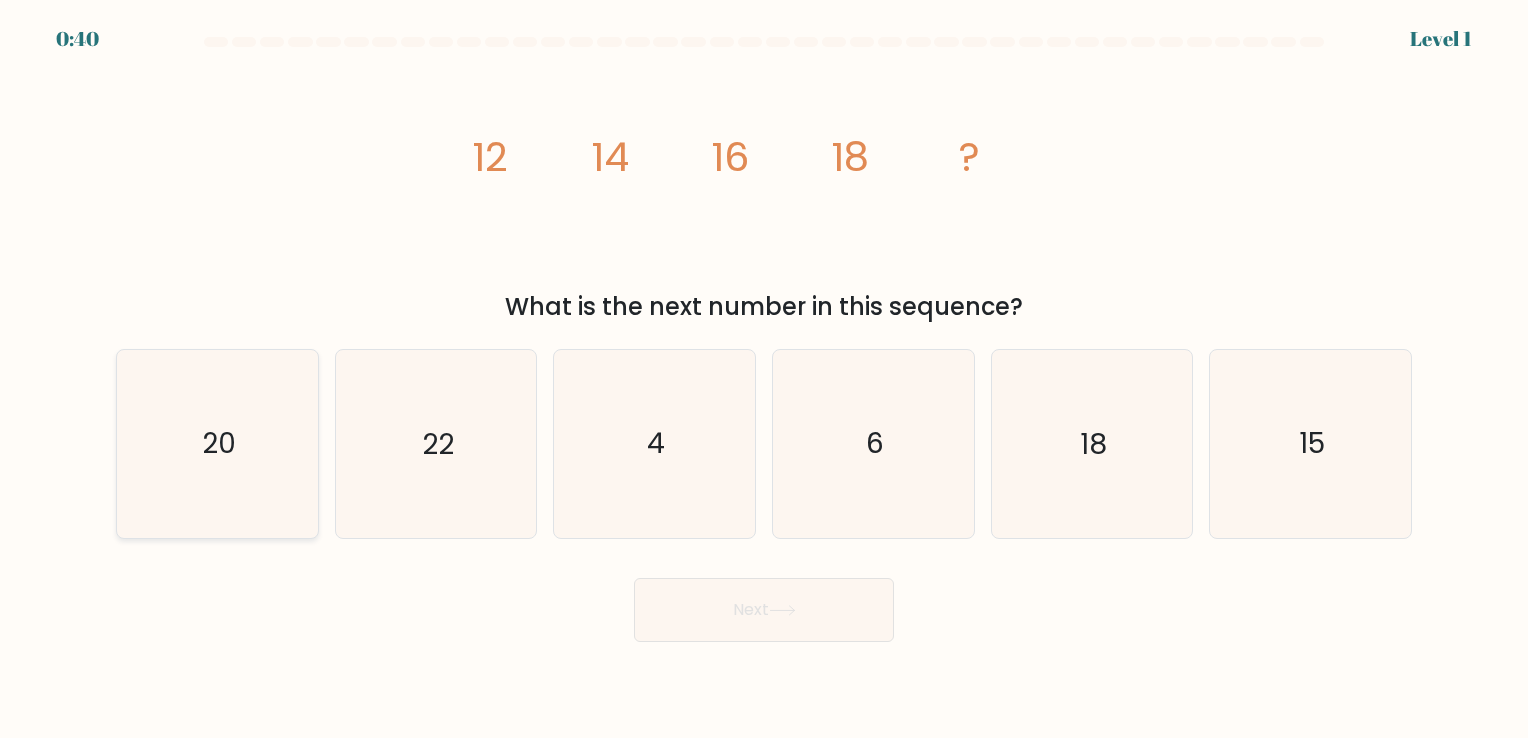 click on "20" 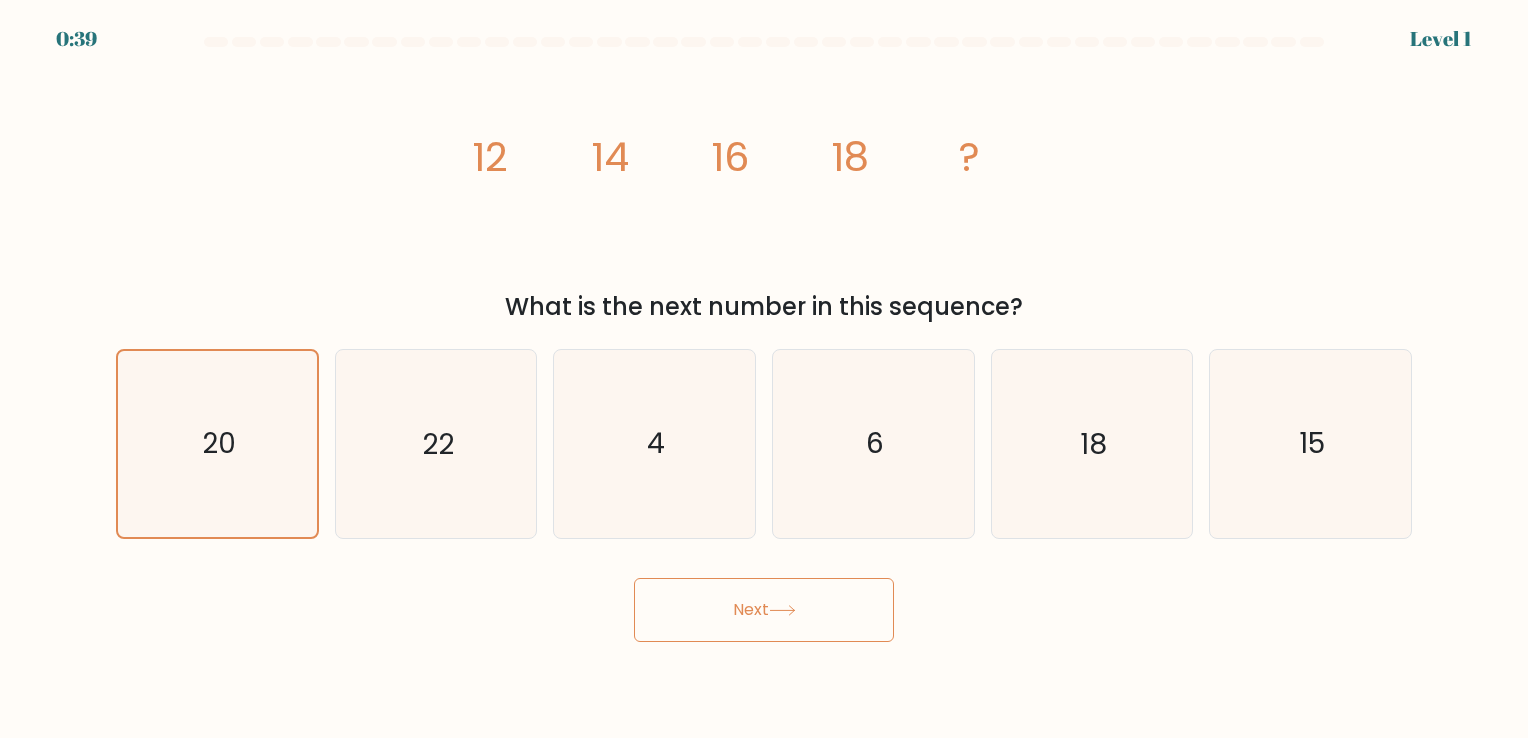 click on "Next" at bounding box center (764, 610) 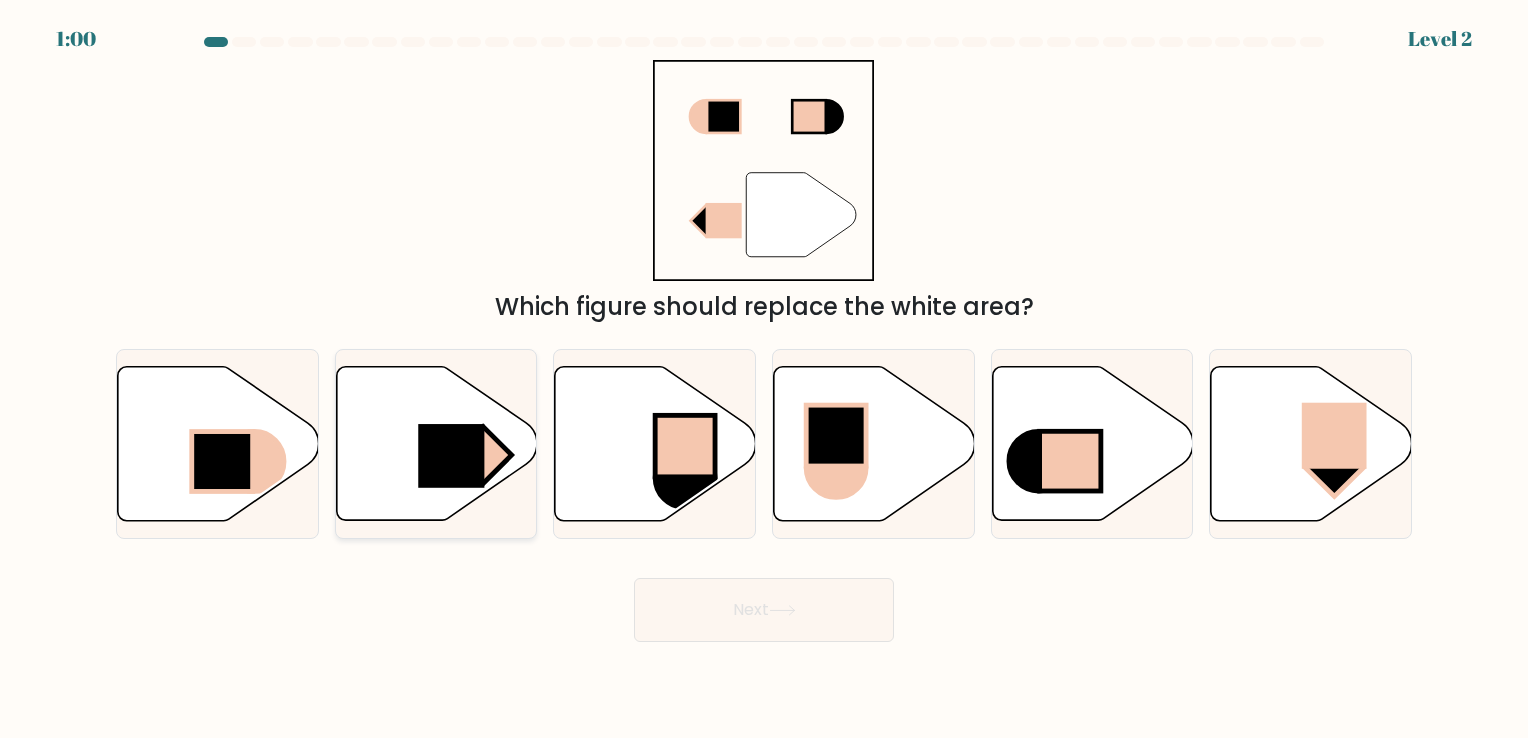 click 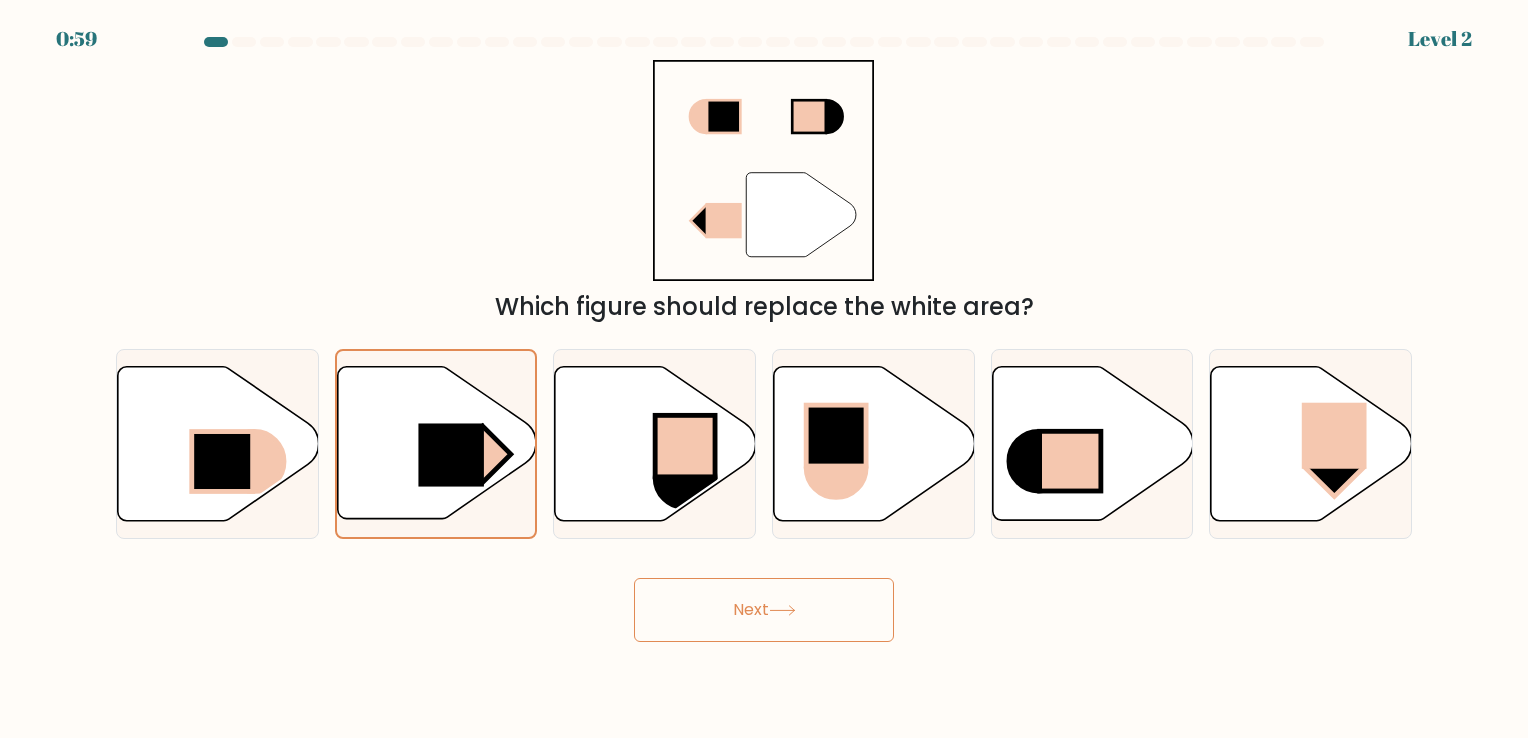 click on "Next" at bounding box center [764, 610] 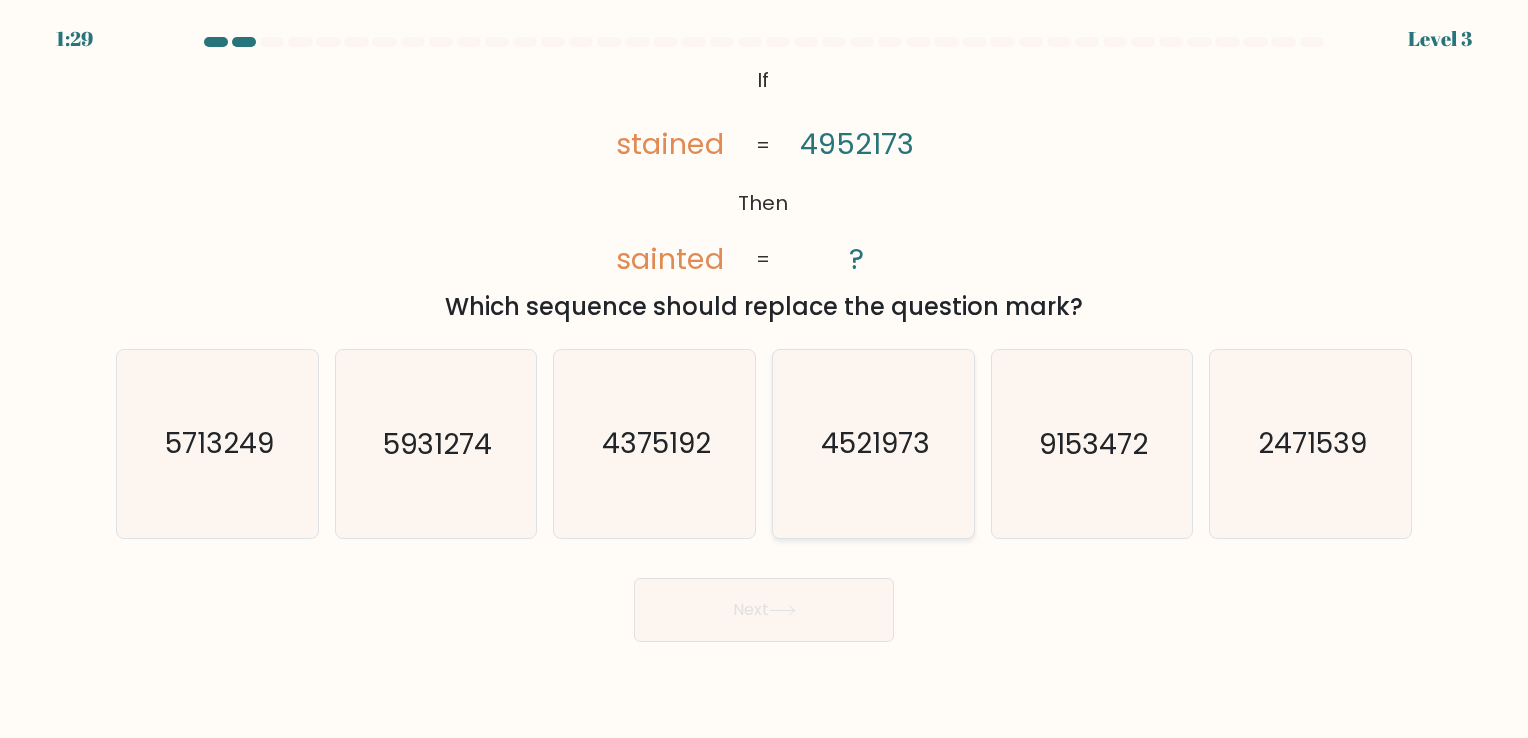 click on "4521973" 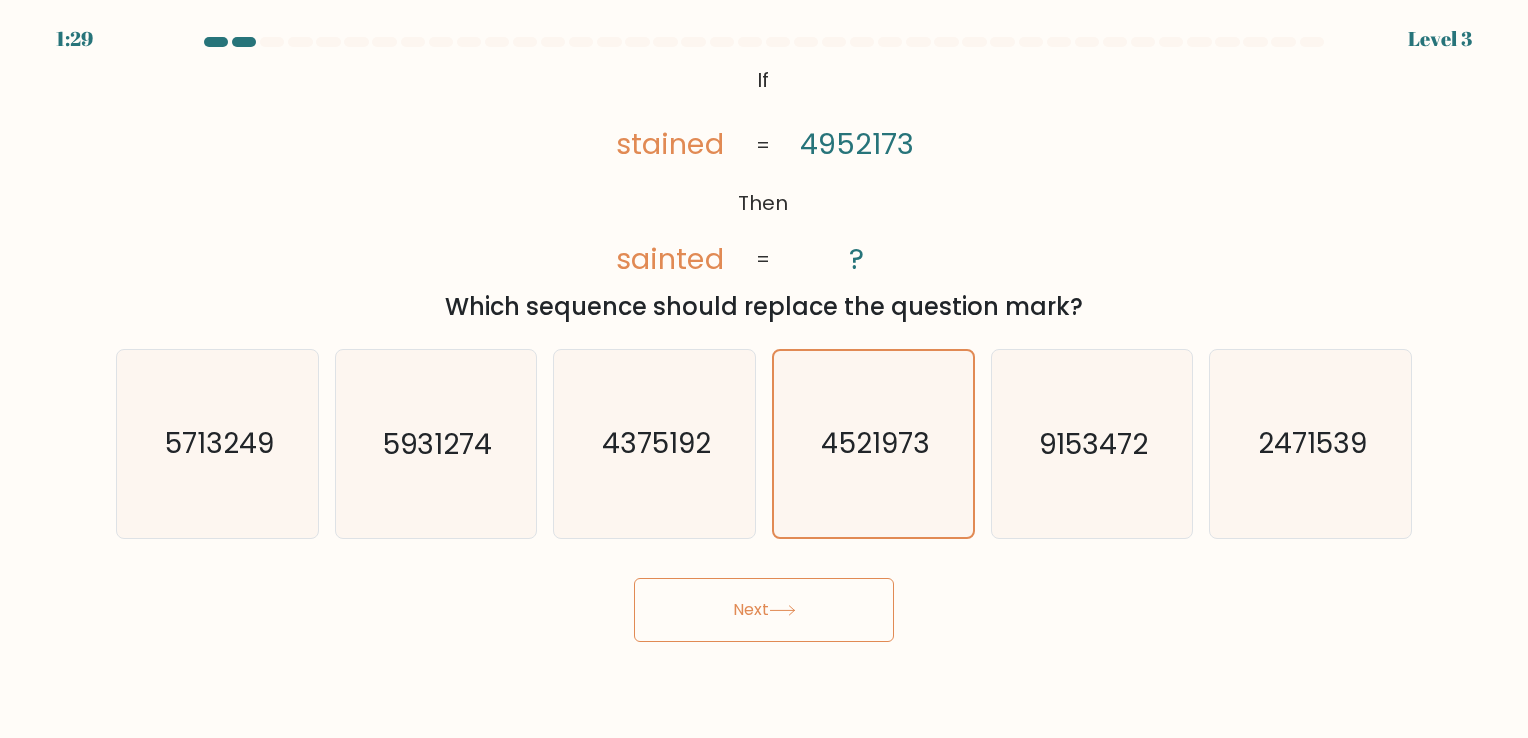 click on "Next" at bounding box center [764, 610] 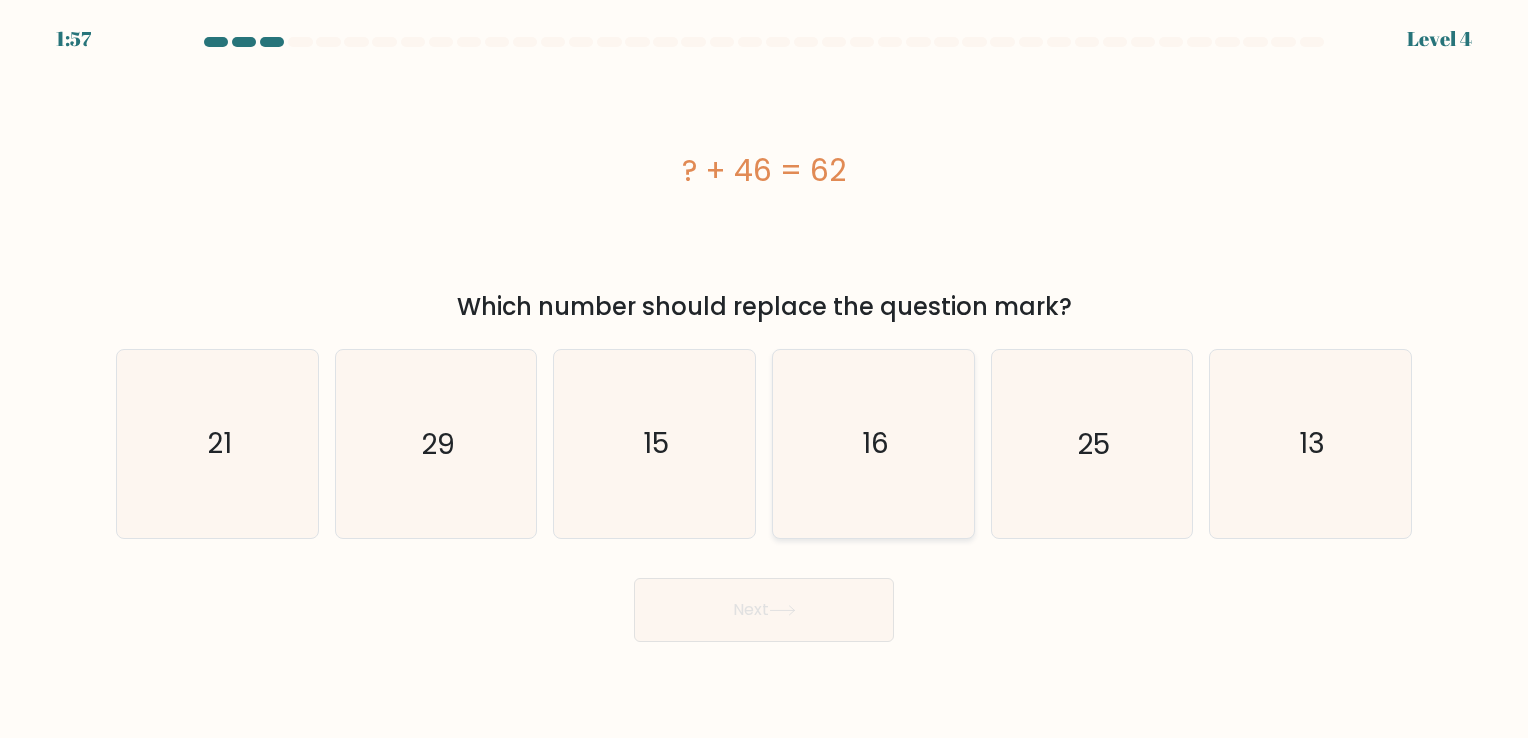 click on "16" 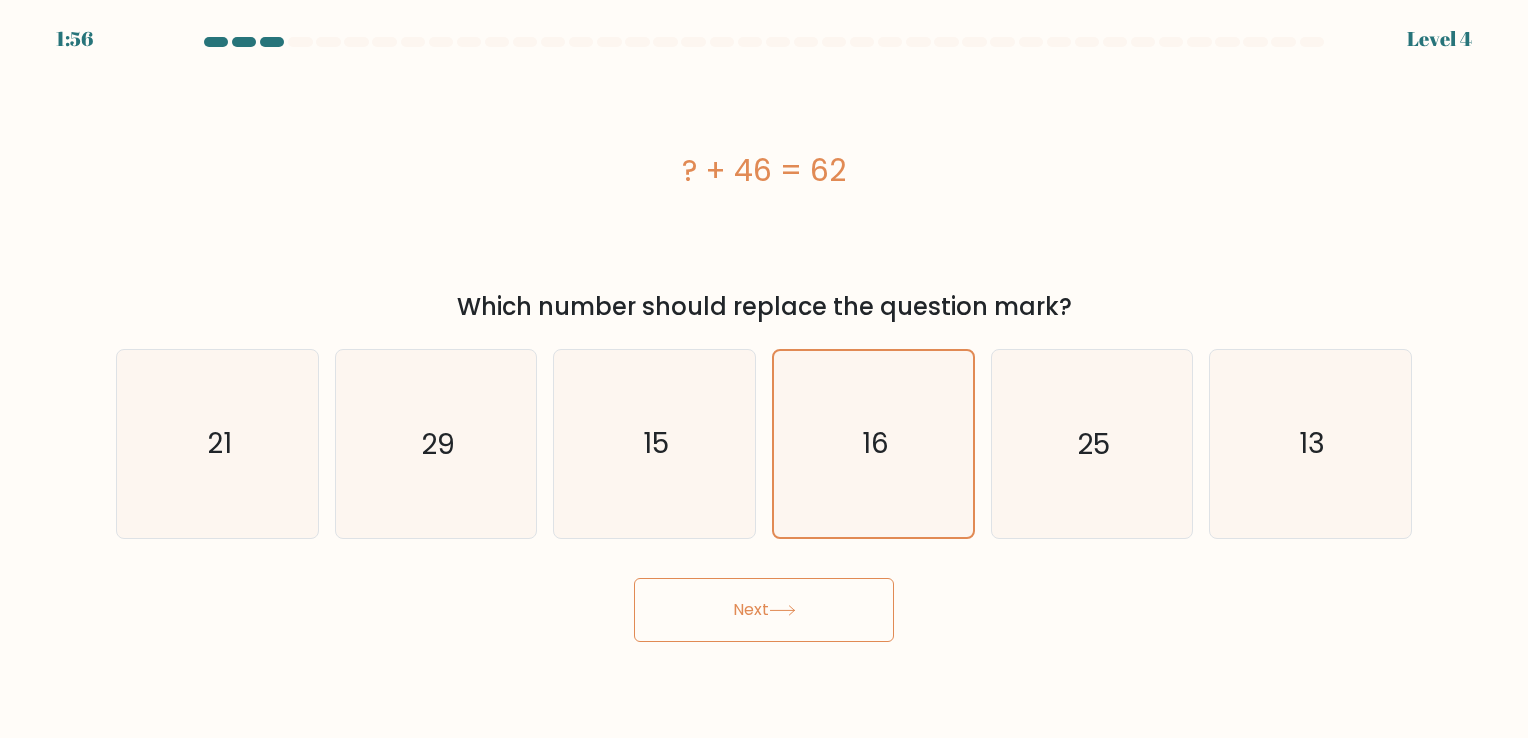click on "Next" at bounding box center [764, 610] 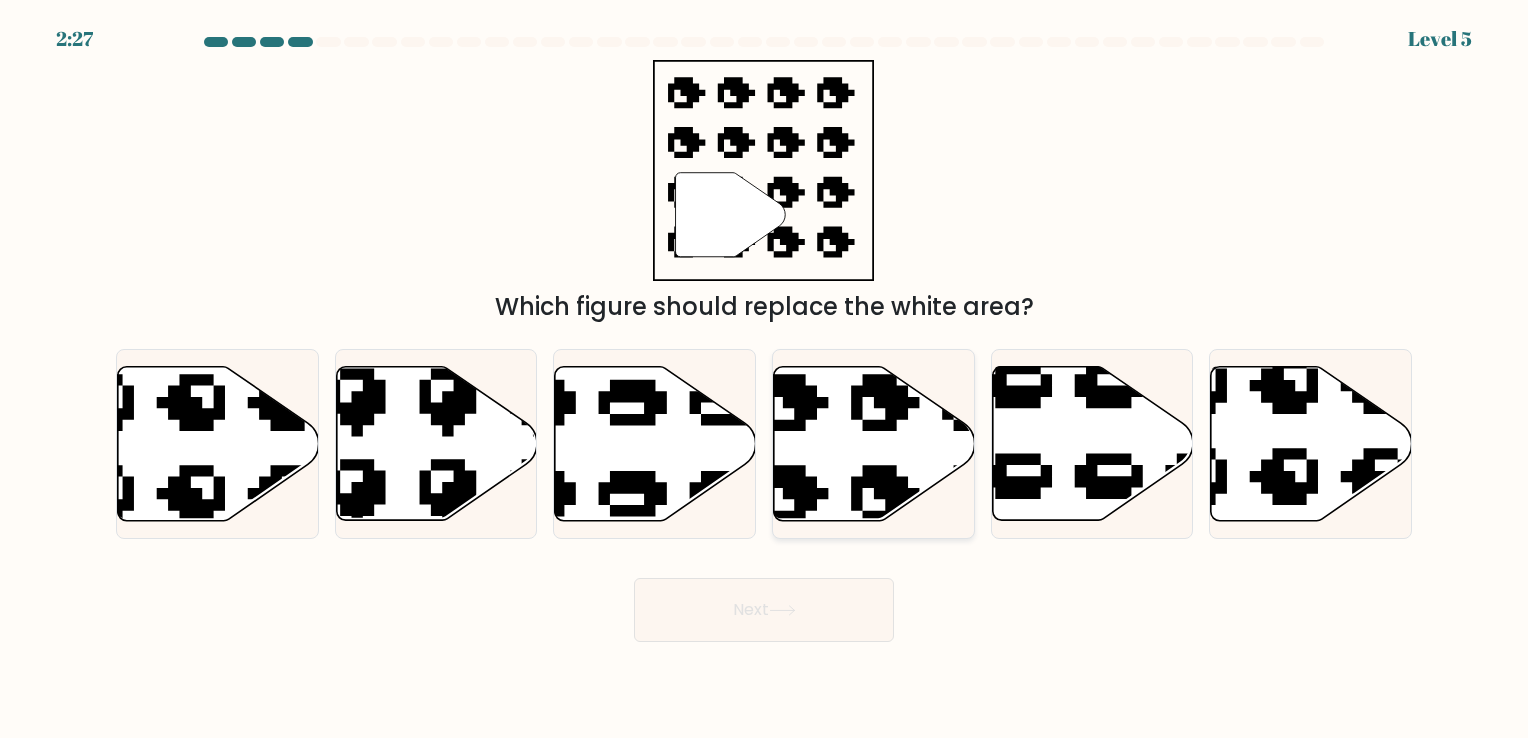 click 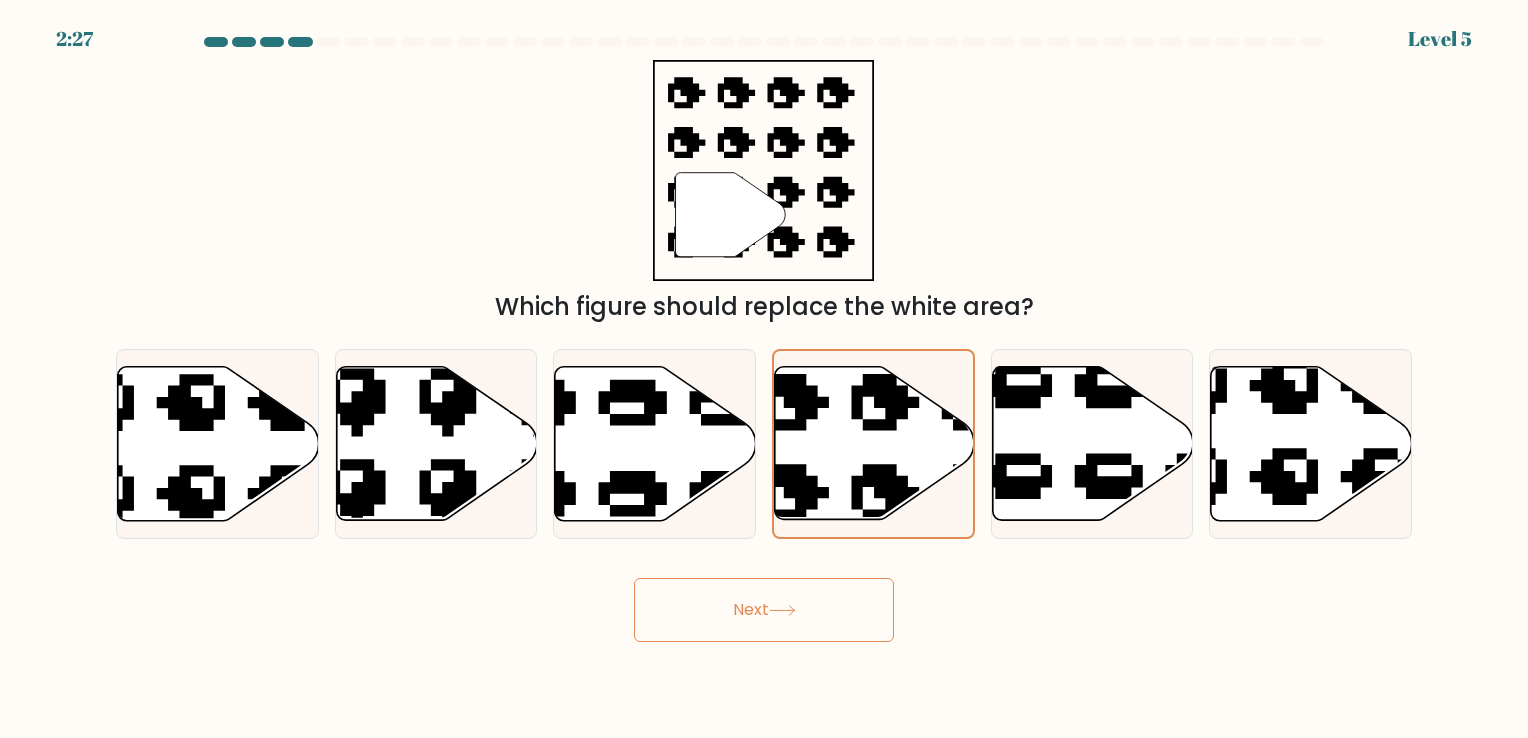 click on "Next" at bounding box center [764, 610] 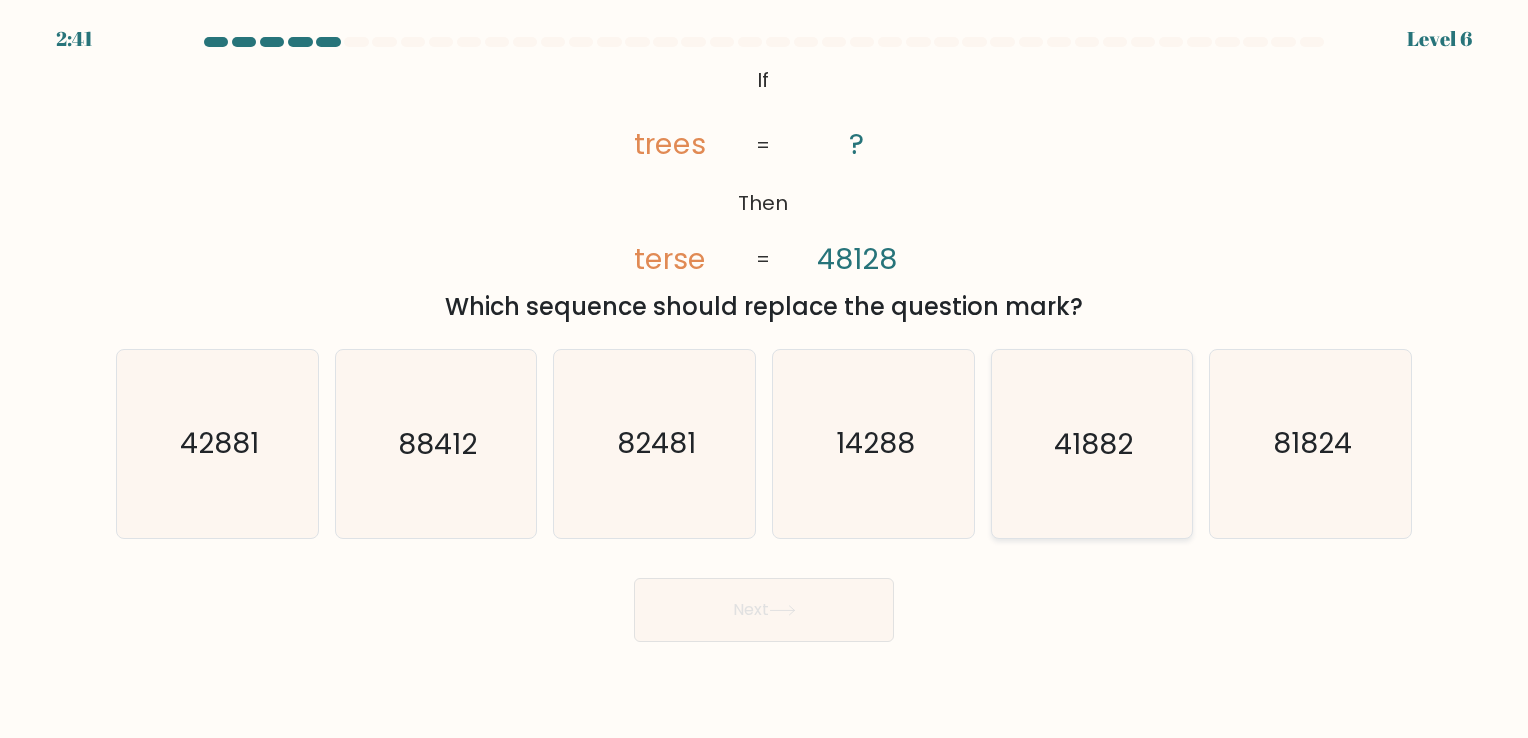 click on "41882" 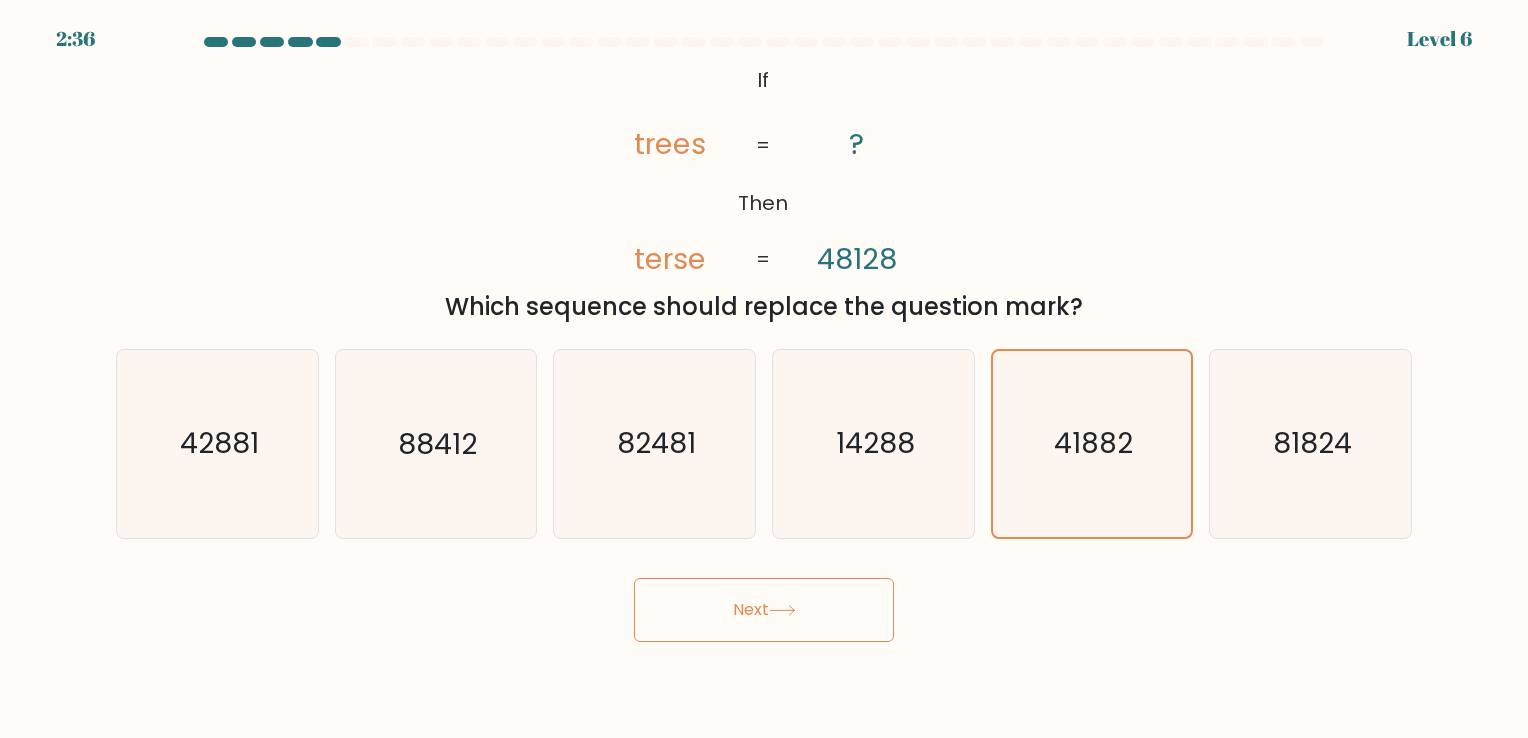click on "Next" at bounding box center [764, 610] 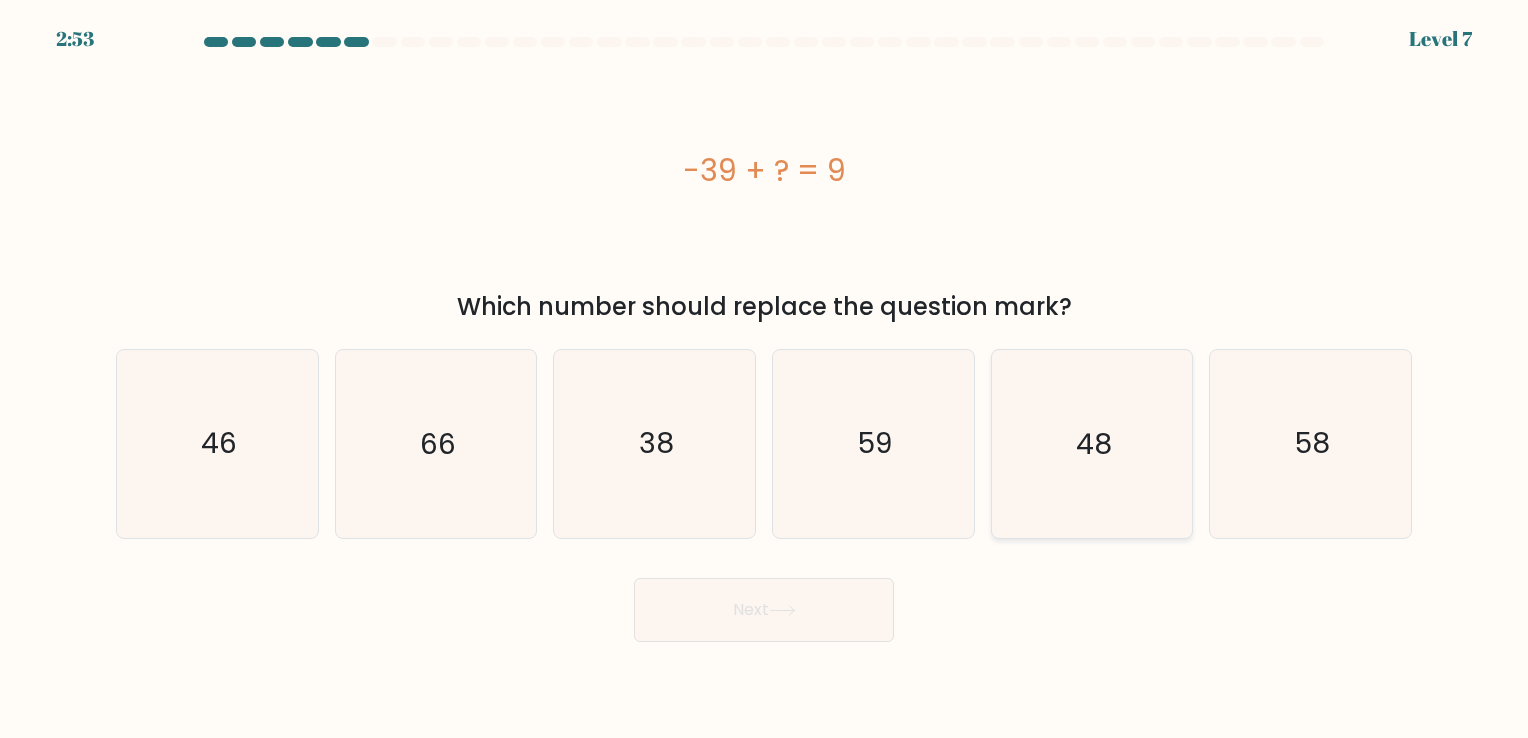 click on "48" 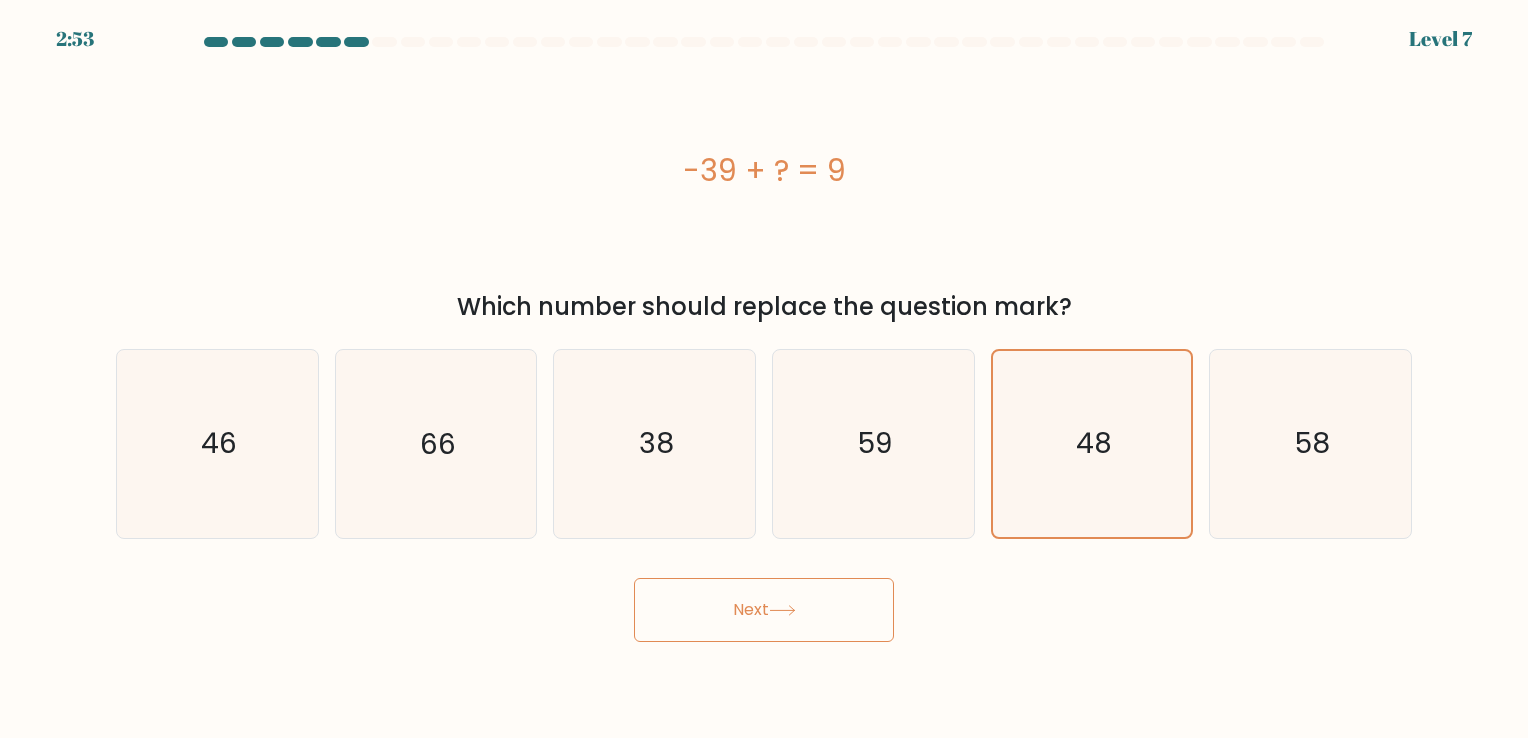 click on "Next" at bounding box center [764, 610] 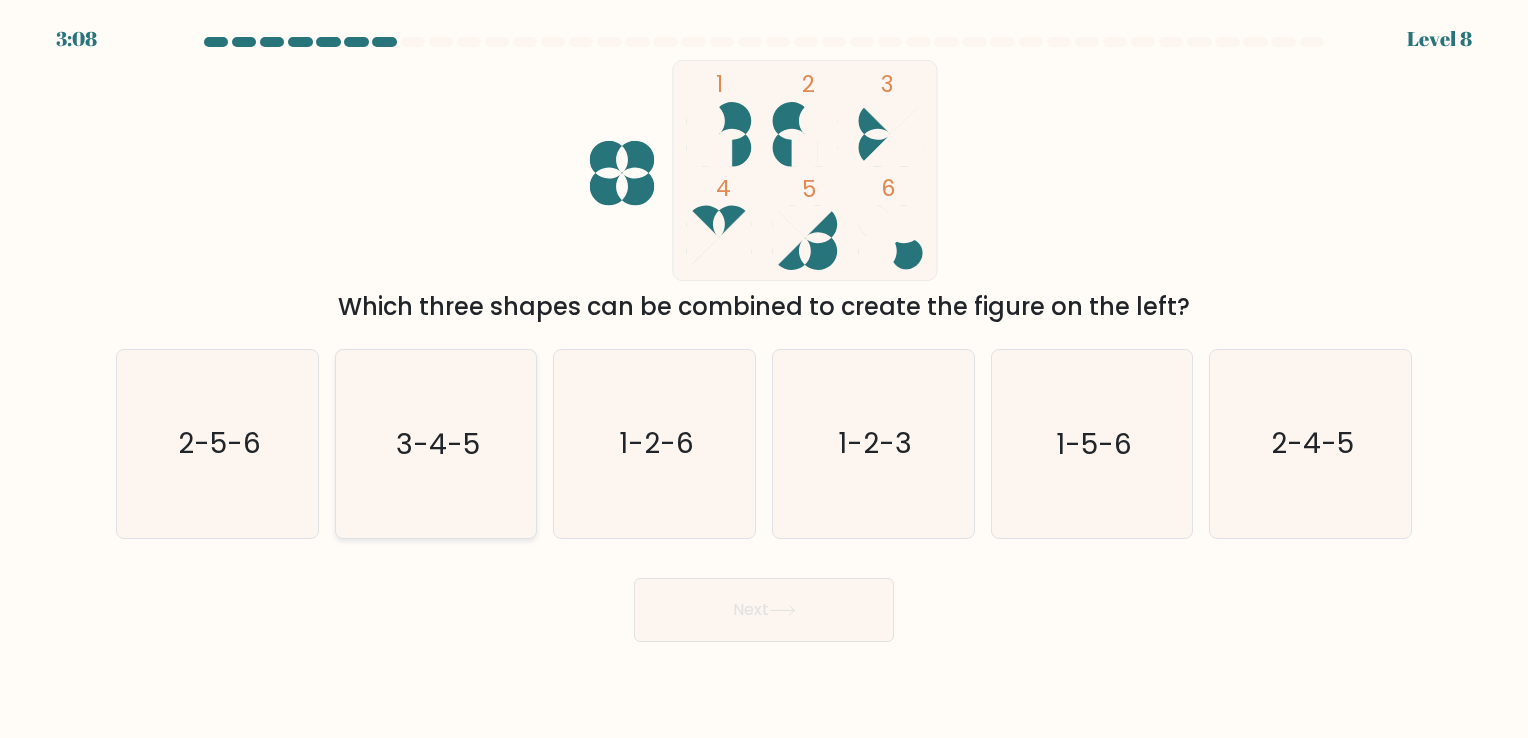 click on "3-4-5" 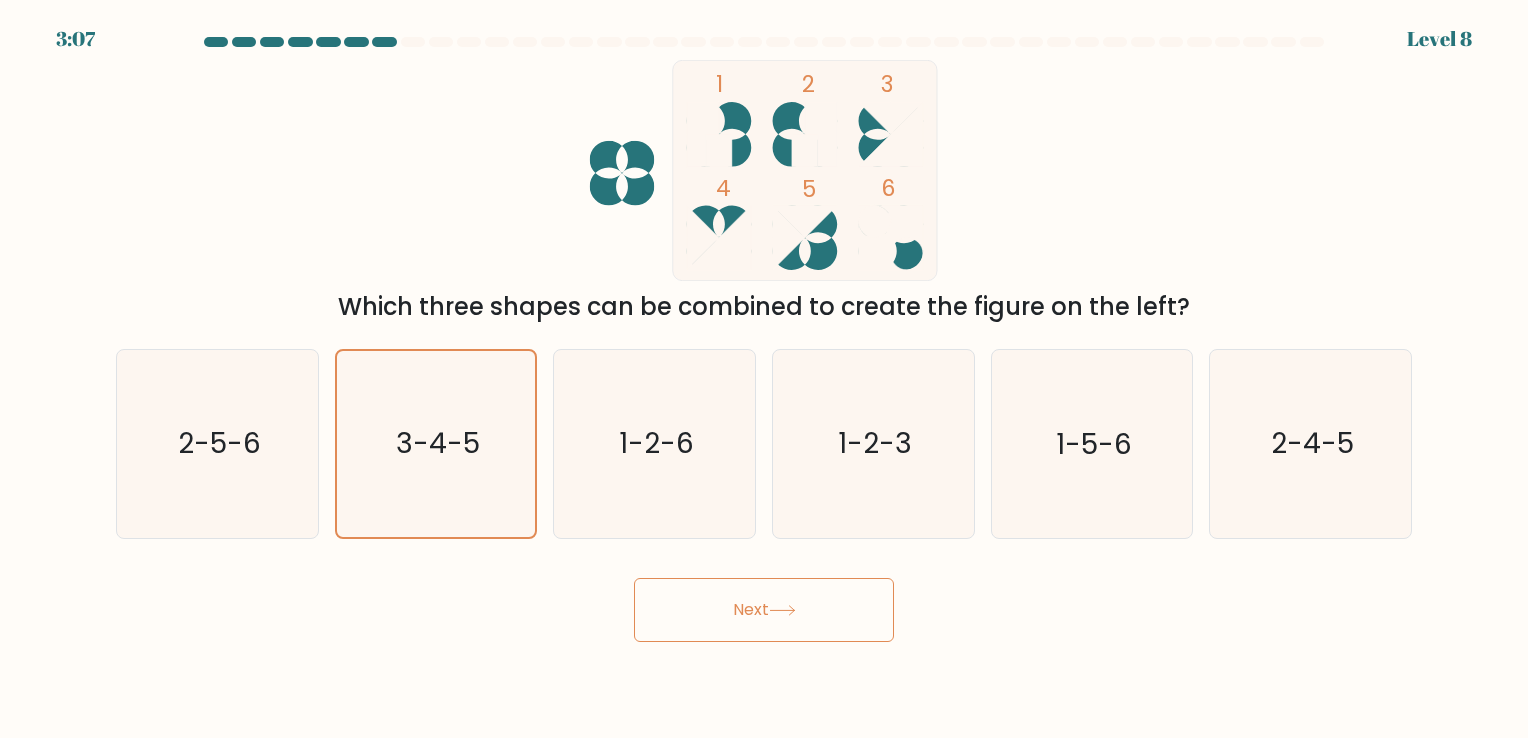 click on "Next" at bounding box center [764, 610] 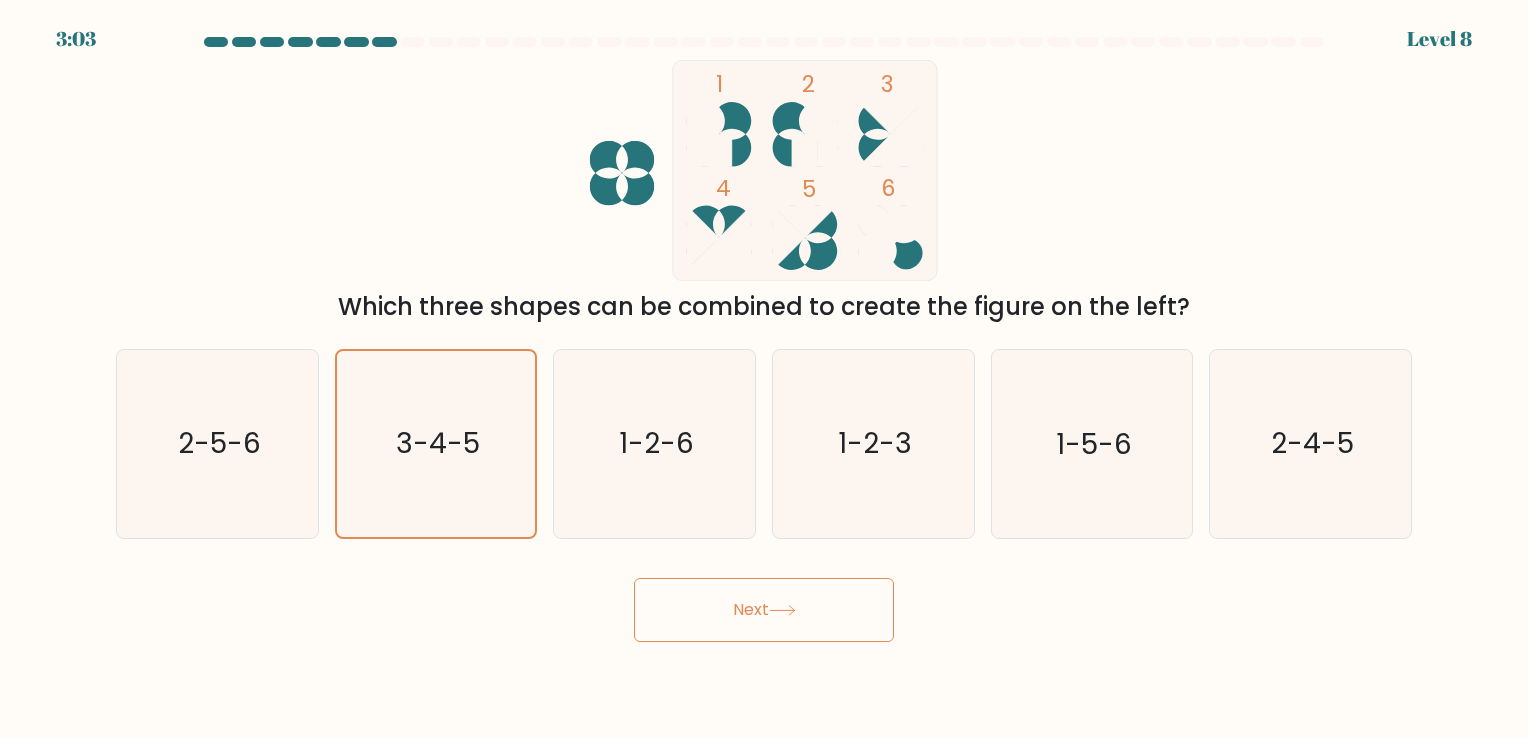click on "Next" at bounding box center (764, 610) 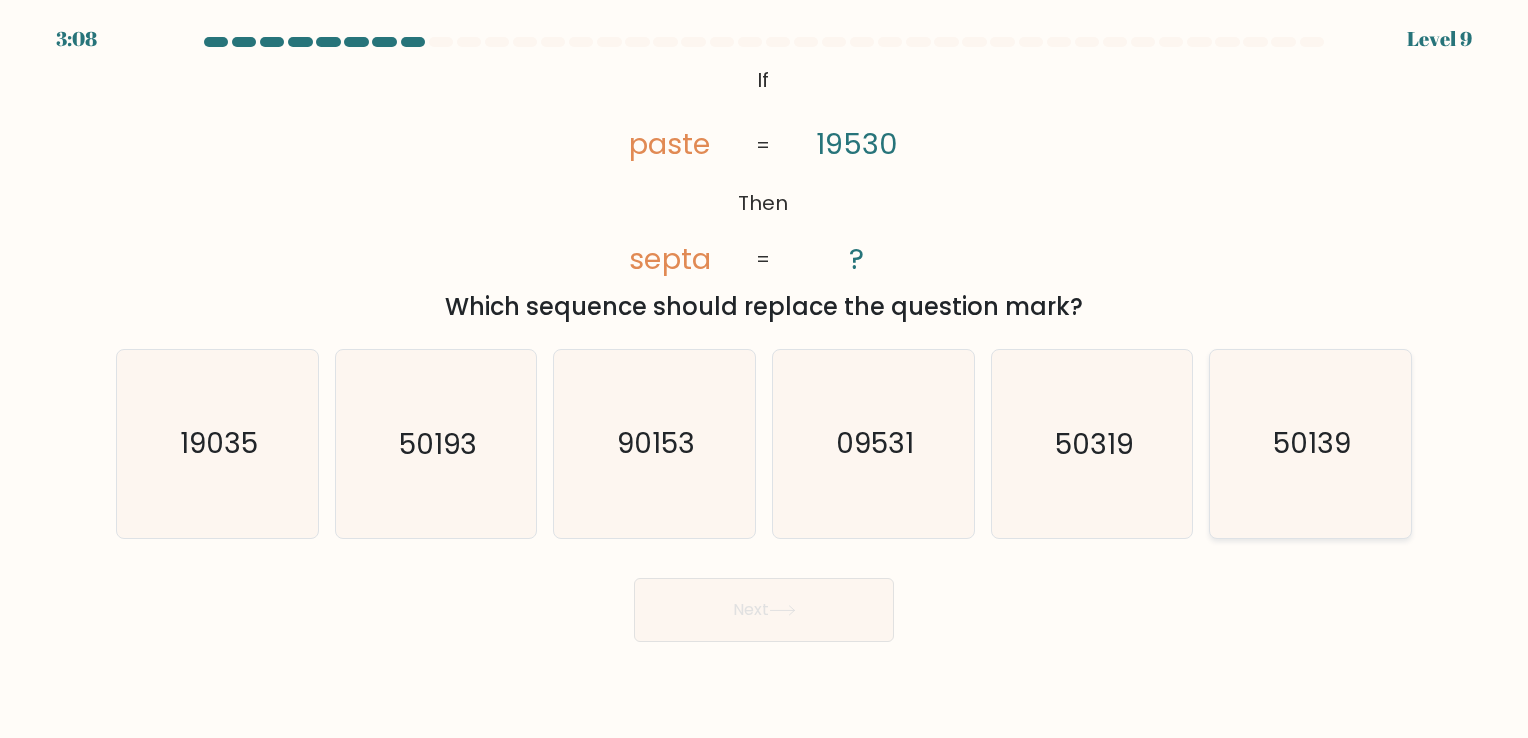 click on "50139" 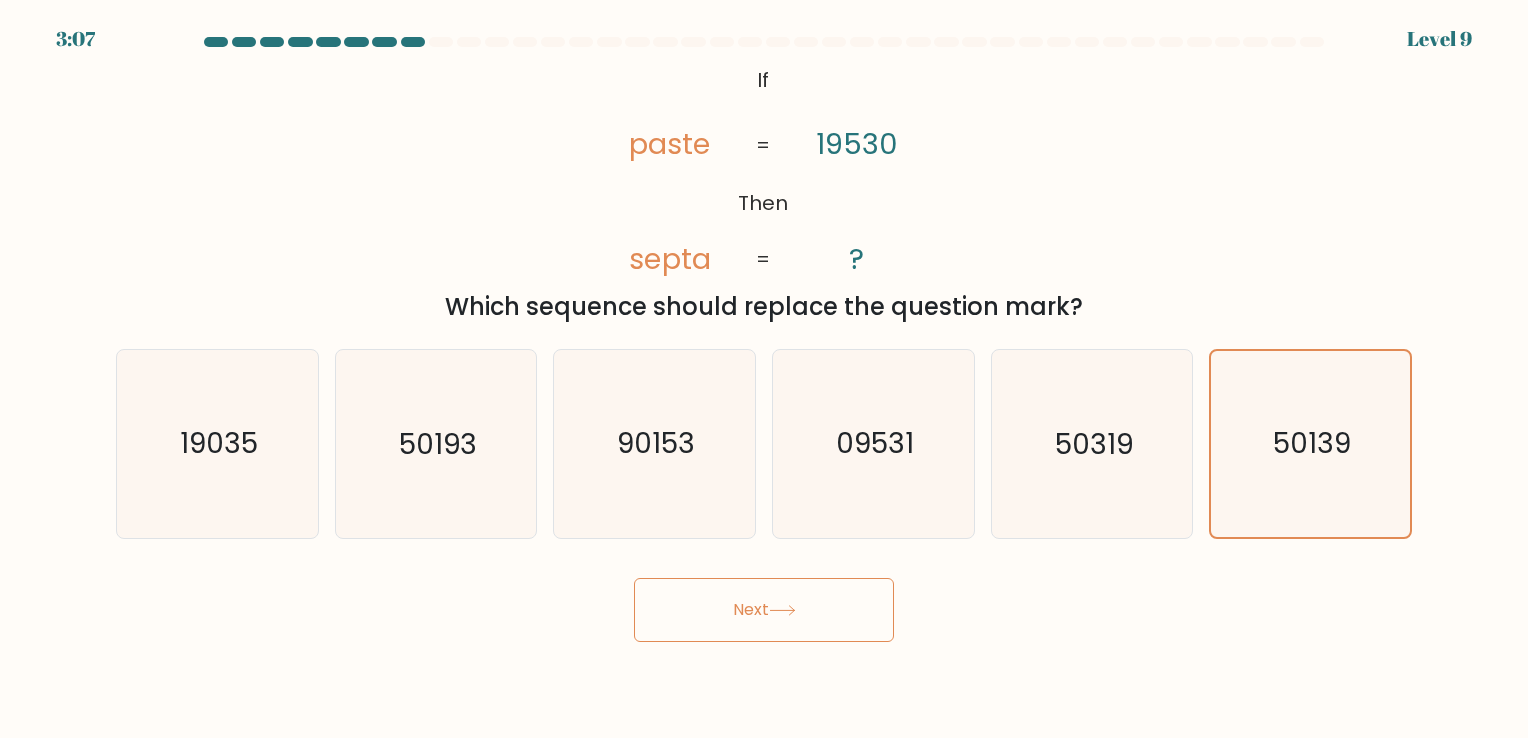 click on "Next" at bounding box center [764, 610] 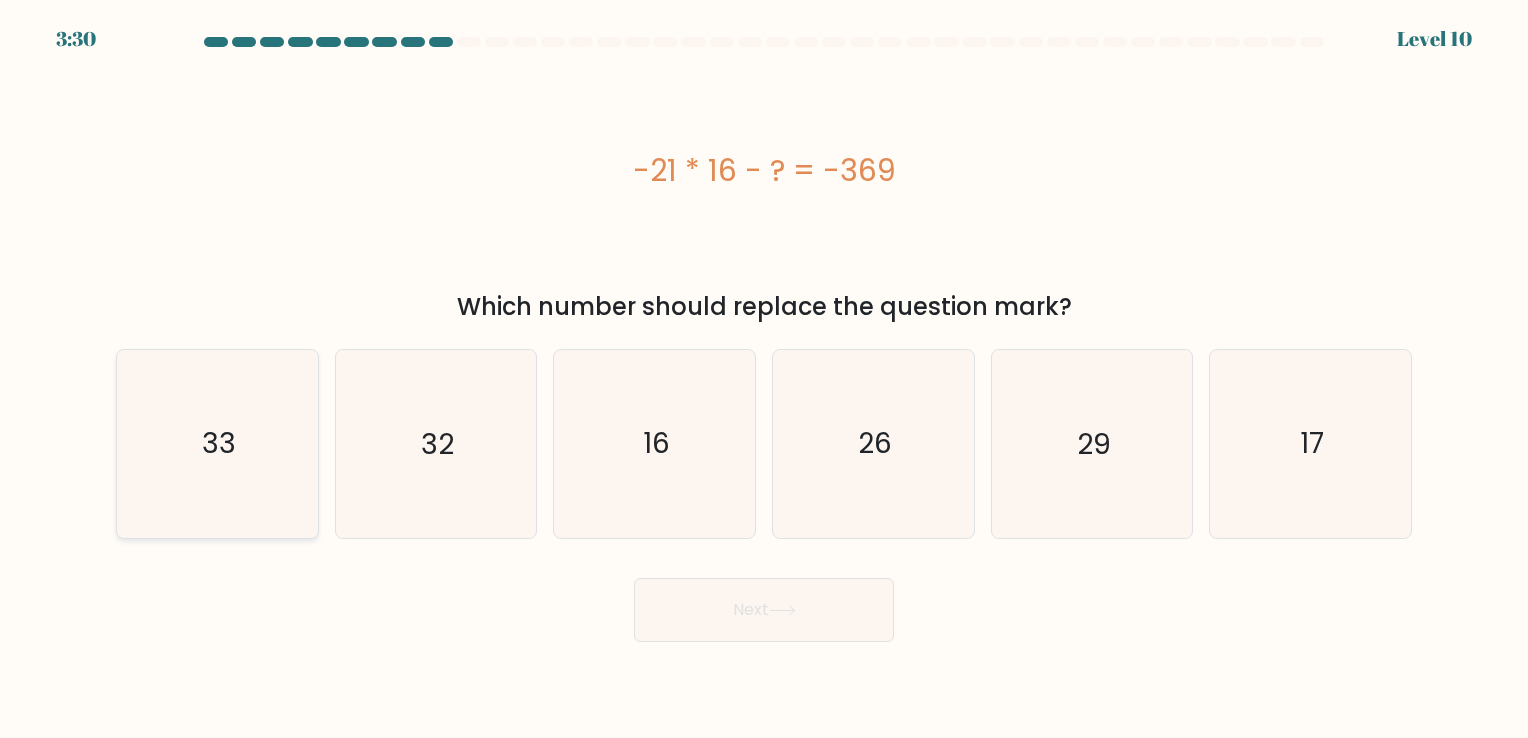 click on "33" 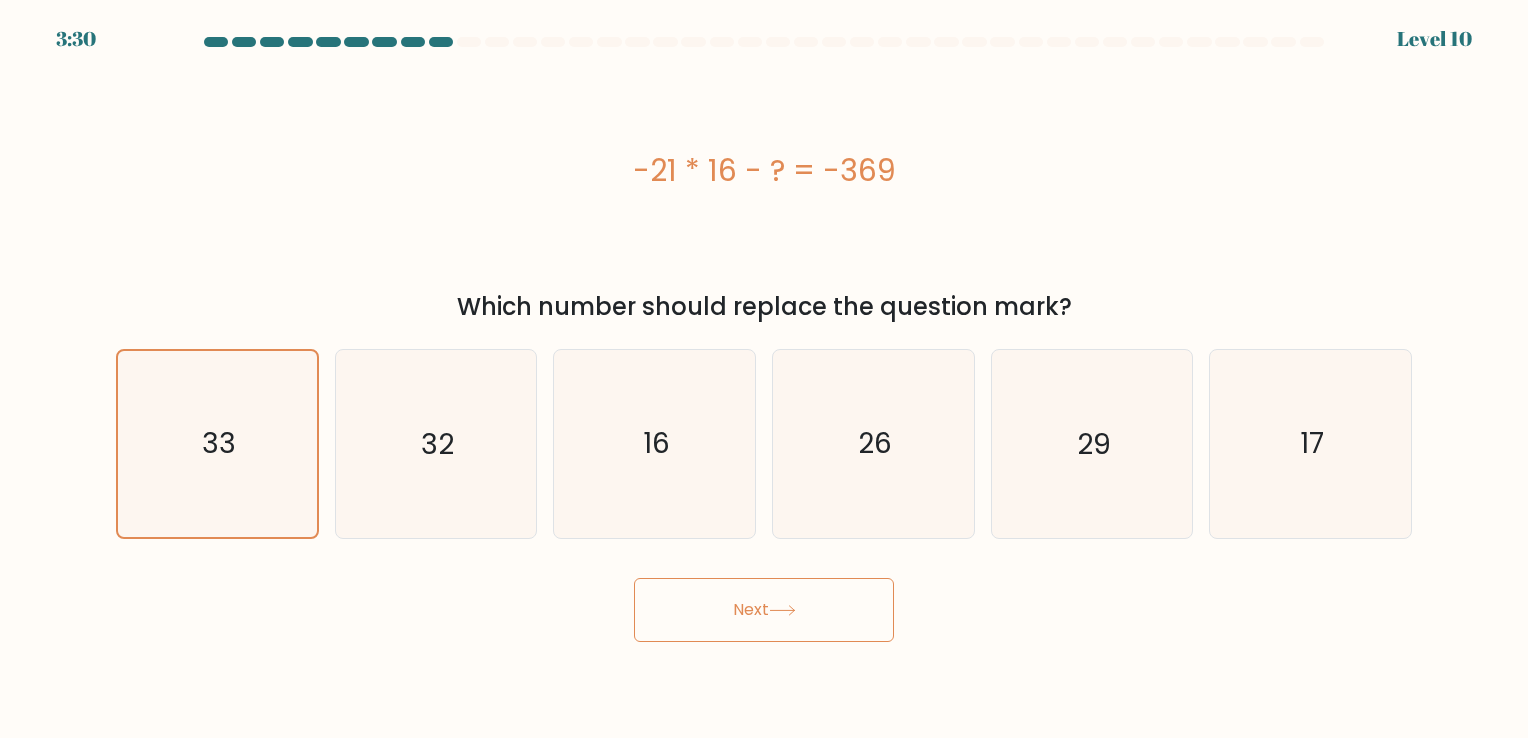 click on "Next" at bounding box center [764, 610] 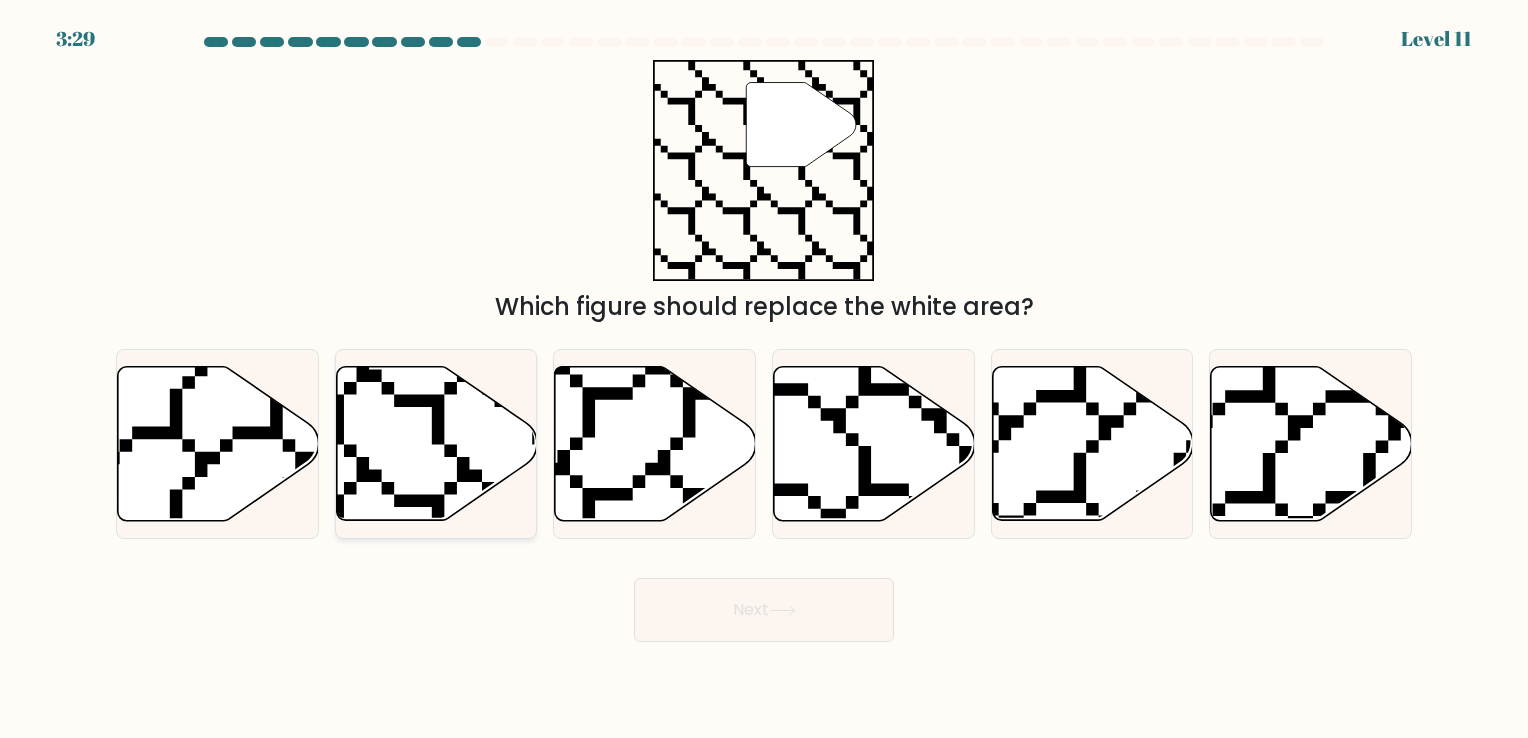 click 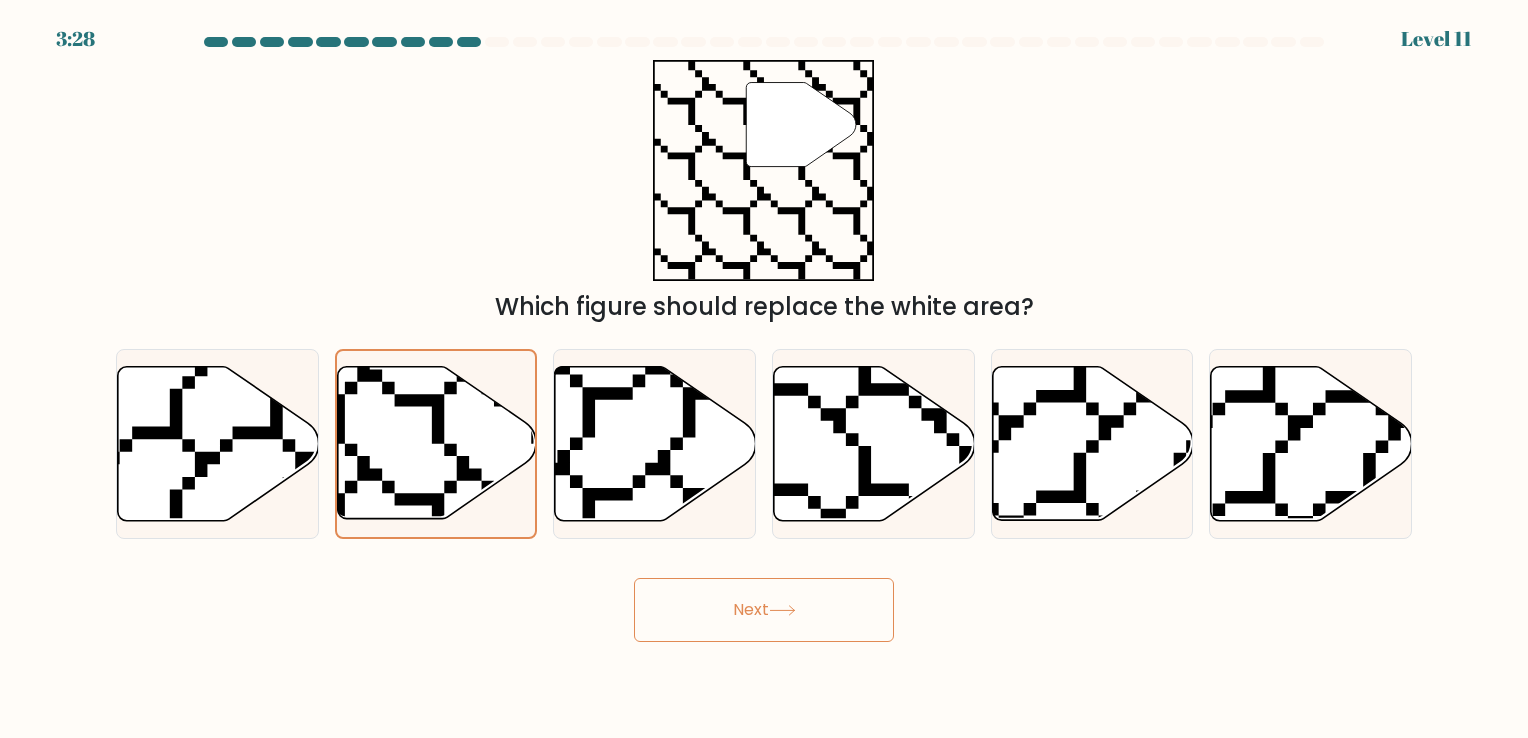 click on "Next" at bounding box center (764, 610) 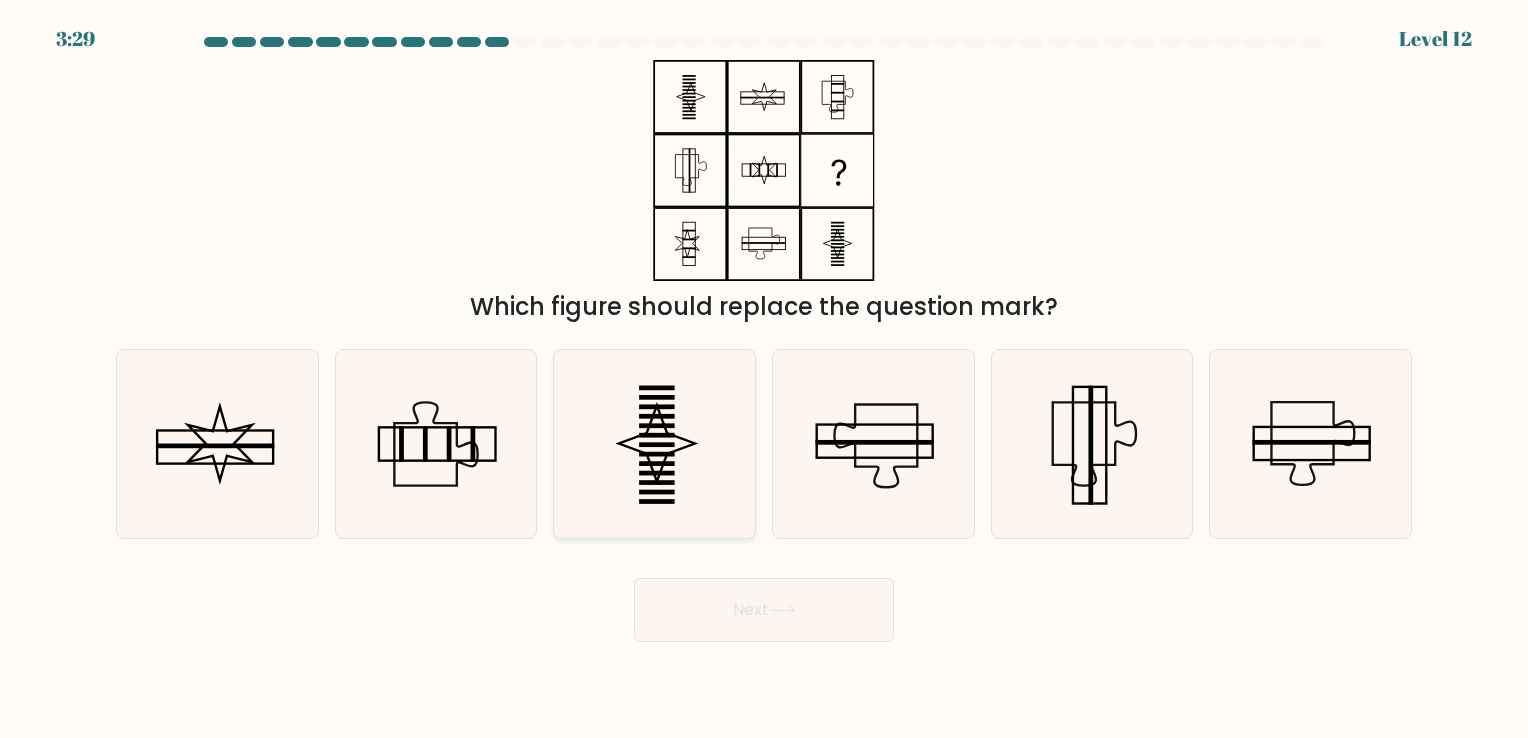 click 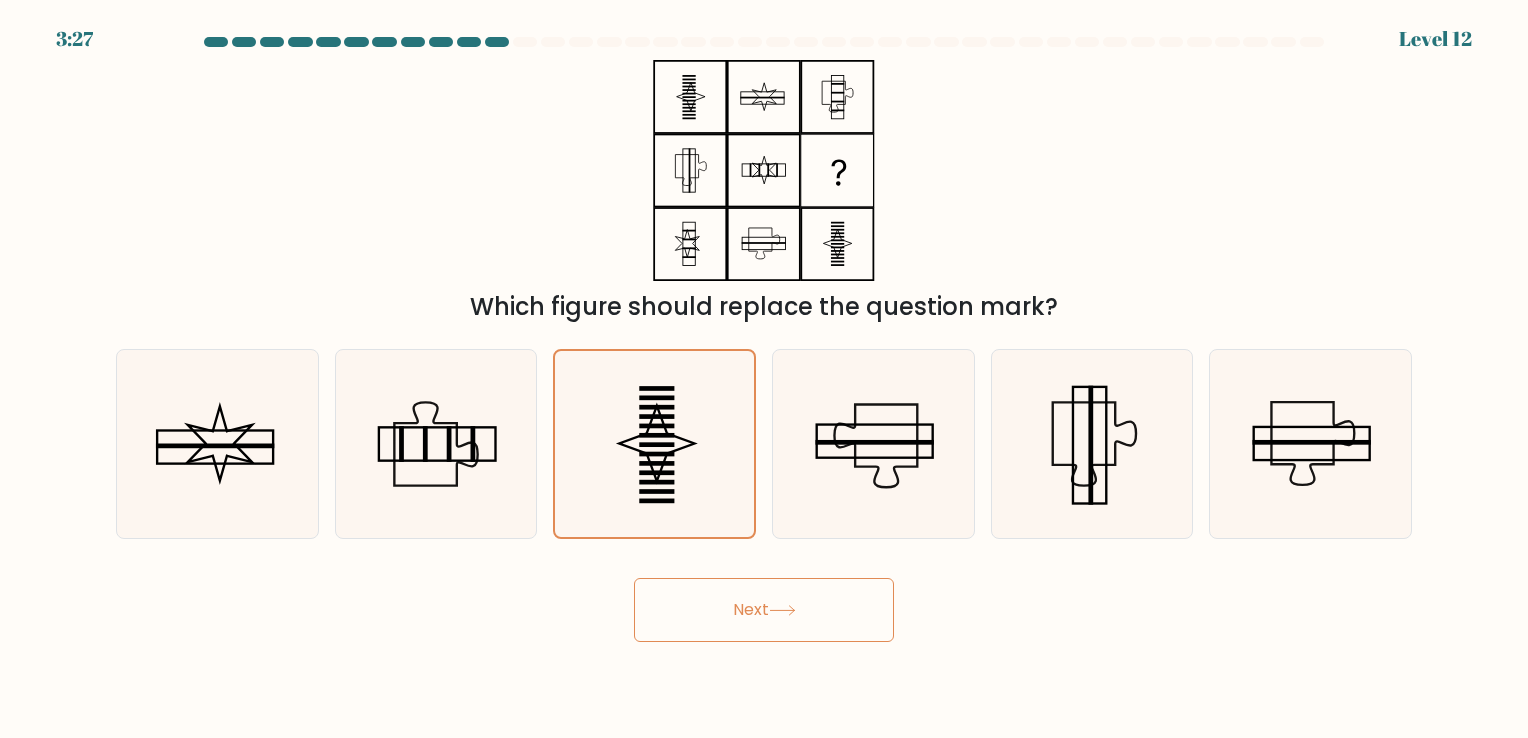 click on "Next" at bounding box center (764, 610) 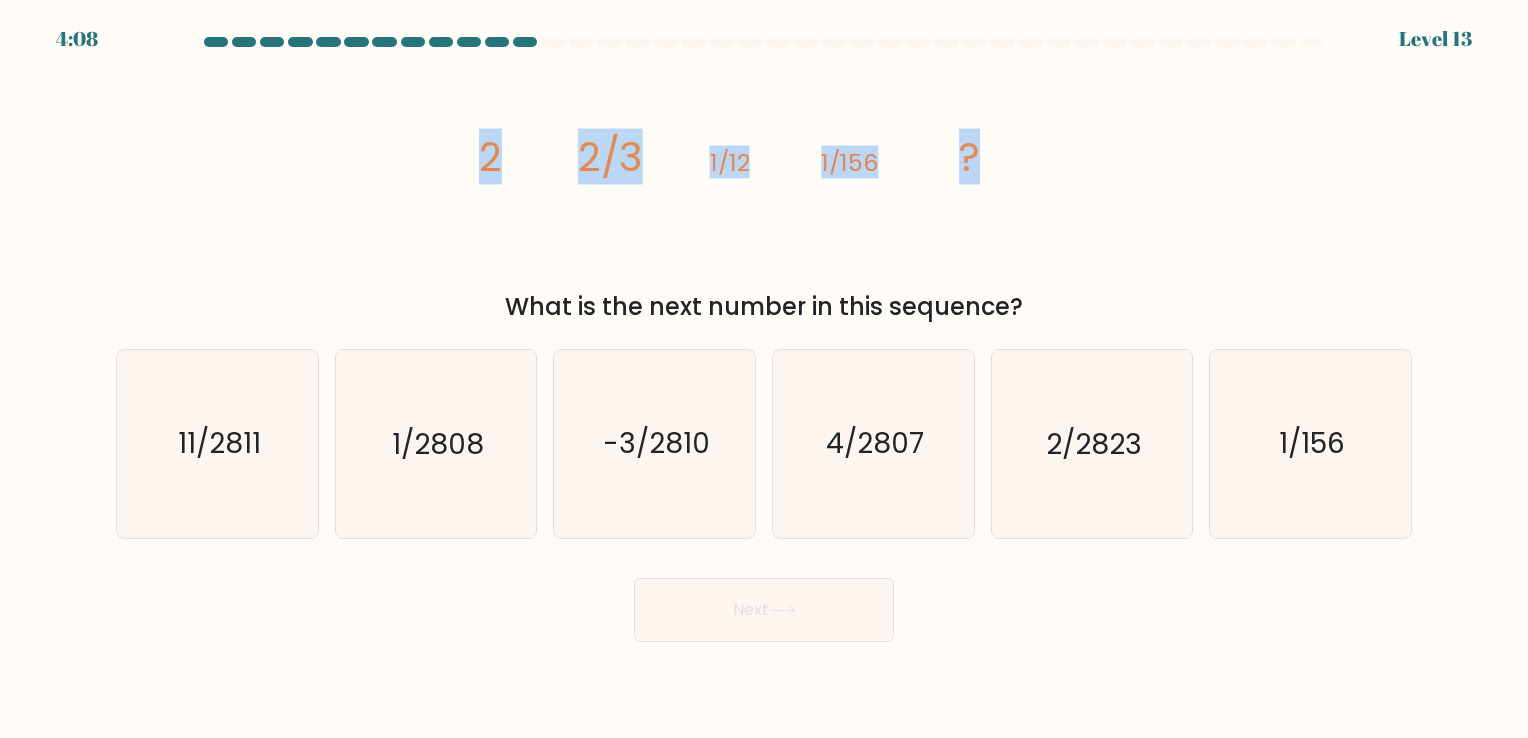drag, startPoint x: 458, startPoint y: 156, endPoint x: 1000, endPoint y: 156, distance: 542 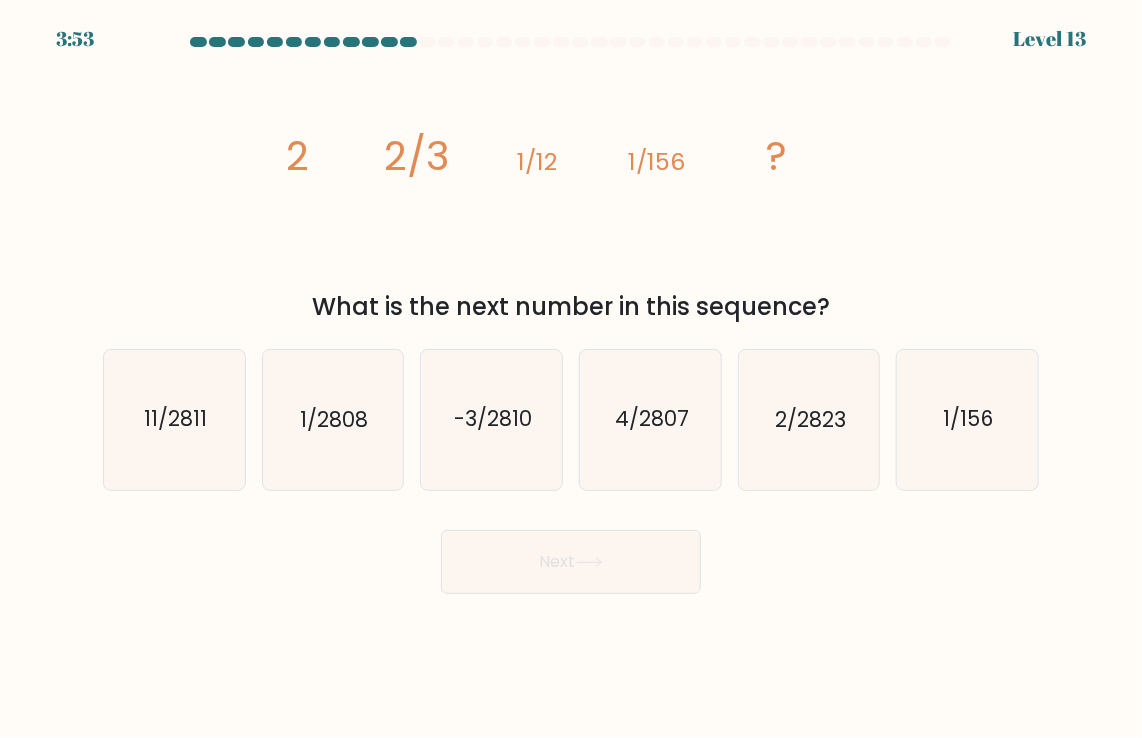 click on "Next" at bounding box center (571, 554) 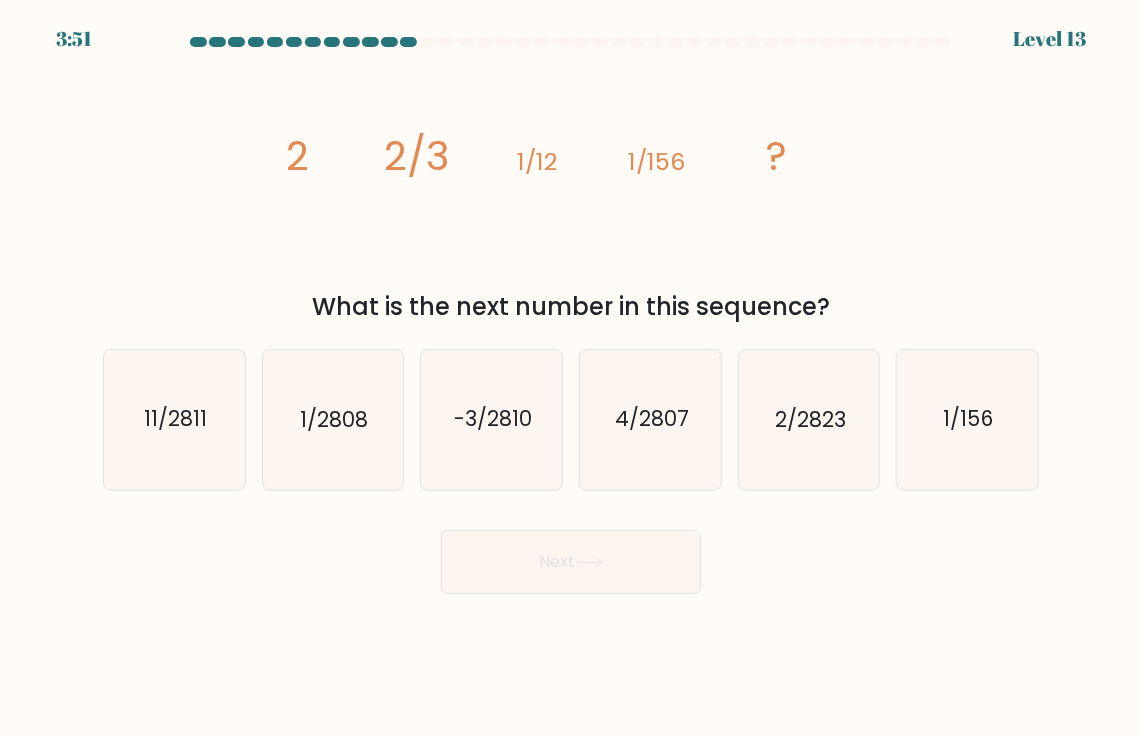 drag, startPoint x: 731, startPoint y: 585, endPoint x: 792, endPoint y: 550, distance: 70.327805 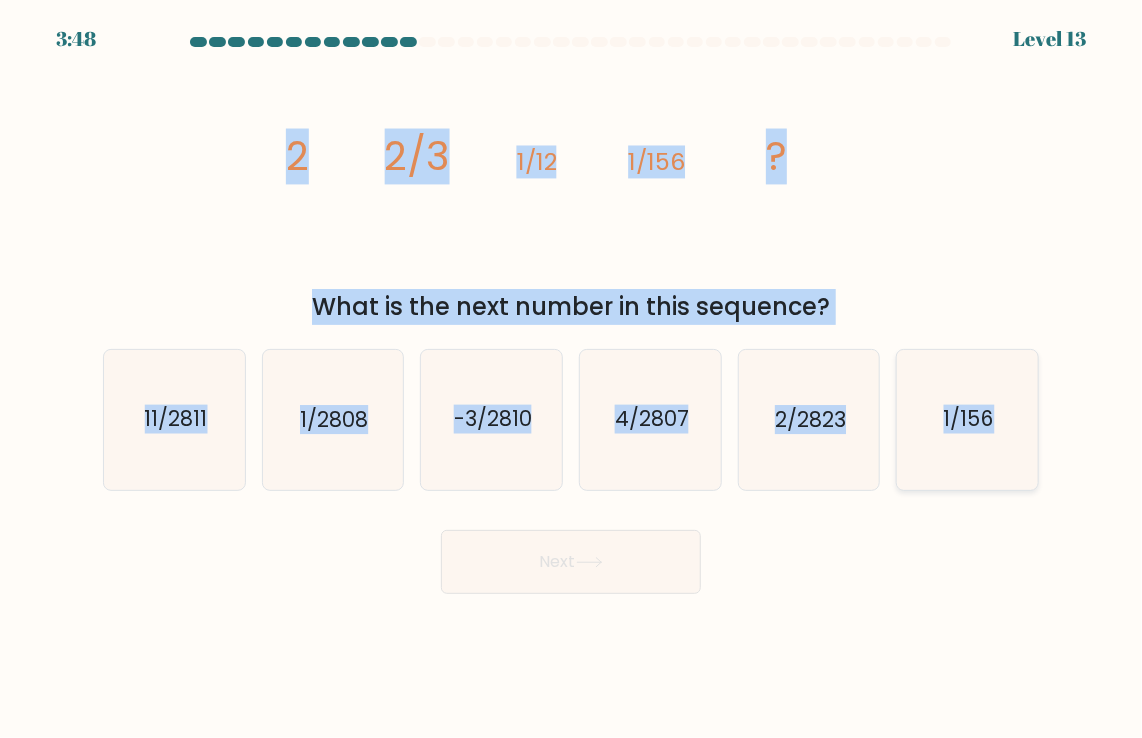 drag, startPoint x: 316, startPoint y: 166, endPoint x: 1029, endPoint y: 426, distance: 758.9262 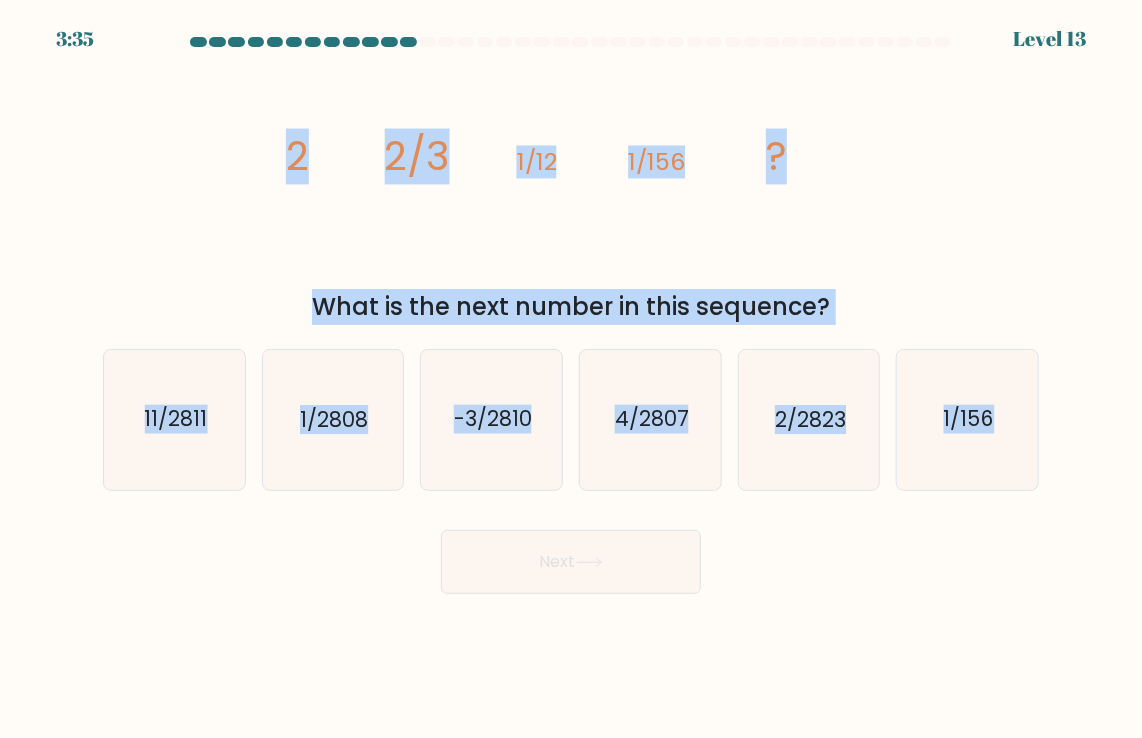 click on "Next" at bounding box center [571, 562] 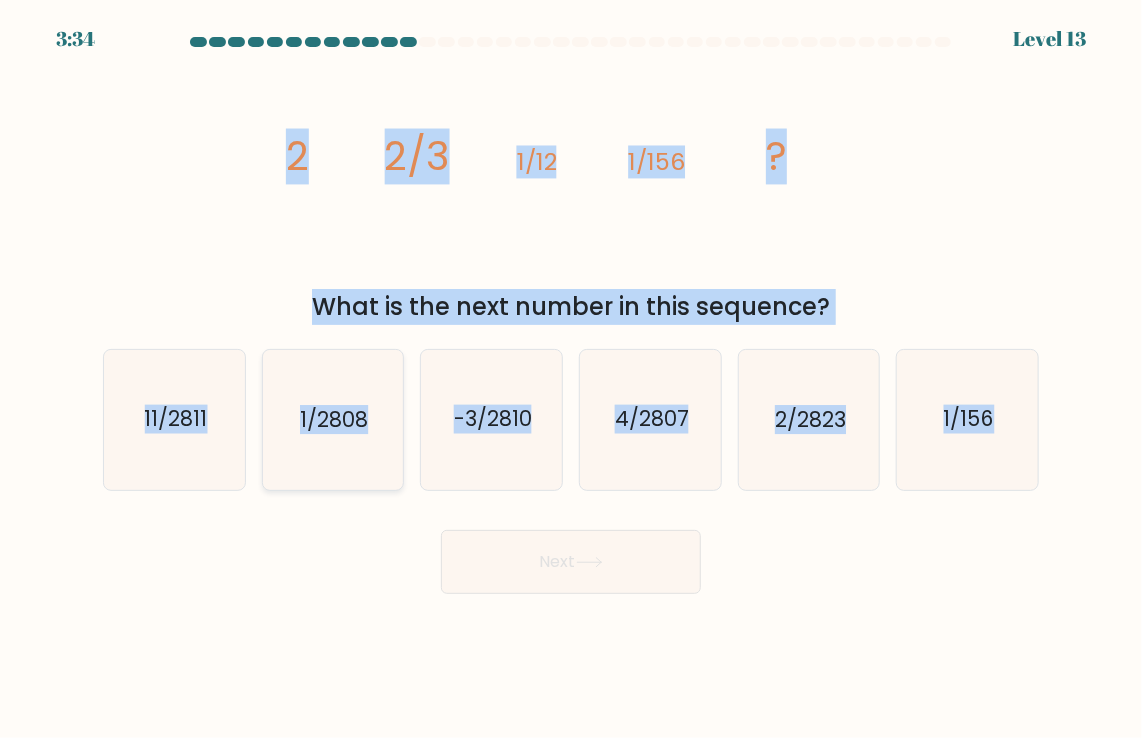 click on "1/2808" 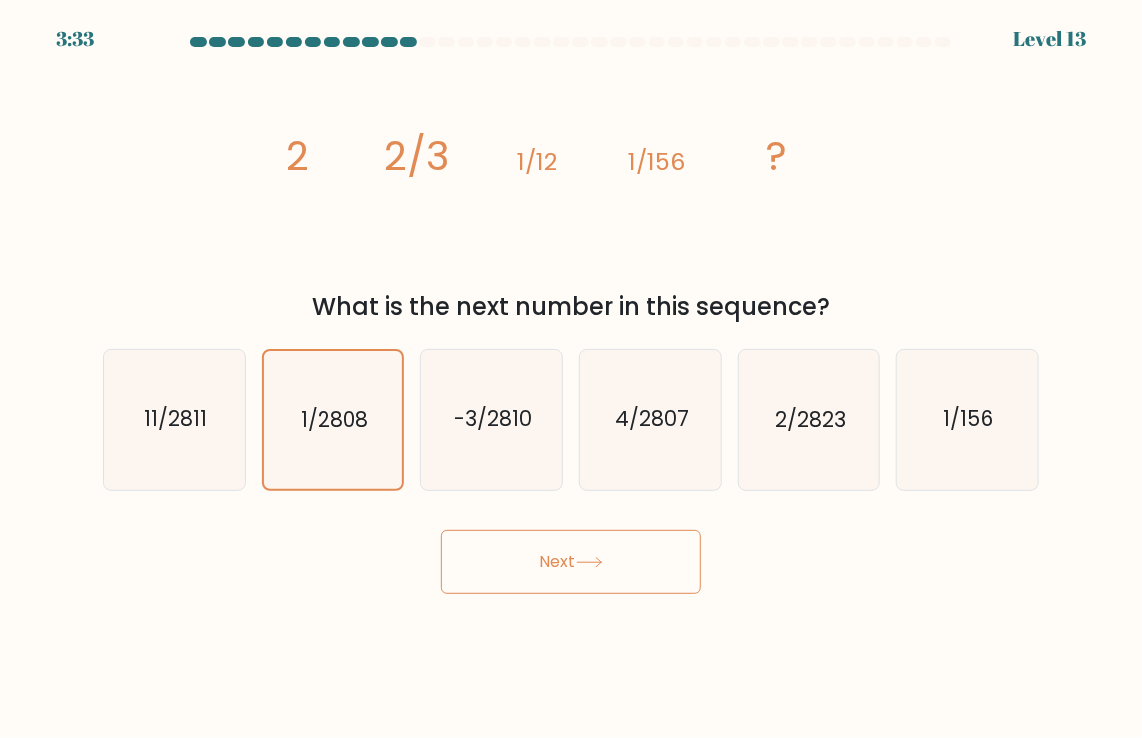 click on "Next" at bounding box center (571, 562) 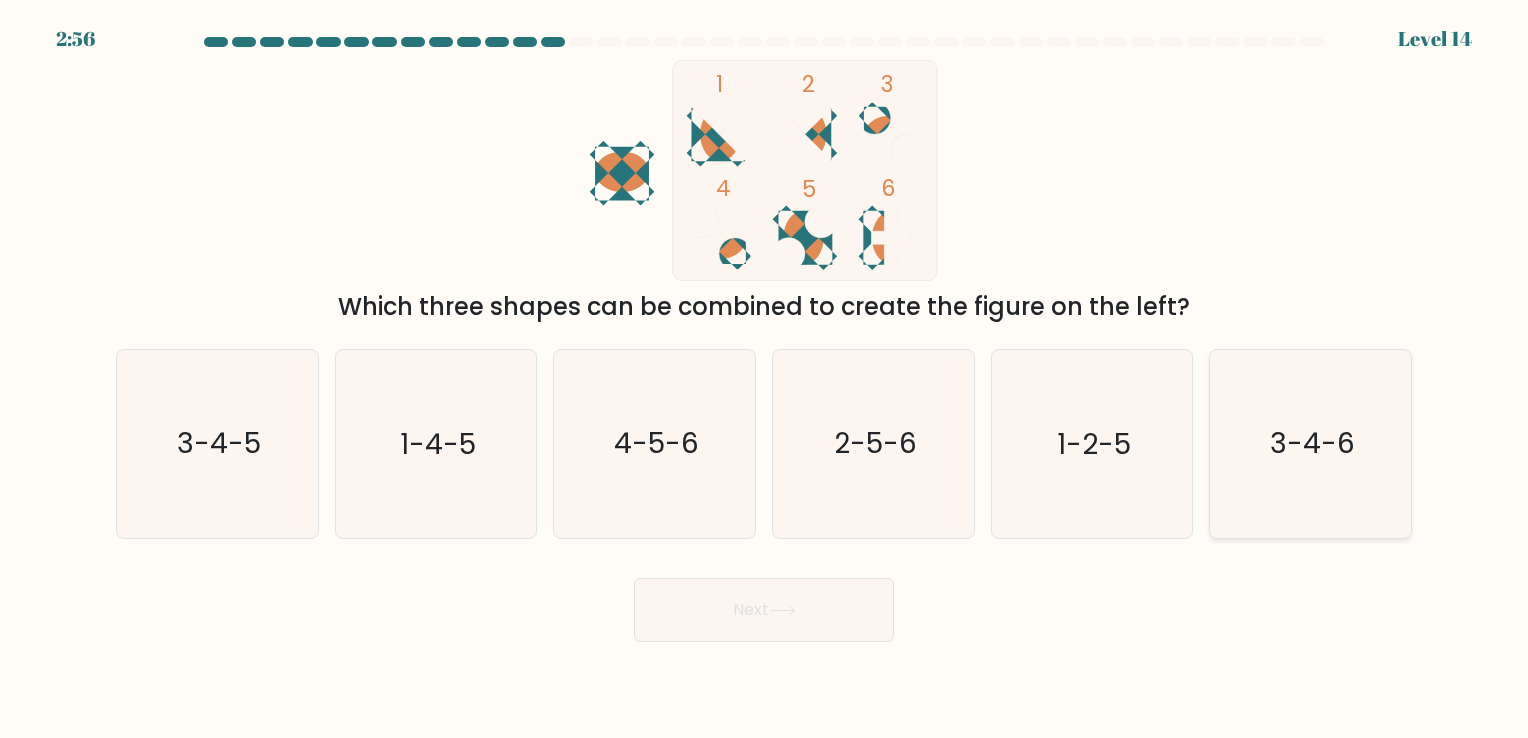 click on "3-4-6" 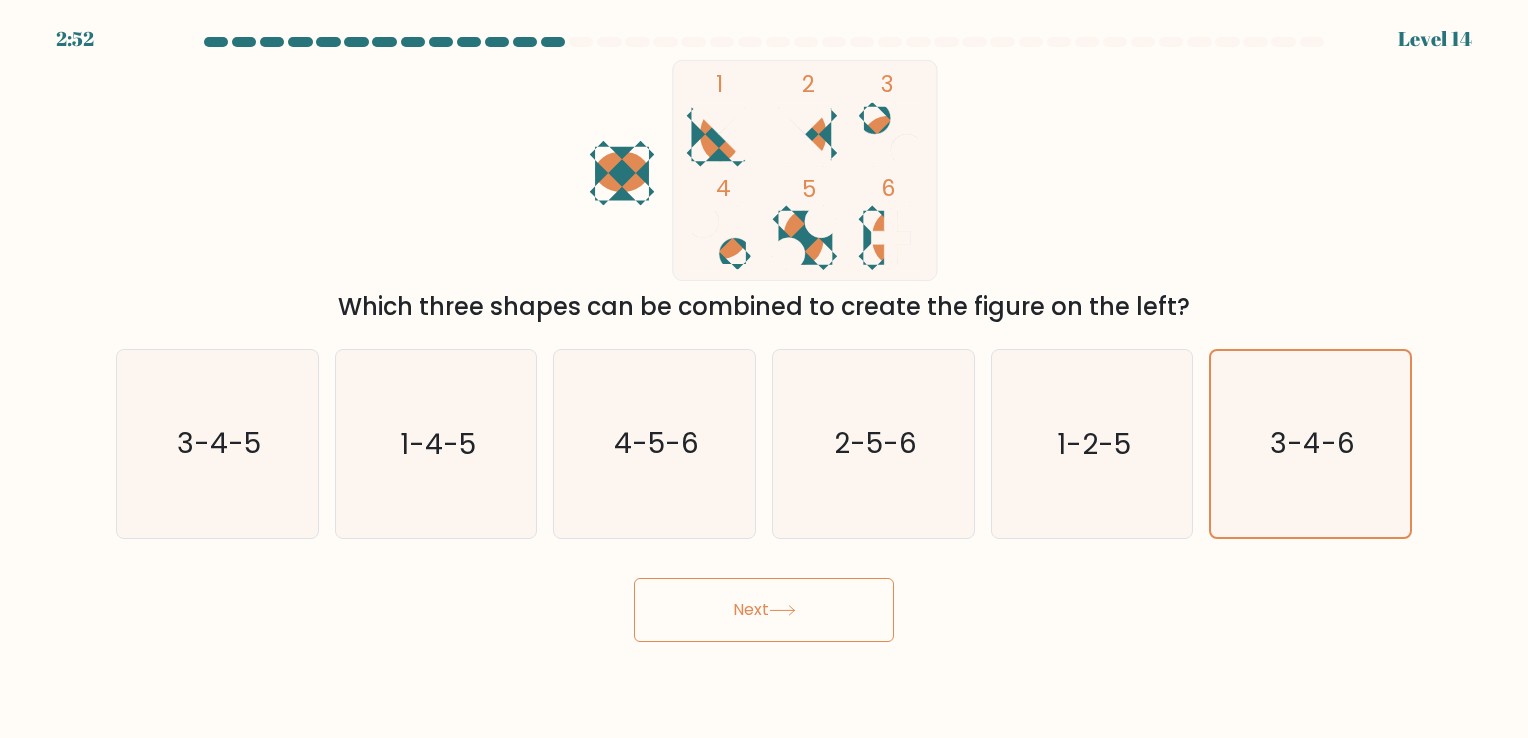 click on "1
2
3
4
5
6" 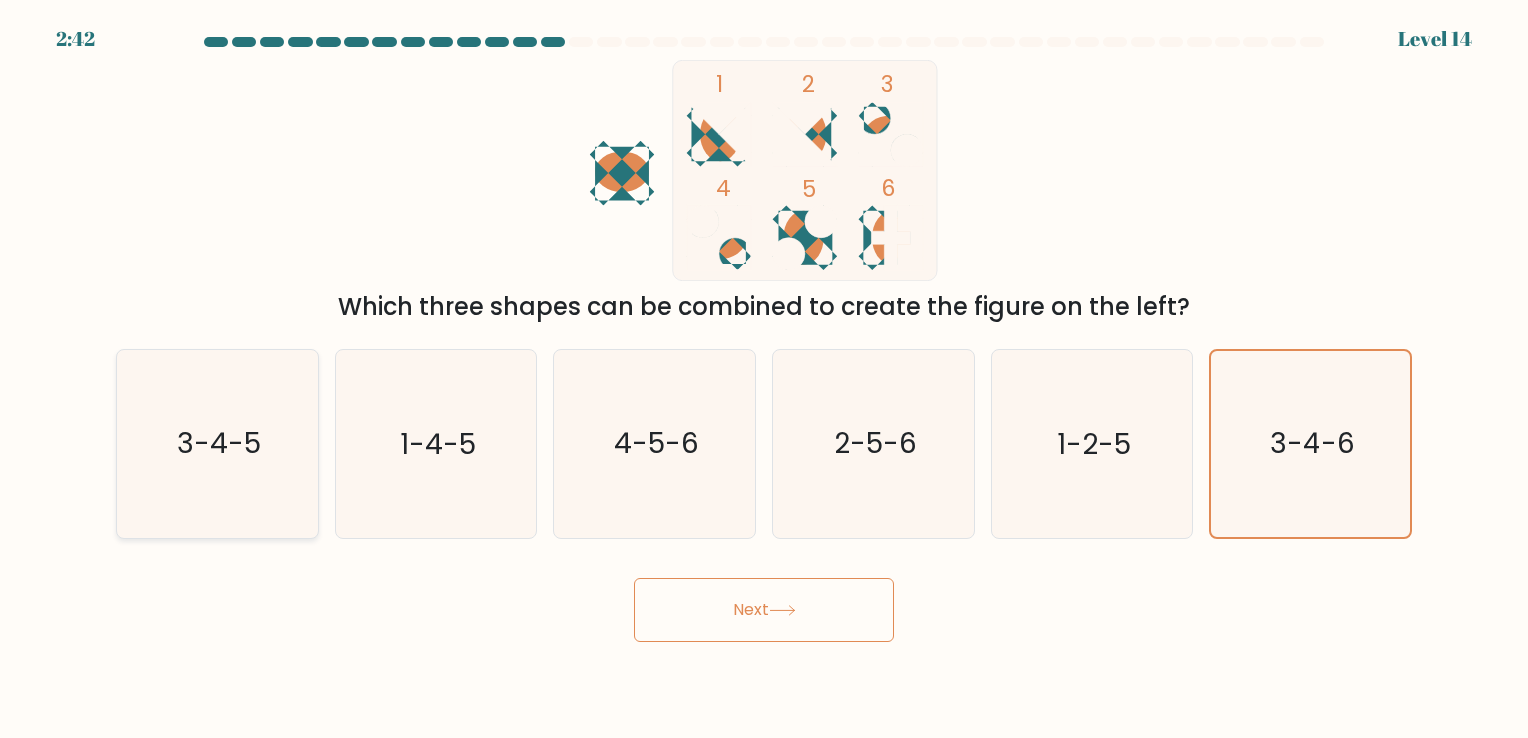 drag, startPoint x: 280, startPoint y: 433, endPoint x: 312, endPoint y: 438, distance: 32.38827 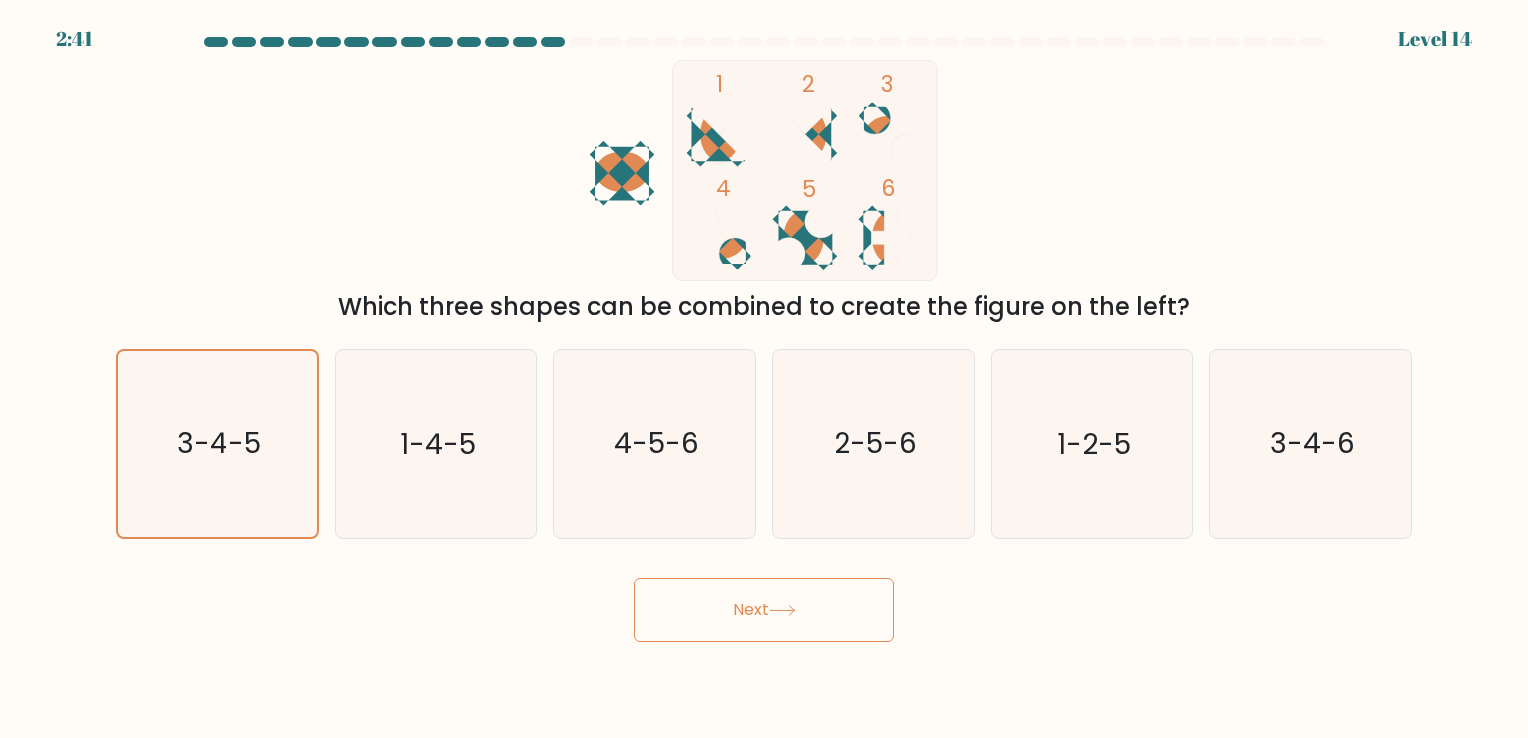 click on "2:41
Level 14" at bounding box center [764, 369] 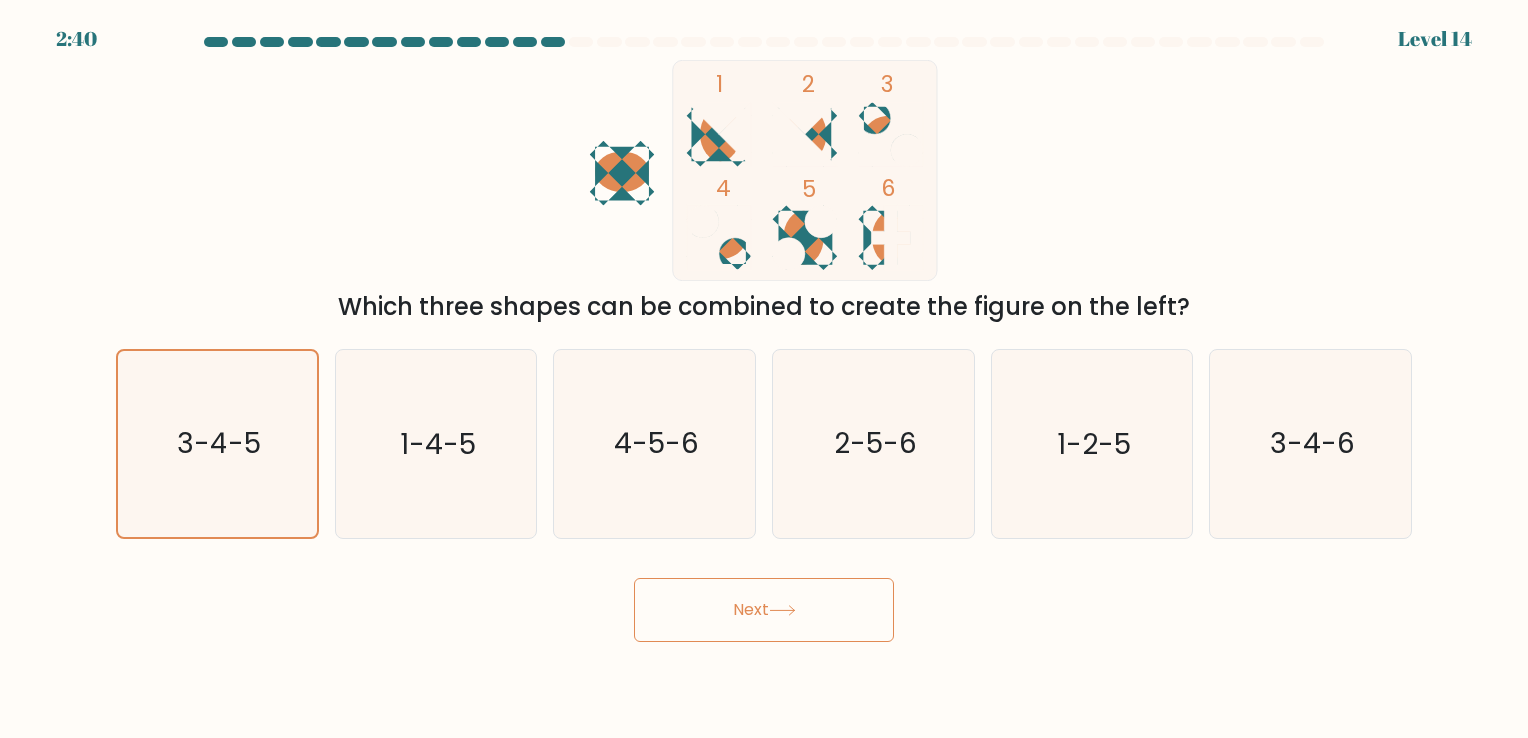 click on "Next" at bounding box center (764, 610) 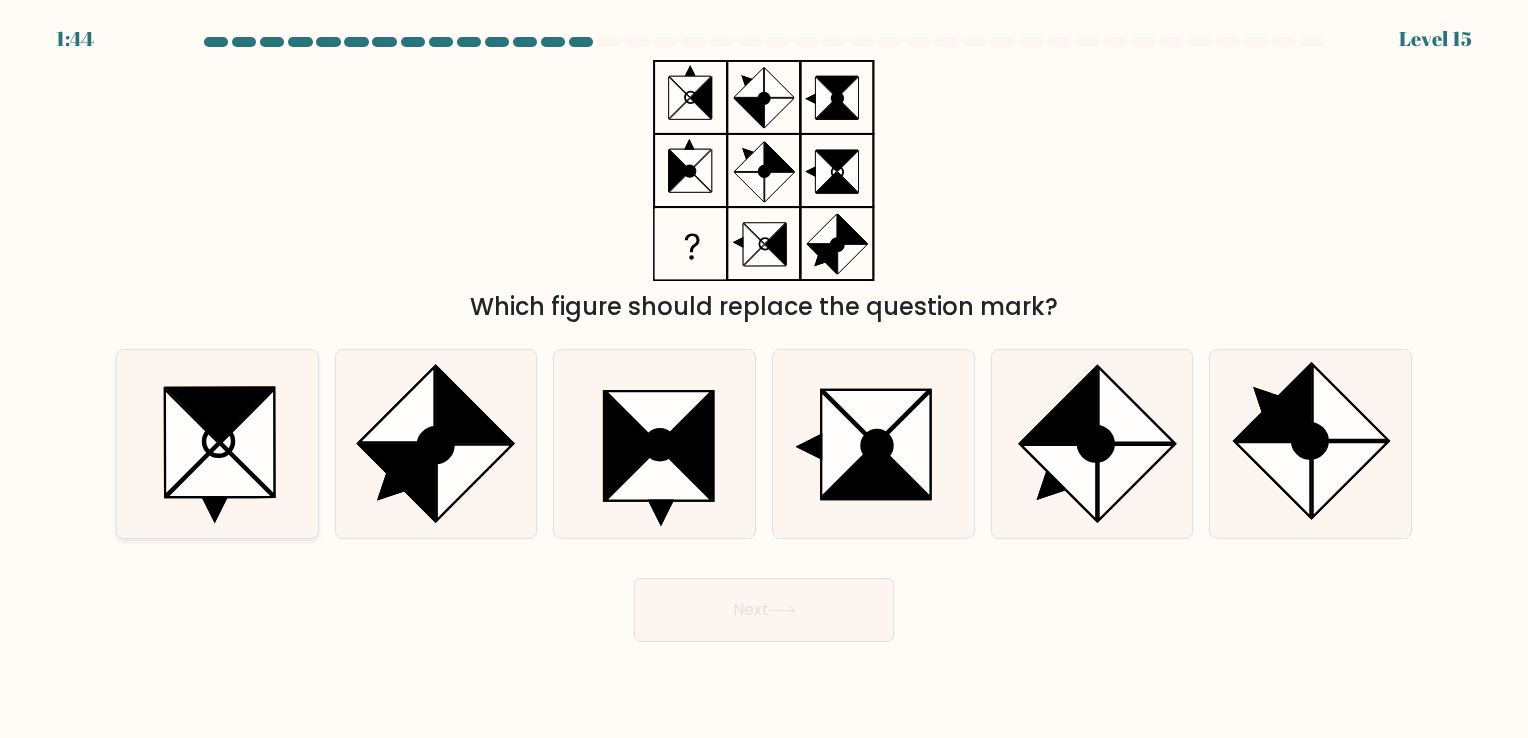 click 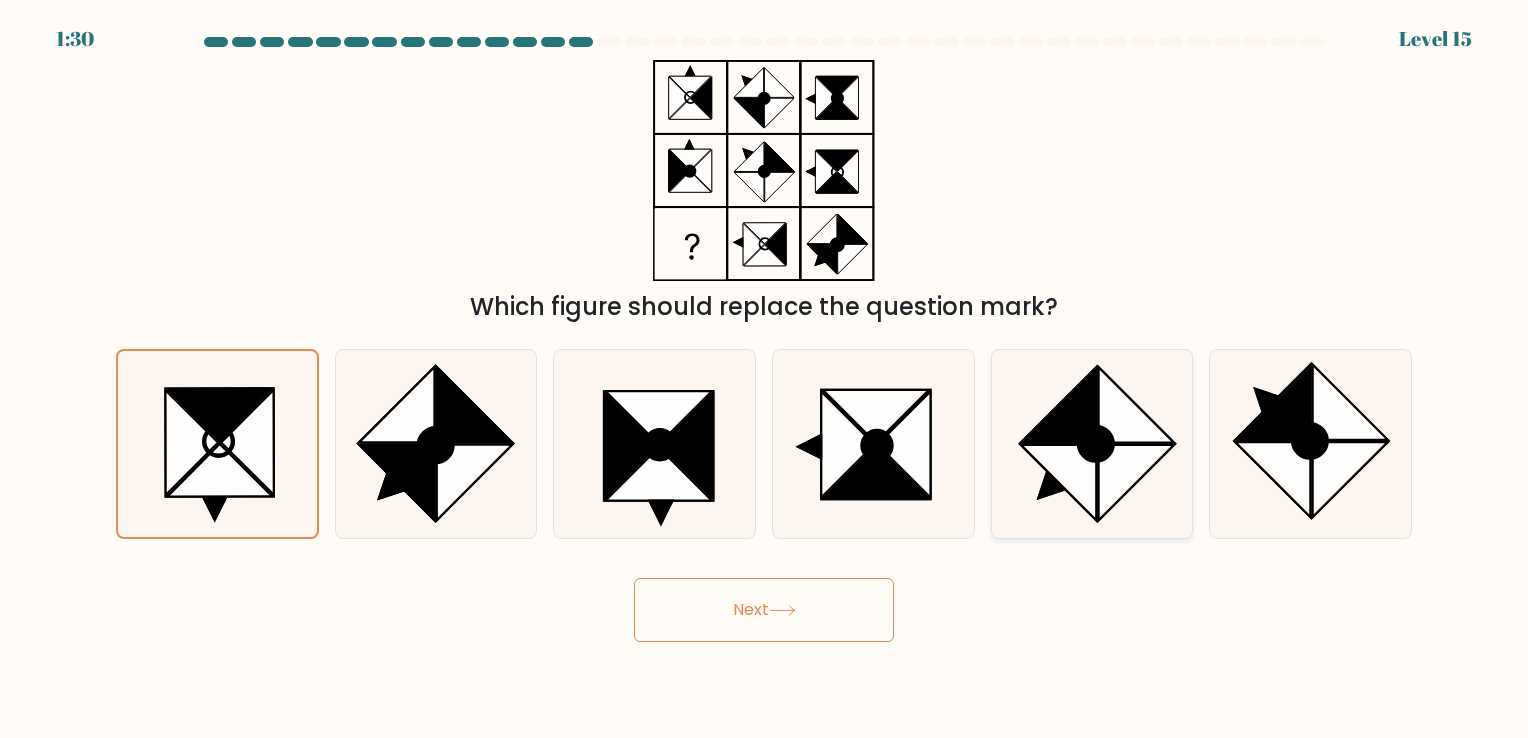 click 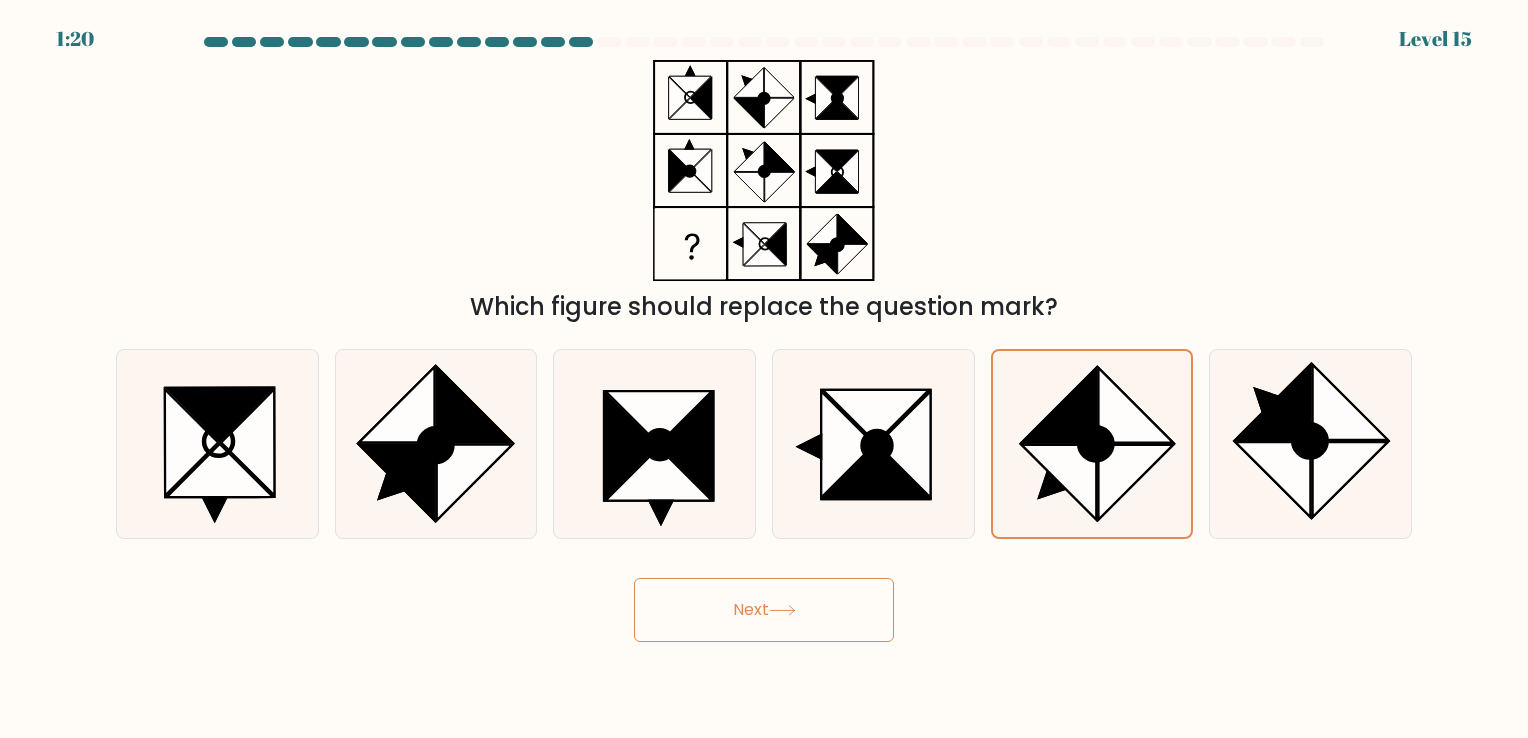 click on "Next" at bounding box center (764, 610) 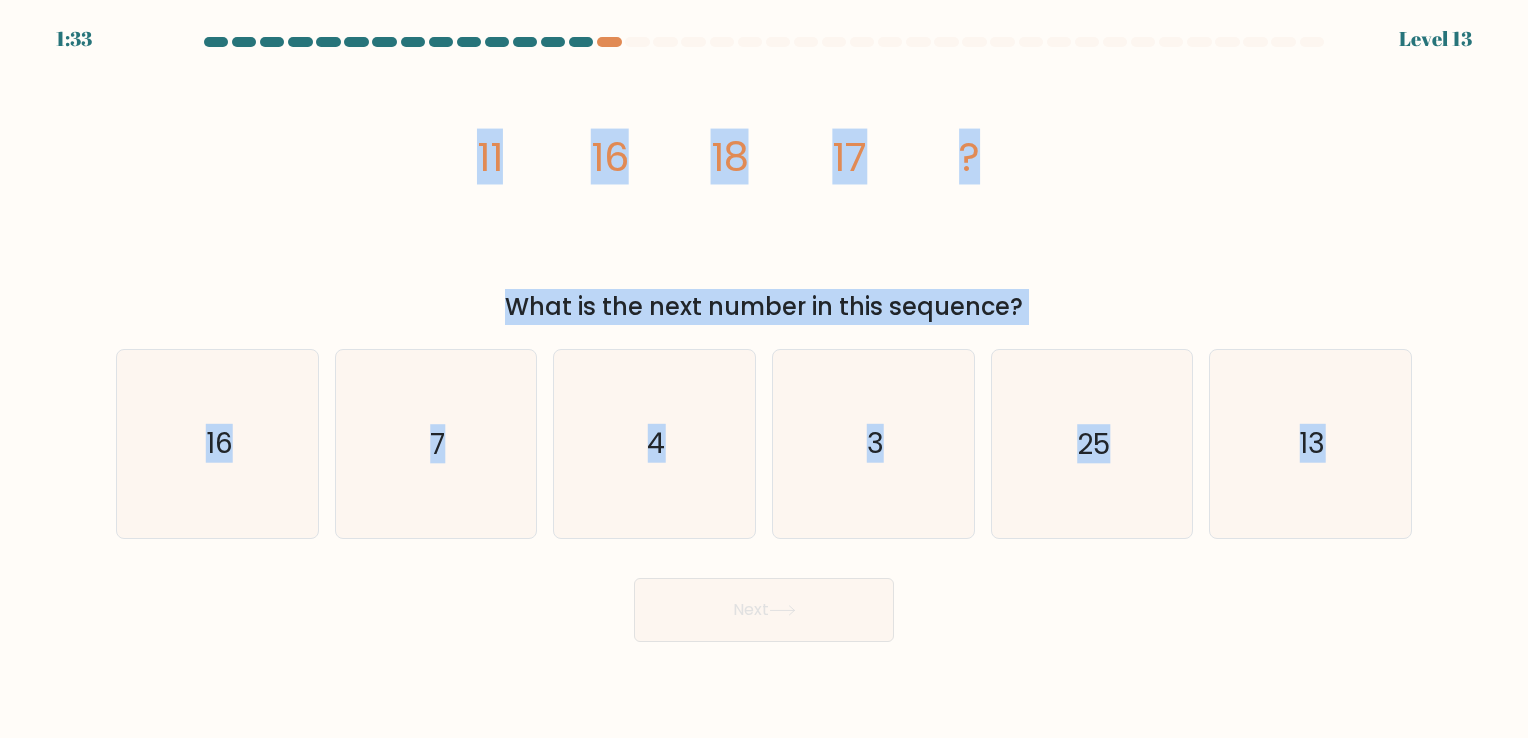 drag, startPoint x: 467, startPoint y: 139, endPoint x: 1382, endPoint y: 573, distance: 1012.7097 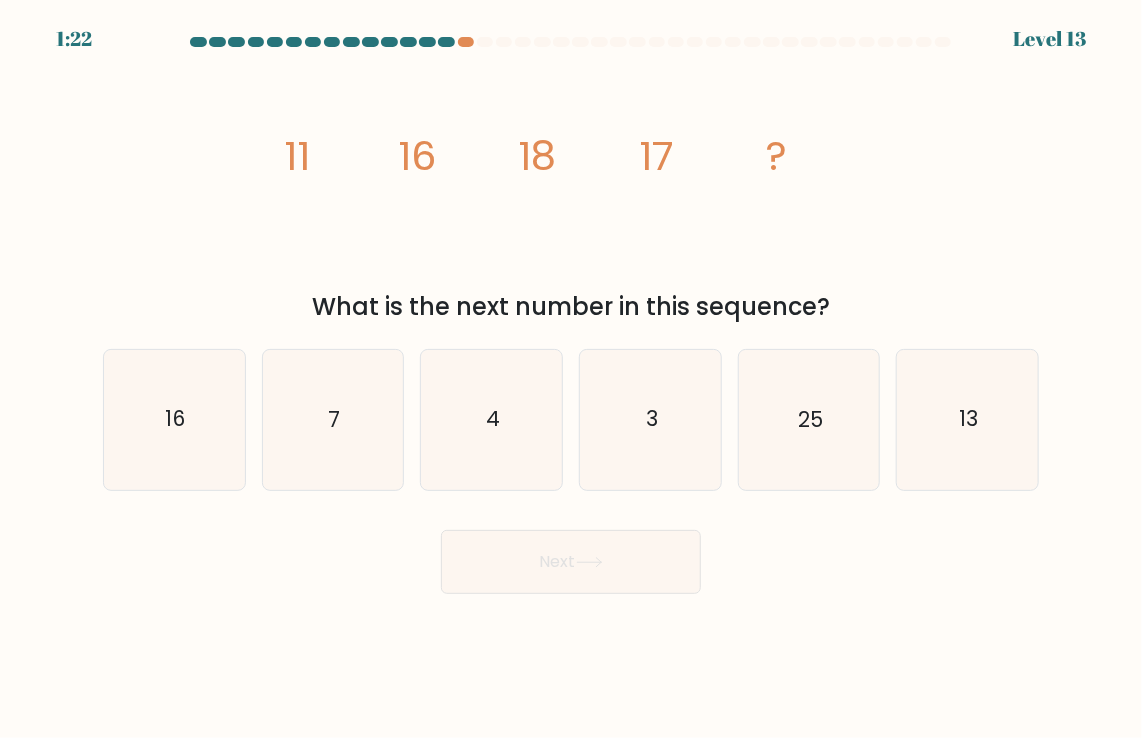 click on "Next" at bounding box center [571, 554] 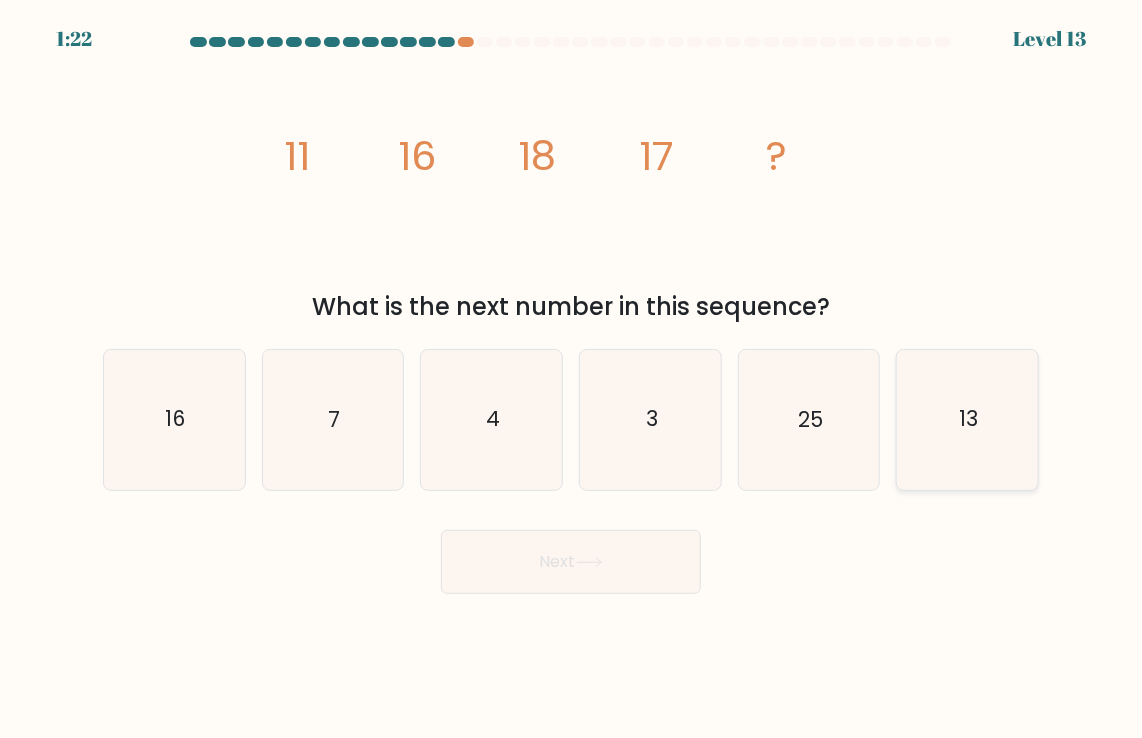click on "13" 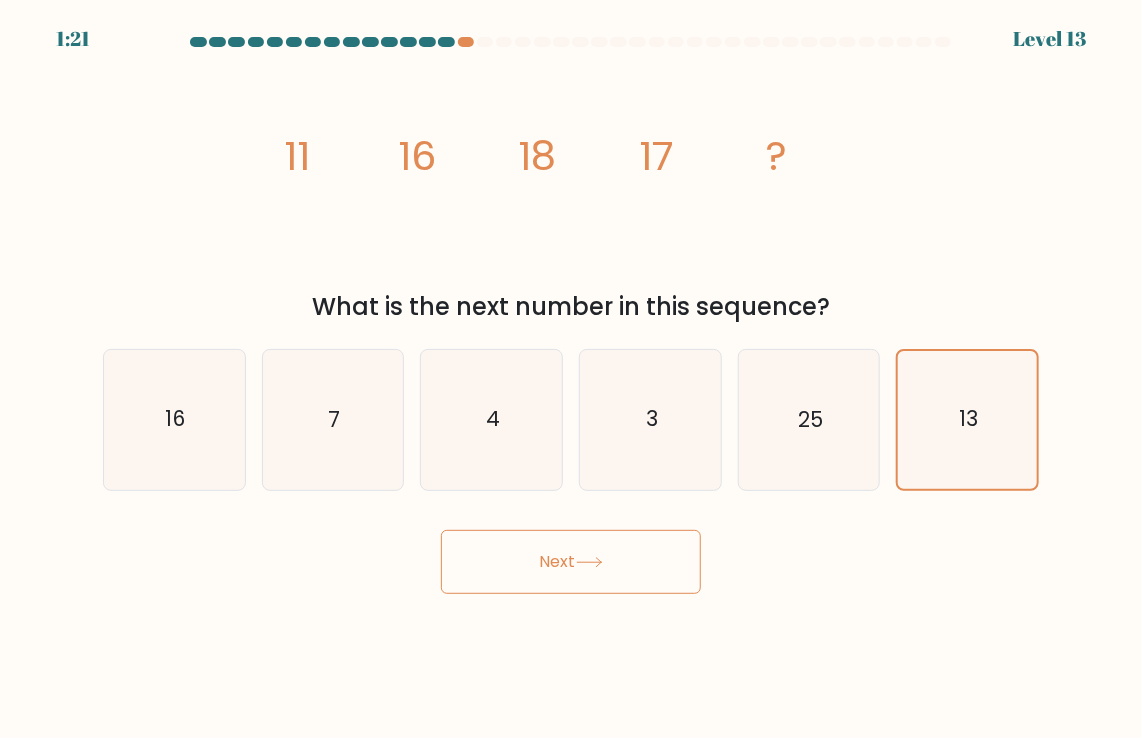 click on "Next" at bounding box center [571, 562] 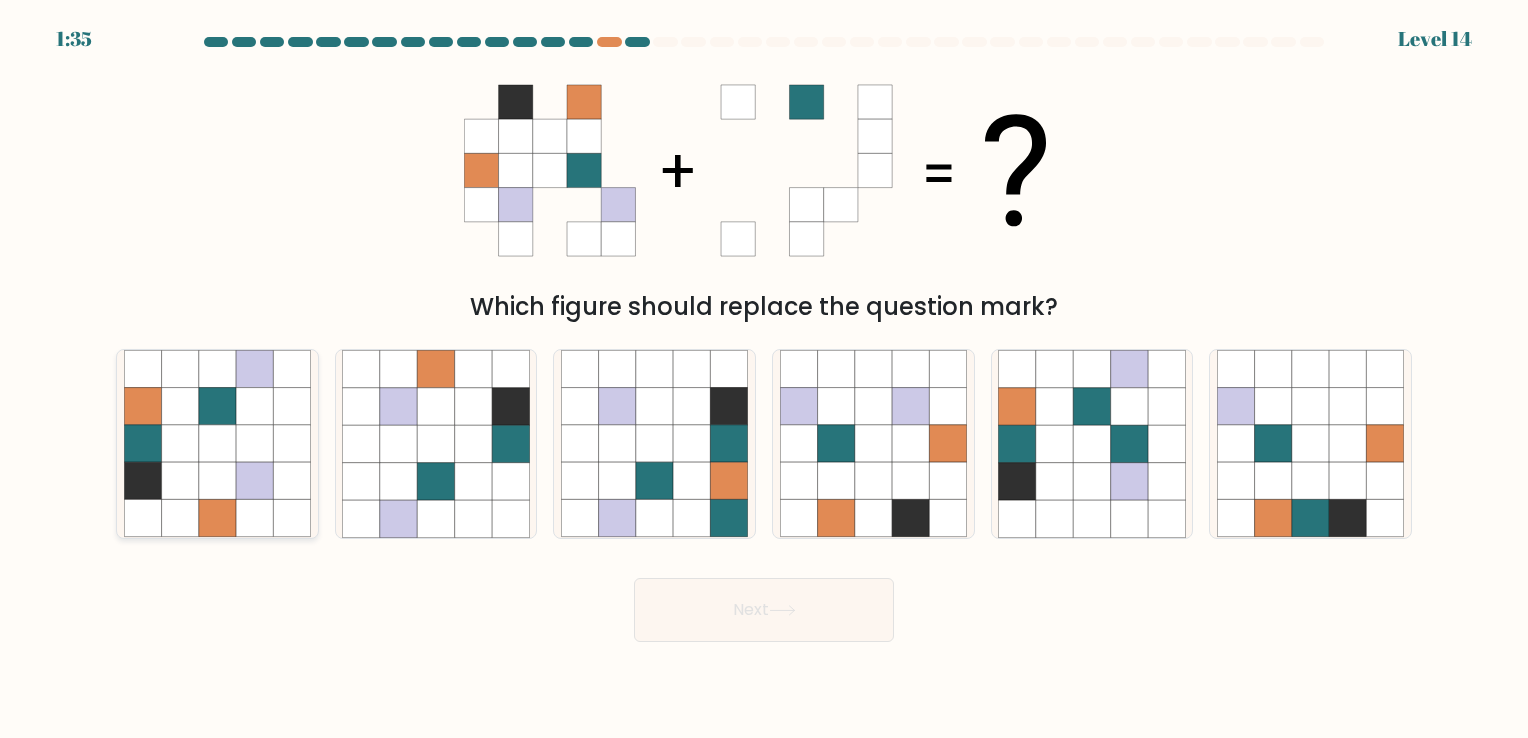 click 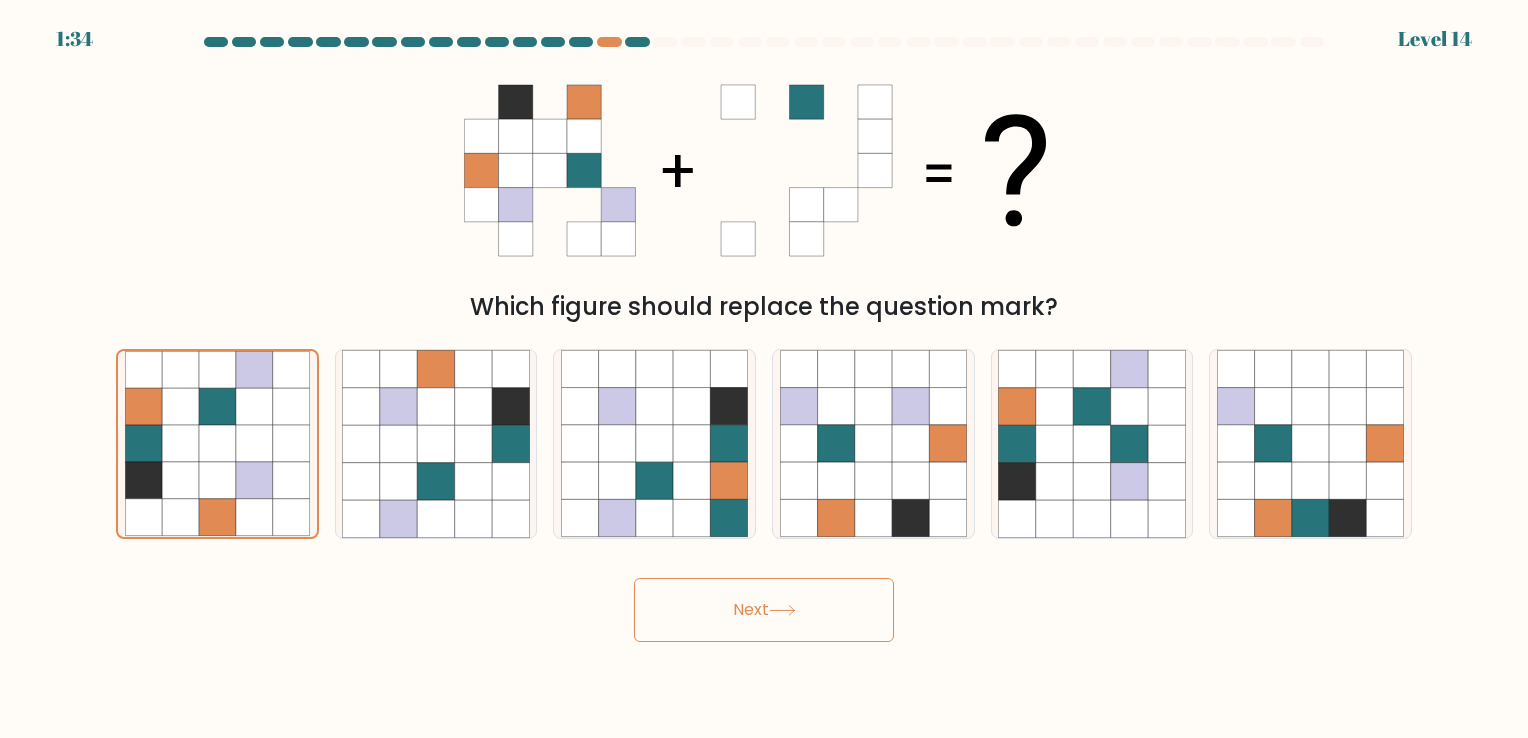 click on "Next" at bounding box center (764, 610) 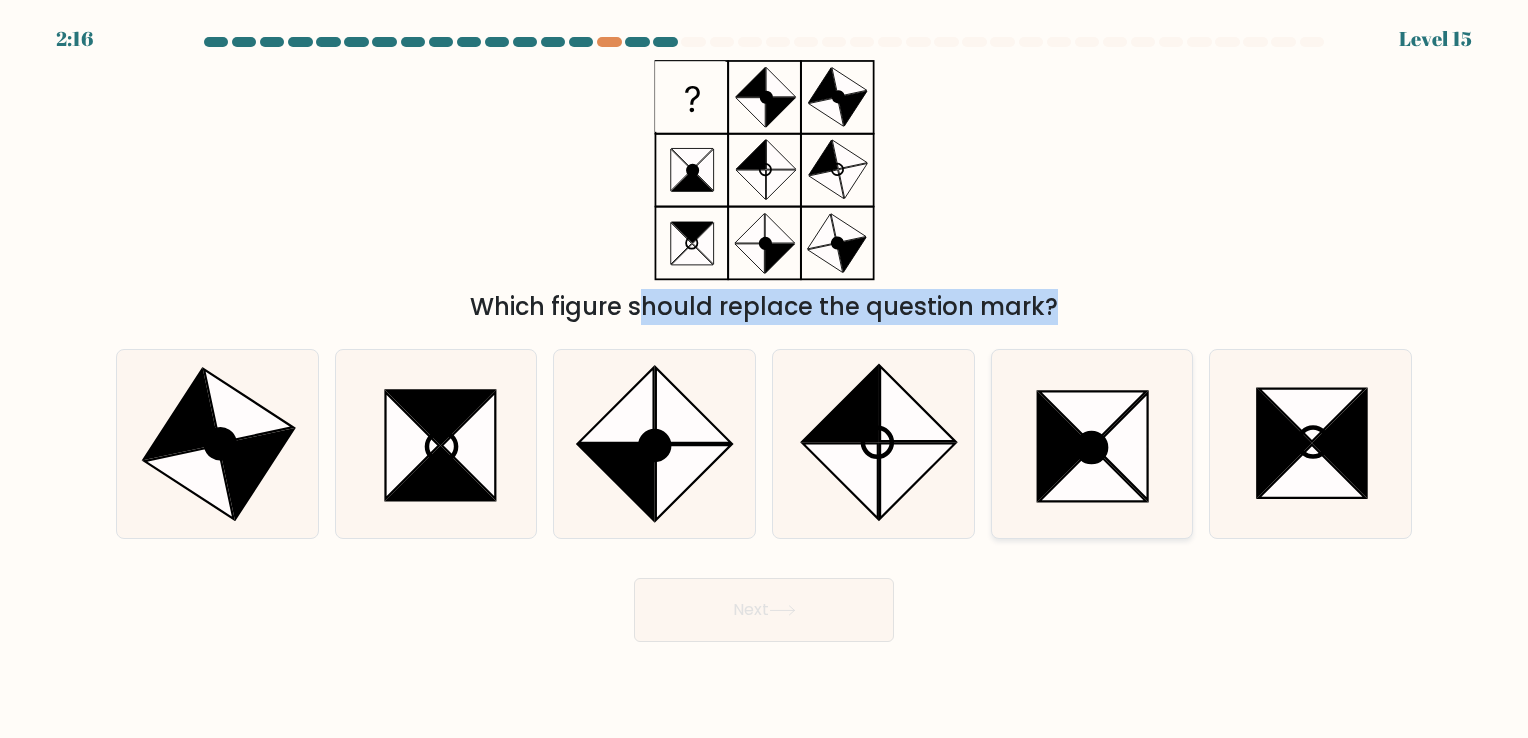 drag, startPoint x: 696, startPoint y: 86, endPoint x: 1164, endPoint y: 444, distance: 589.2266 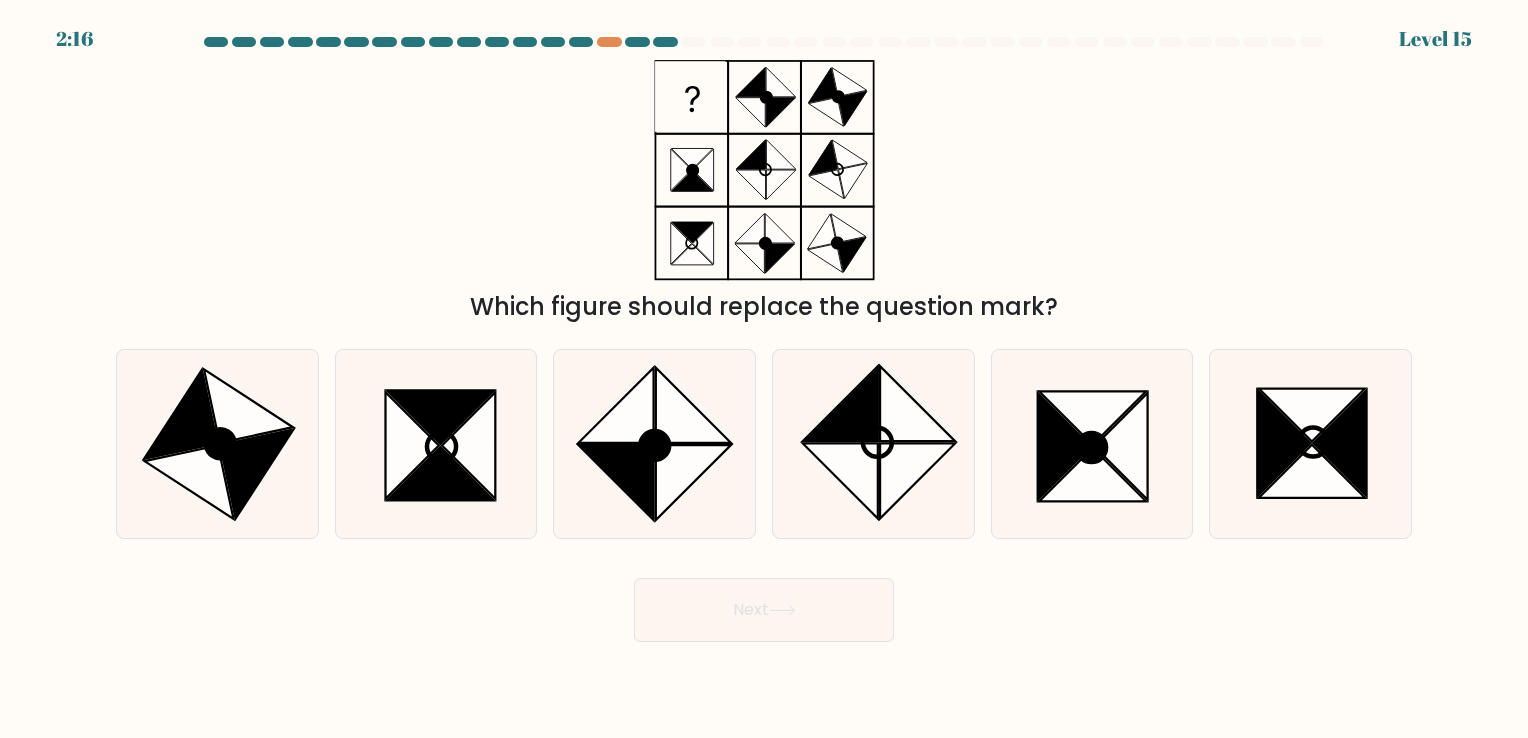 drag, startPoint x: 1164, startPoint y: 444, endPoint x: 937, endPoint y: 217, distance: 321.0265 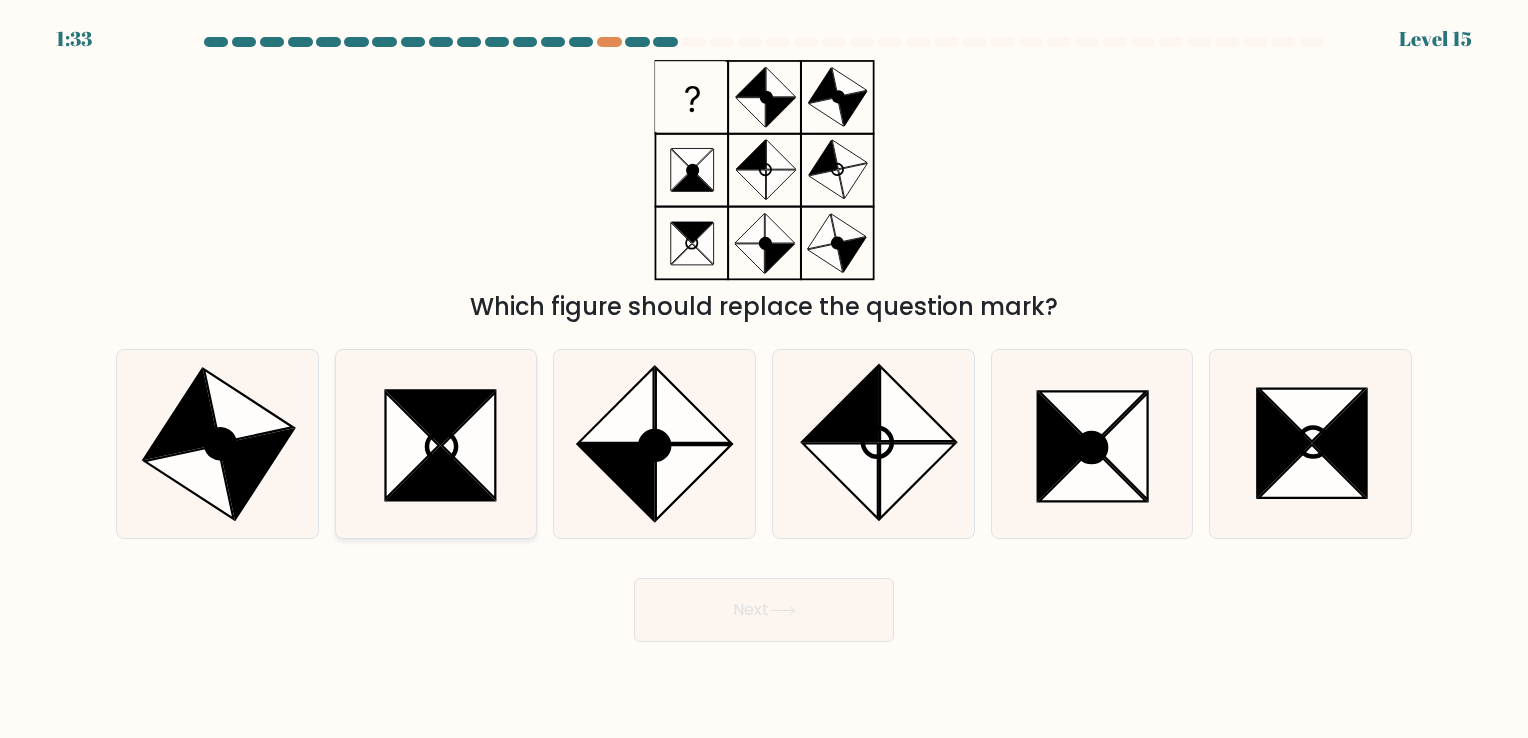 click 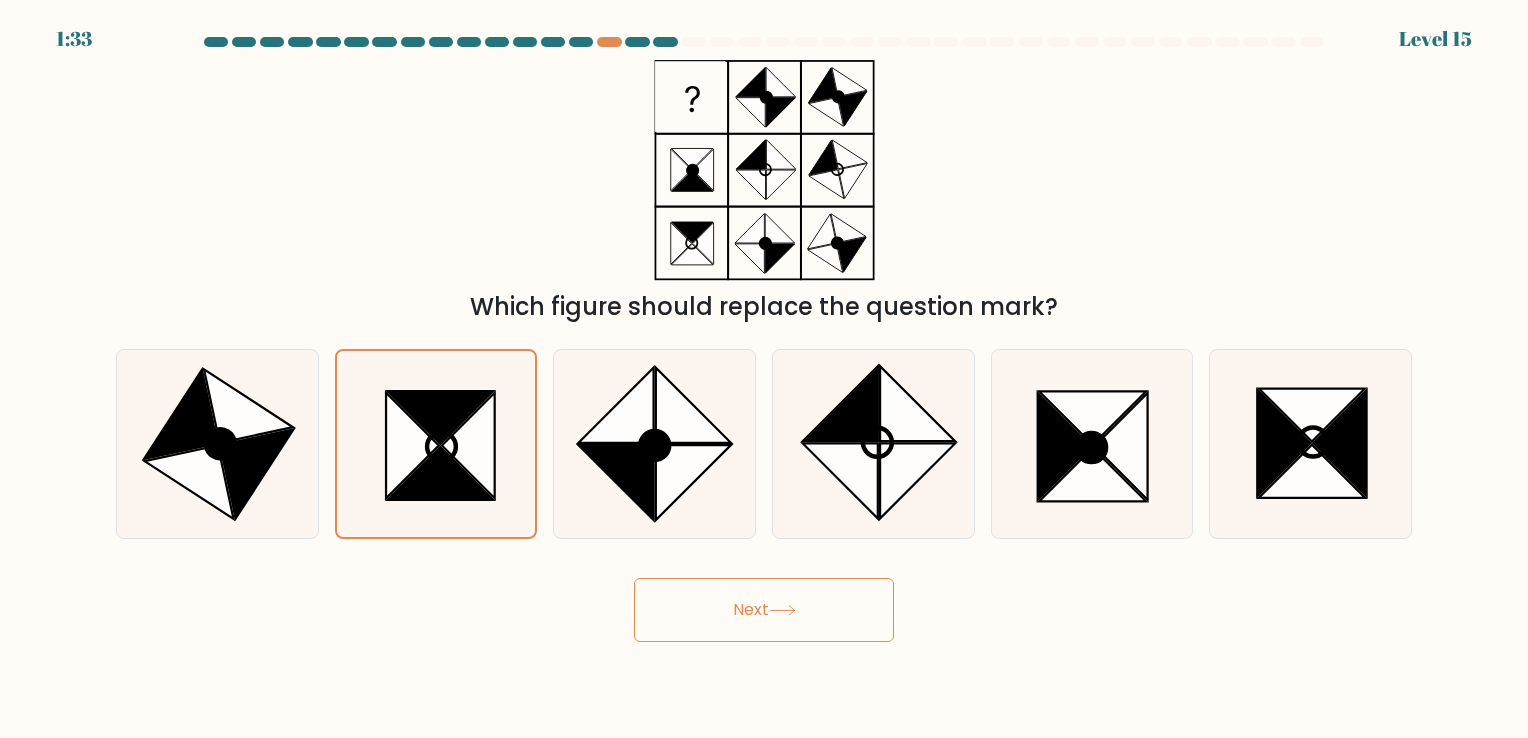 click on "Next" at bounding box center (764, 610) 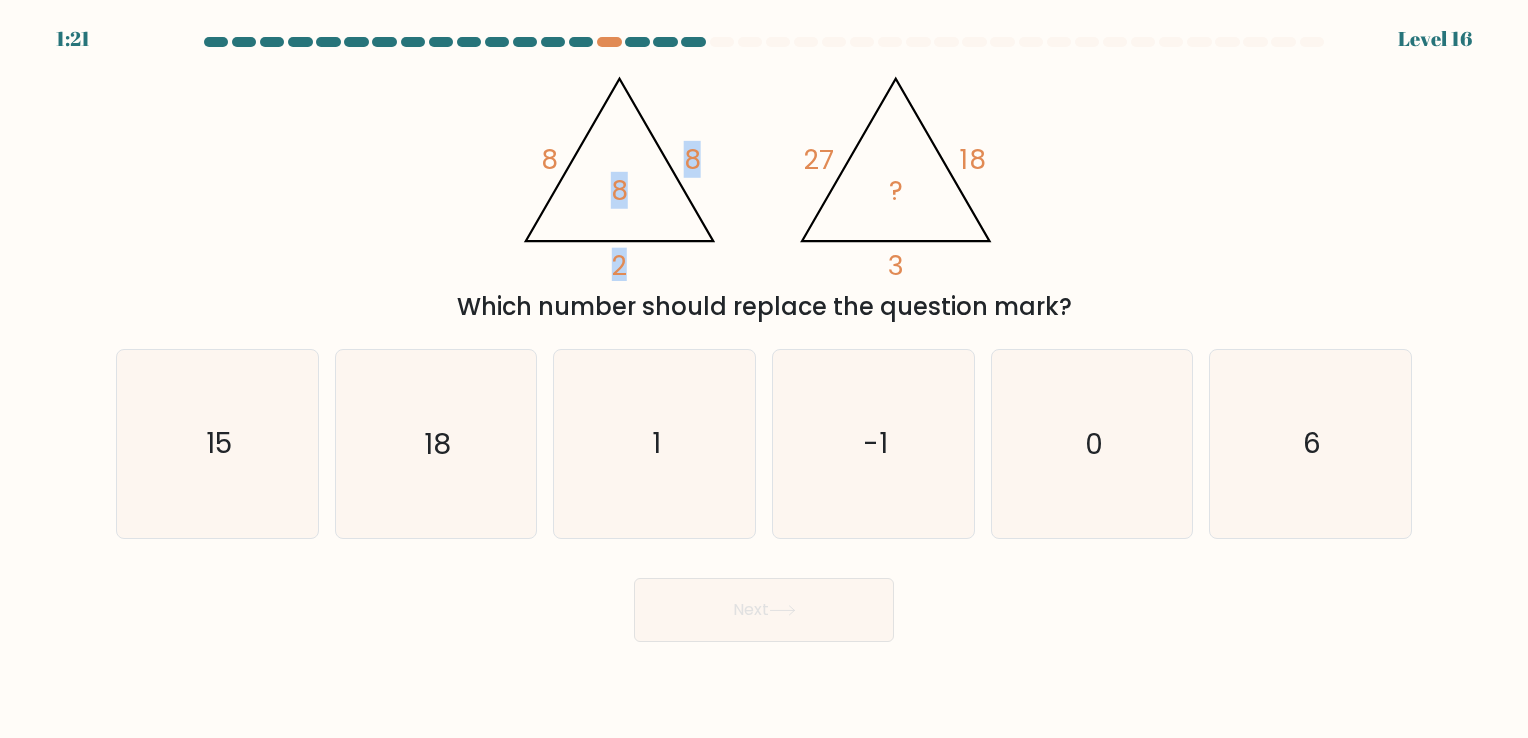 drag, startPoint x: 564, startPoint y: 111, endPoint x: 632, endPoint y: 139, distance: 73.53911 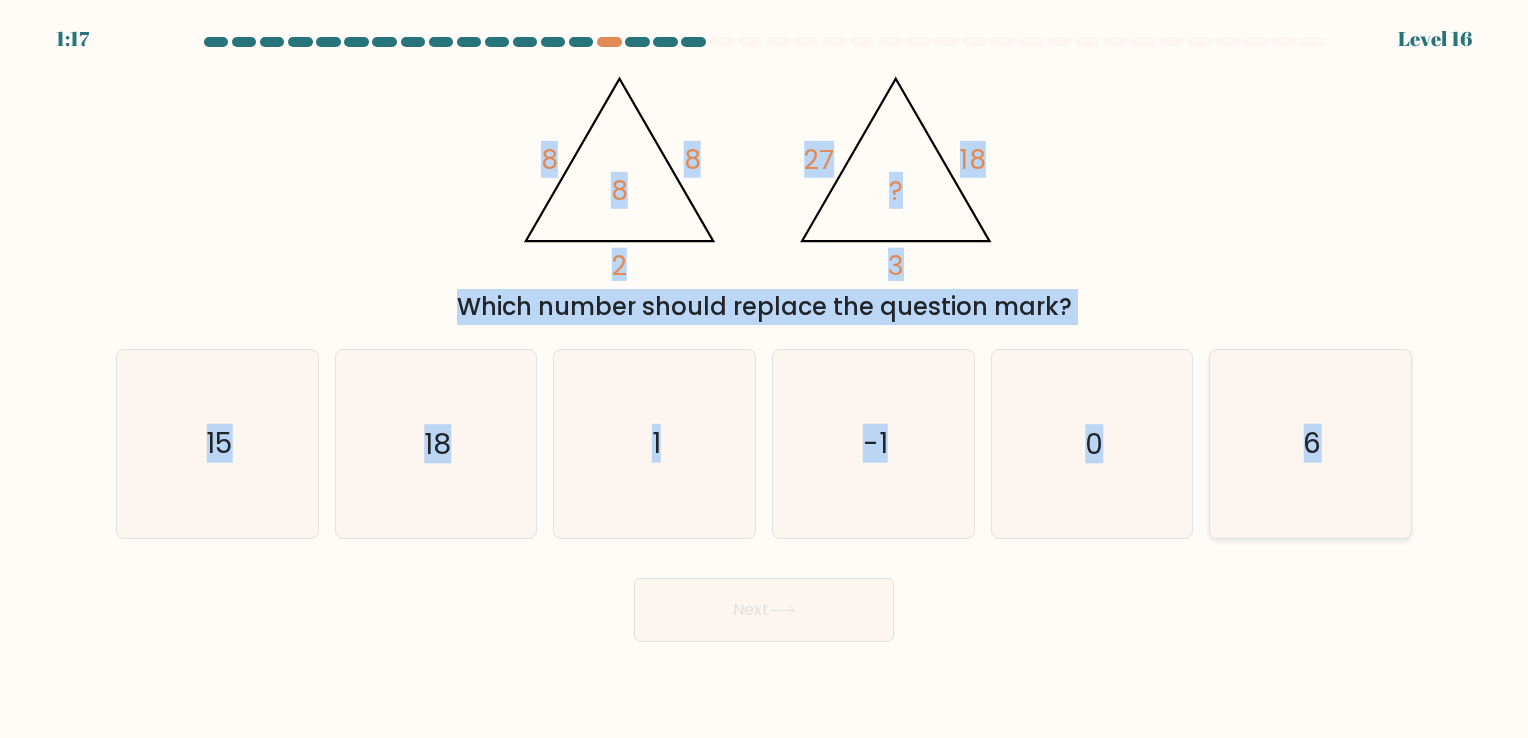 drag, startPoint x: 586, startPoint y: 150, endPoint x: 1364, endPoint y: 458, distance: 836.7485 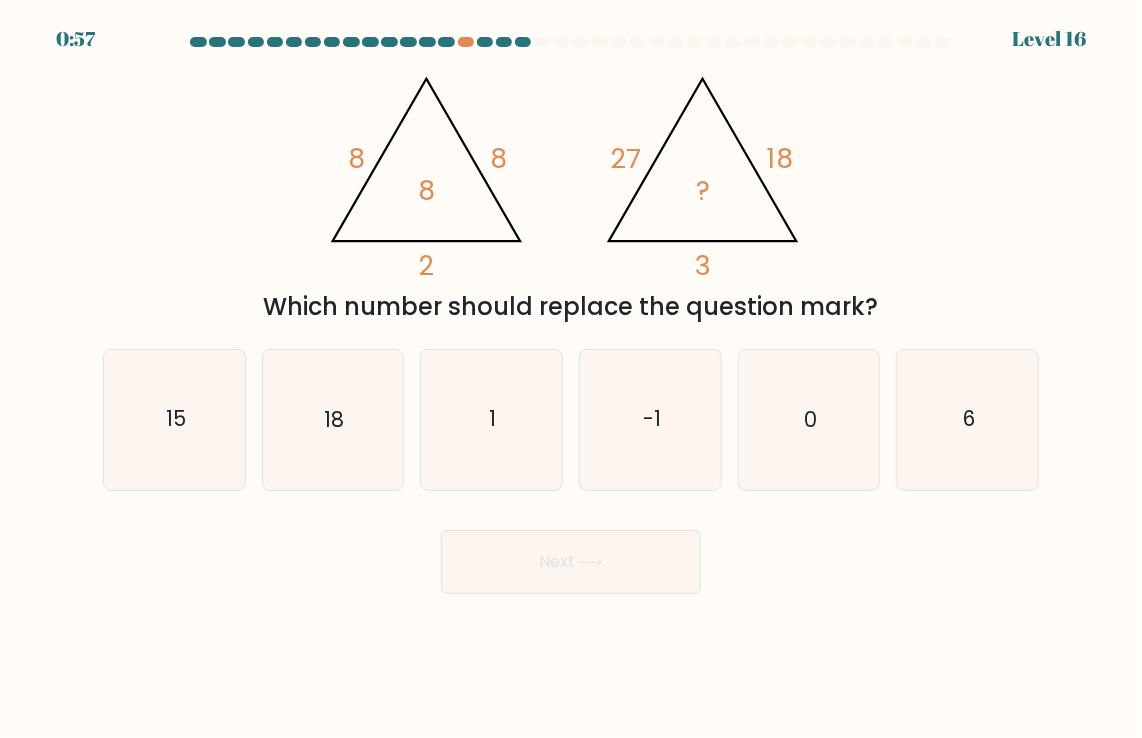 click on "Next" at bounding box center (571, 554) 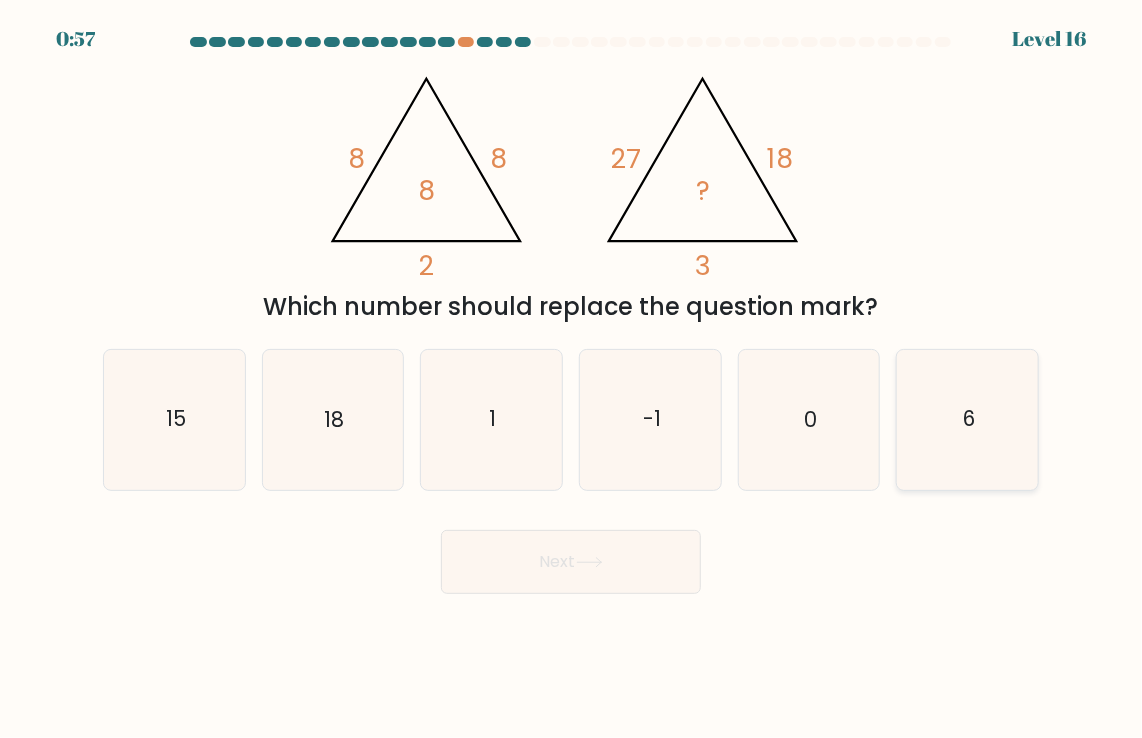 click on "6" 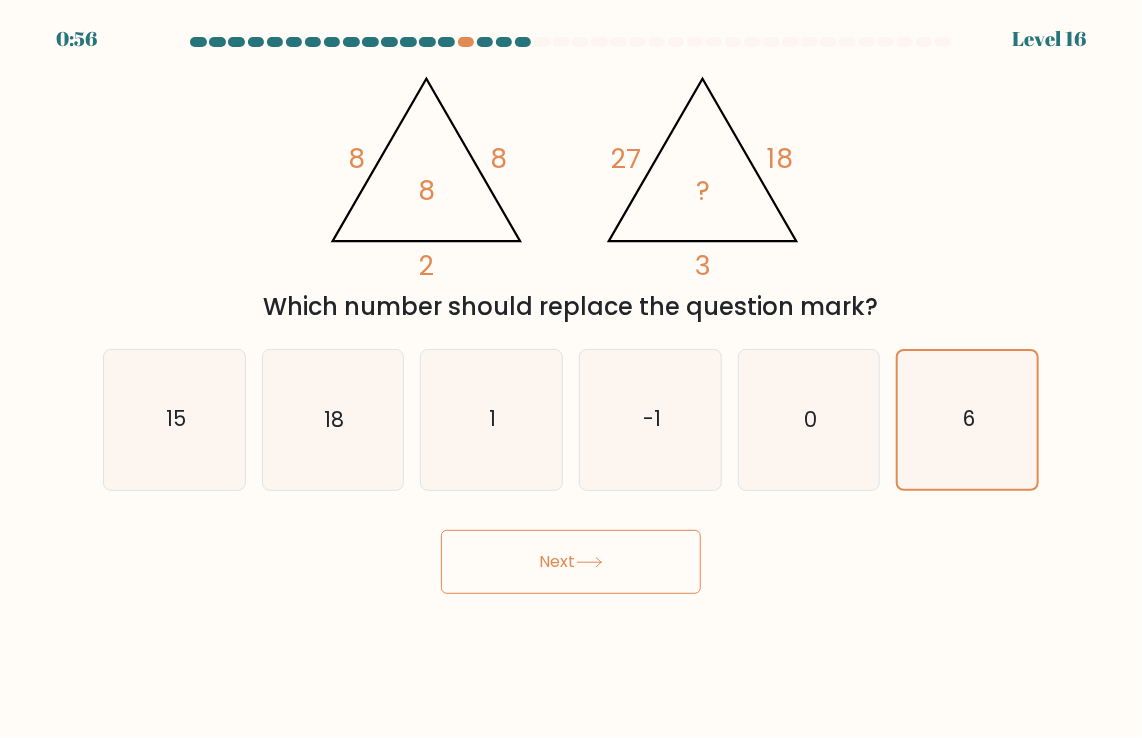 click on "Next" at bounding box center [571, 562] 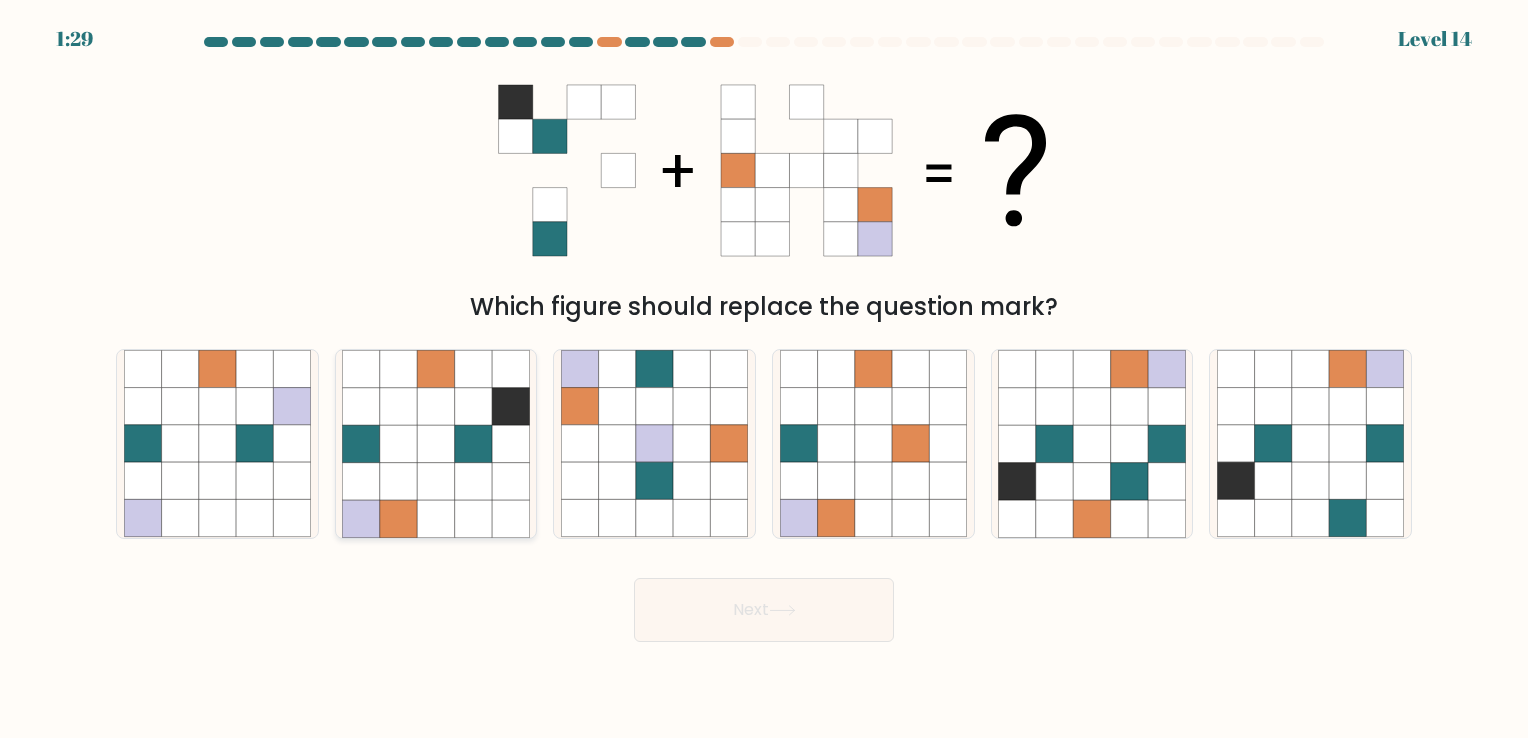 click 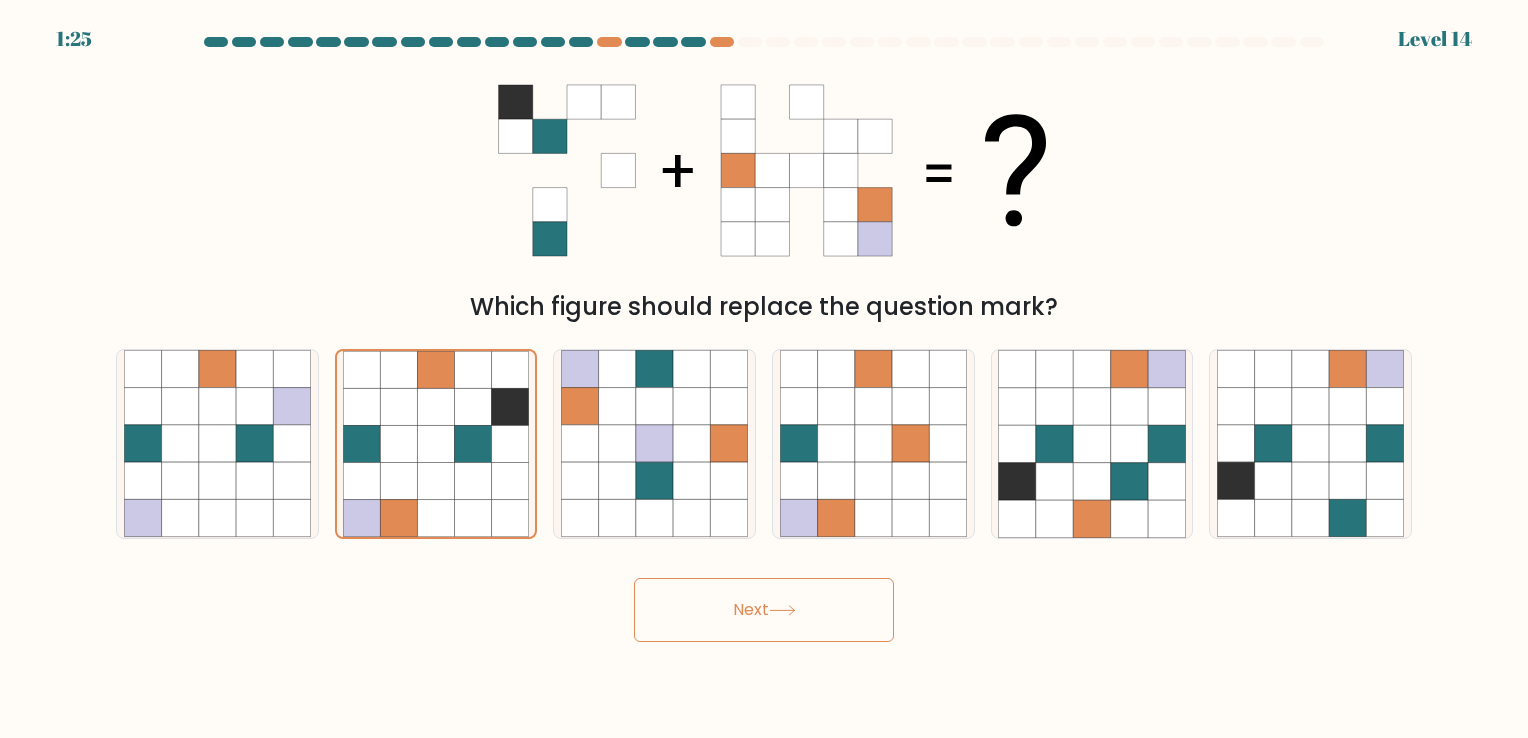 click on "Next" at bounding box center [764, 610] 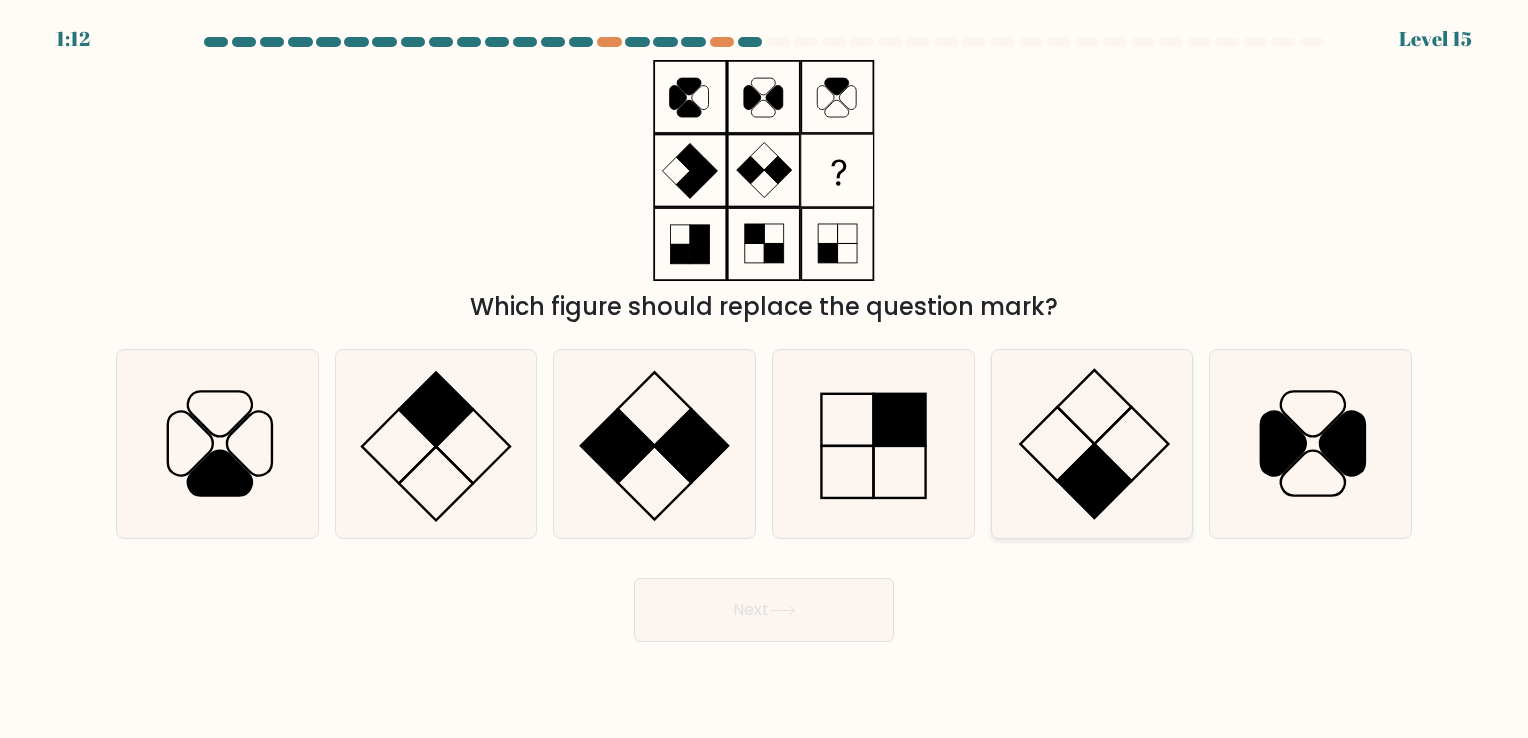 click 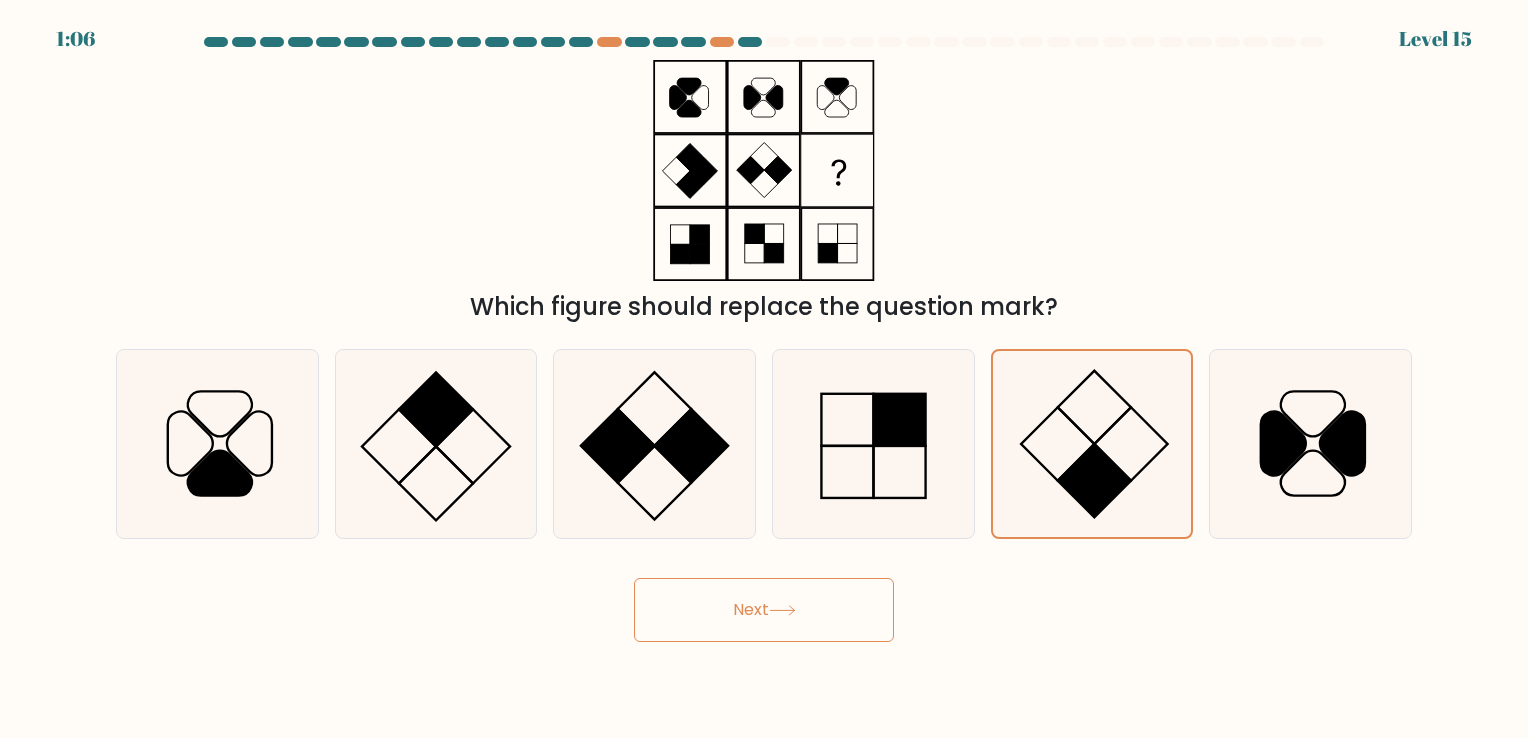 click on "Next" at bounding box center [764, 610] 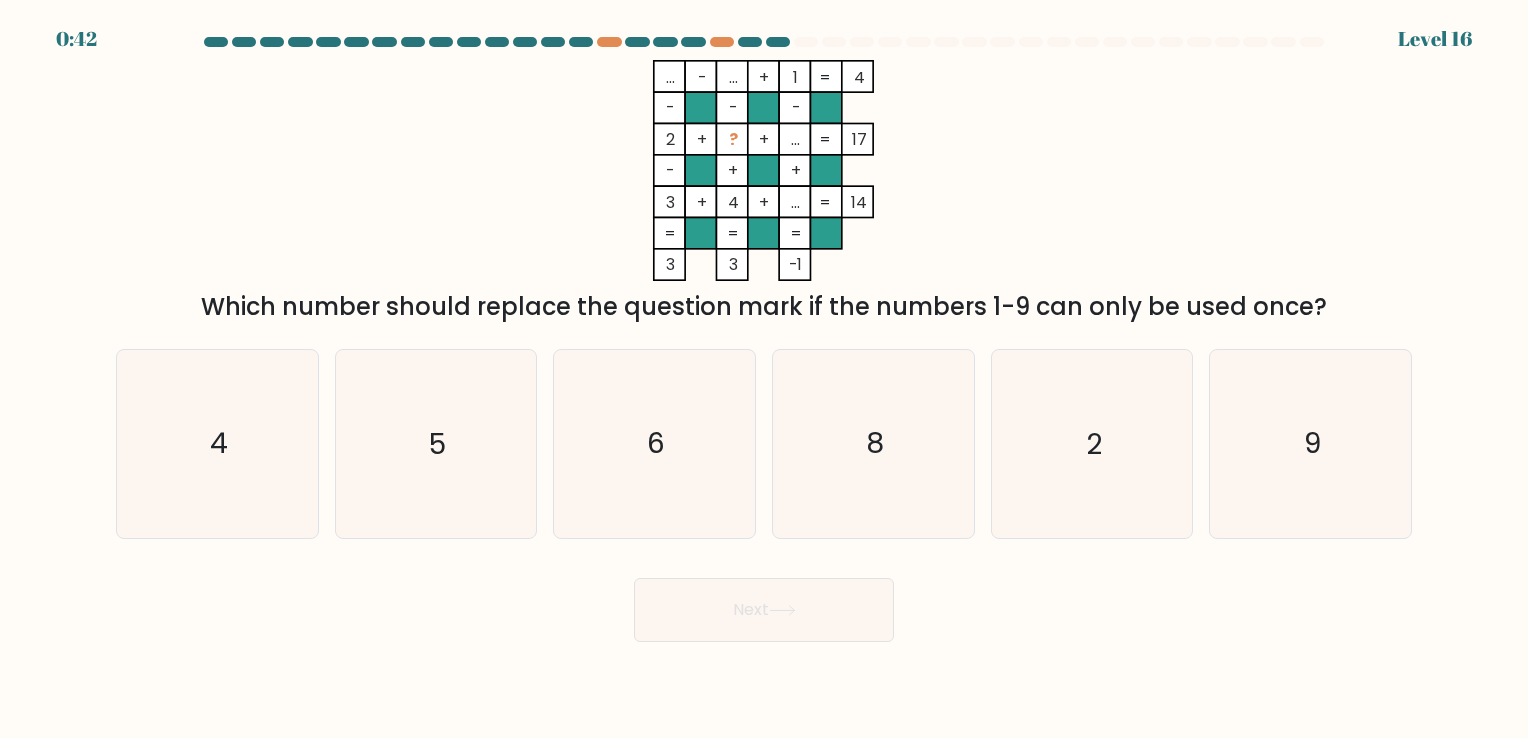 drag, startPoint x: 424, startPoint y: 442, endPoint x: 756, endPoint y: 567, distance: 354.752 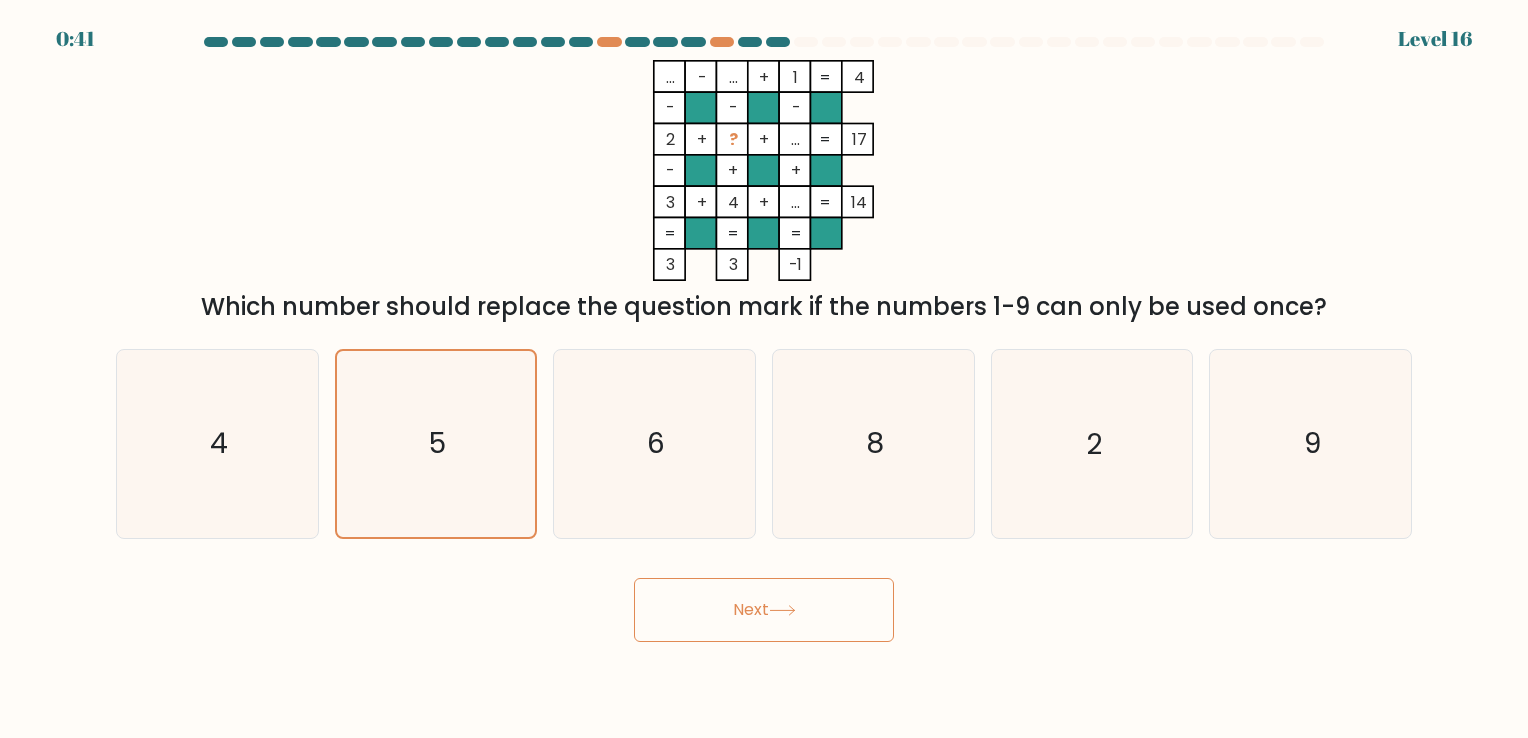 click on "Next" at bounding box center [764, 610] 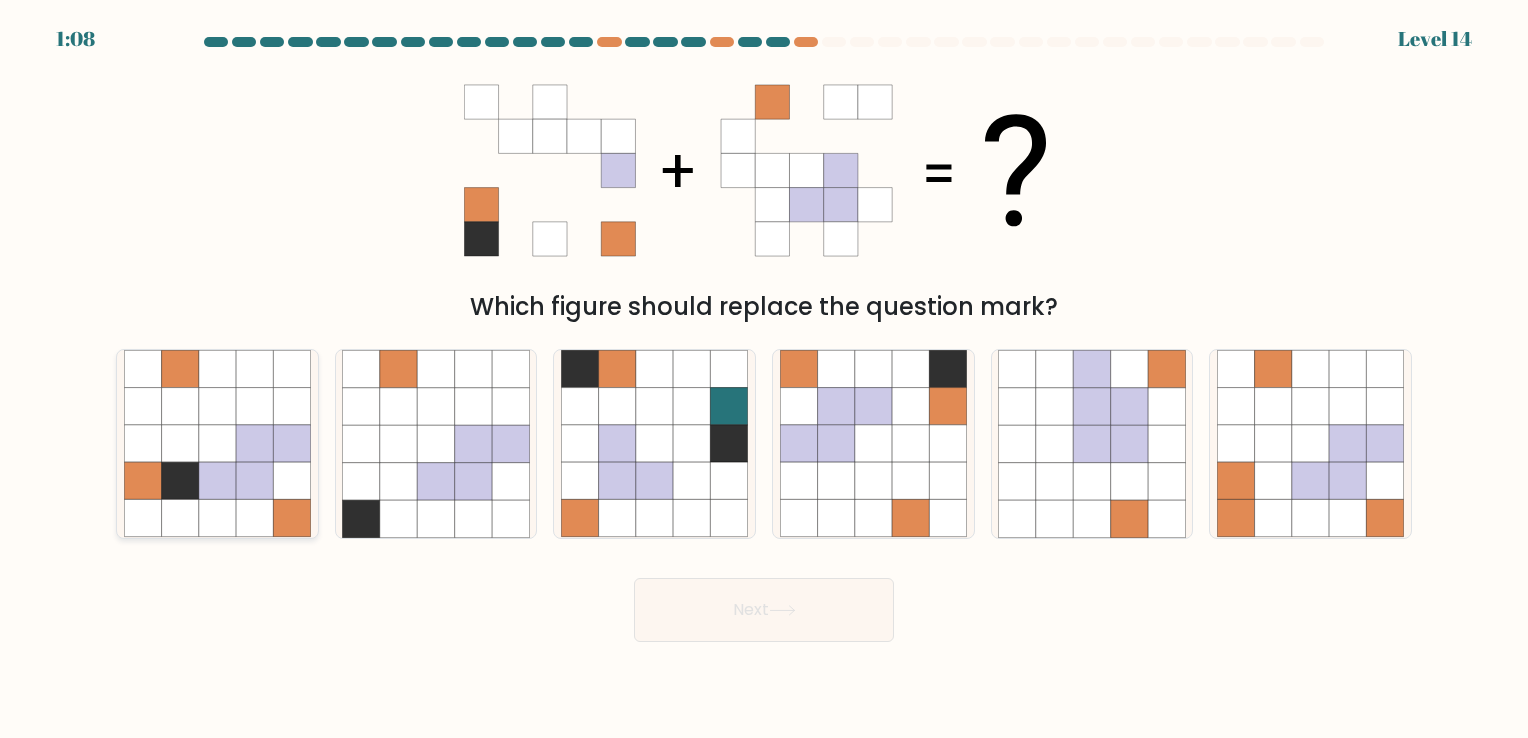 click 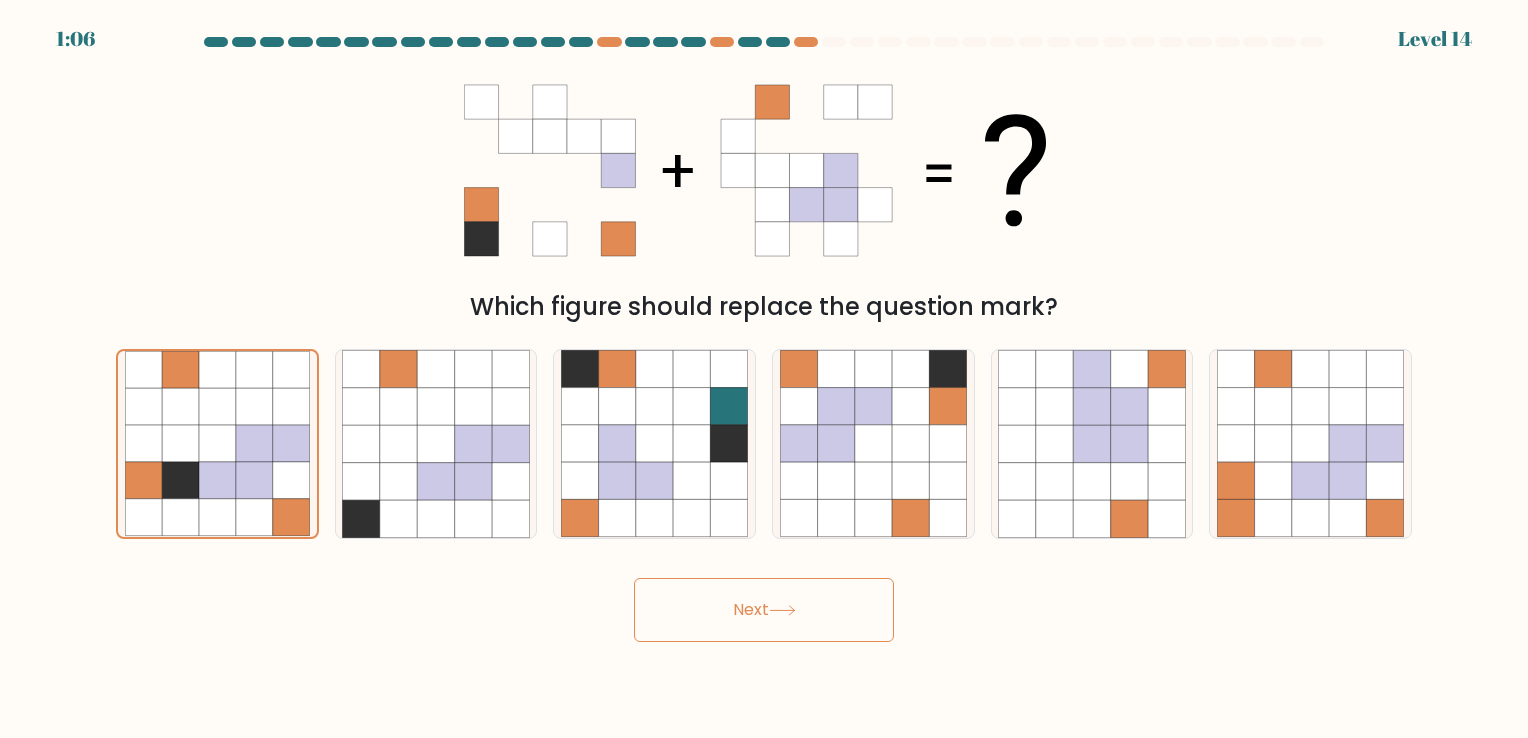 click on "Next" at bounding box center (764, 610) 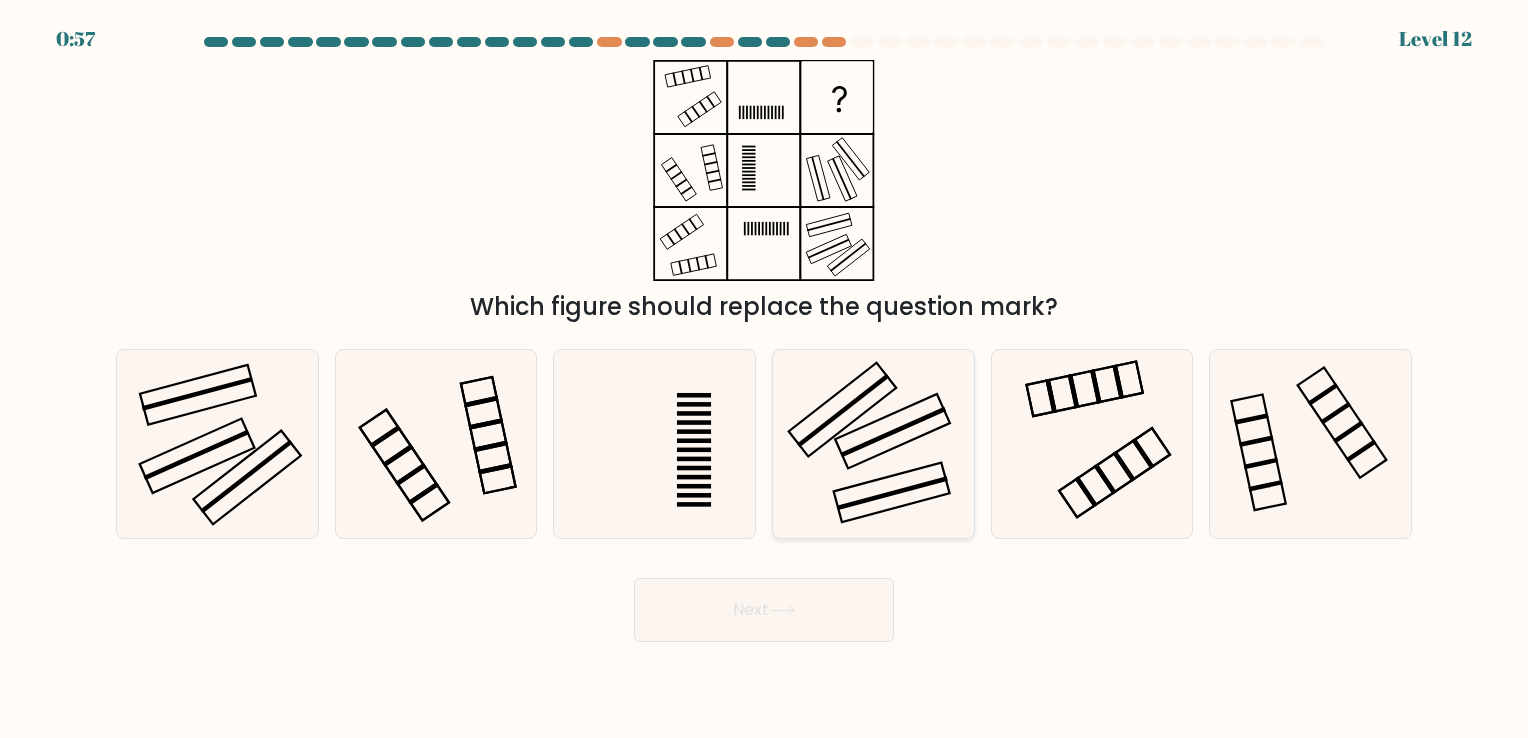 click 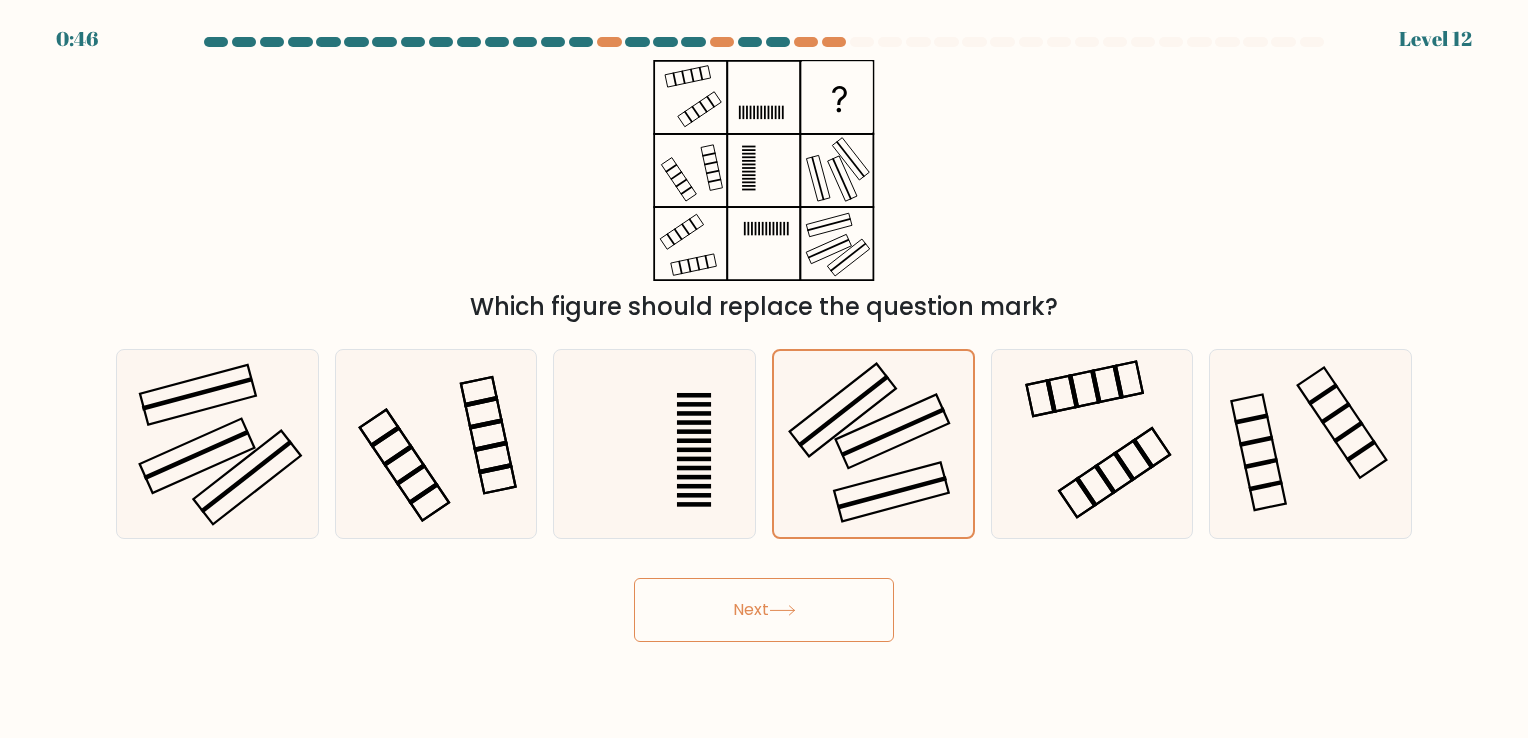 click 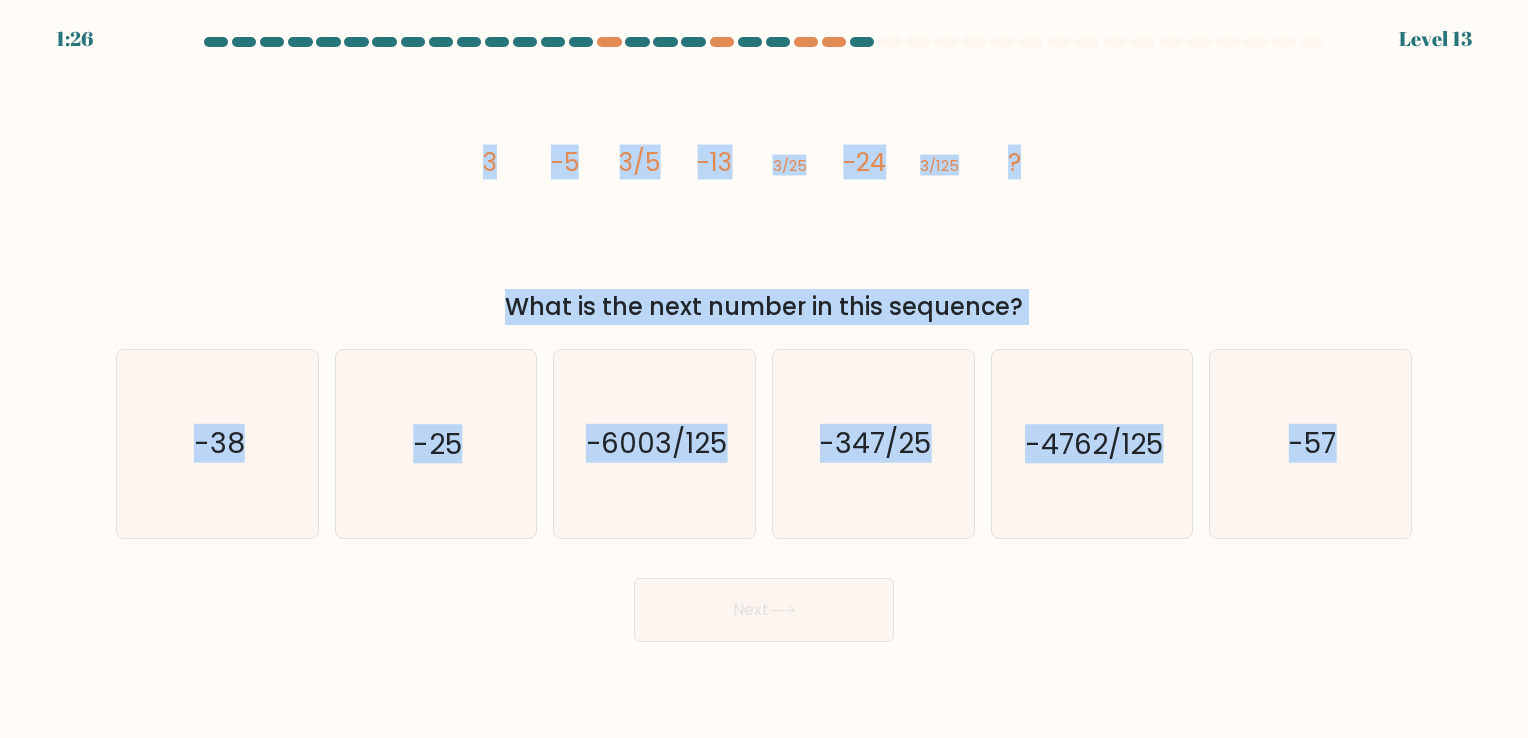 drag, startPoint x: 534, startPoint y: 184, endPoint x: 1412, endPoint y: 464, distance: 921.56604 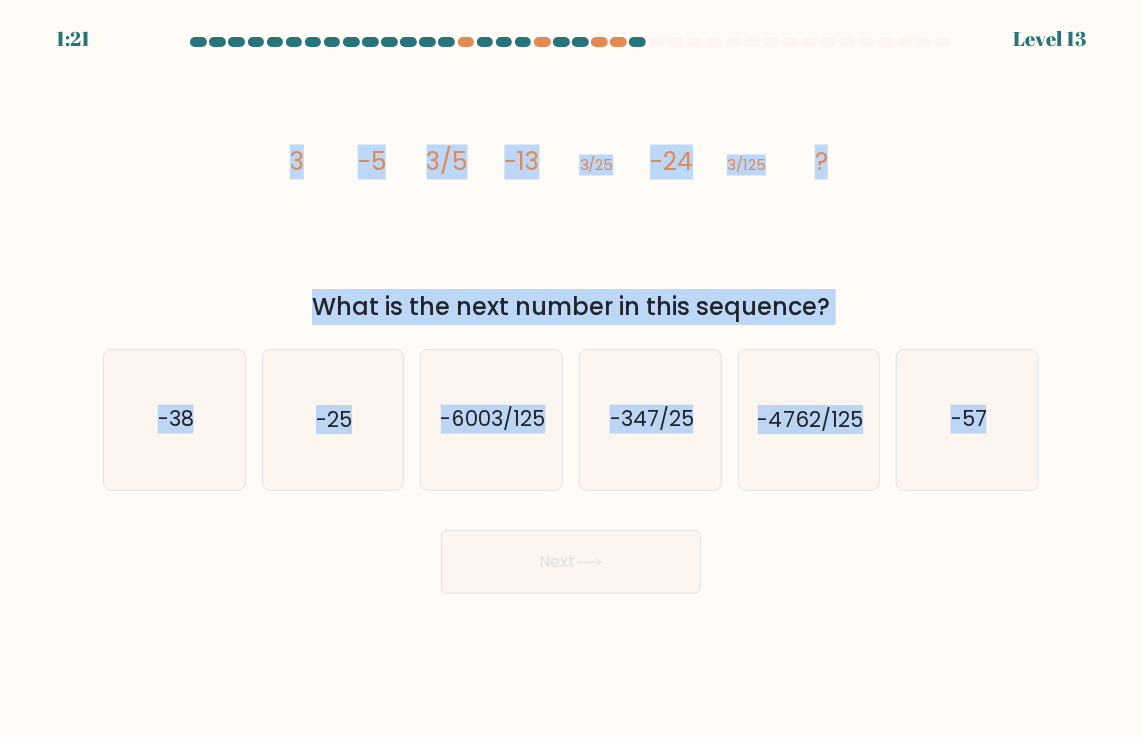 click on "What is the next number in this sequence?" at bounding box center [571, 307] 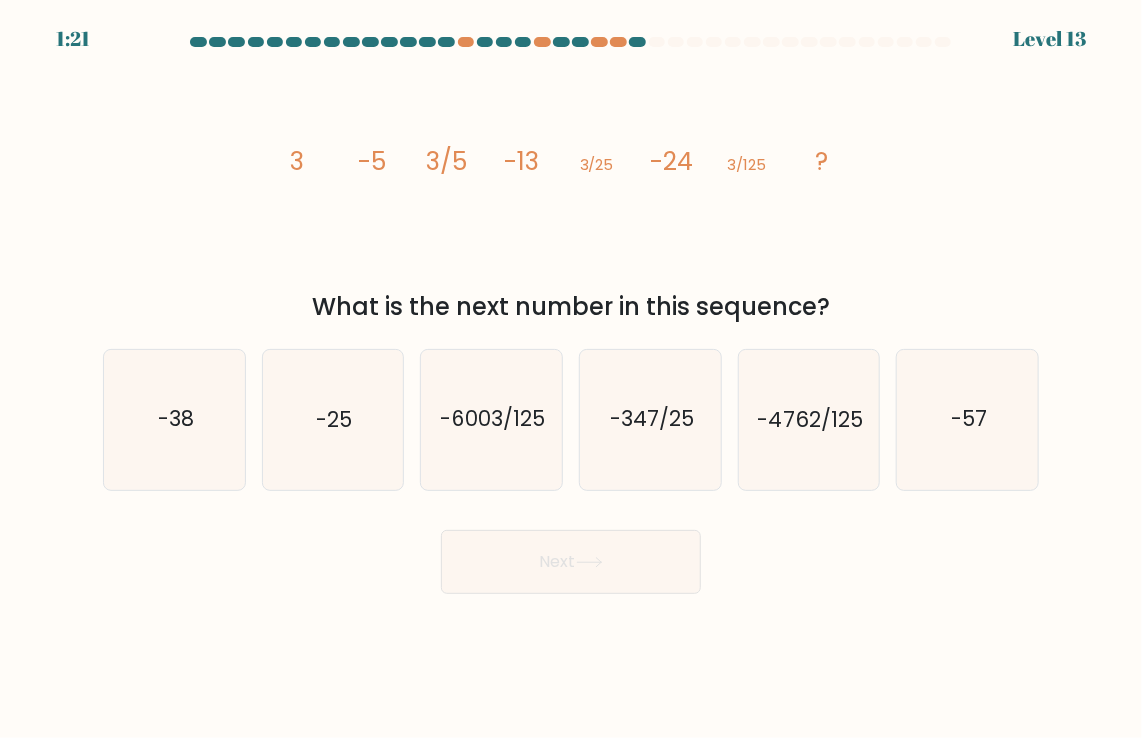 click on "Next" at bounding box center (571, 554) 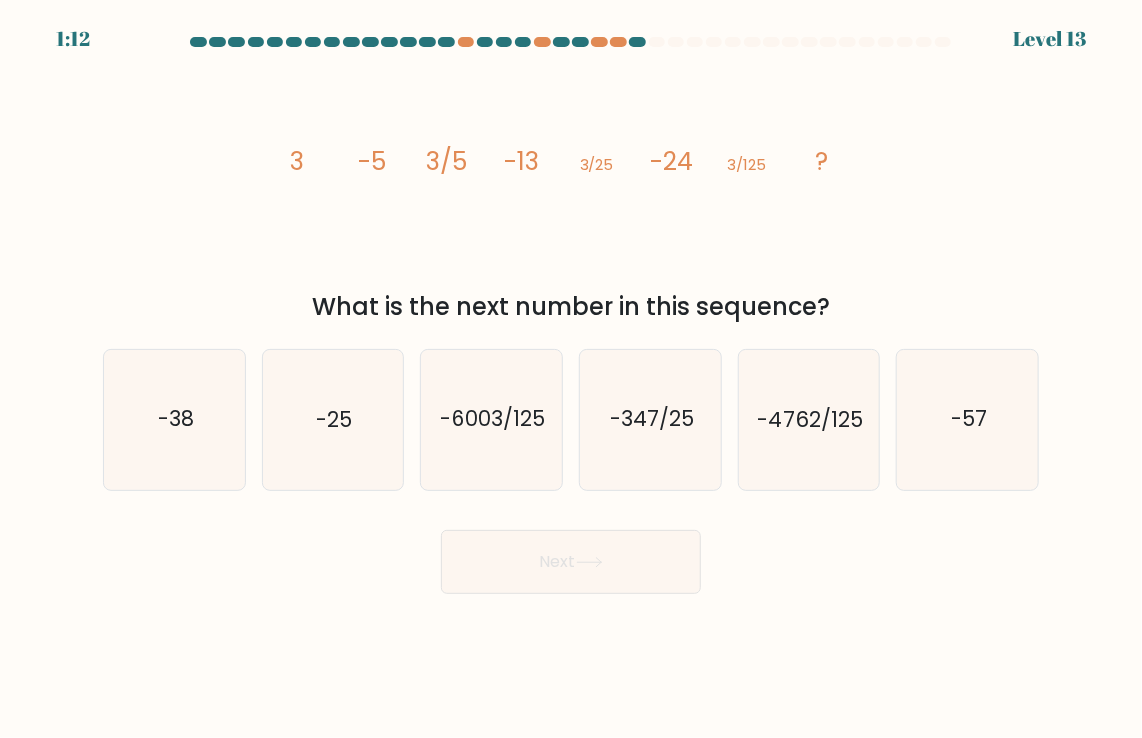 click on "Next" at bounding box center (571, 562) 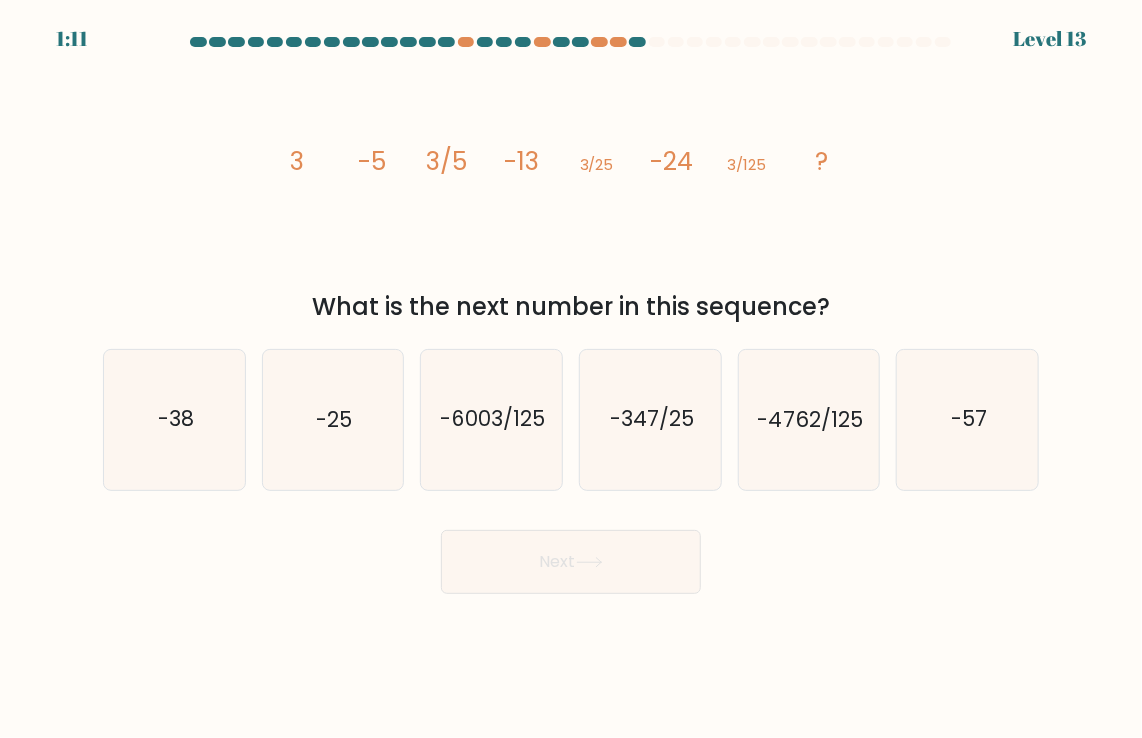click on "b.
-25" at bounding box center [333, 420] 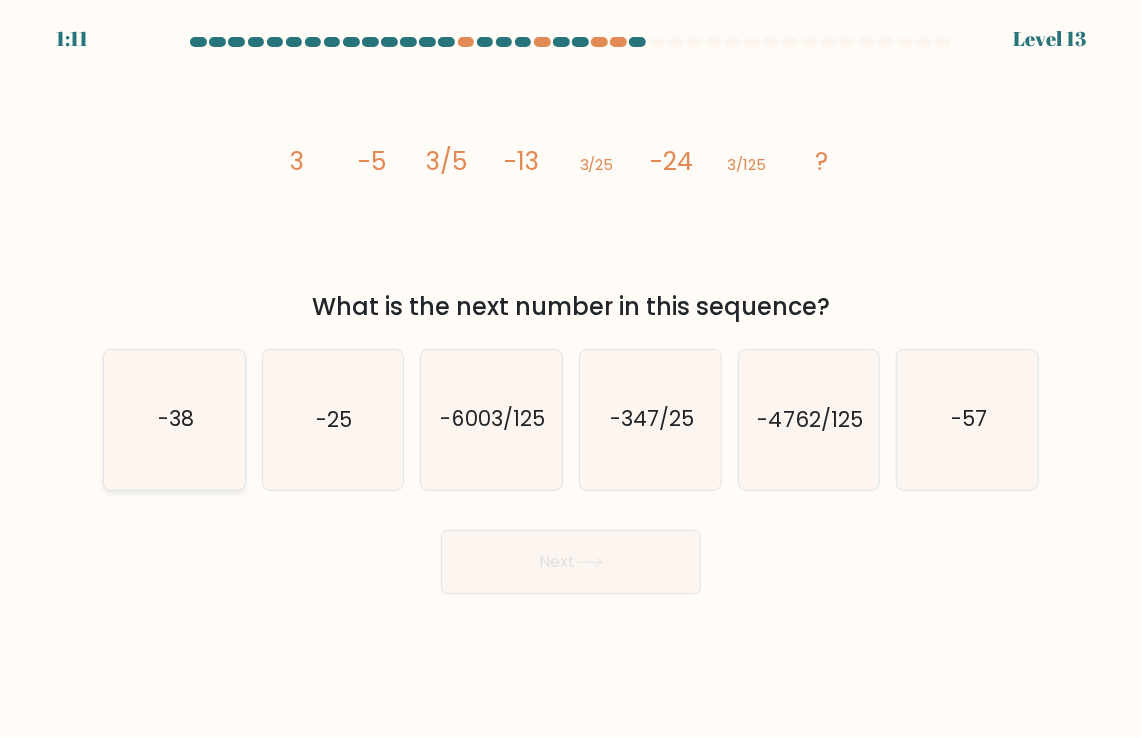 click on "-38" 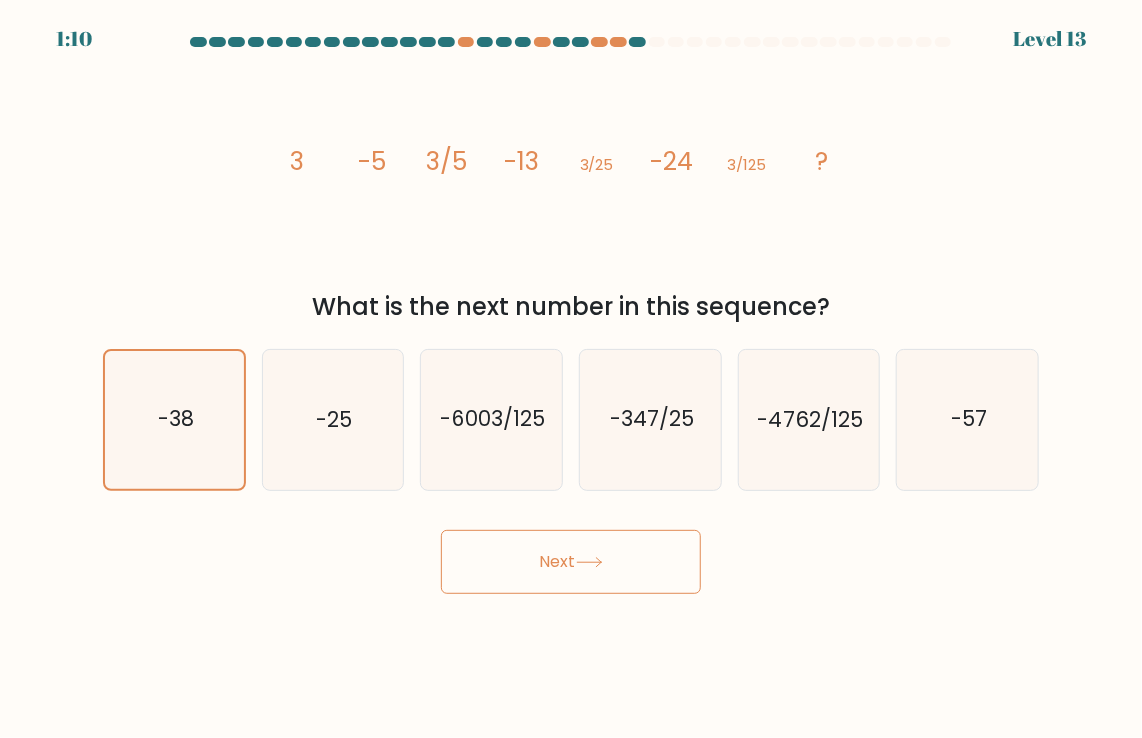 click on "Next" at bounding box center [571, 562] 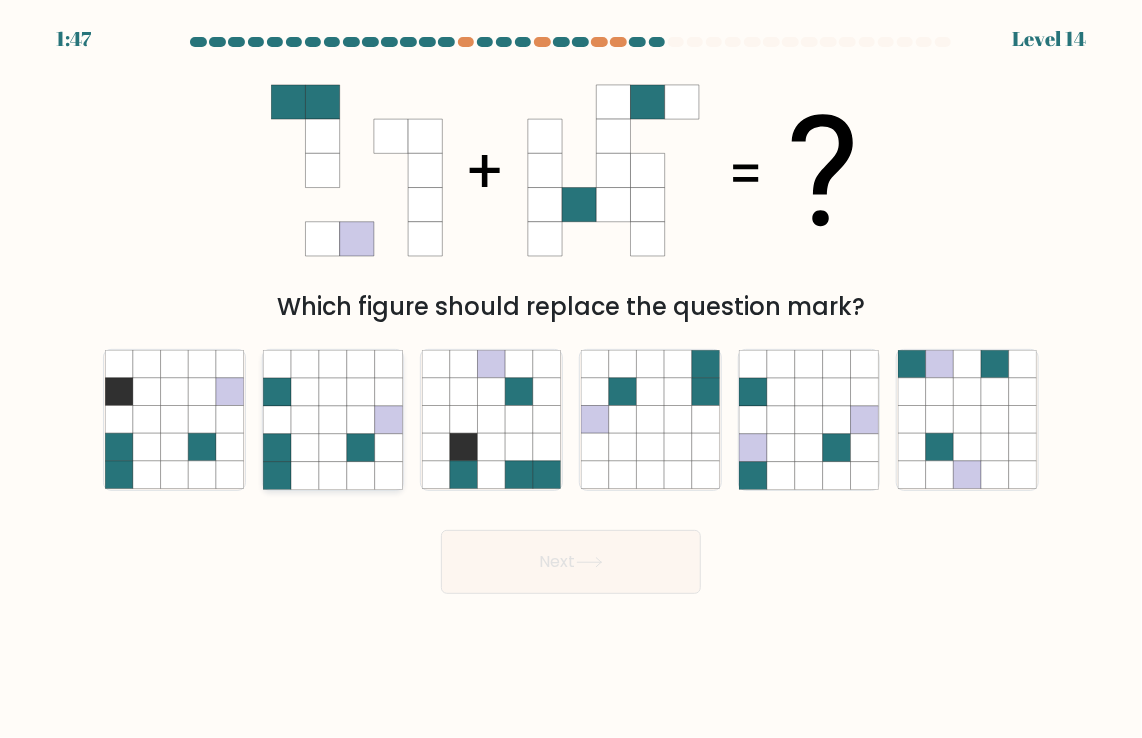 click 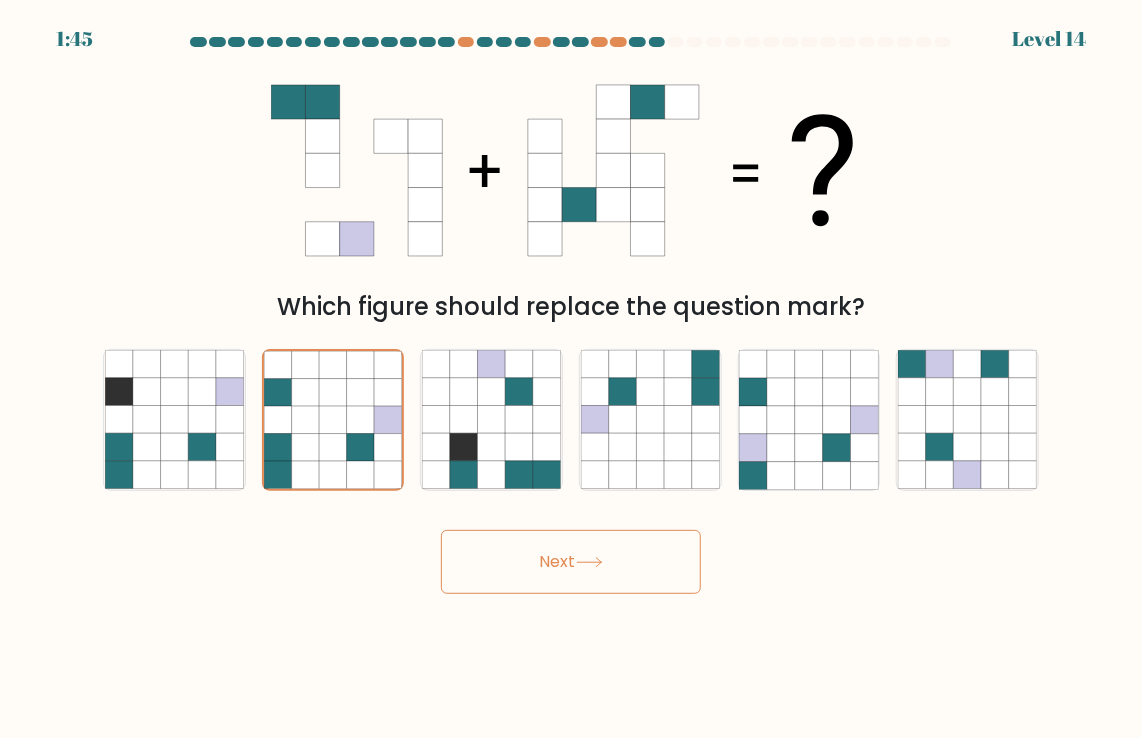 click on "Next" at bounding box center [571, 562] 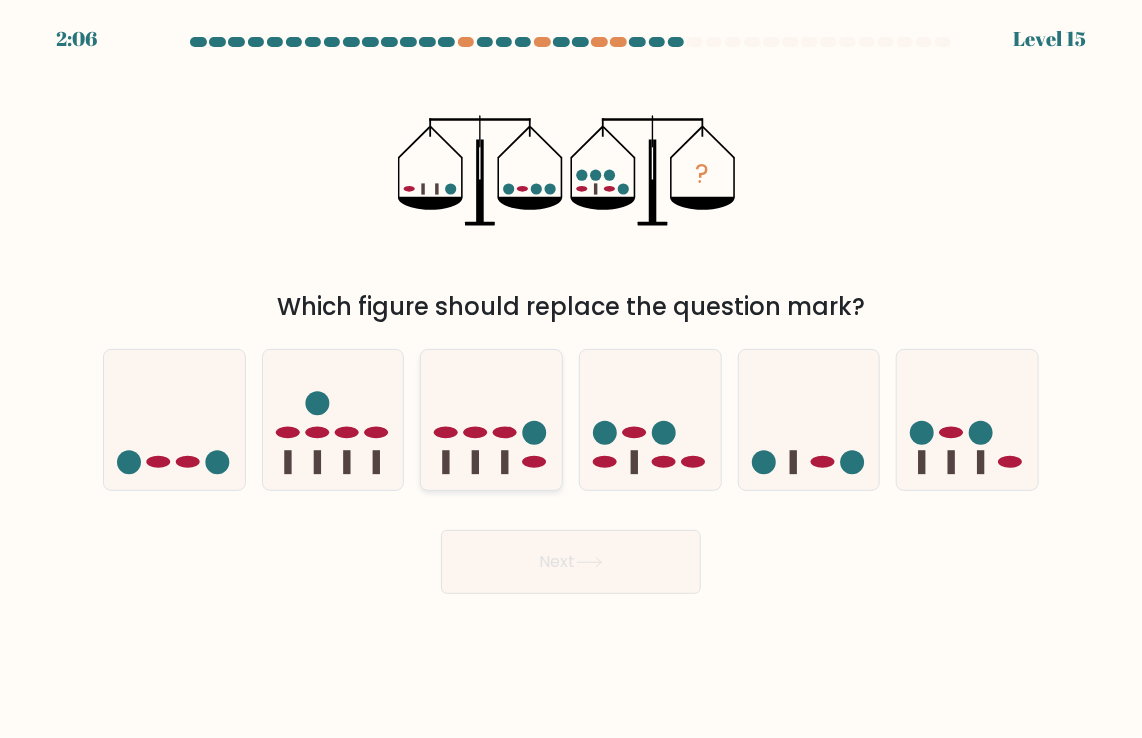 click 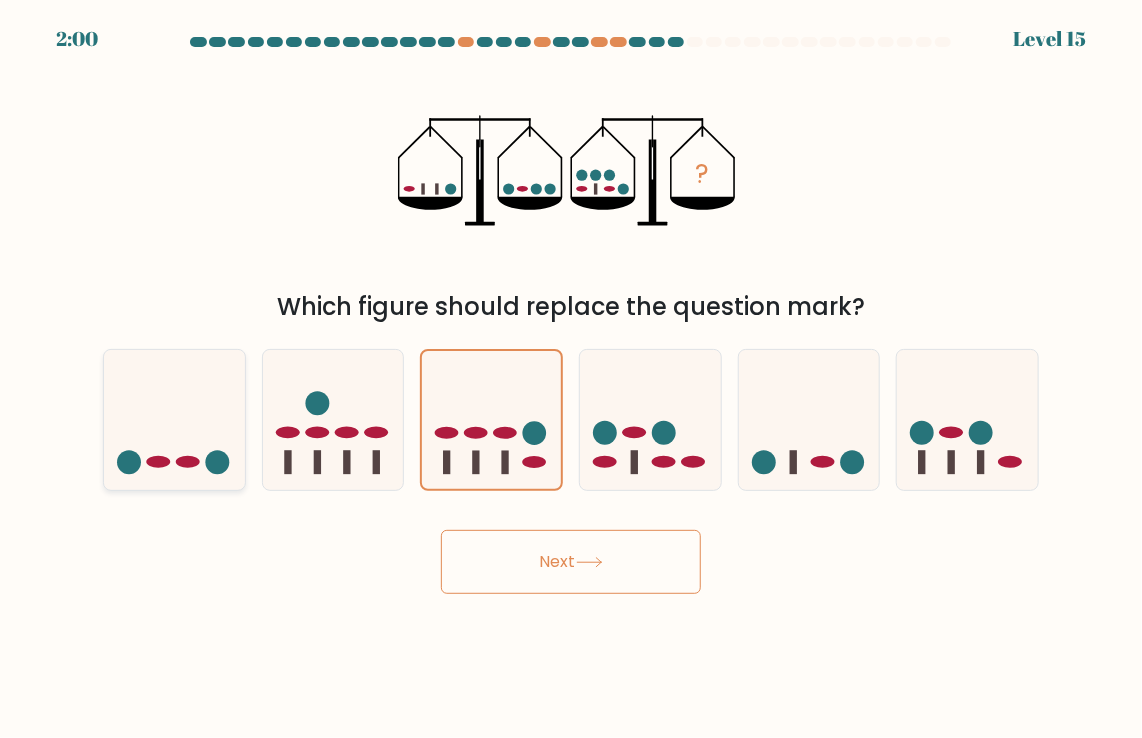 click 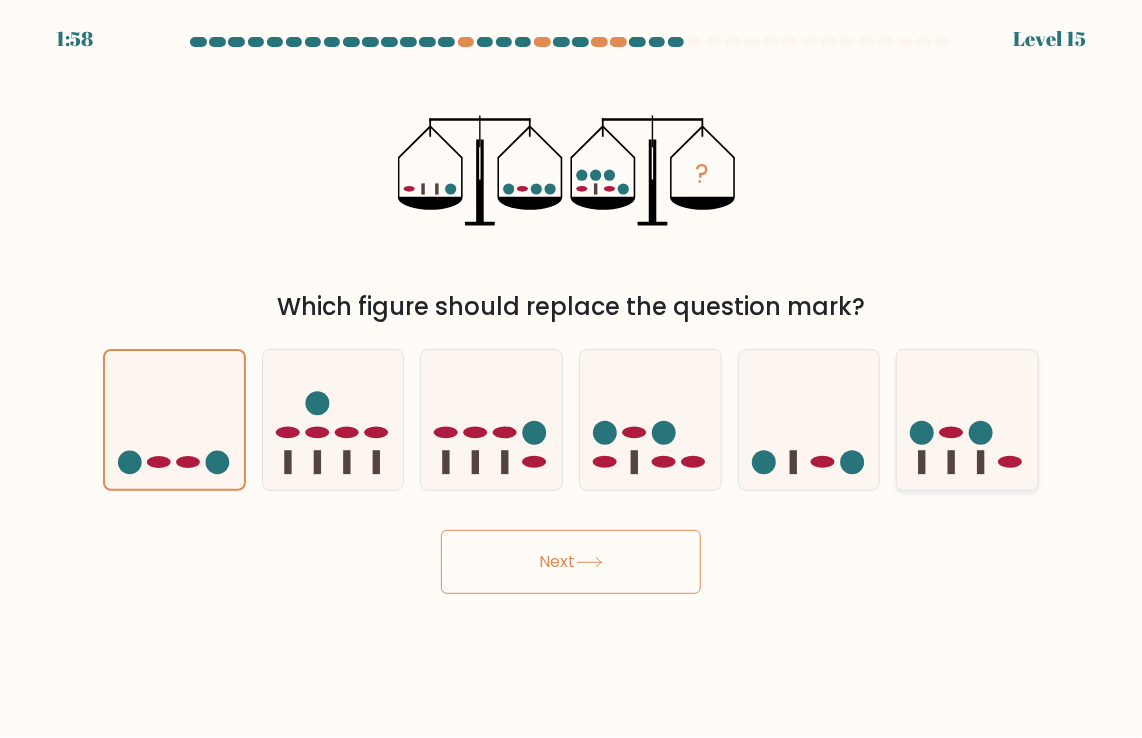 click 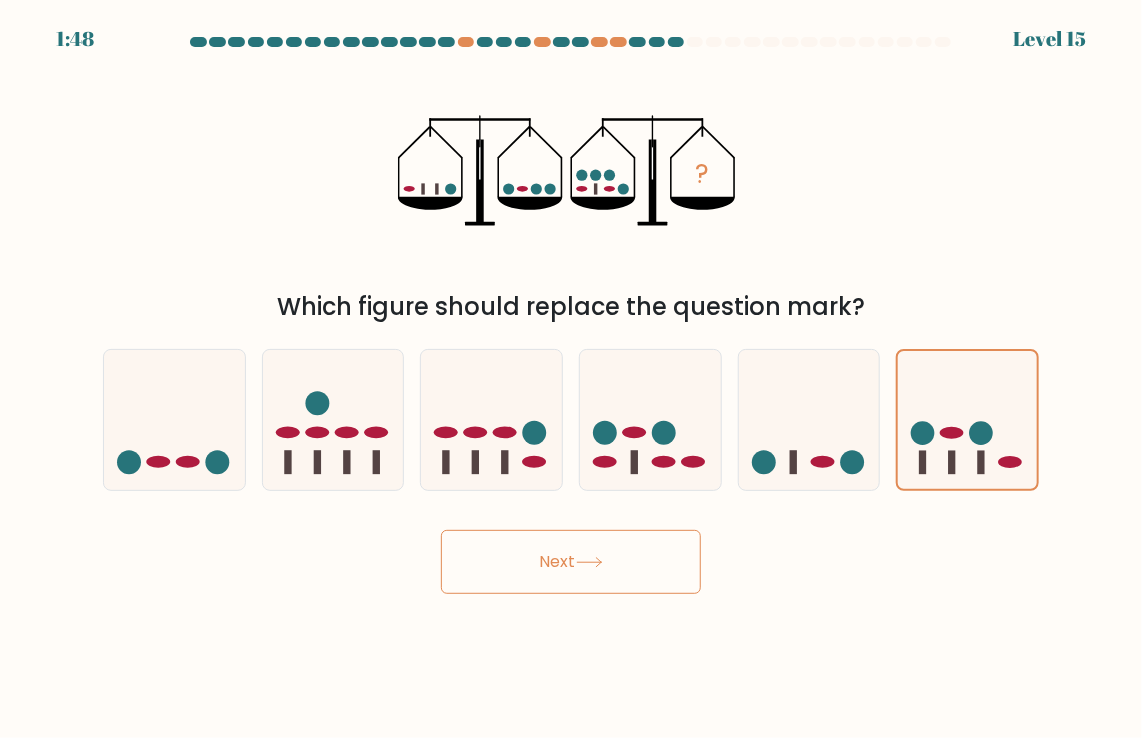 click on "Next" at bounding box center (571, 562) 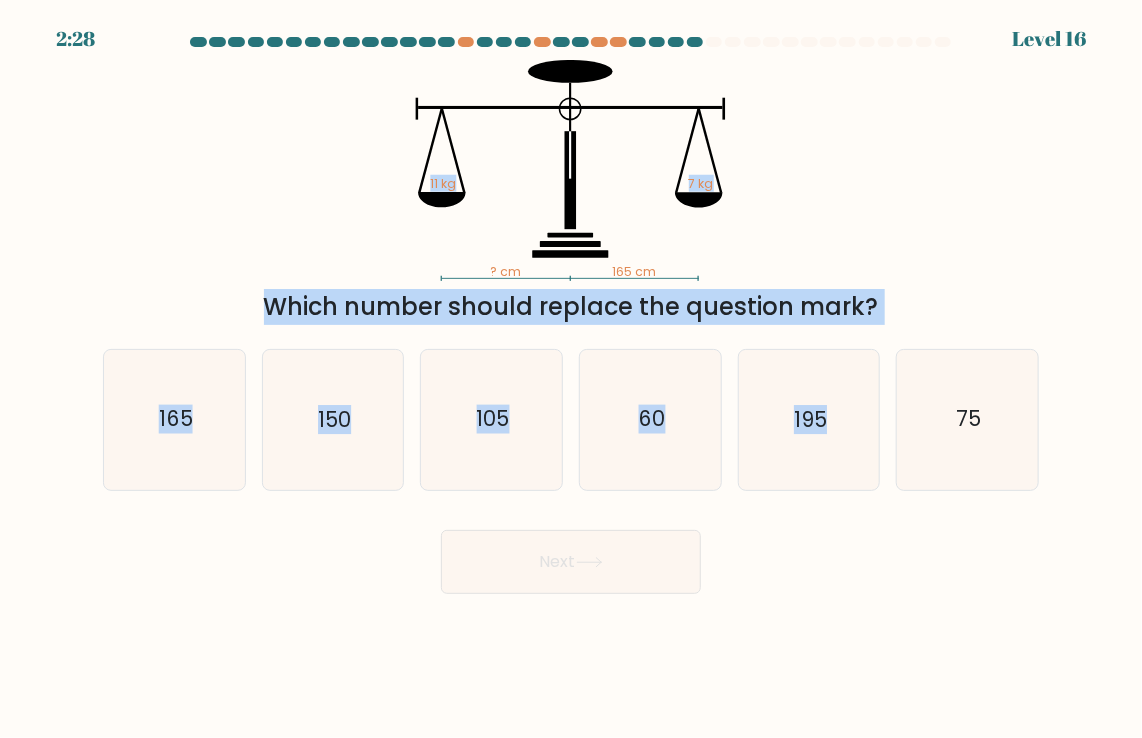 drag, startPoint x: 376, startPoint y: 142, endPoint x: 890, endPoint y: 372, distance: 563.1128 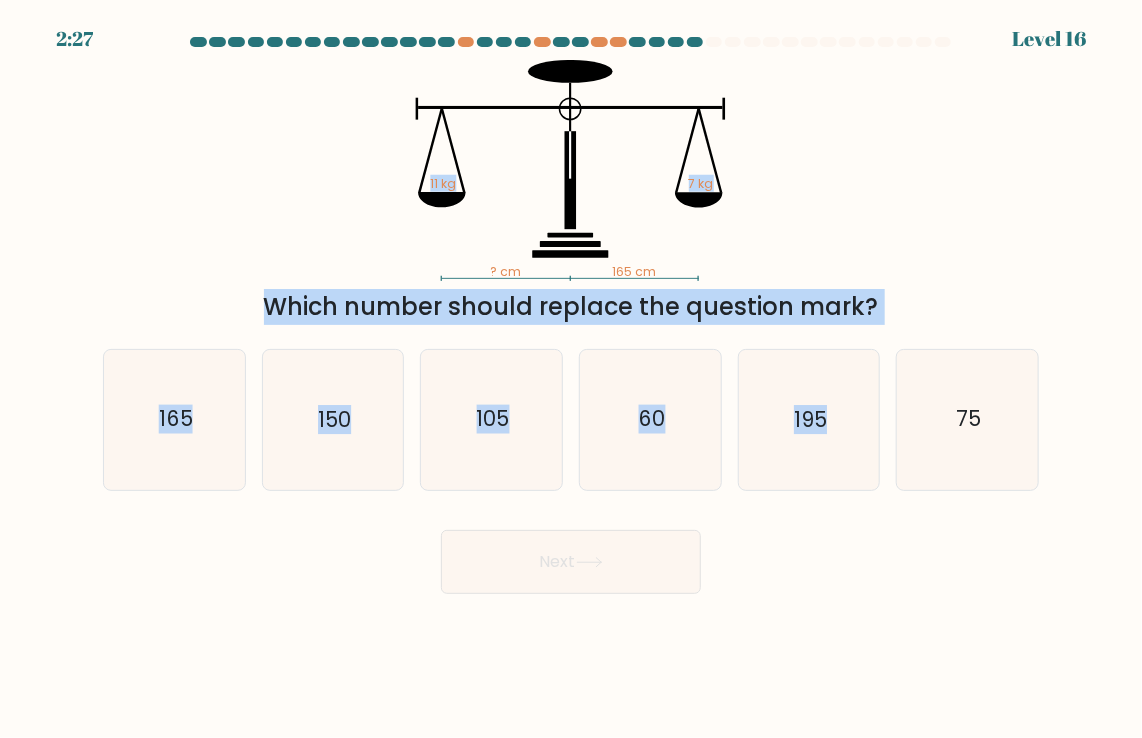 drag, startPoint x: 321, startPoint y: 192, endPoint x: 349, endPoint y: 183, distance: 29.410883 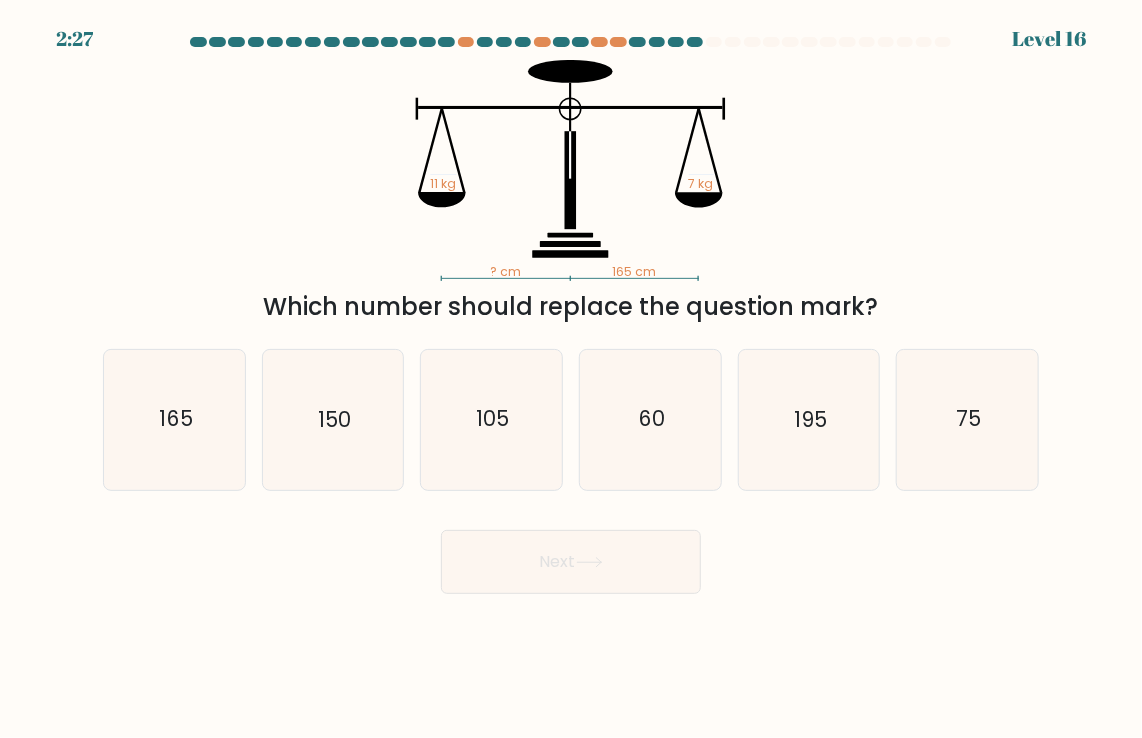 click 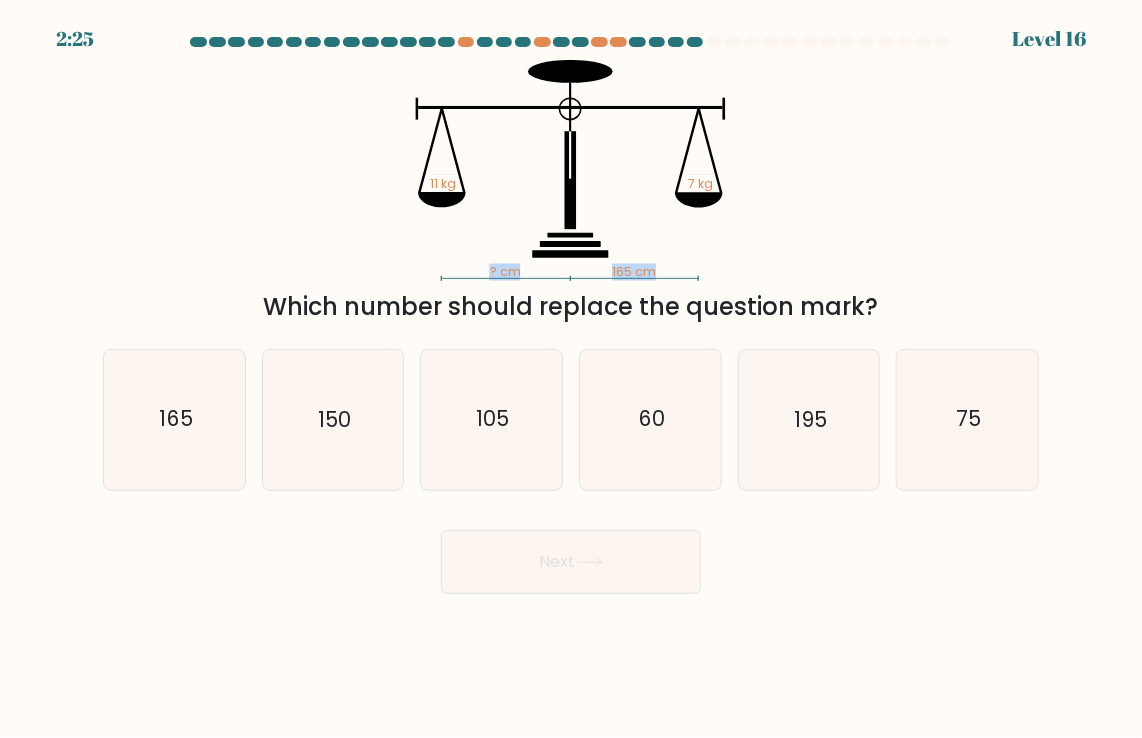 drag, startPoint x: 426, startPoint y: 178, endPoint x: 565, endPoint y: 252, distance: 157.47063 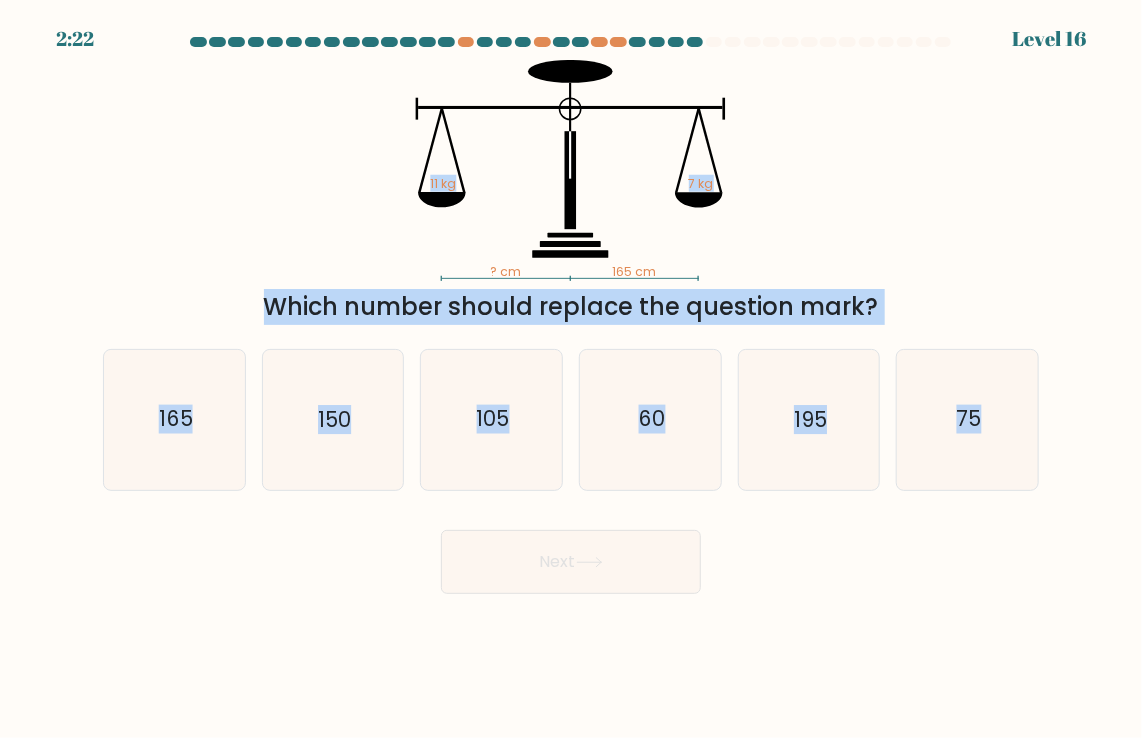 drag, startPoint x: 451, startPoint y: 189, endPoint x: 1055, endPoint y: 449, distance: 657.58344 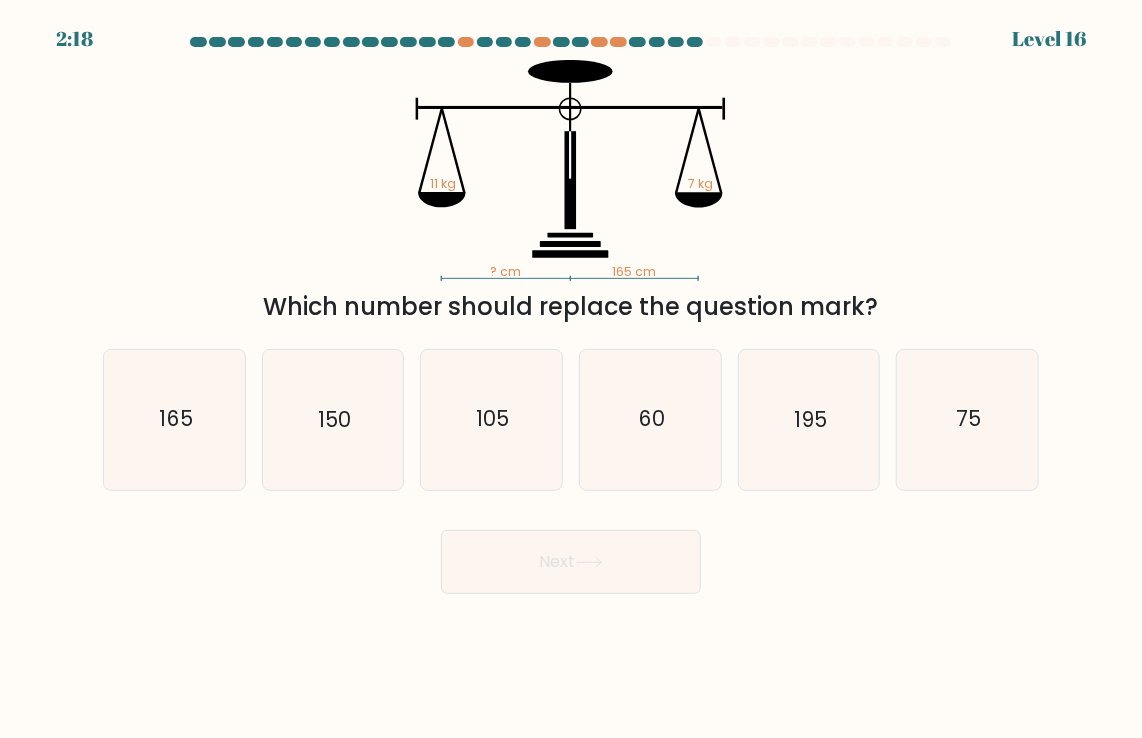 click at bounding box center [571, 315] 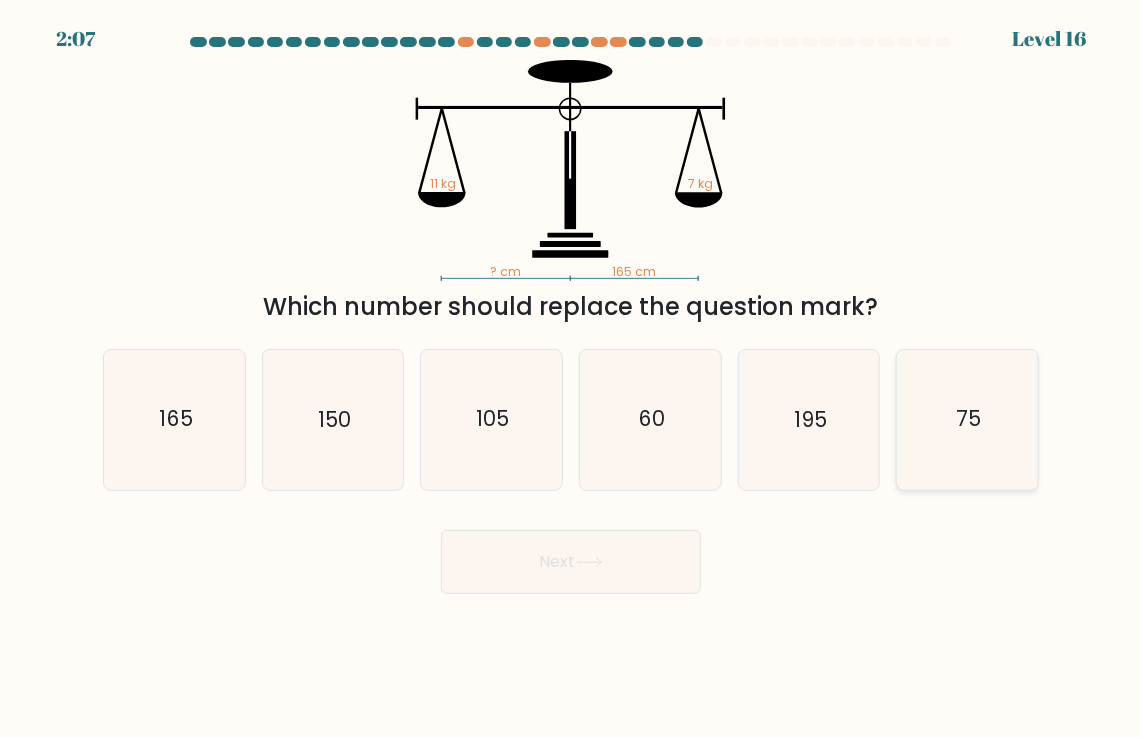 click on "75" 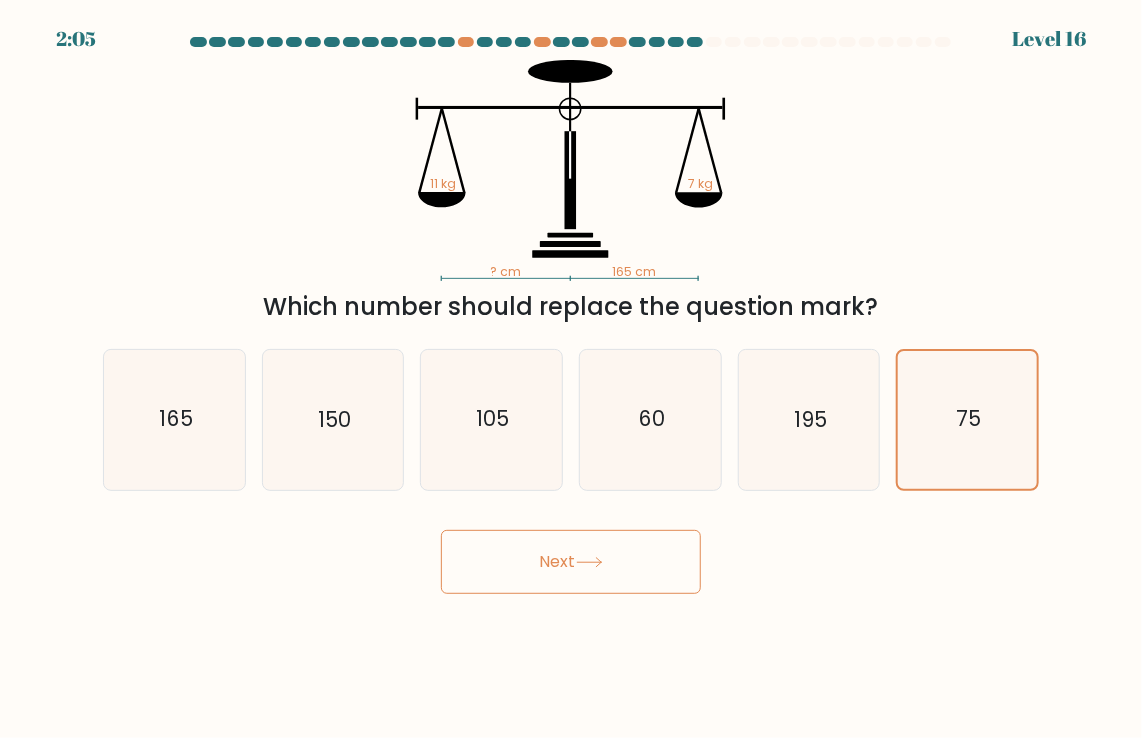 click on "Next" at bounding box center [571, 562] 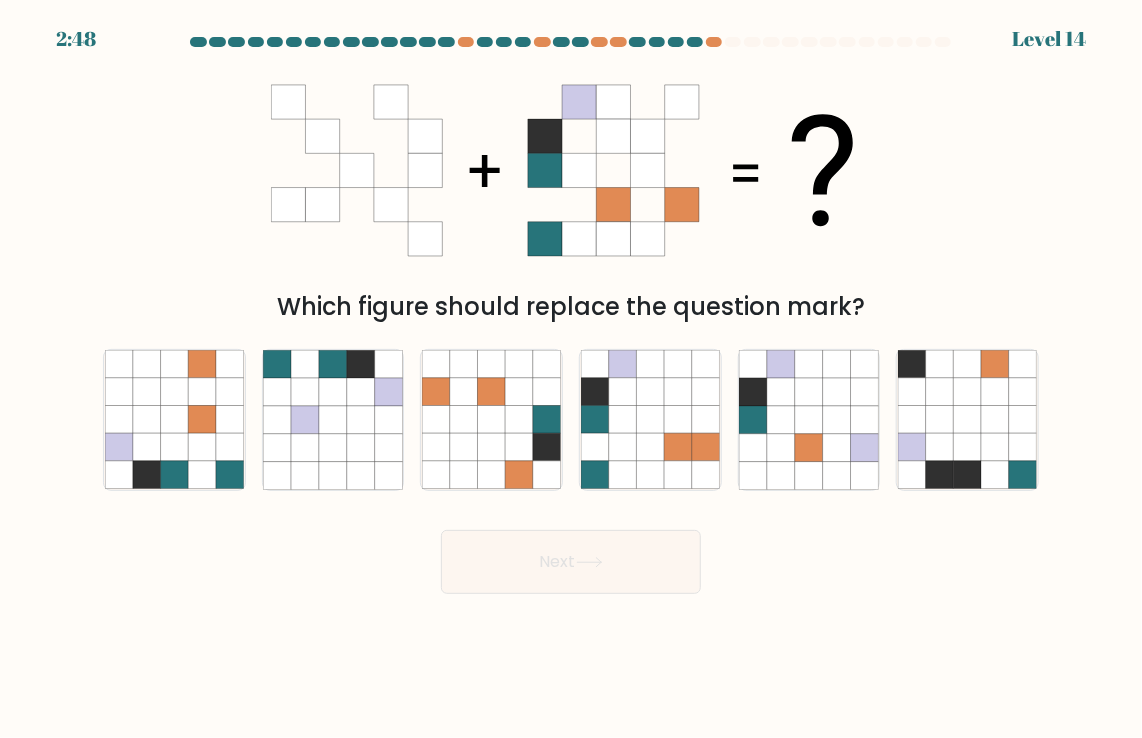click on "Which figure should replace the question mark?" at bounding box center (571, 192) 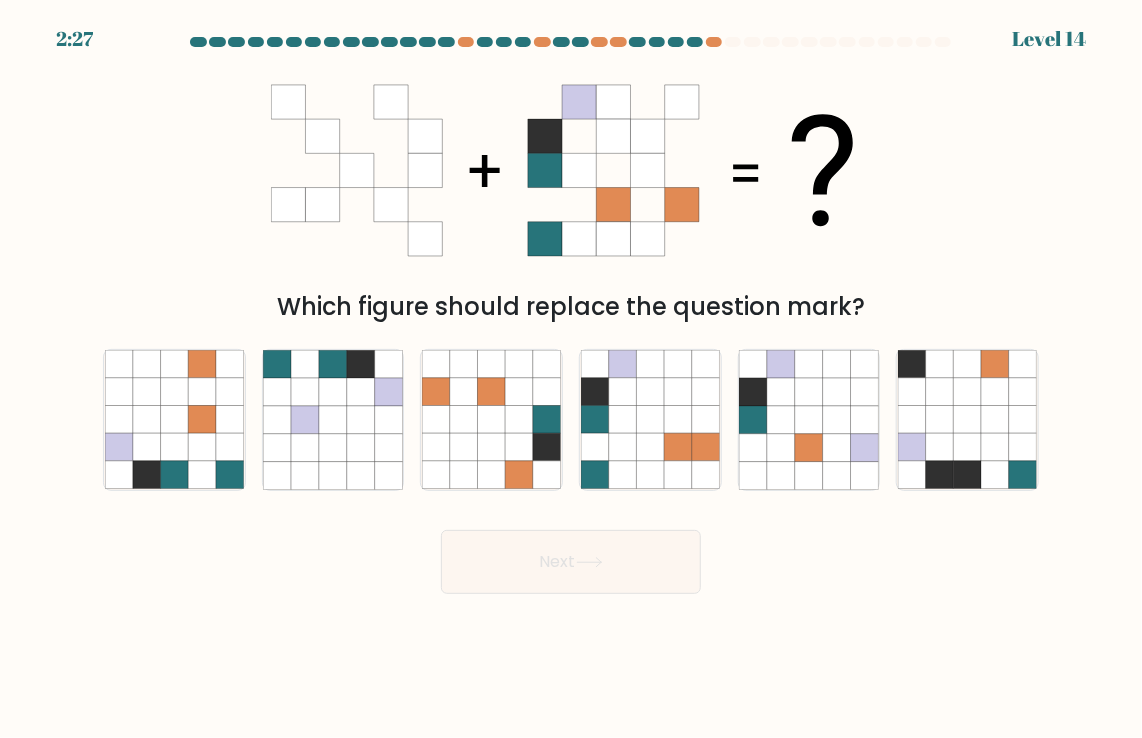 click on "a." at bounding box center (174, 420) 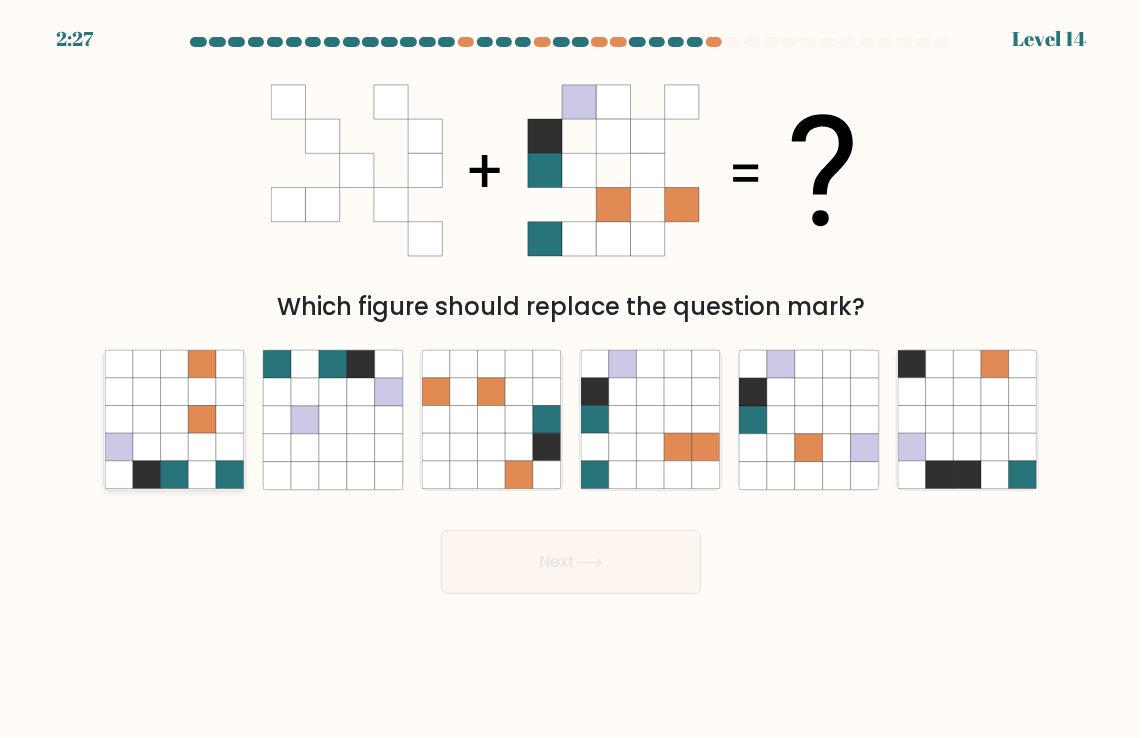 click 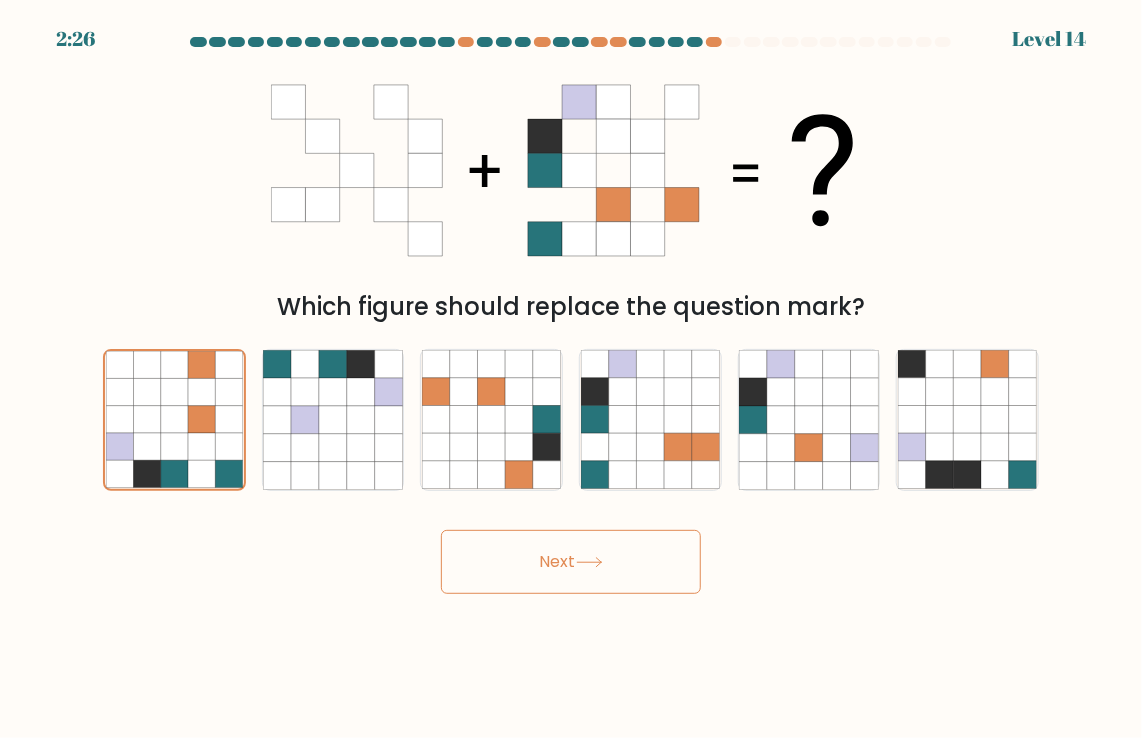 click on "Next" at bounding box center (571, 562) 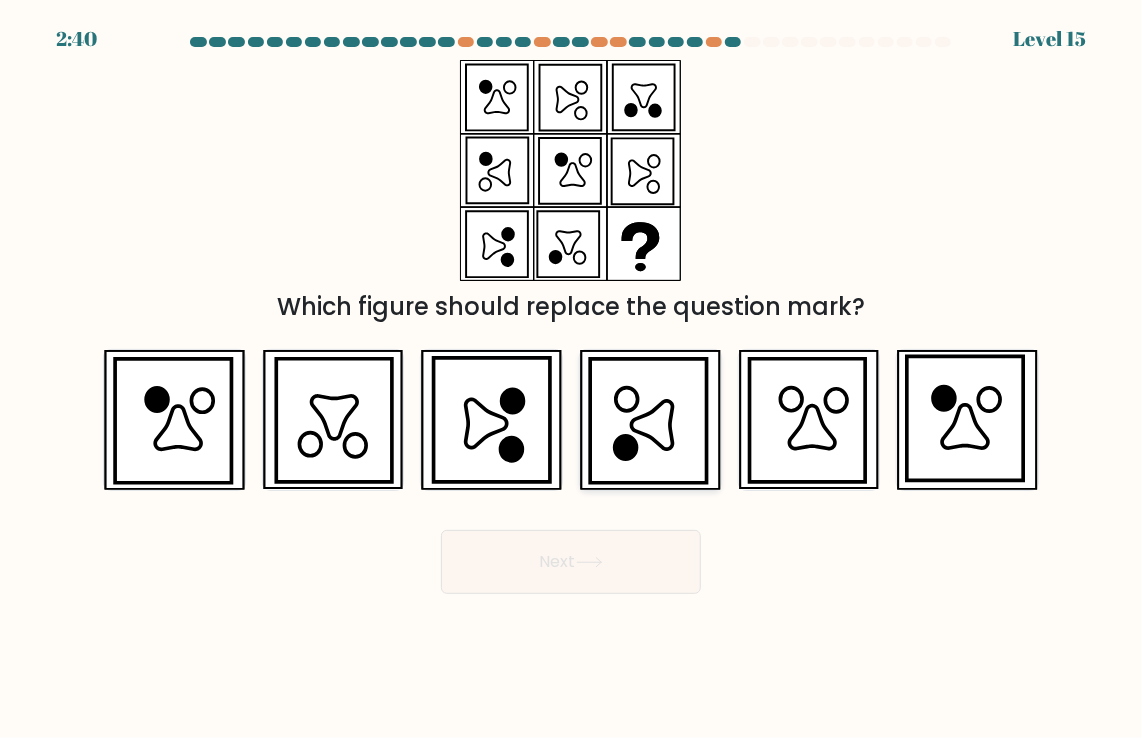 click 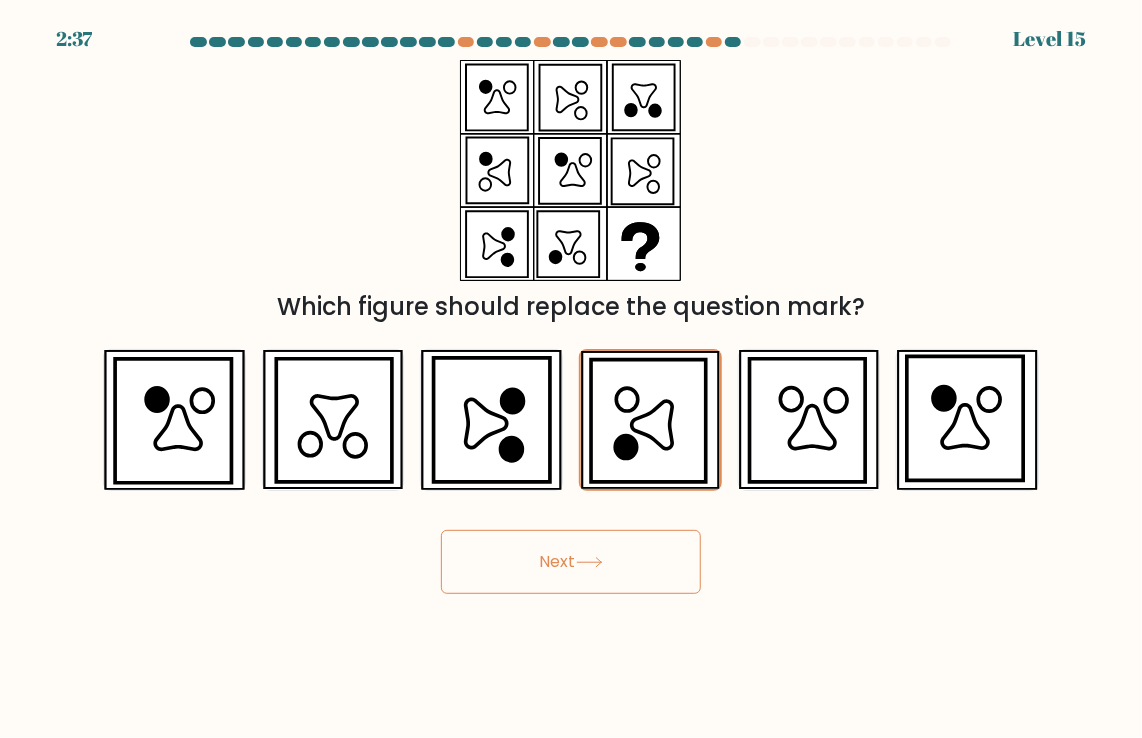 click on "Next" at bounding box center (571, 562) 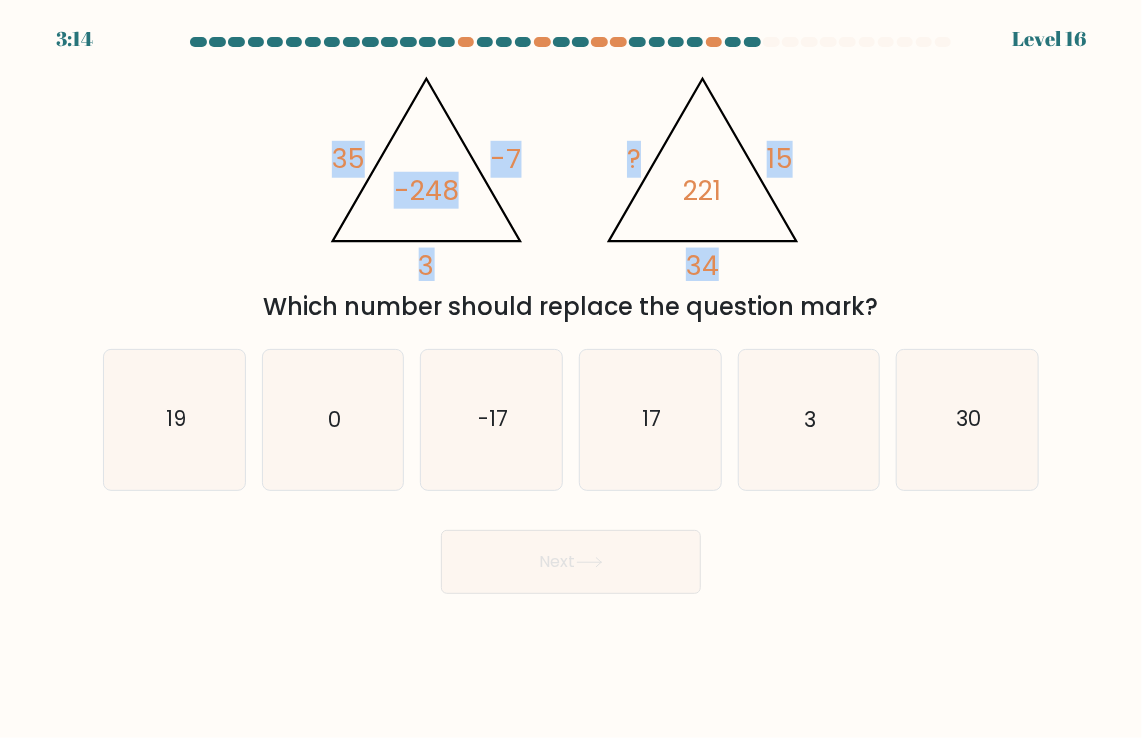 drag, startPoint x: 360, startPoint y: 168, endPoint x: 676, endPoint y: 216, distance: 319.6248 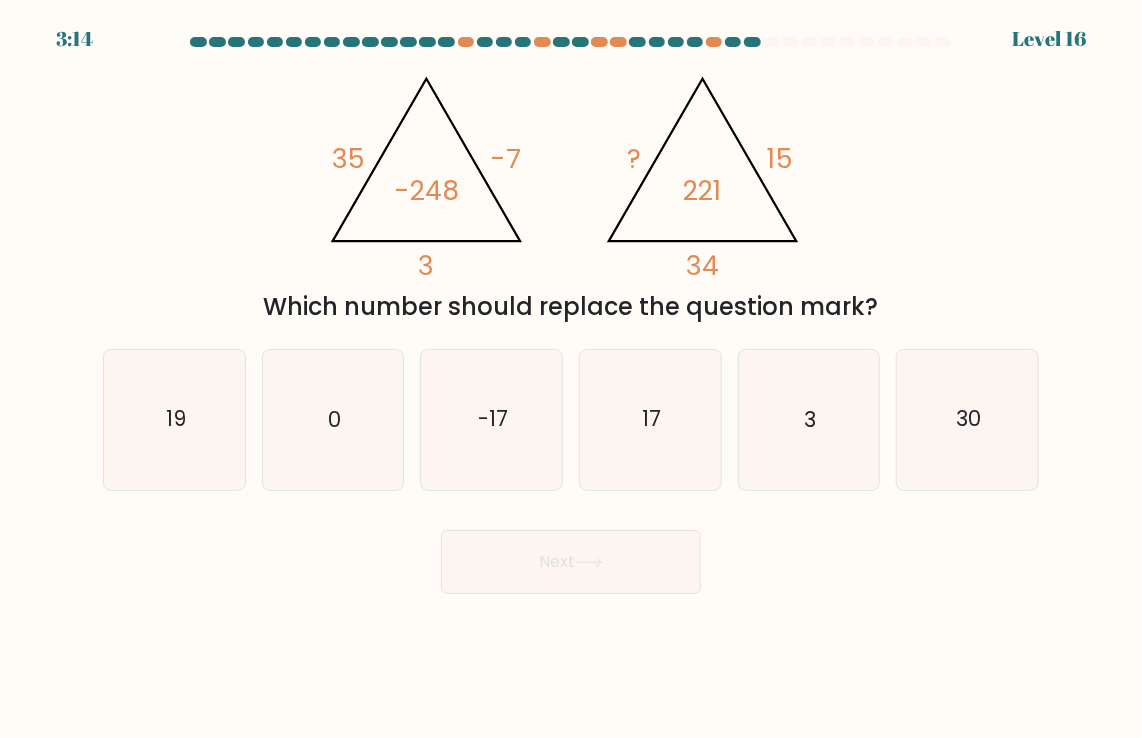 drag, startPoint x: 676, startPoint y: 216, endPoint x: 555, endPoint y: 306, distance: 150.8012 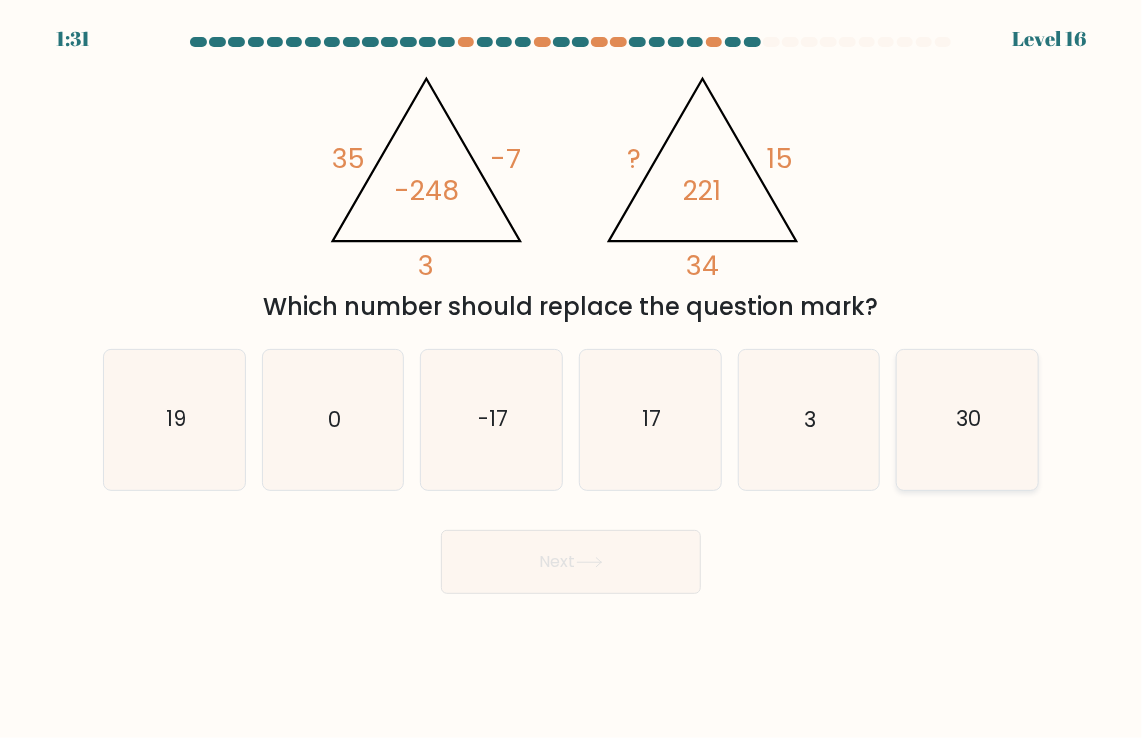 click on "30" 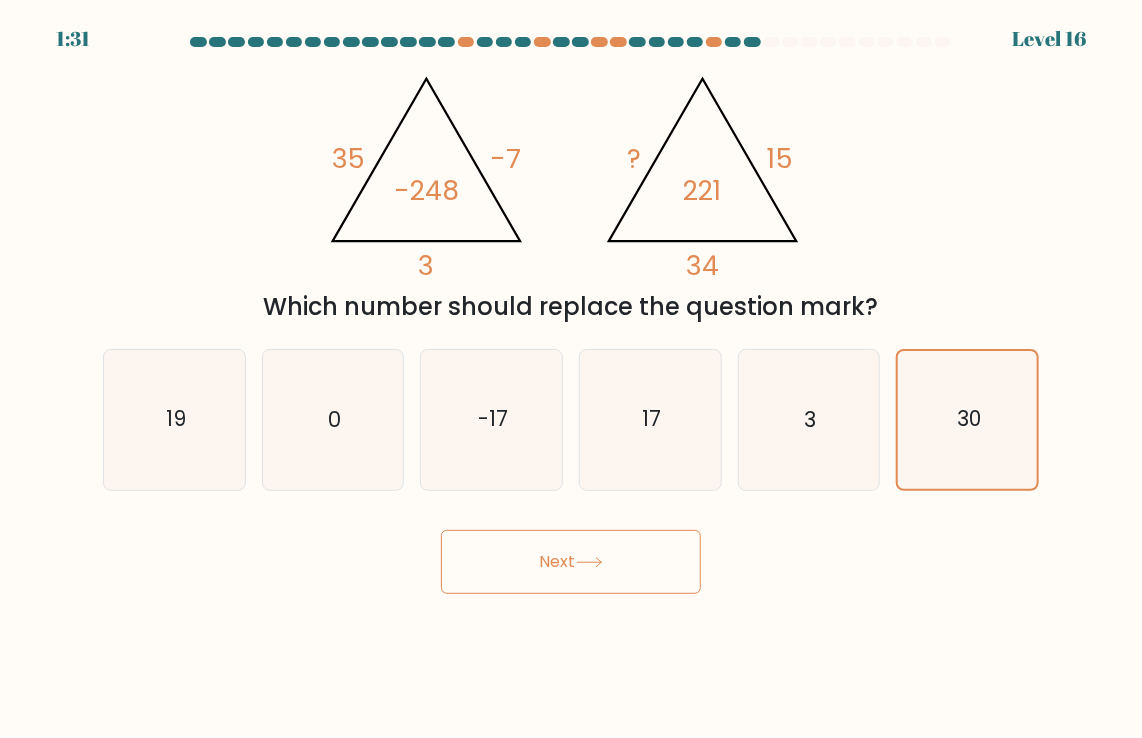 click on "Next" at bounding box center [571, 562] 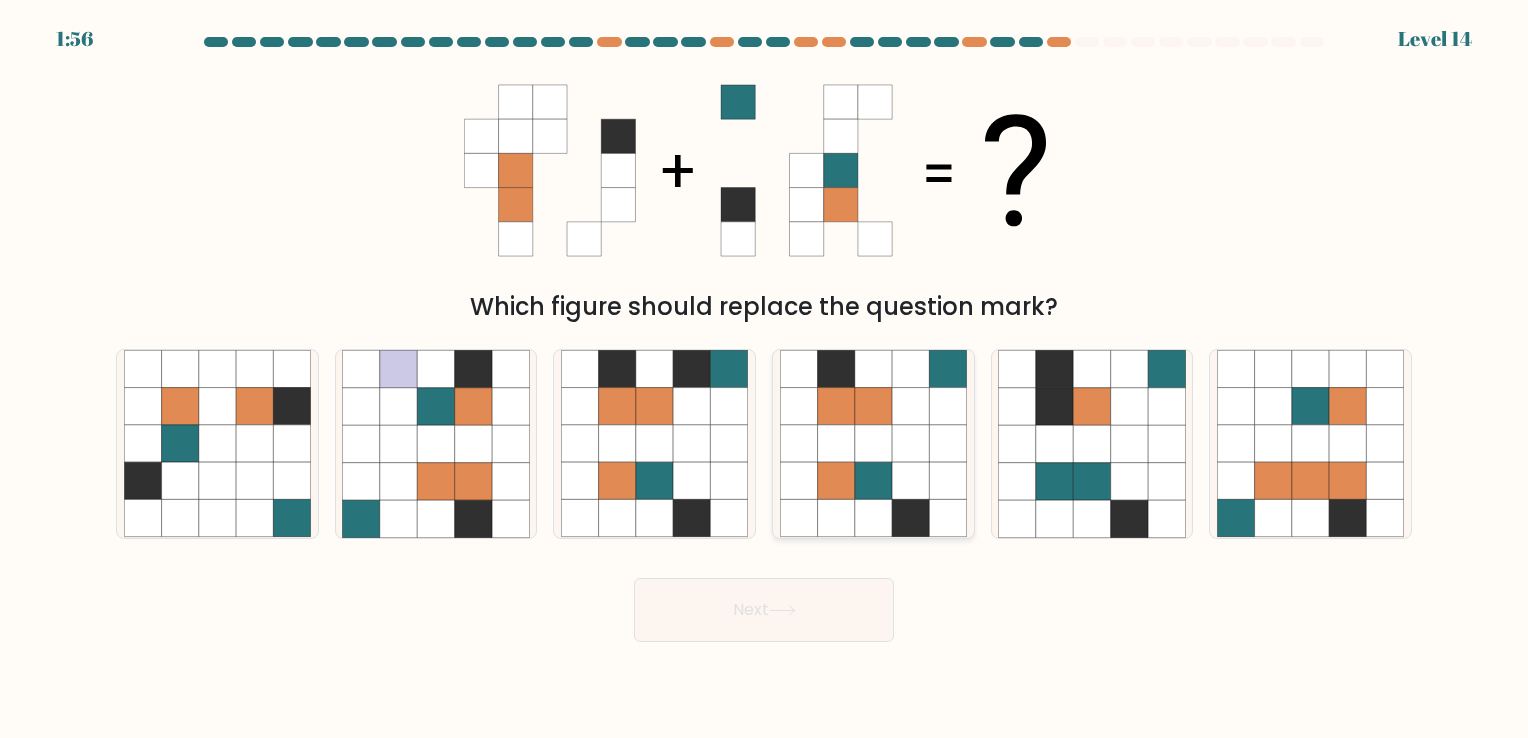 click 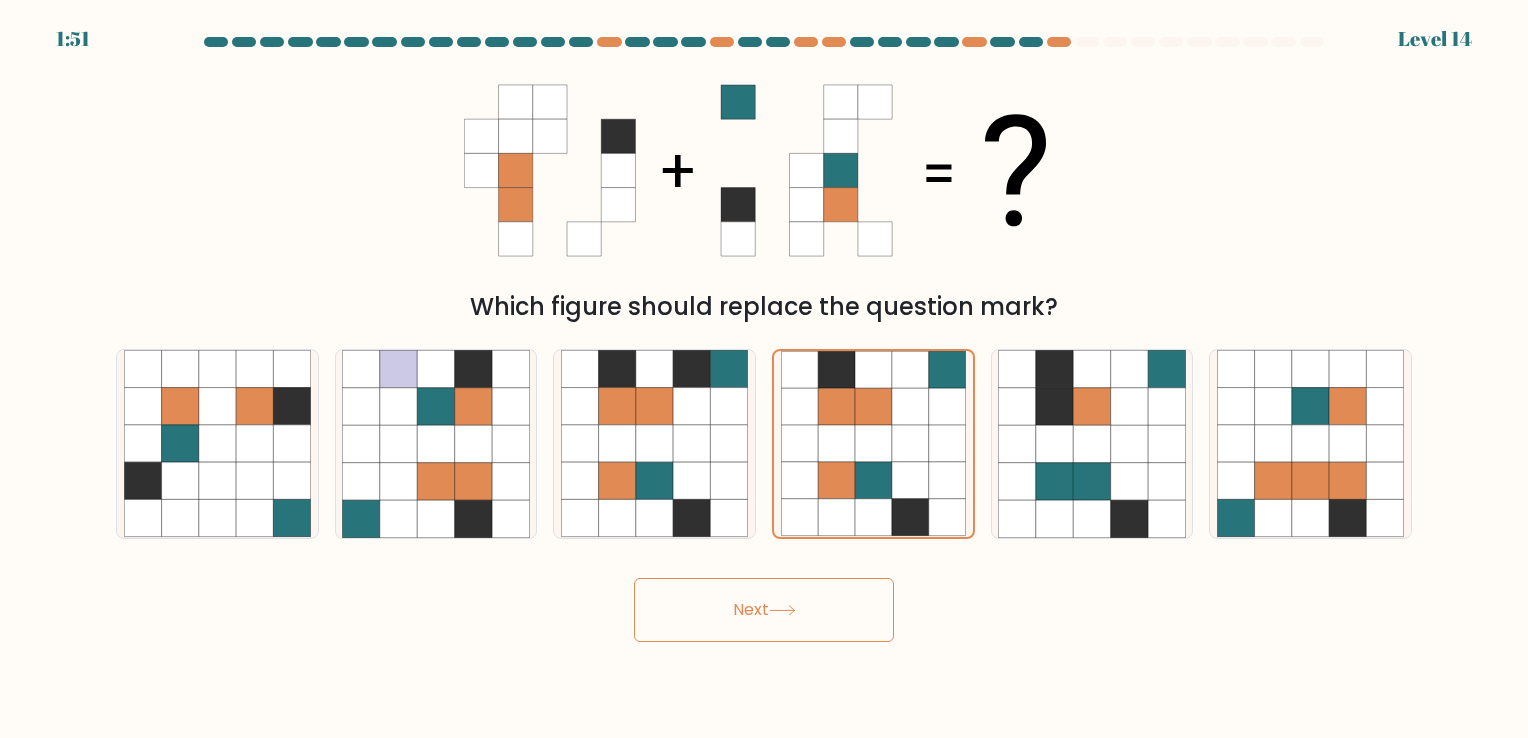 click on "Next" at bounding box center [764, 610] 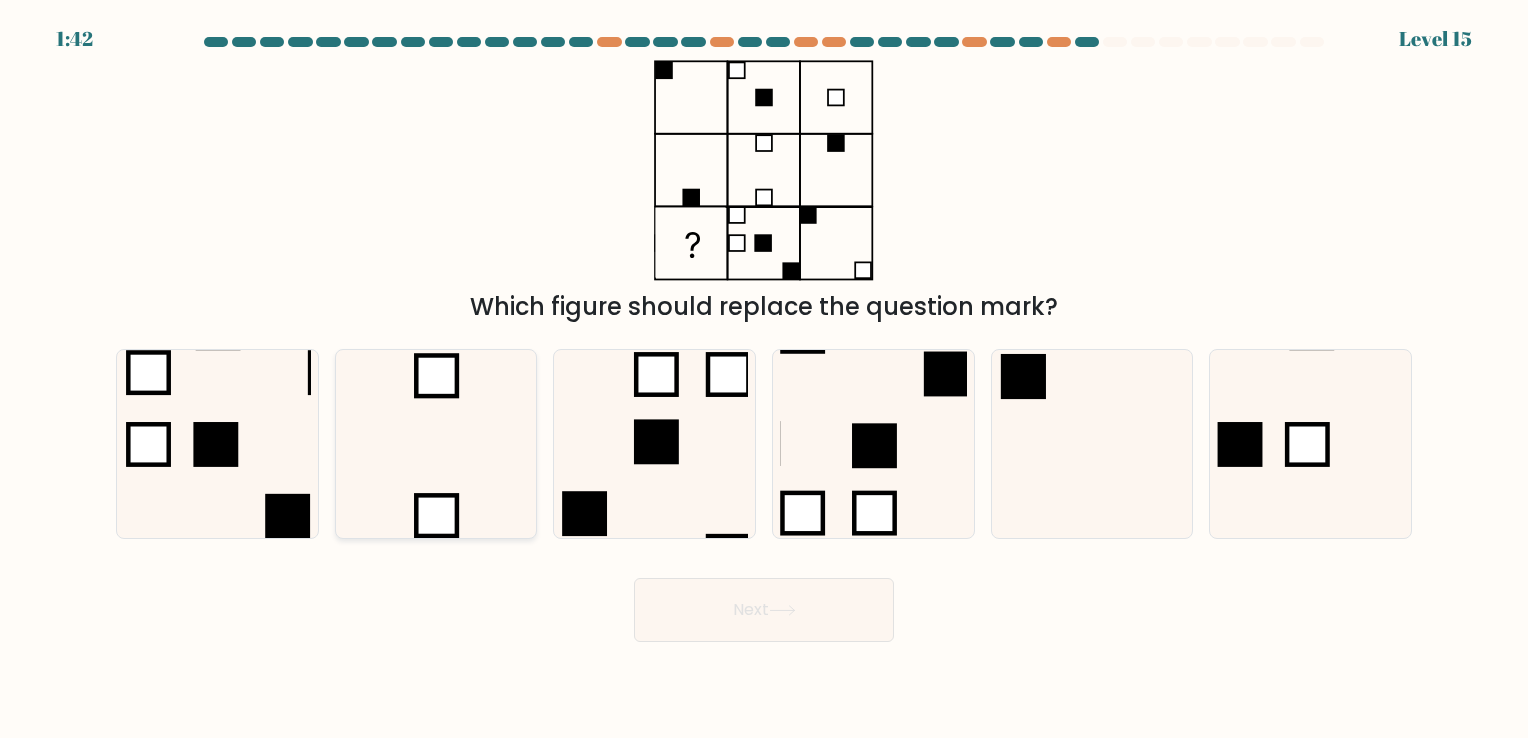 click 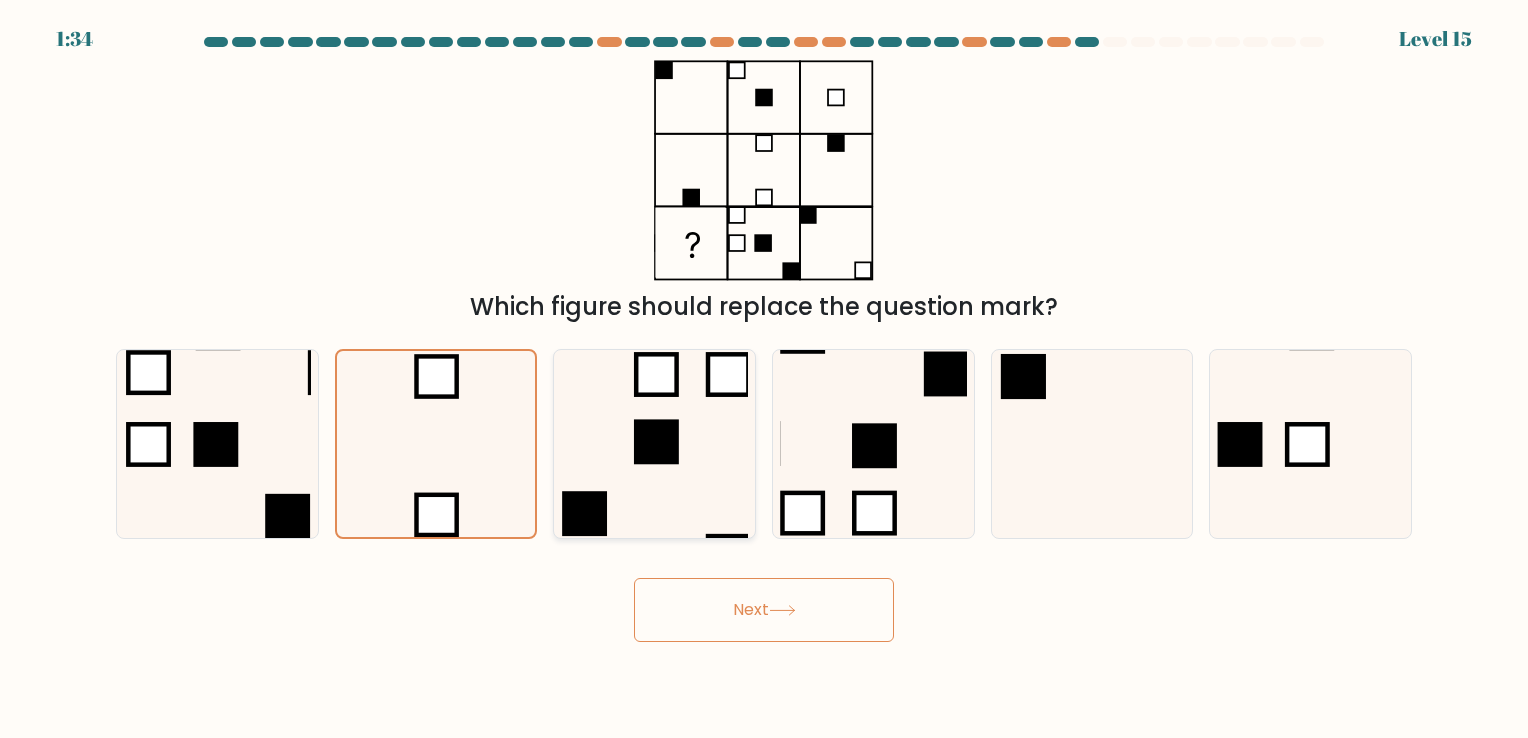 click 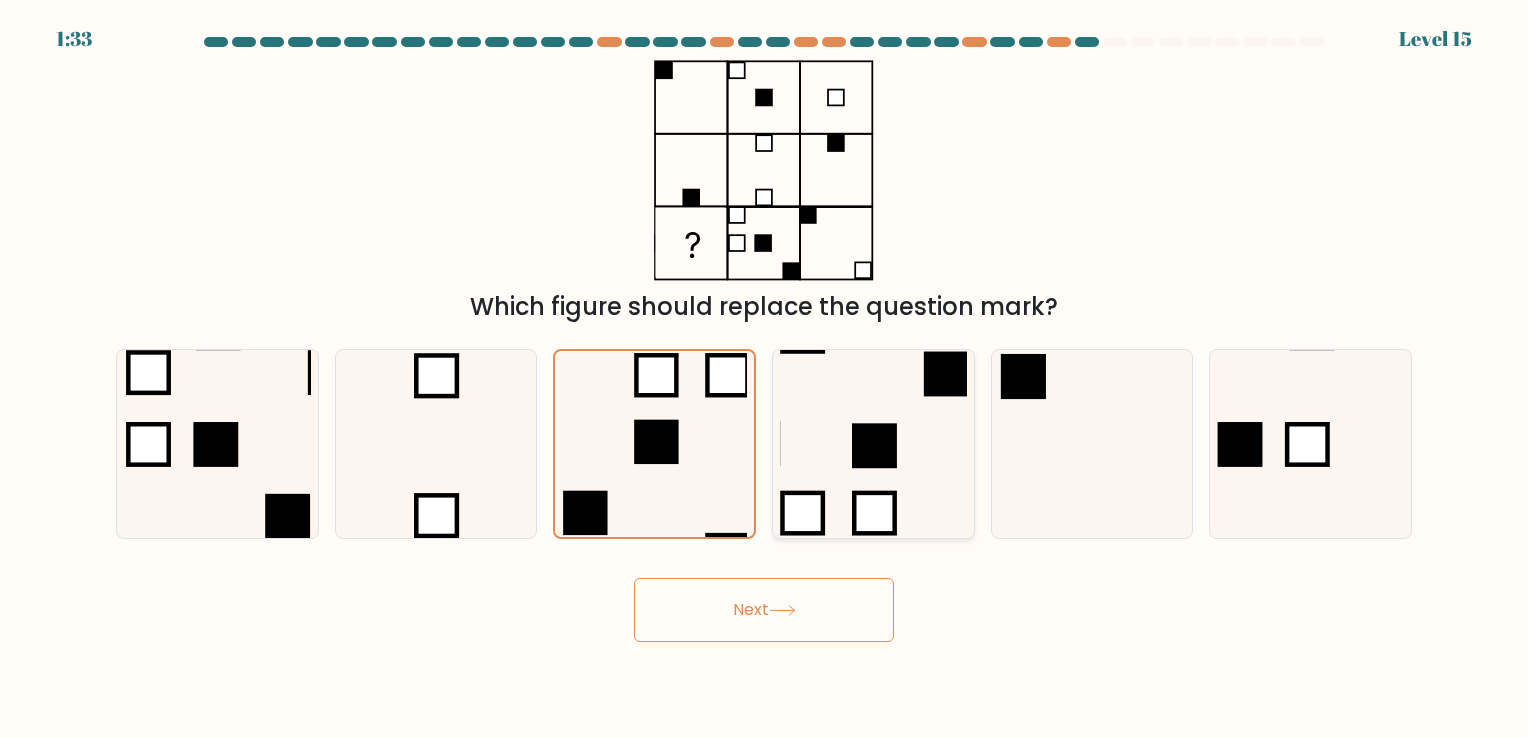 click 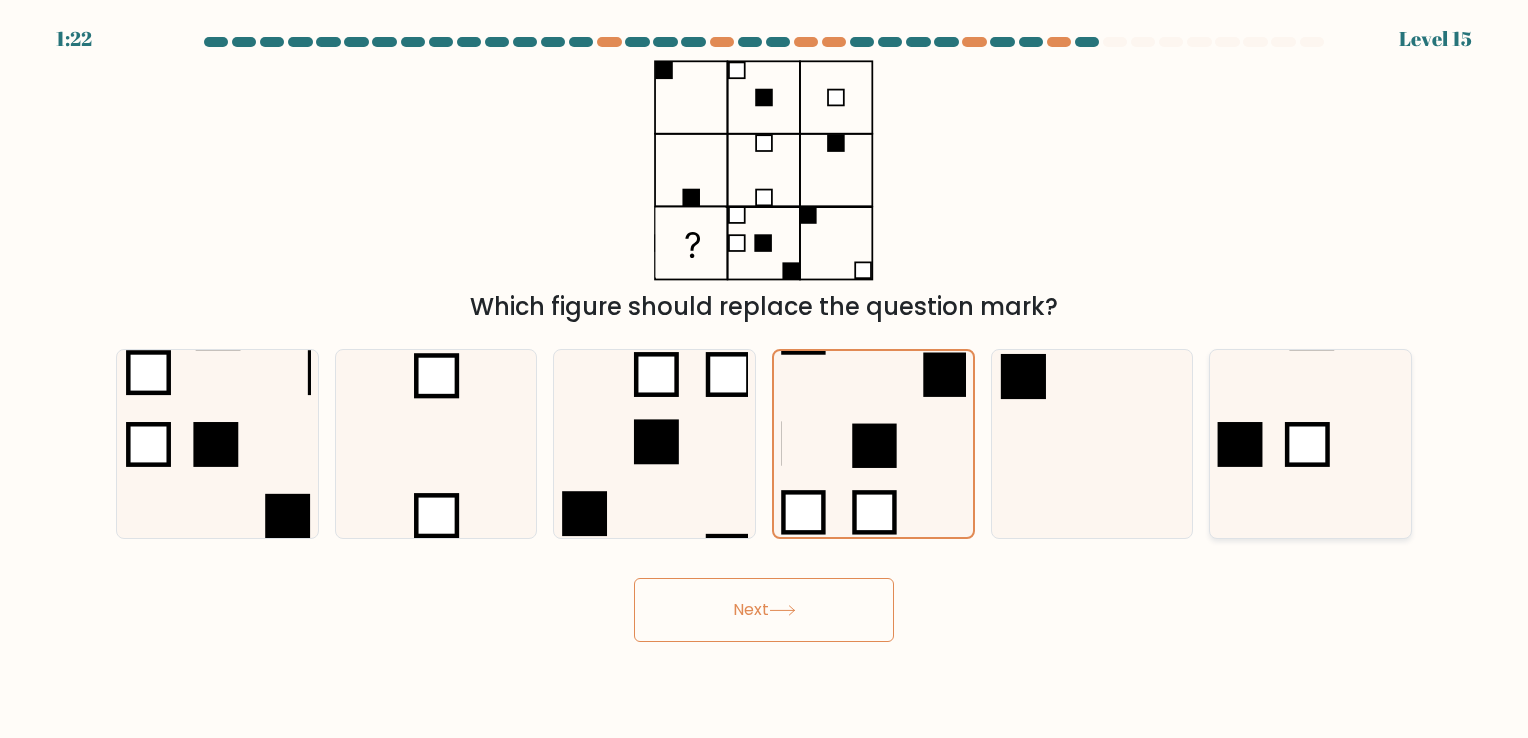 click 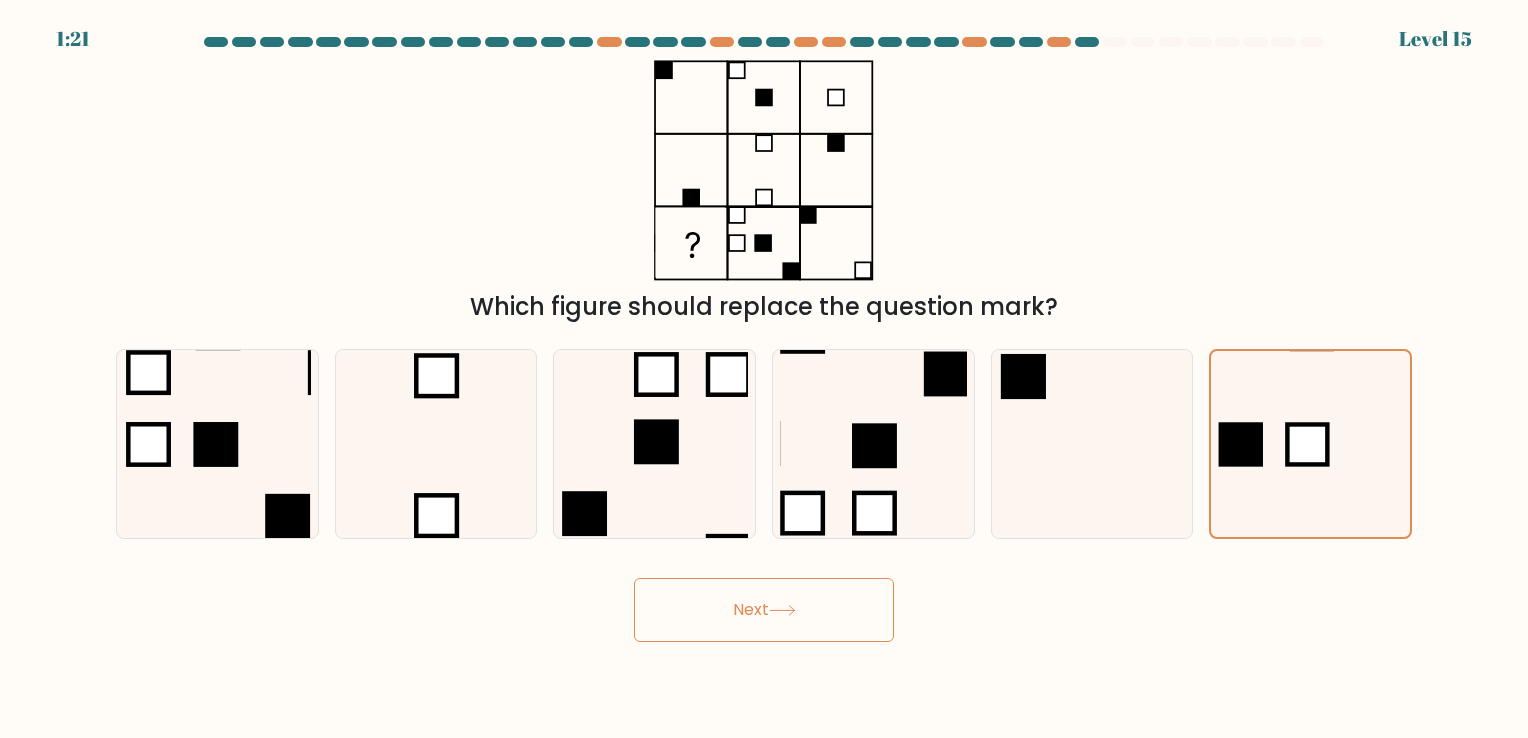 click on "Next" at bounding box center (764, 610) 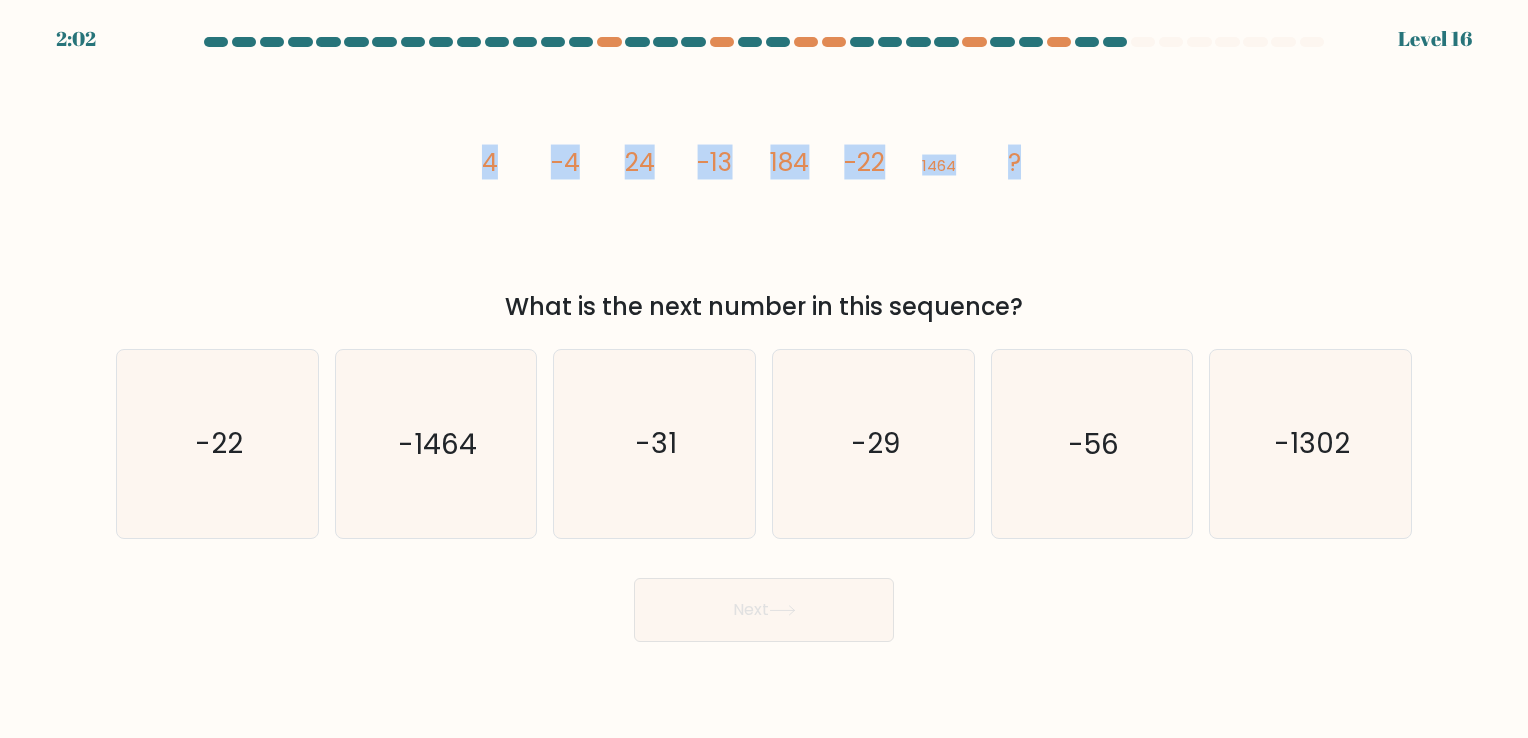 drag, startPoint x: 459, startPoint y: 158, endPoint x: 1092, endPoint y: 185, distance: 633.57556 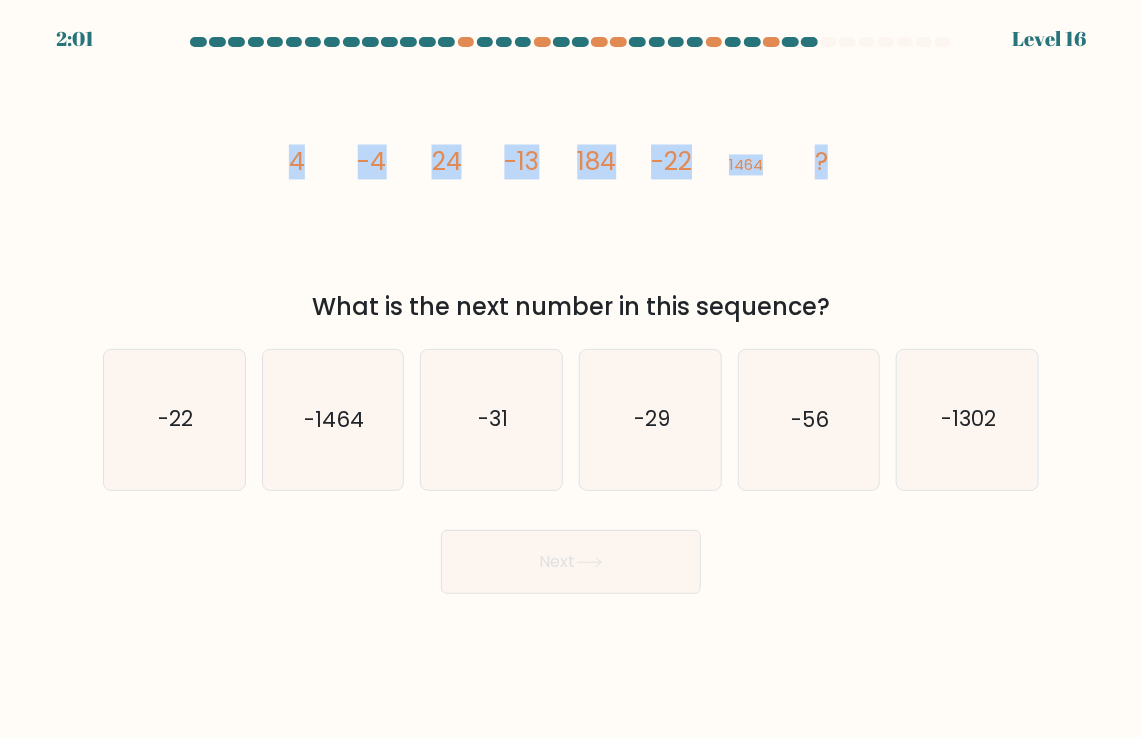 click at bounding box center [571, 315] 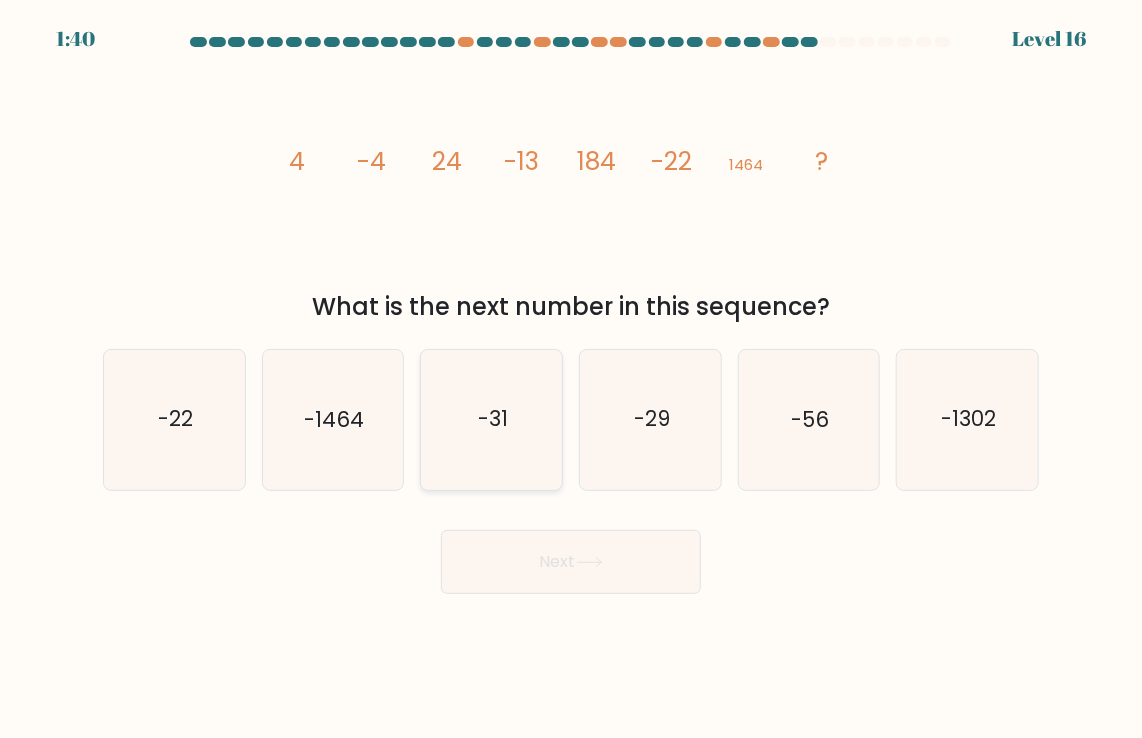 click on "-31" 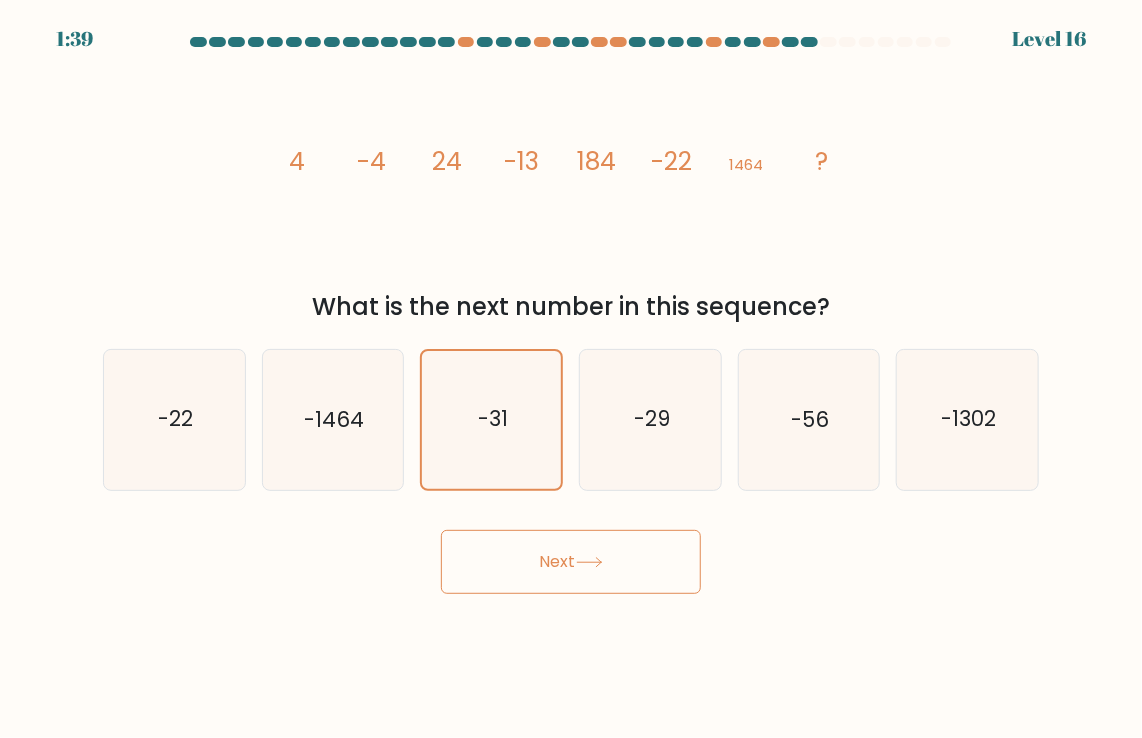 click on "Next" at bounding box center (571, 562) 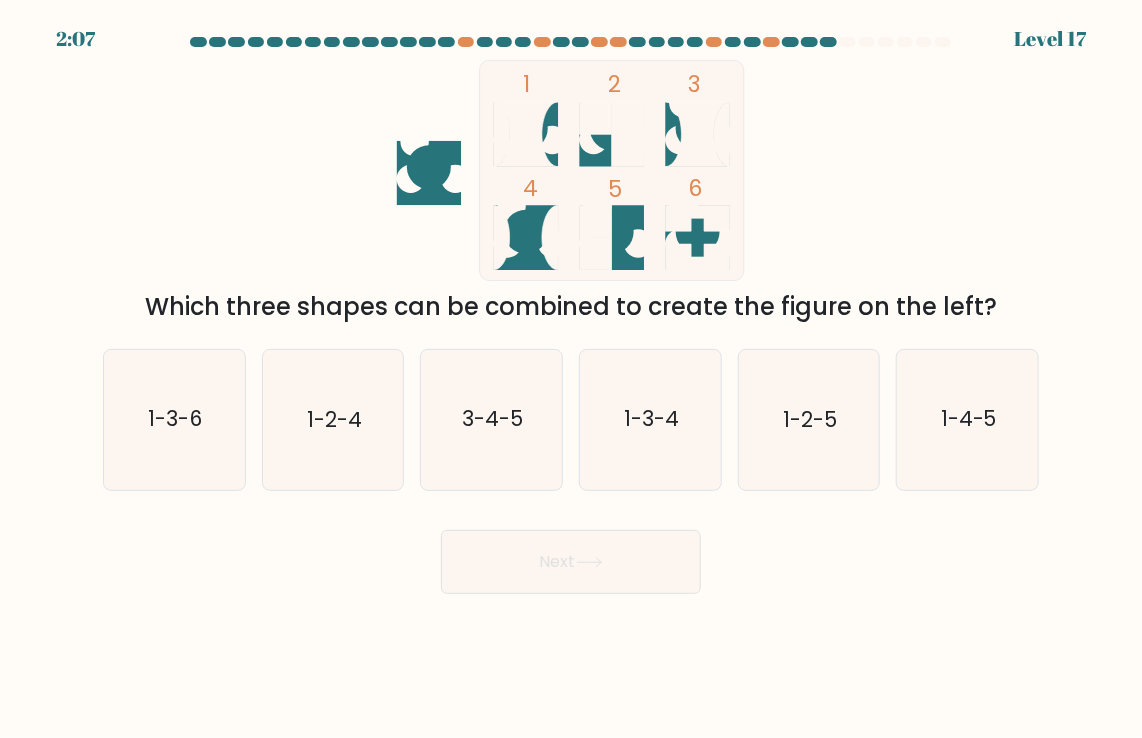 click 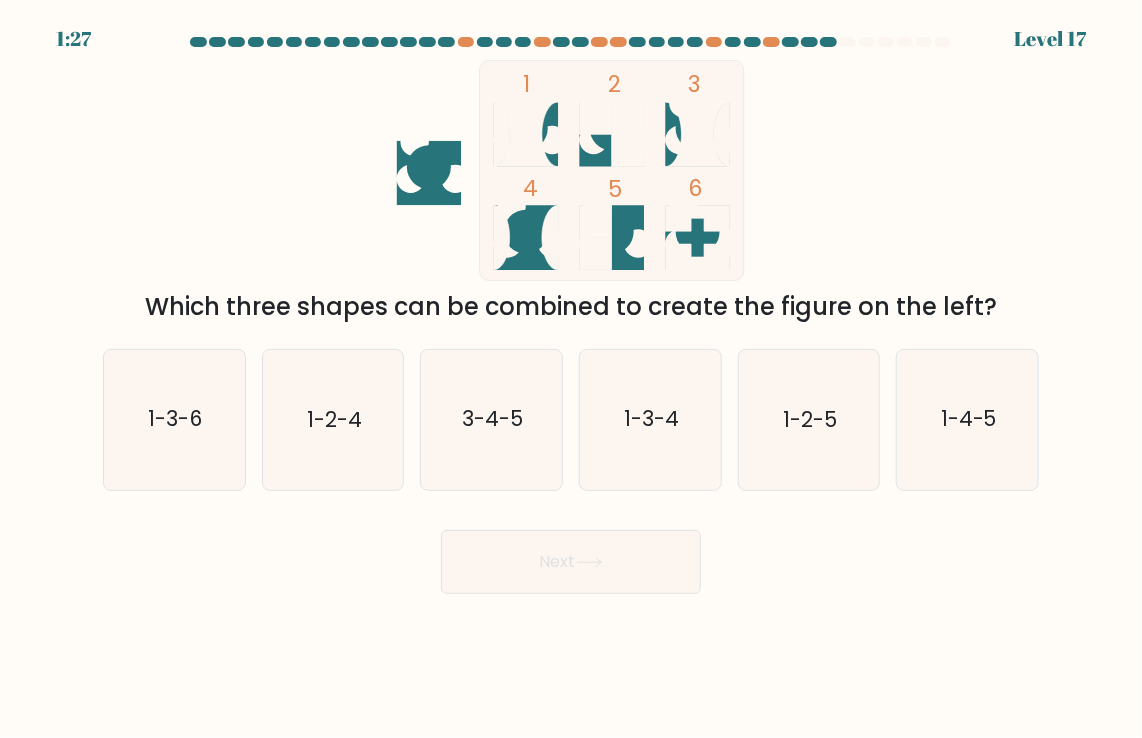 click 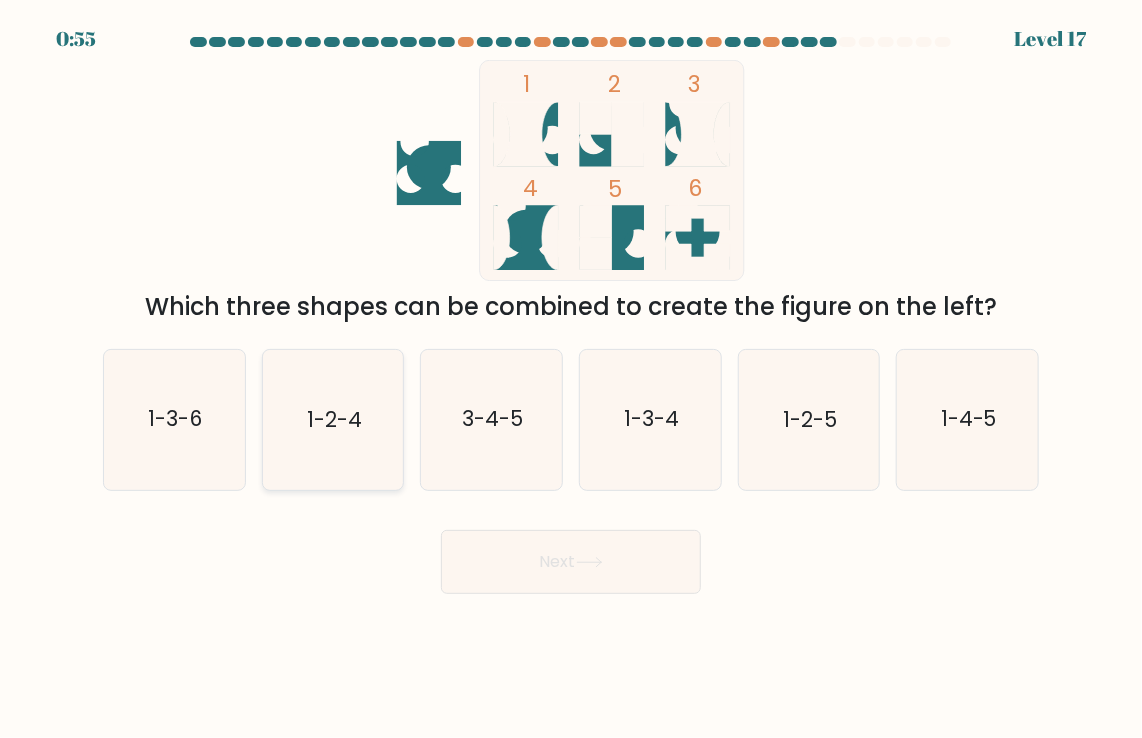 click on "1-2-4" 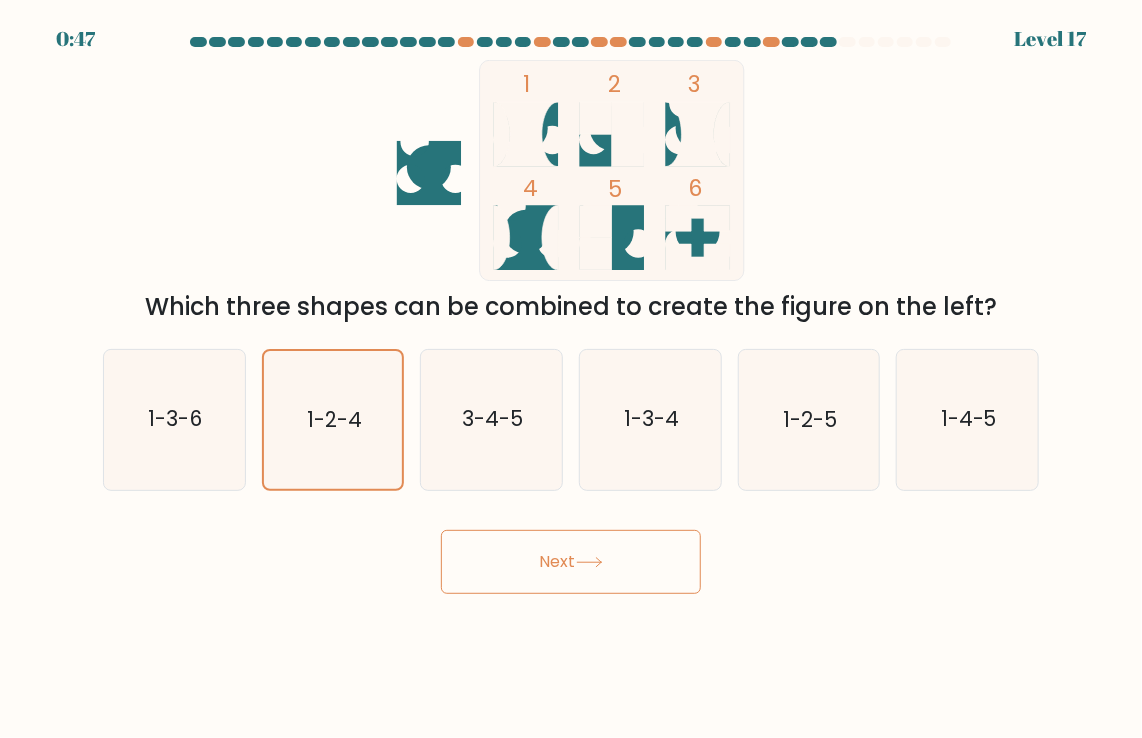click 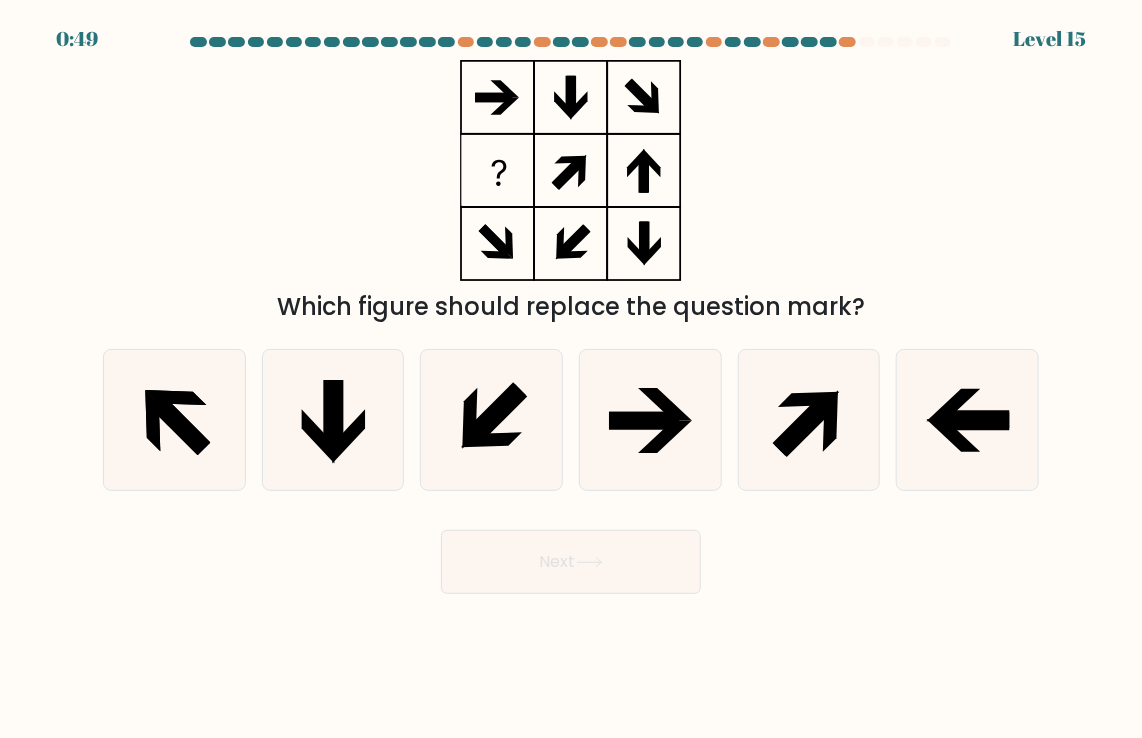 drag, startPoint x: 481, startPoint y: 110, endPoint x: 673, endPoint y: 244, distance: 234.13672 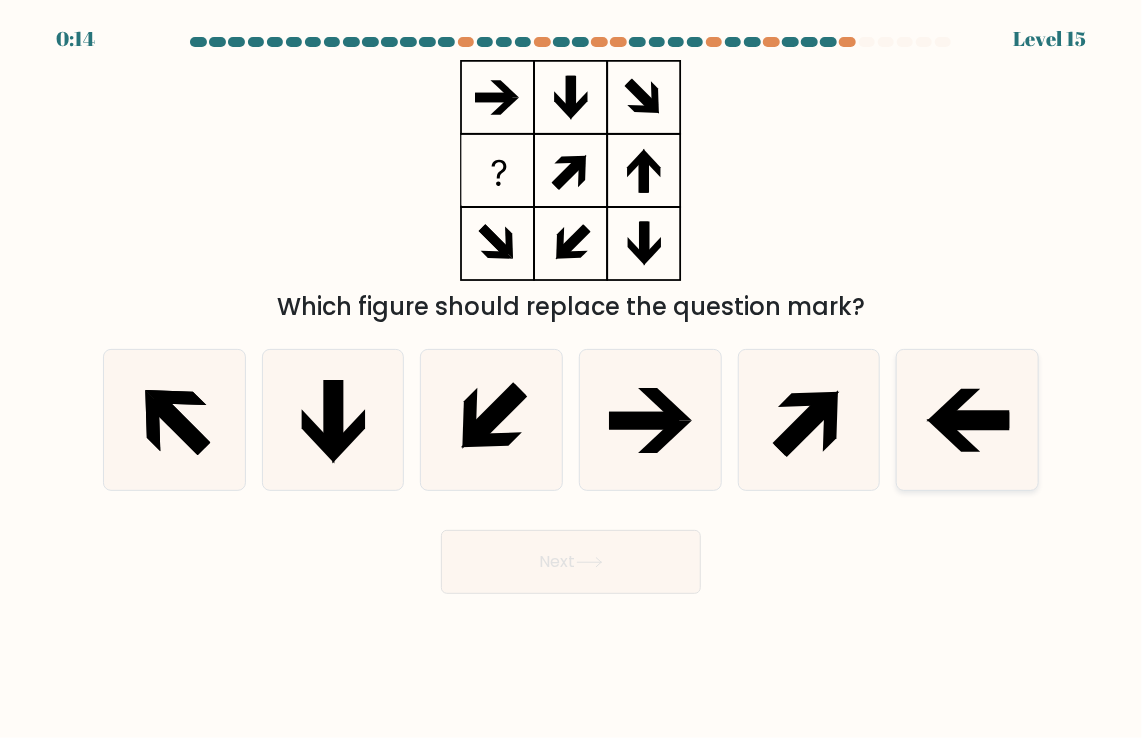click 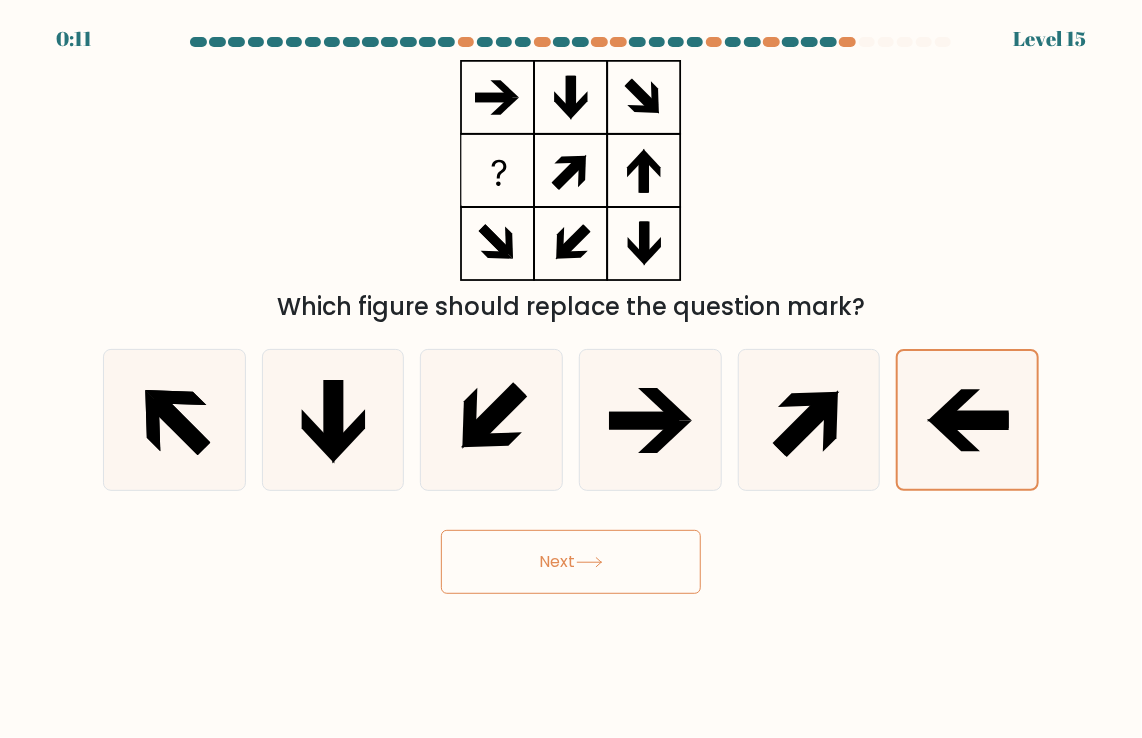 click on "Next" at bounding box center [571, 562] 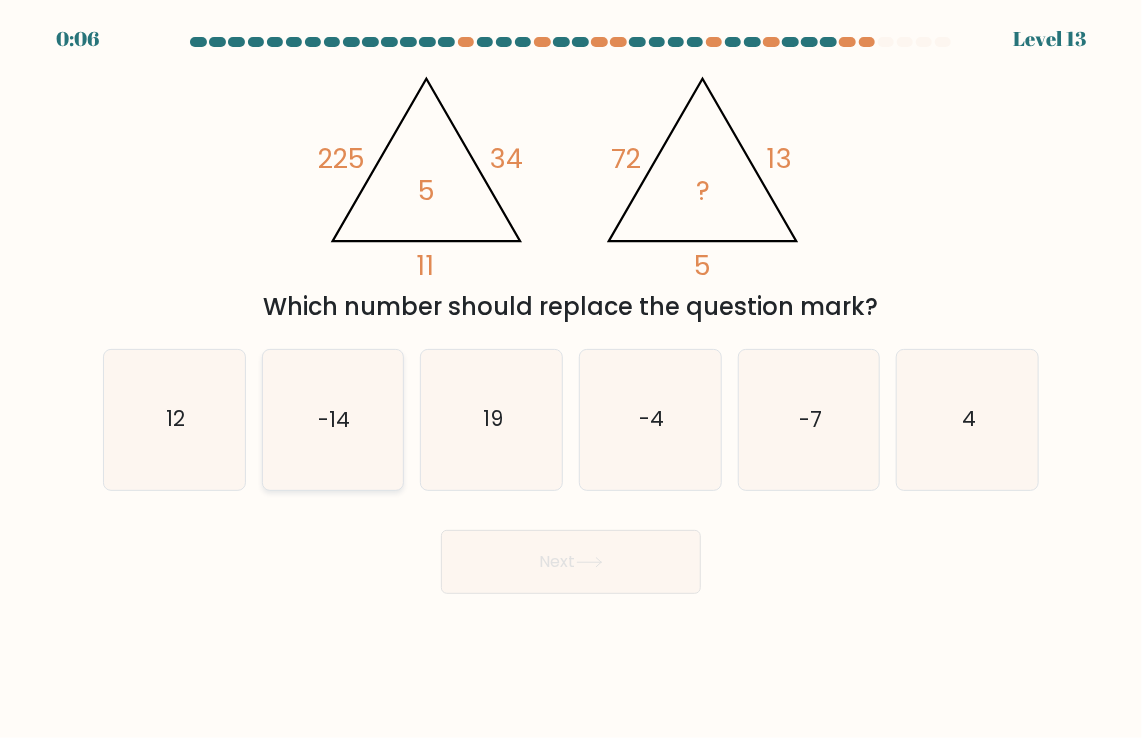 click on "-14" 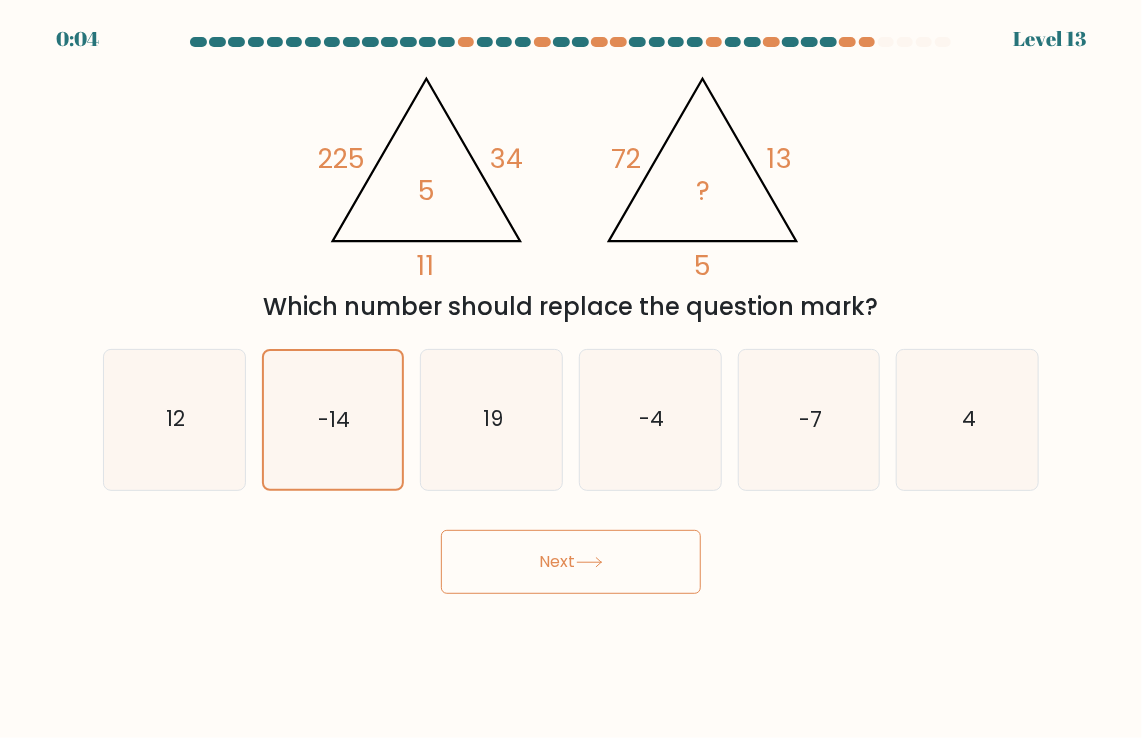 click on "Next" at bounding box center [571, 562] 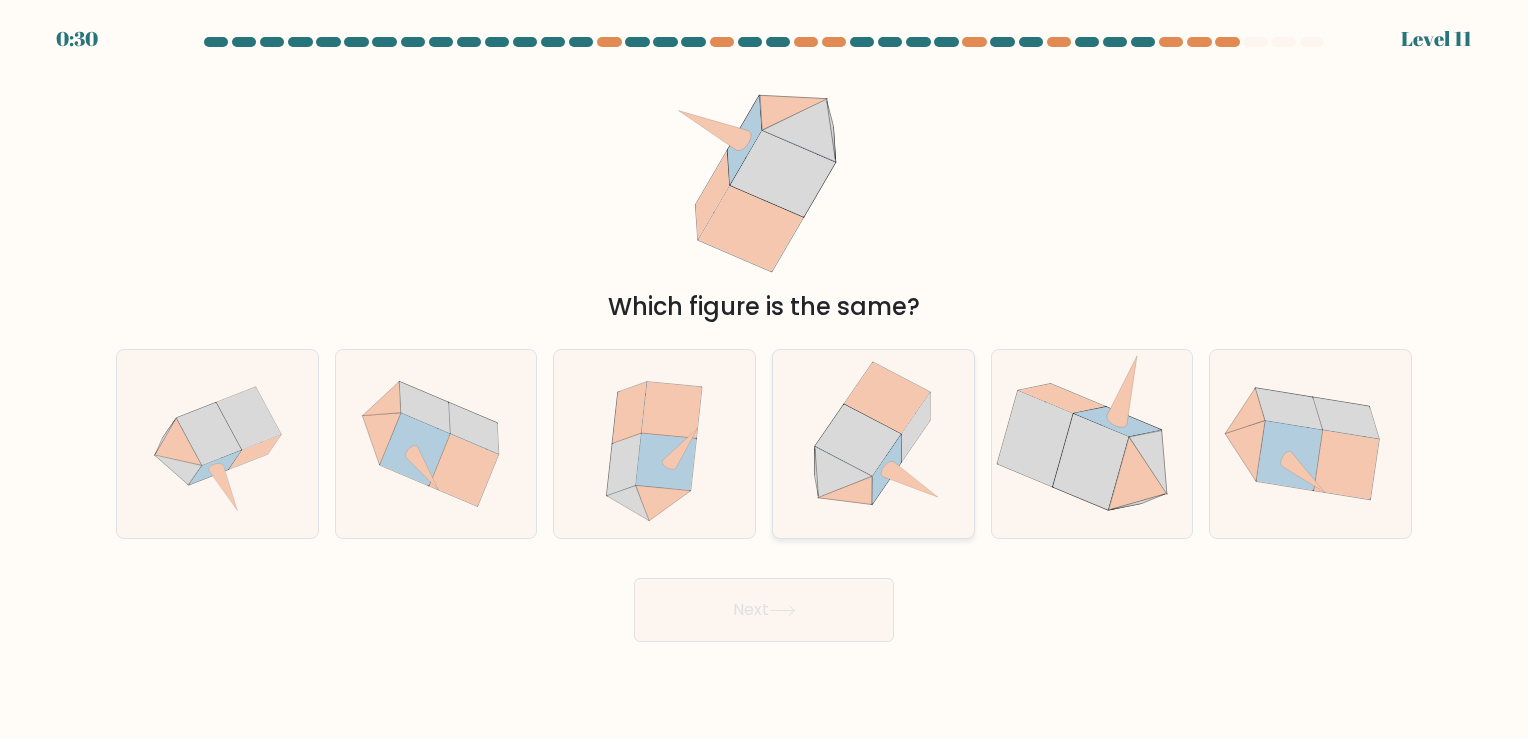 click 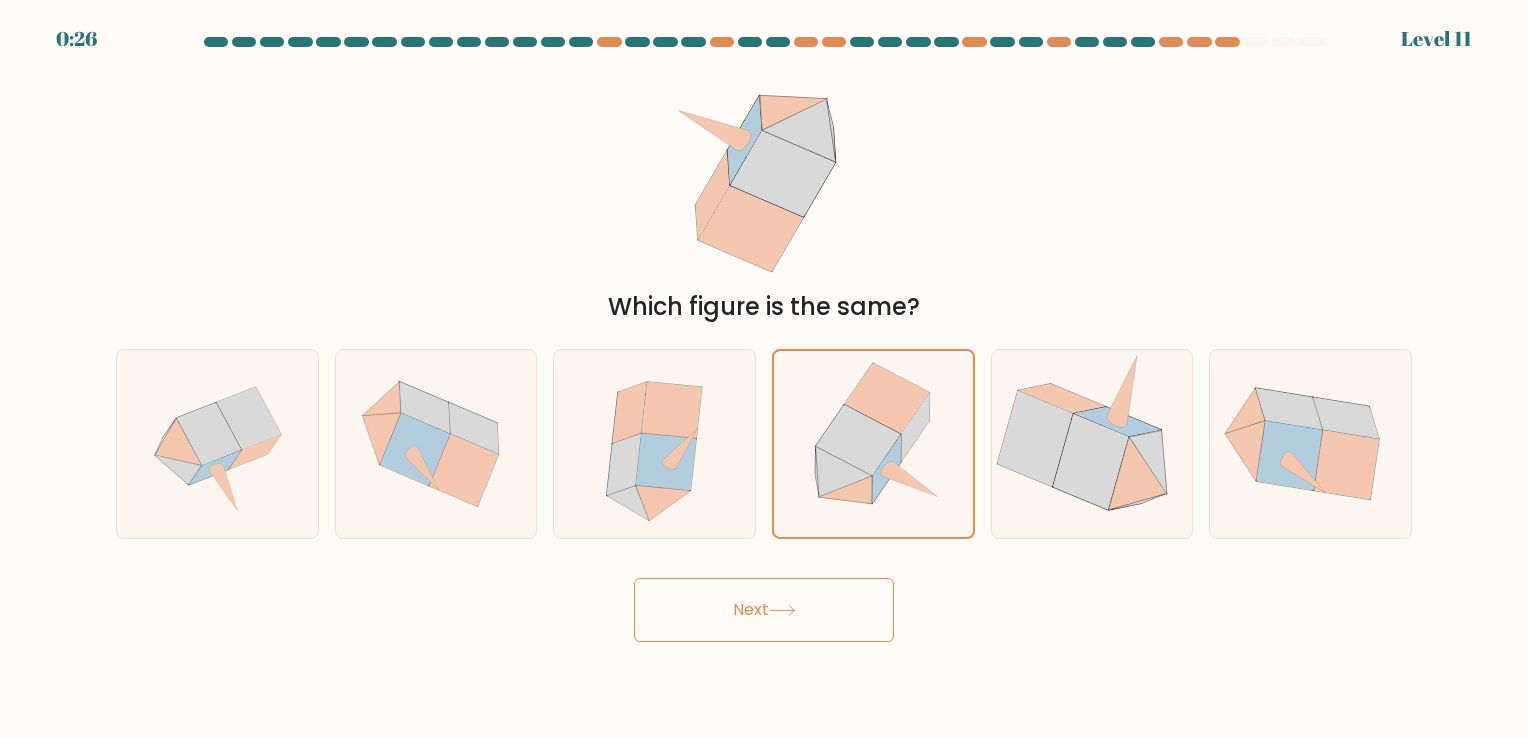 click on "Next" at bounding box center (764, 610) 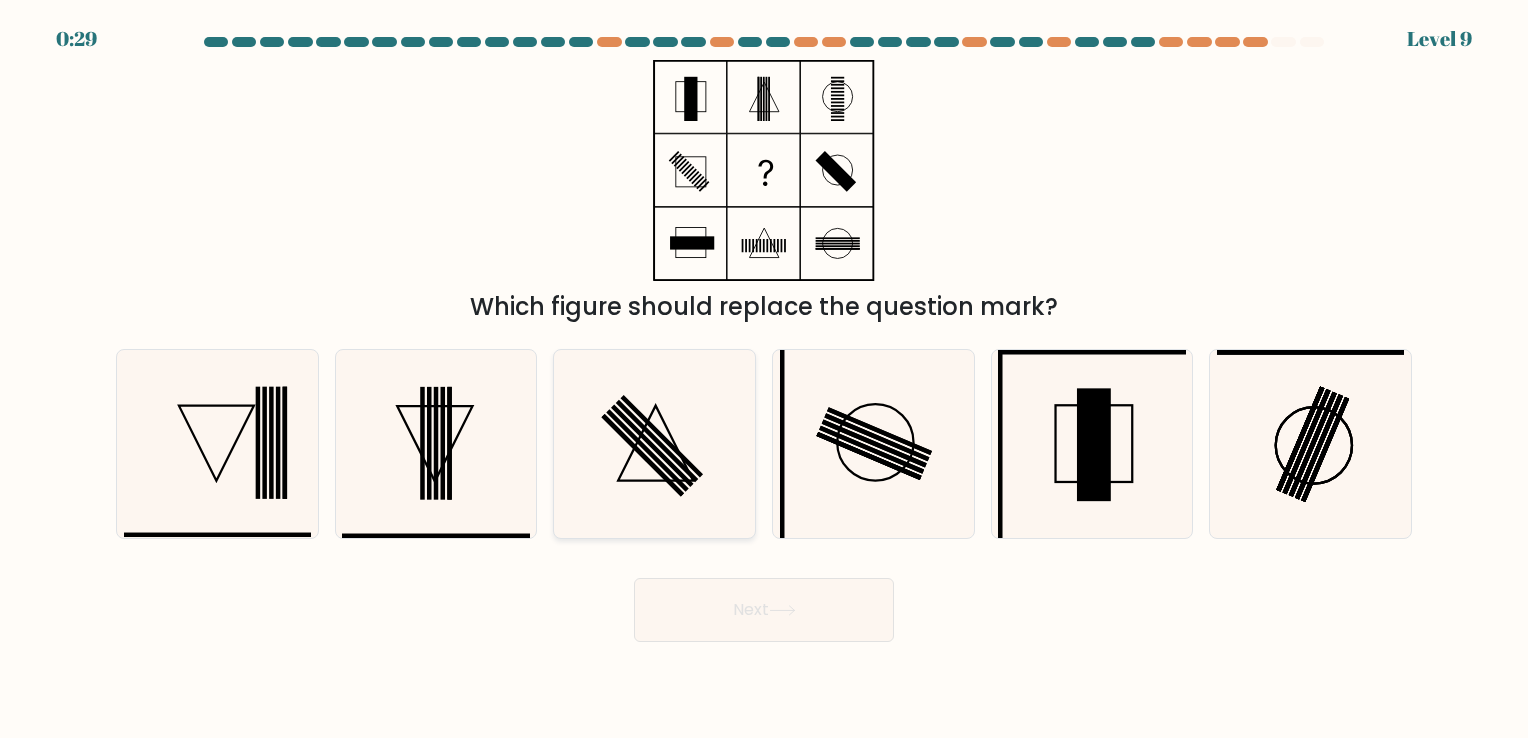 click 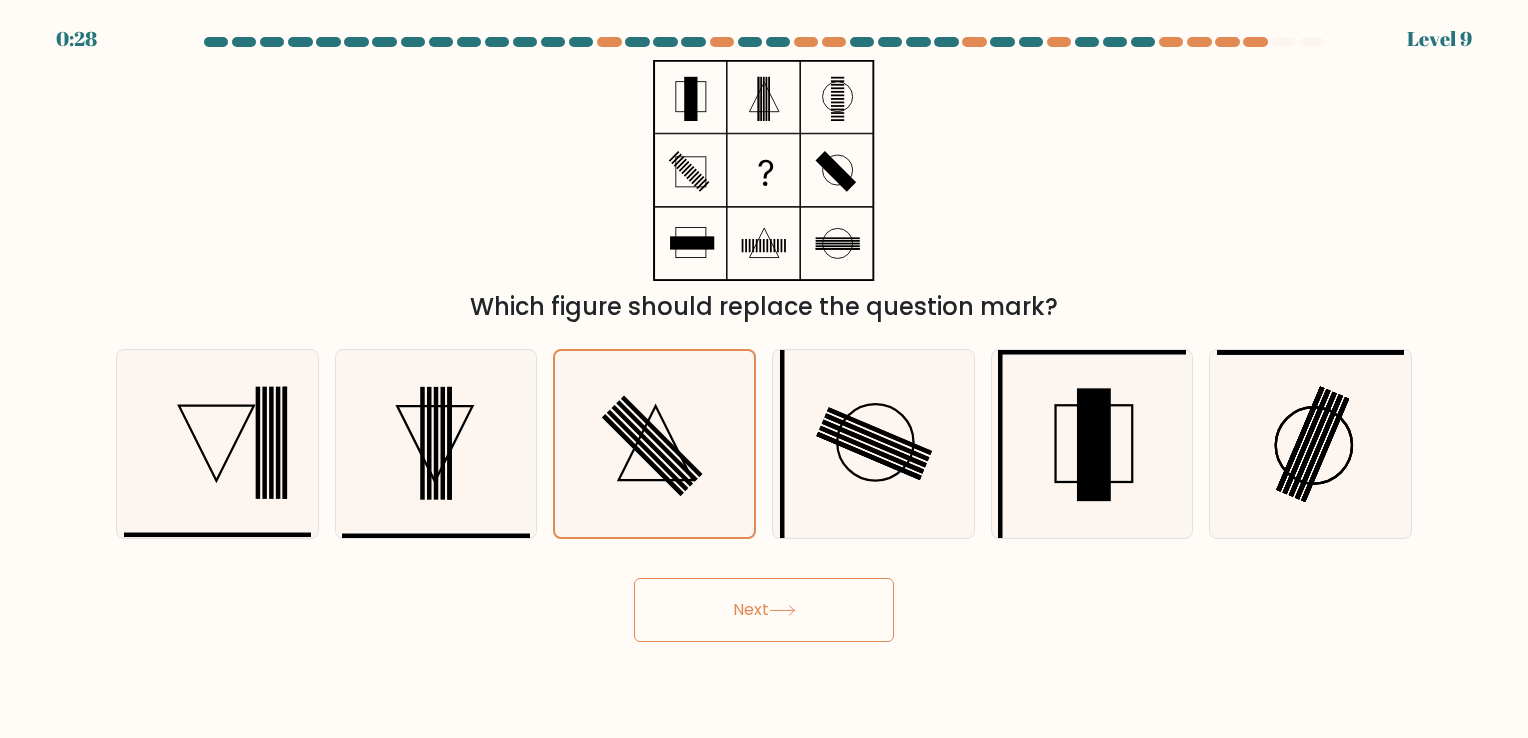 click on "Next" at bounding box center [764, 610] 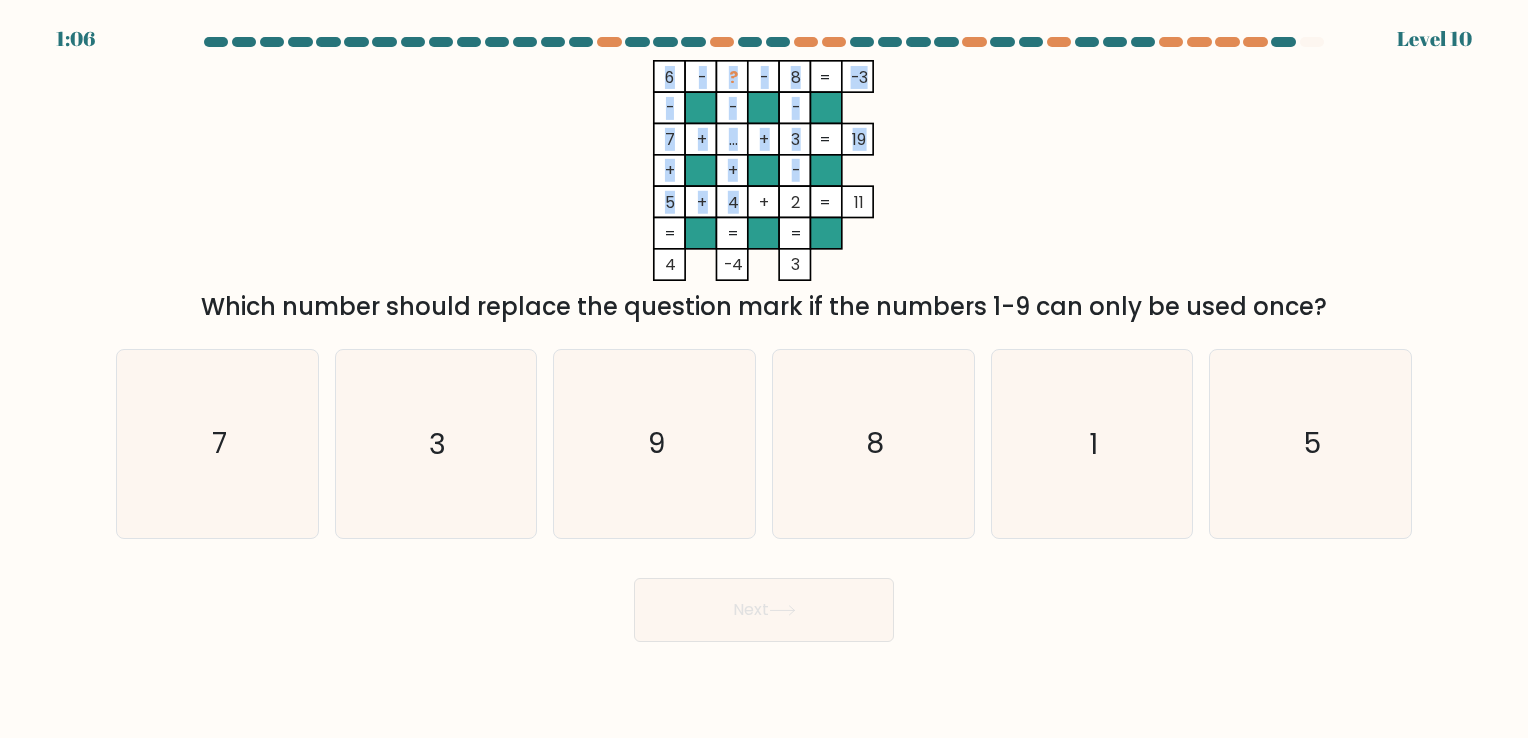 drag, startPoint x: 658, startPoint y: 63, endPoint x: 760, endPoint y: 195, distance: 166.81726 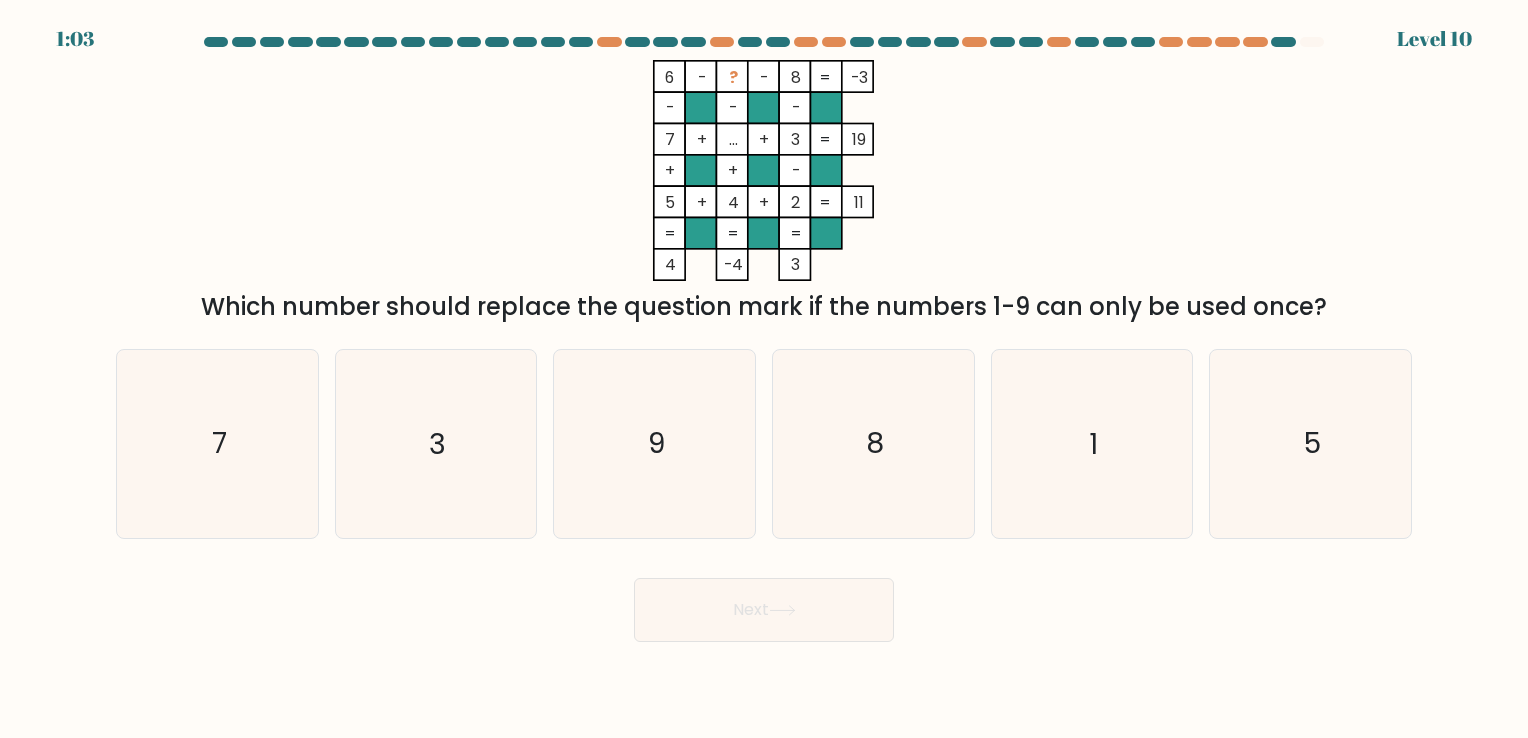 drag, startPoint x: 690, startPoint y: 89, endPoint x: 817, endPoint y: 277, distance: 226.87662 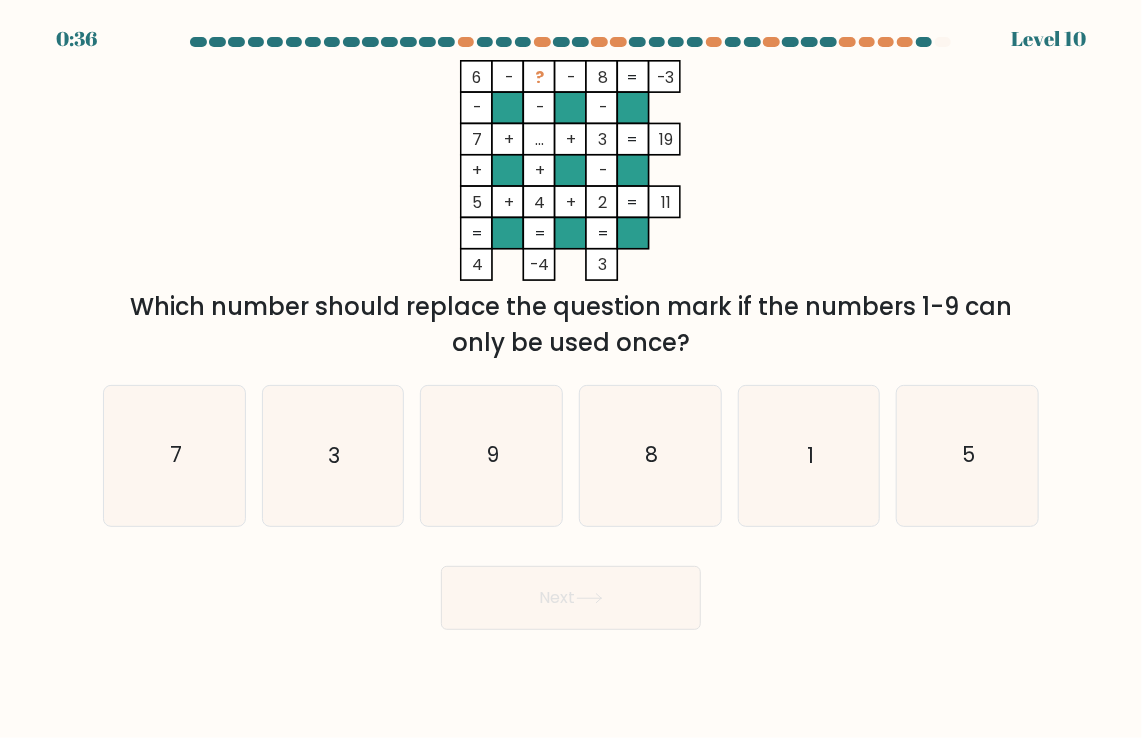 click on "6    -    ?    -    8    -3    -    -    -    7    +    ...    +    3    19    +    +    -    5    +    4    +    2    =   11    =   =   =   =   4    -4    3    =" 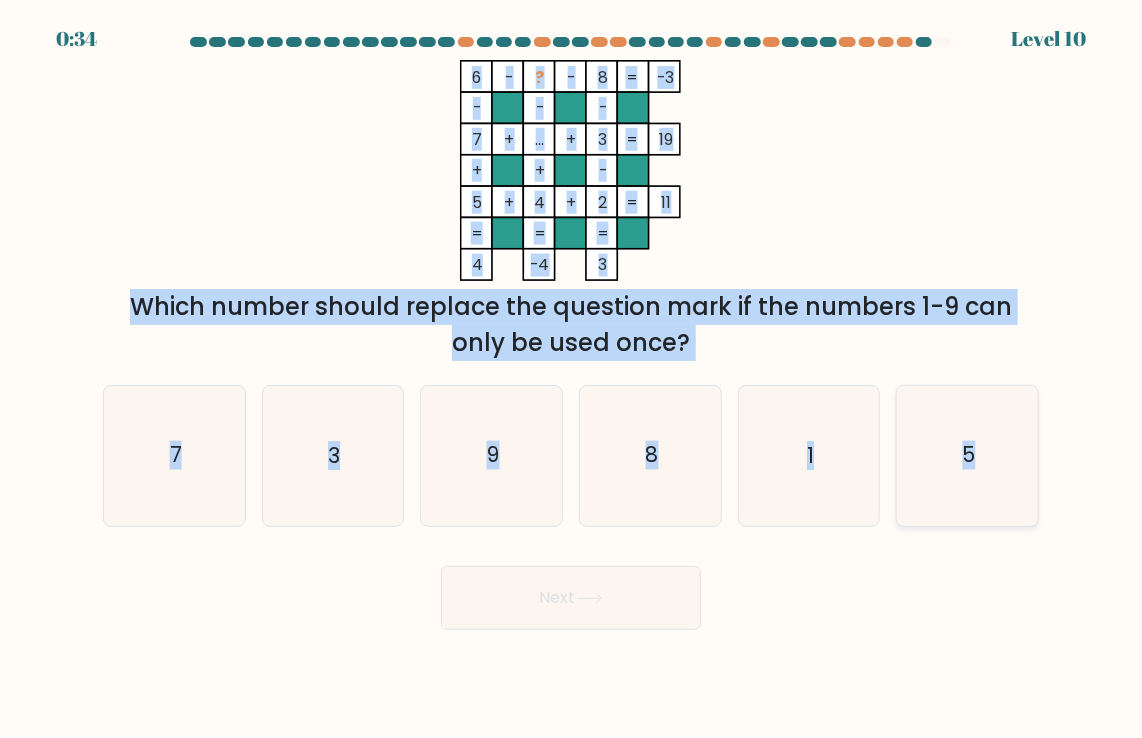drag, startPoint x: 465, startPoint y: 79, endPoint x: 1010, endPoint y: 462, distance: 666.1186 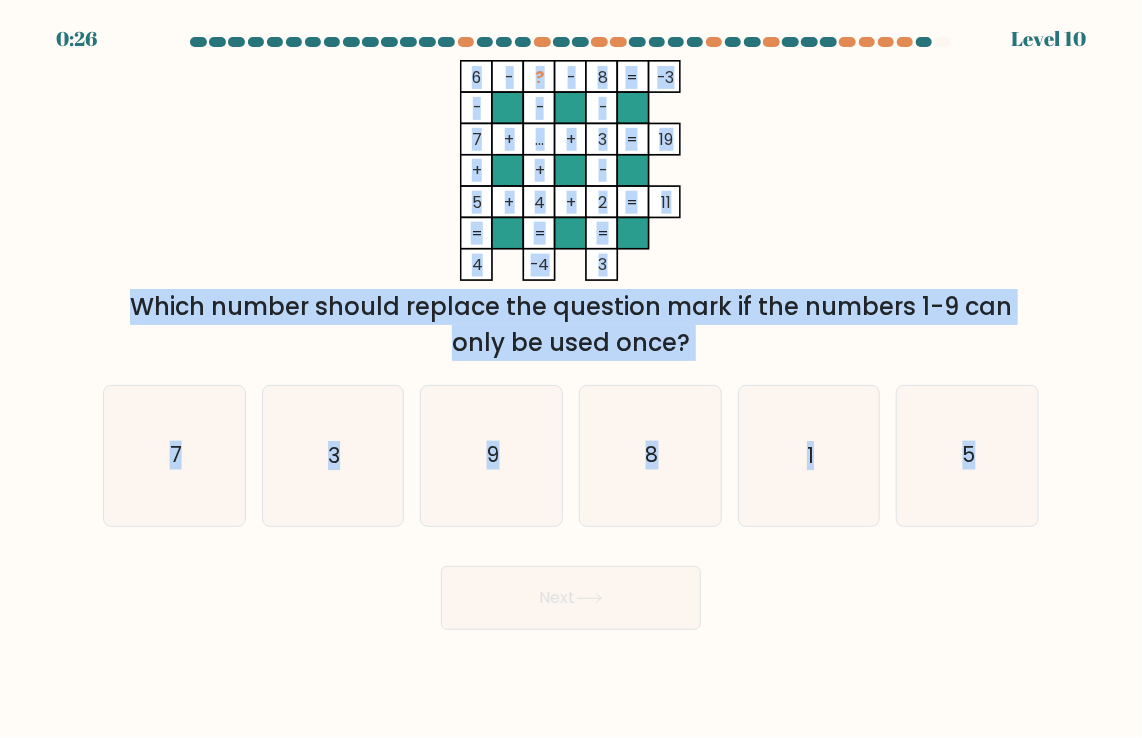 click at bounding box center [571, 333] 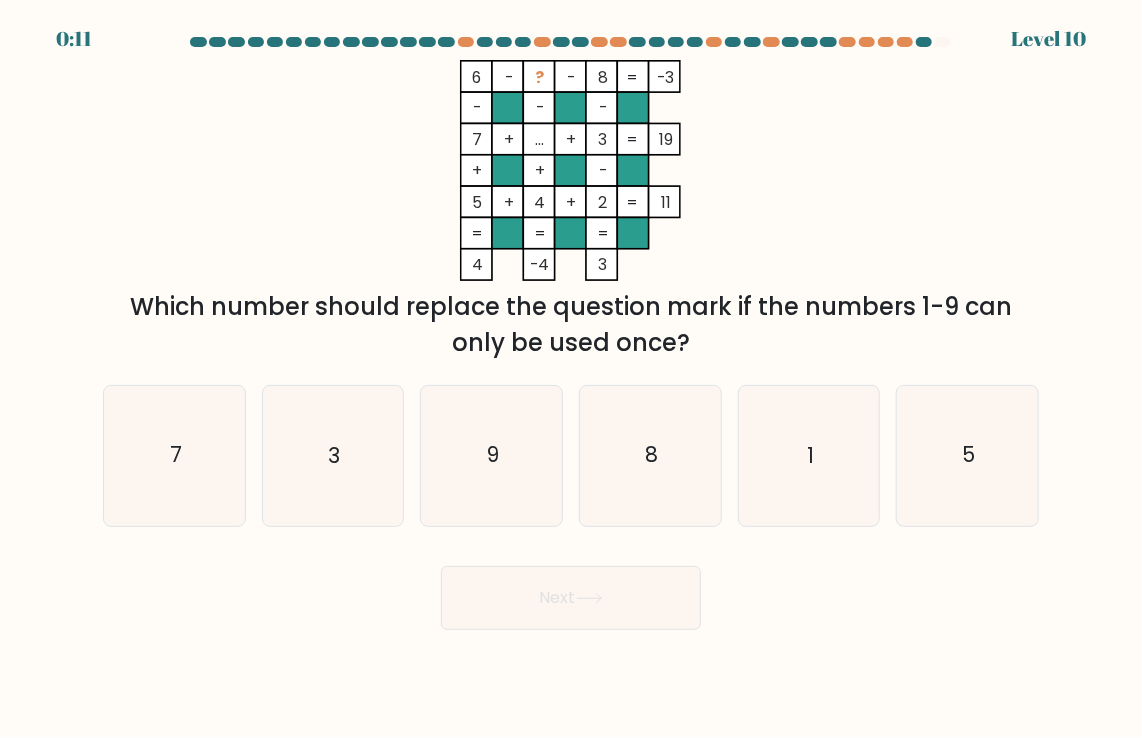 click on "Next" at bounding box center [571, 590] 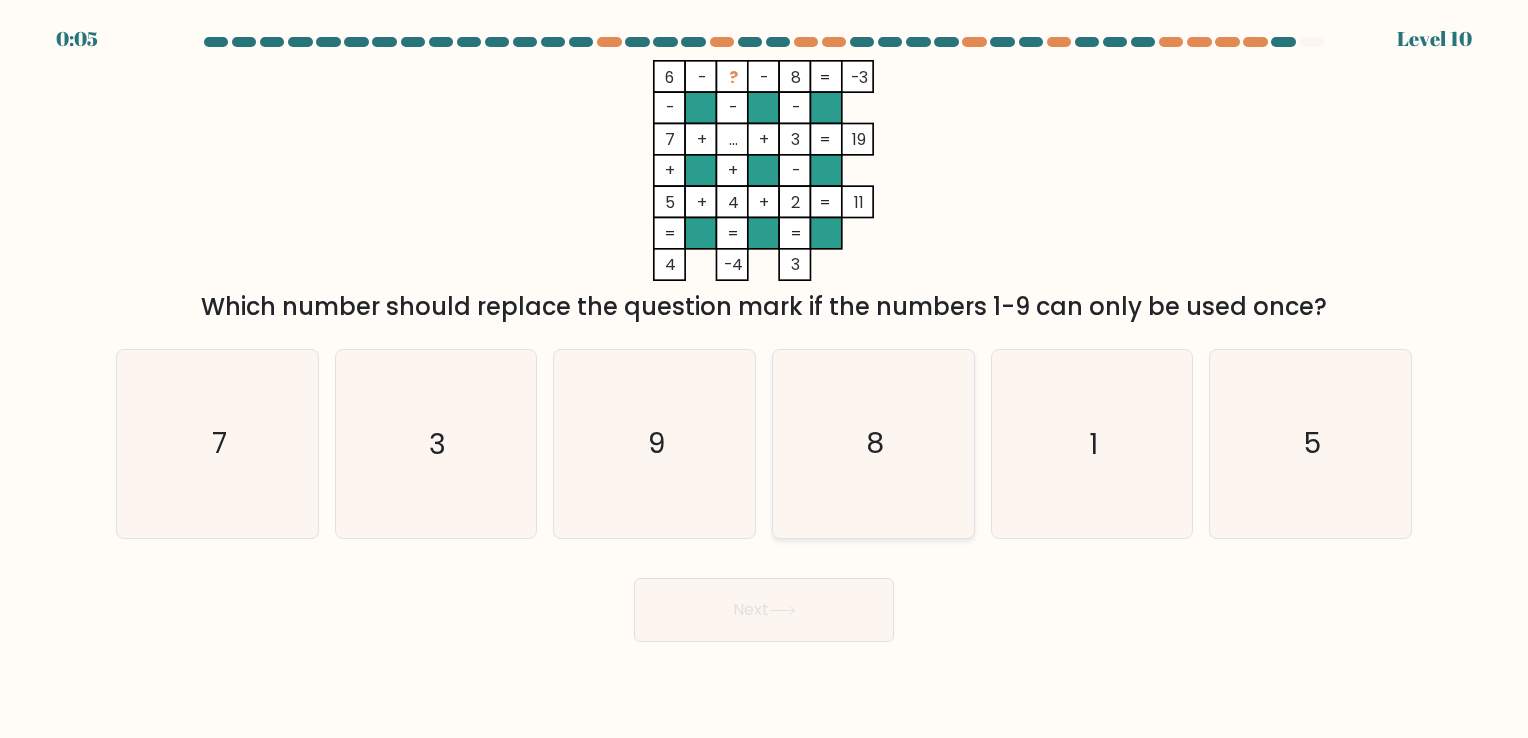 click on "8" 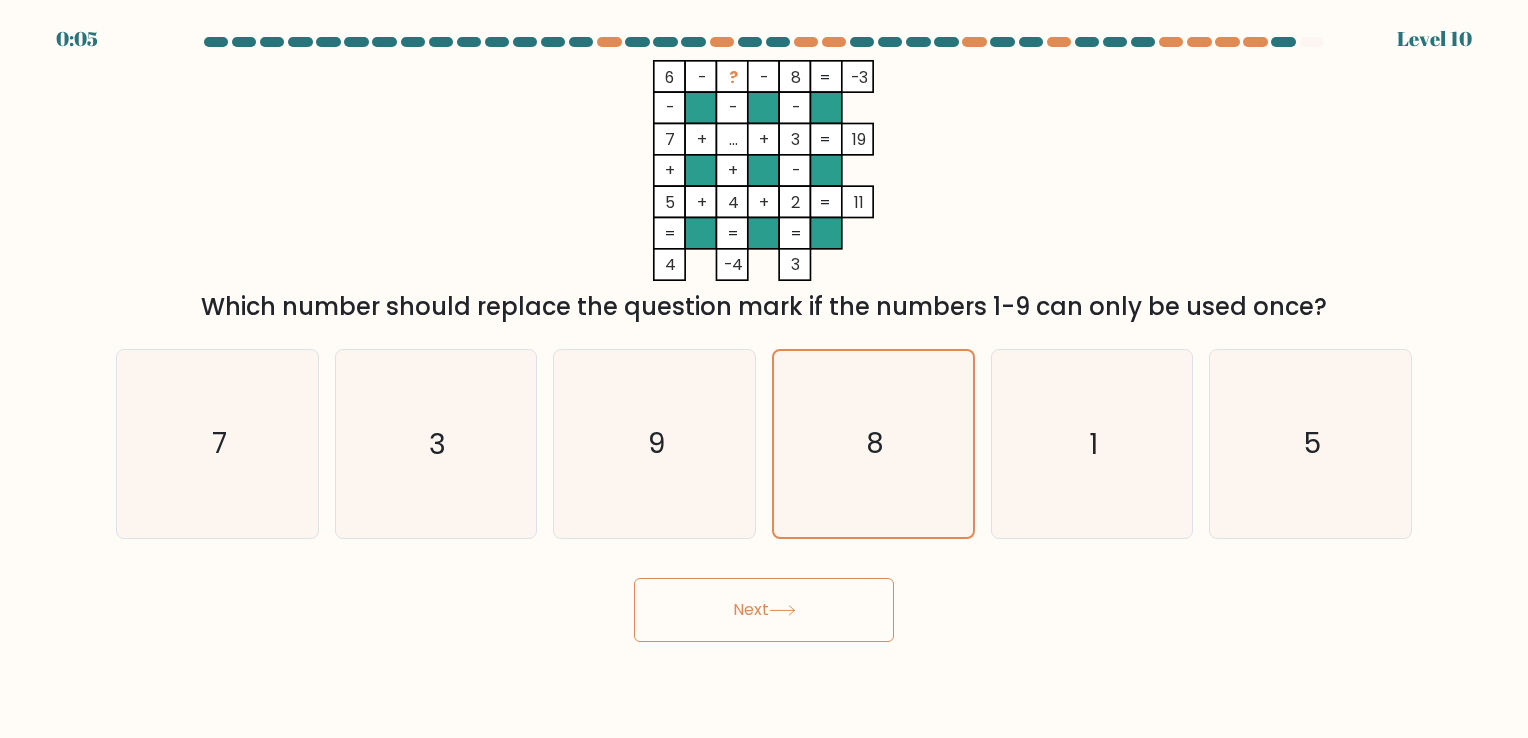 click on "Next" at bounding box center [764, 610] 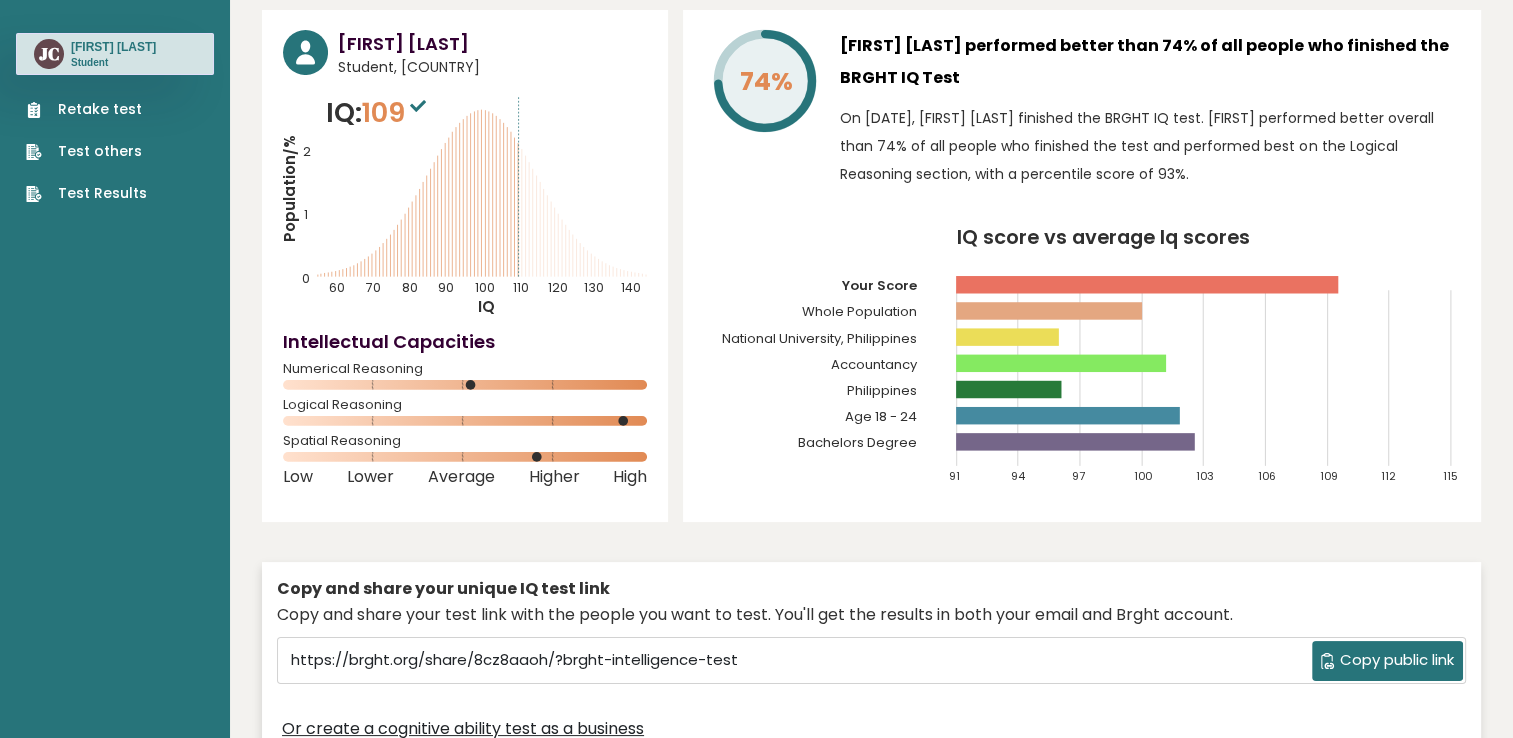 scroll, scrollTop: 0, scrollLeft: 0, axis: both 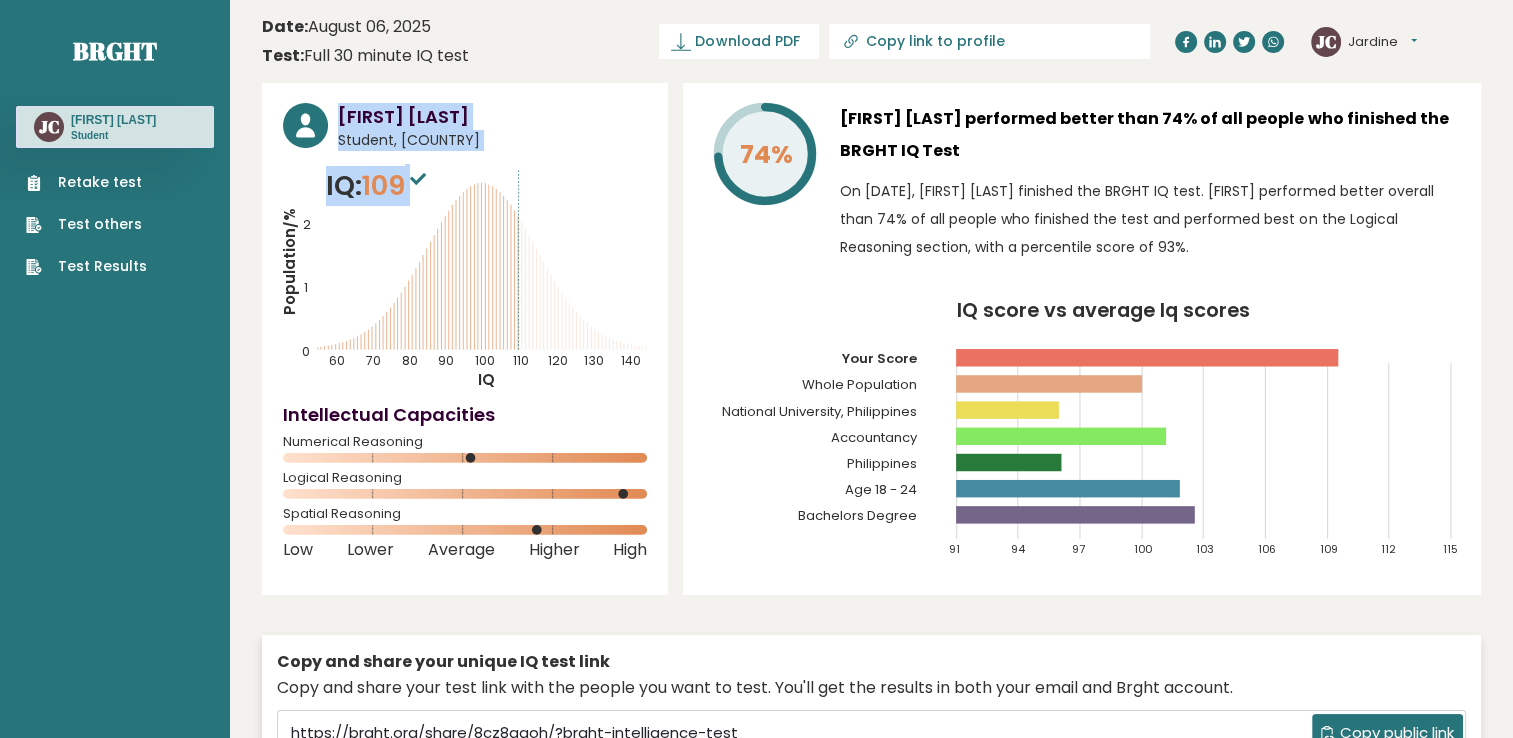 drag, startPoint x: 260, startPoint y: 83, endPoint x: 424, endPoint y: 182, distance: 191.5646 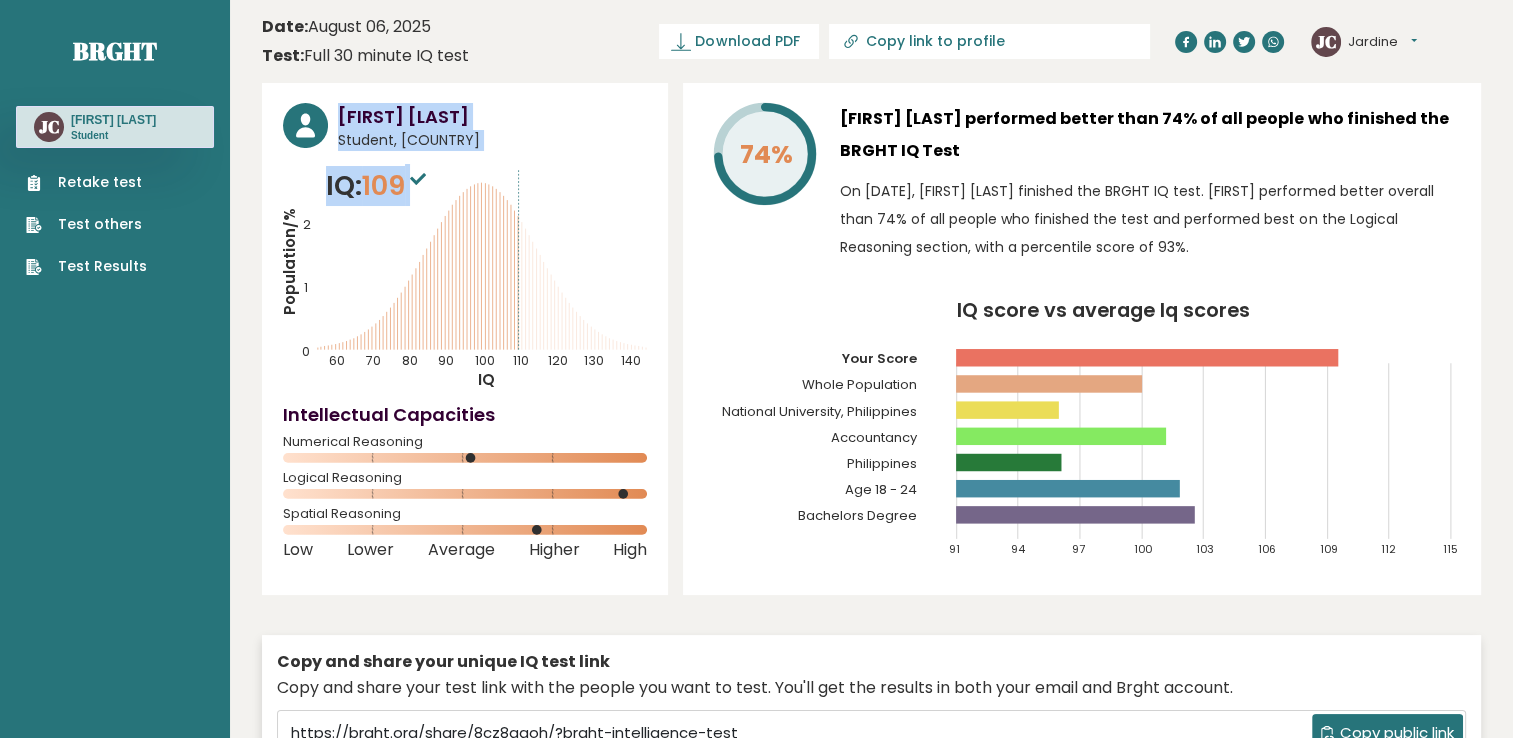 drag, startPoint x: 424, startPoint y: 182, endPoint x: 648, endPoint y: 302, distance: 254.11809 